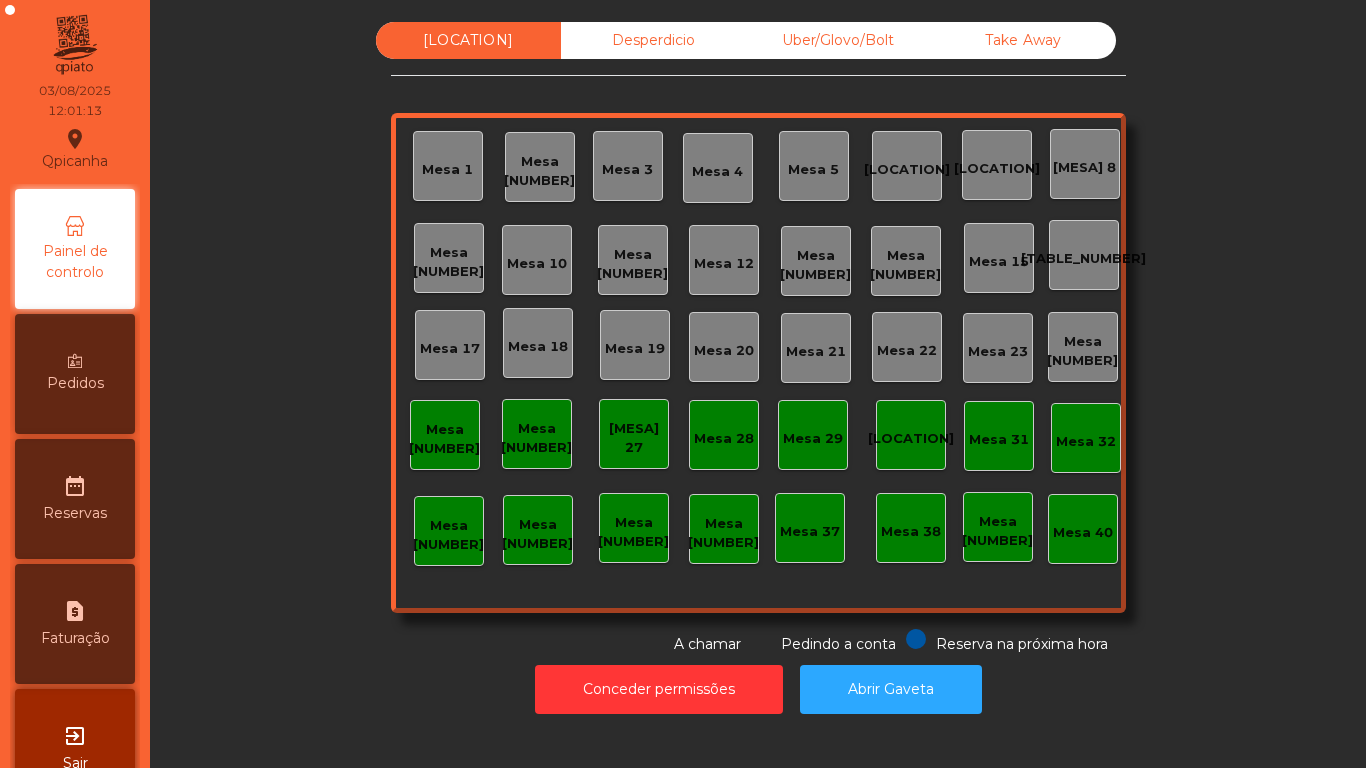 scroll, scrollTop: 0, scrollLeft: 0, axis: both 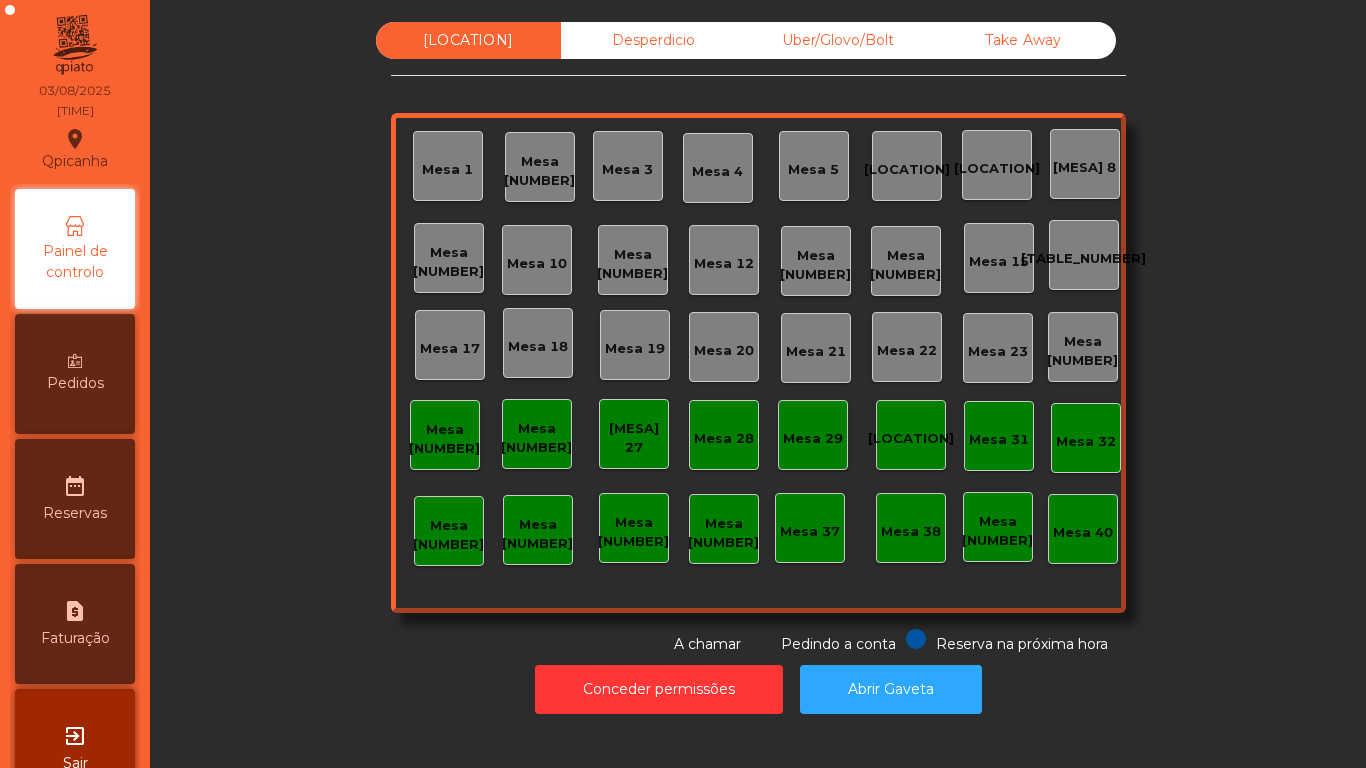 click on "Mesa [NUMBER]" 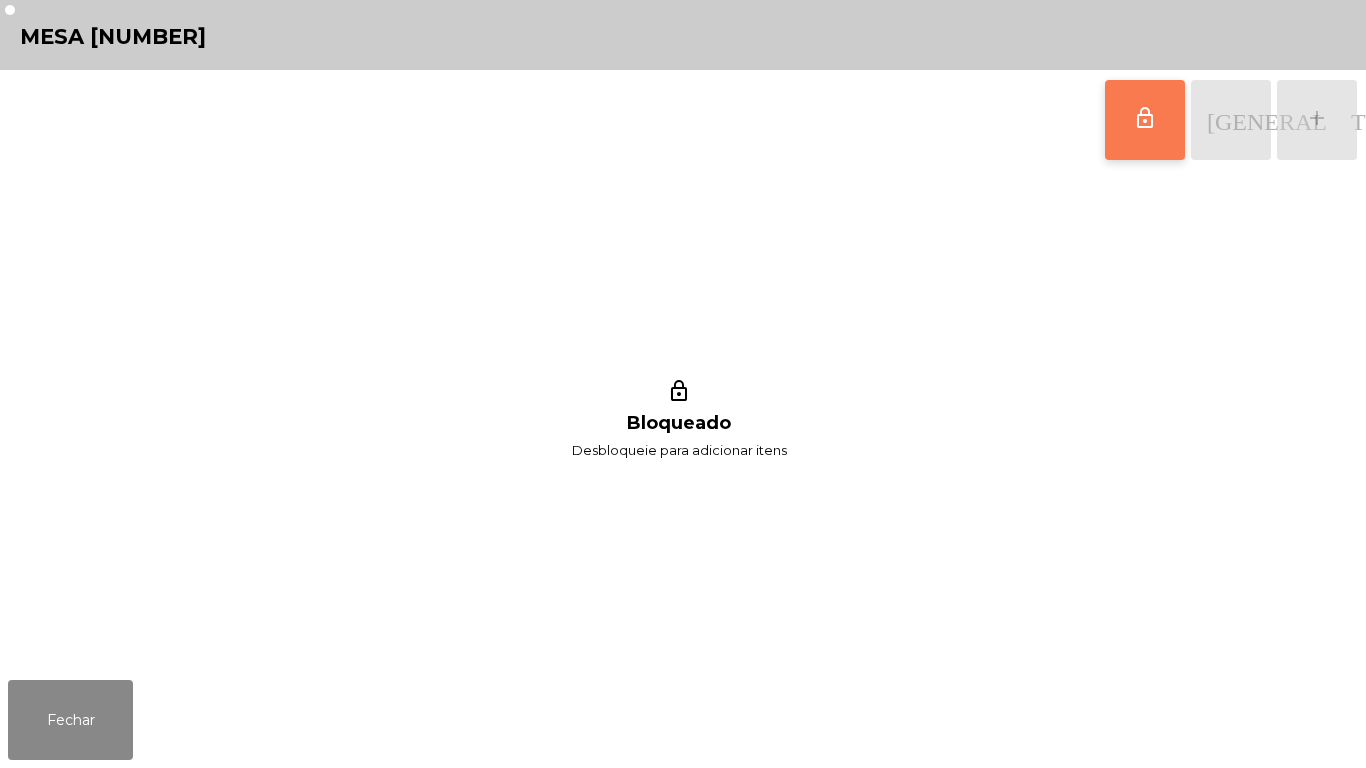 click on "lock_outline" 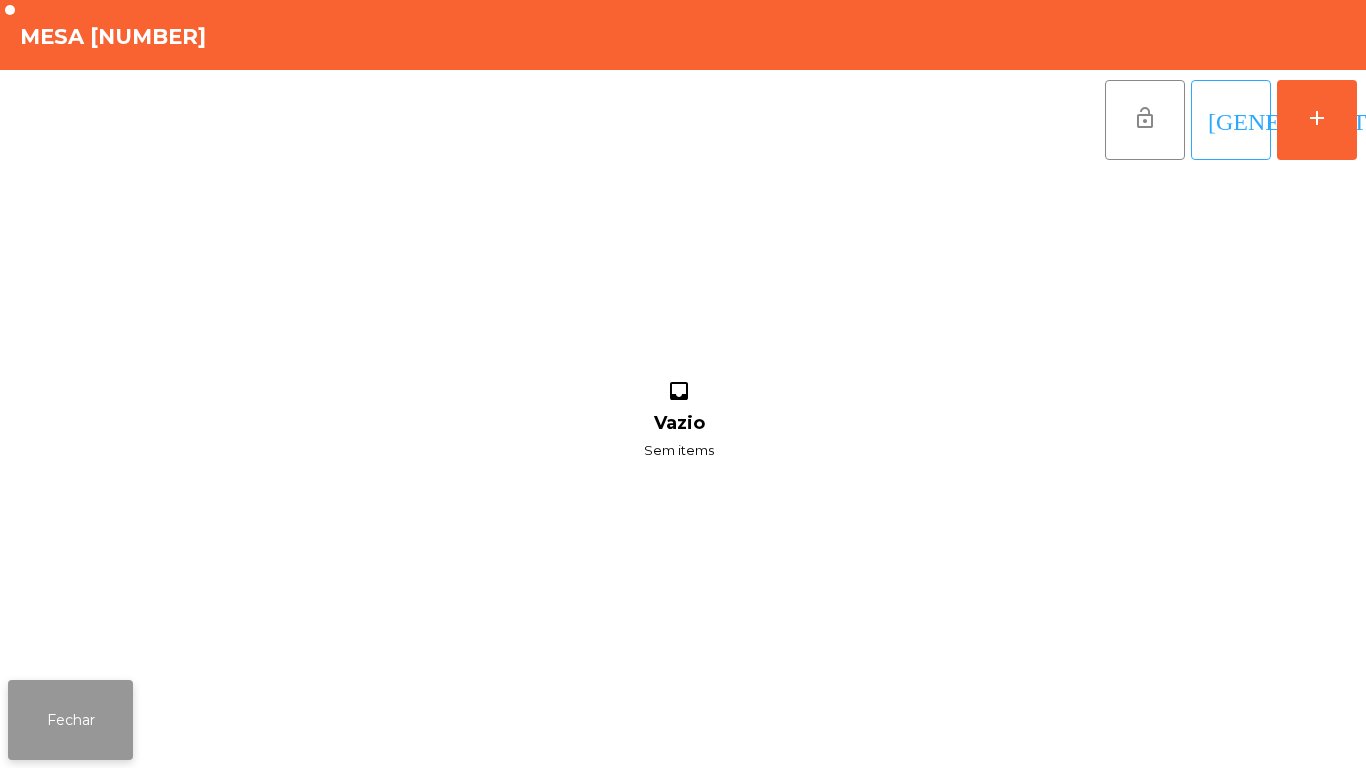 click on "Fechar" 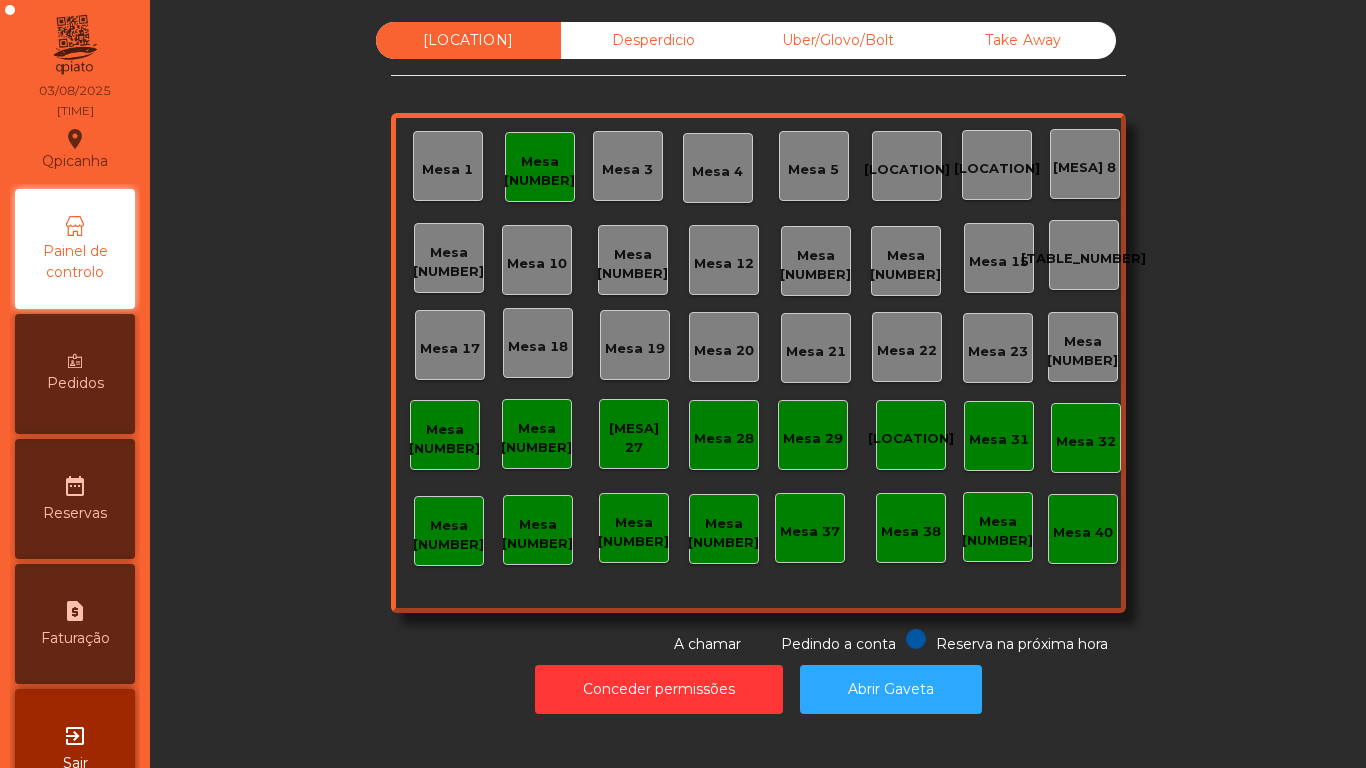 click on "[TABLE_NUMBER]" 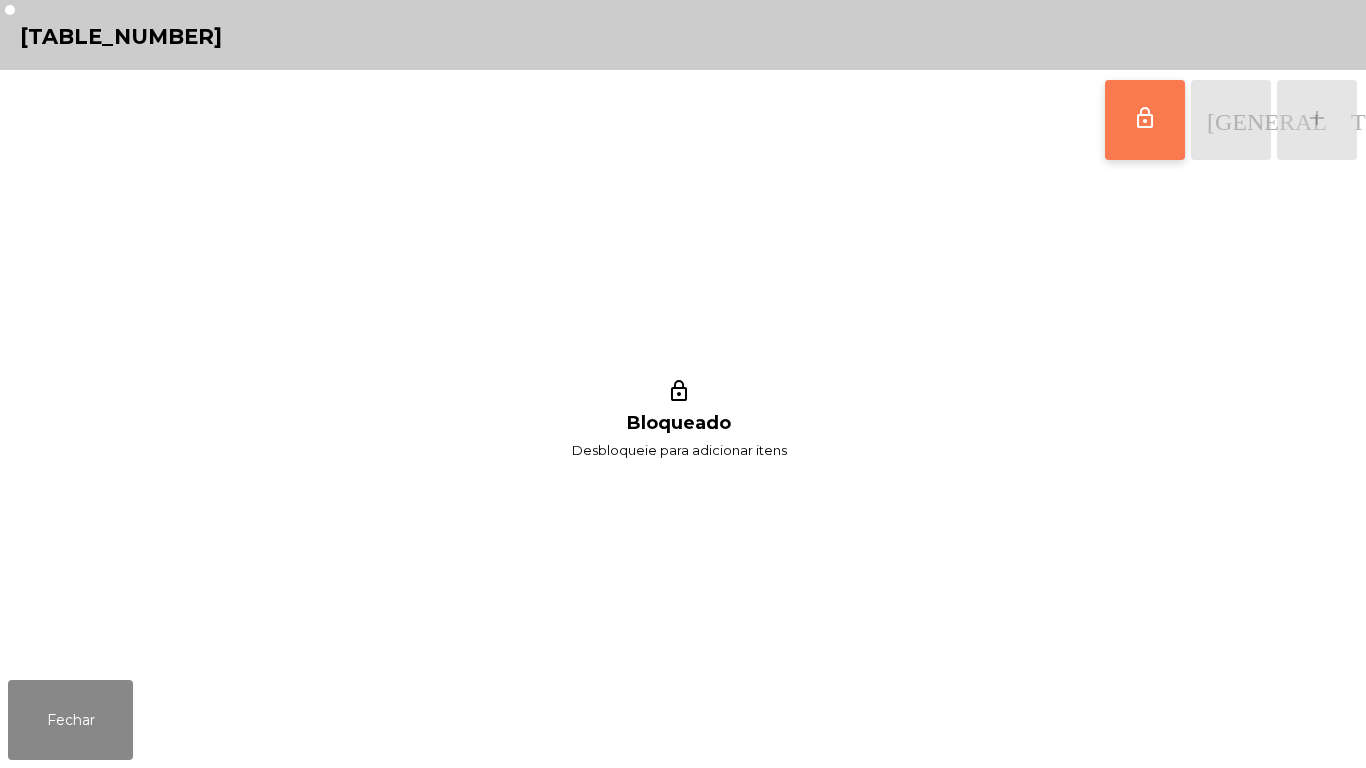 click on "lock_outline" 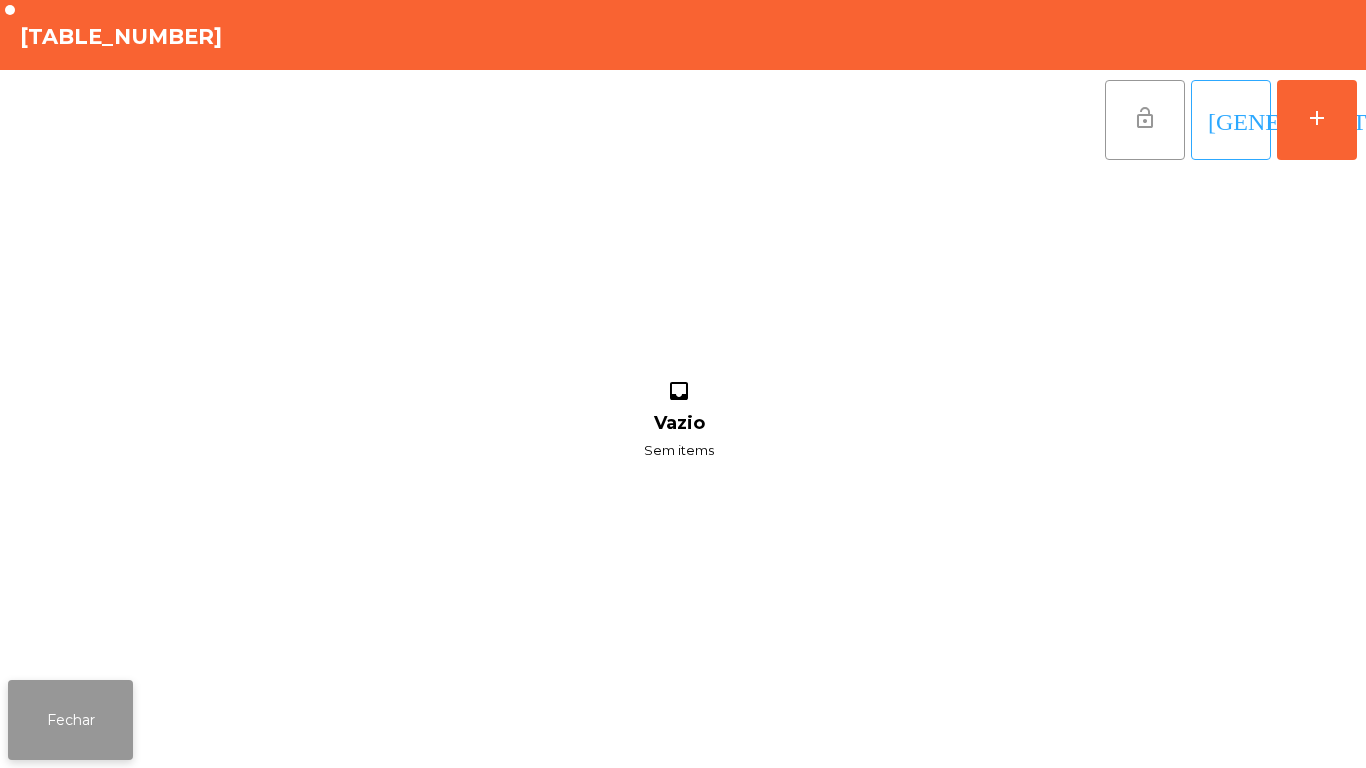 click on "Fechar" 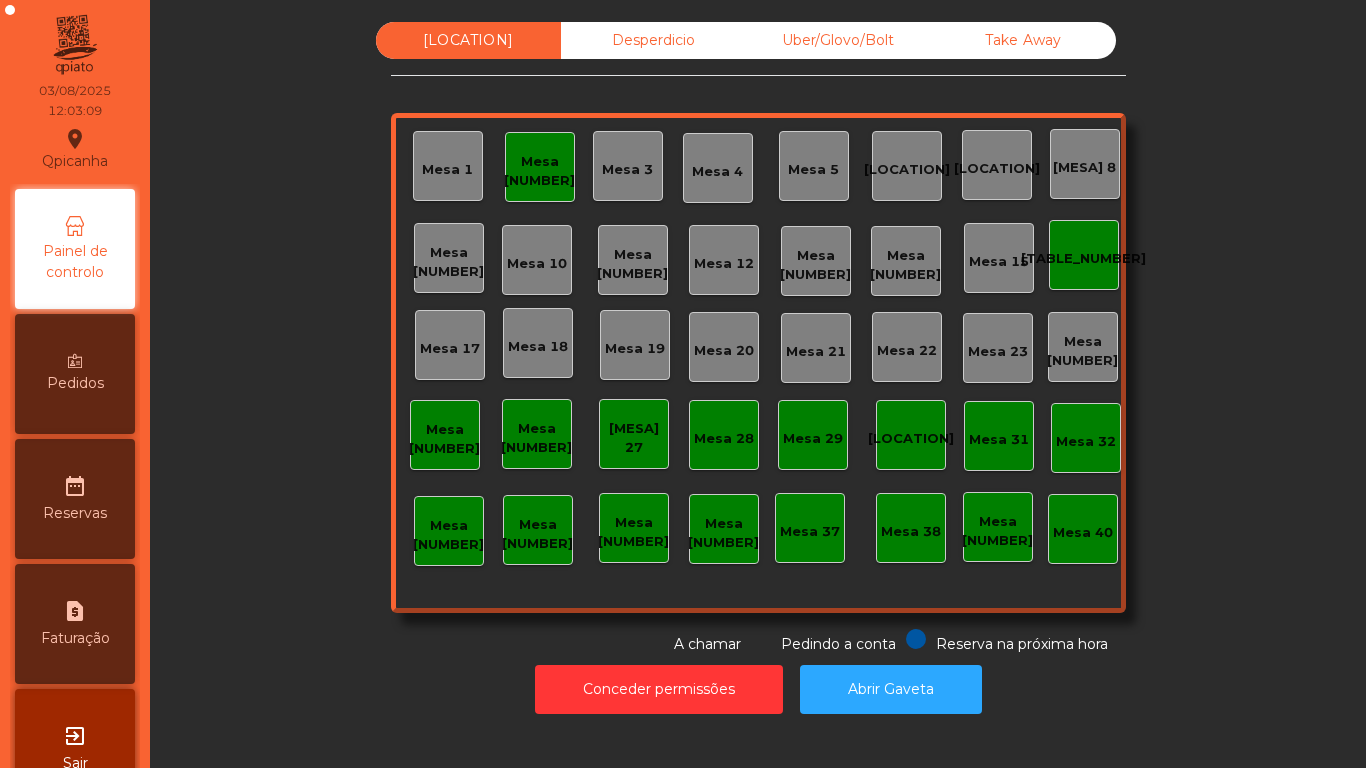click on "Mesa [NUMBER]" 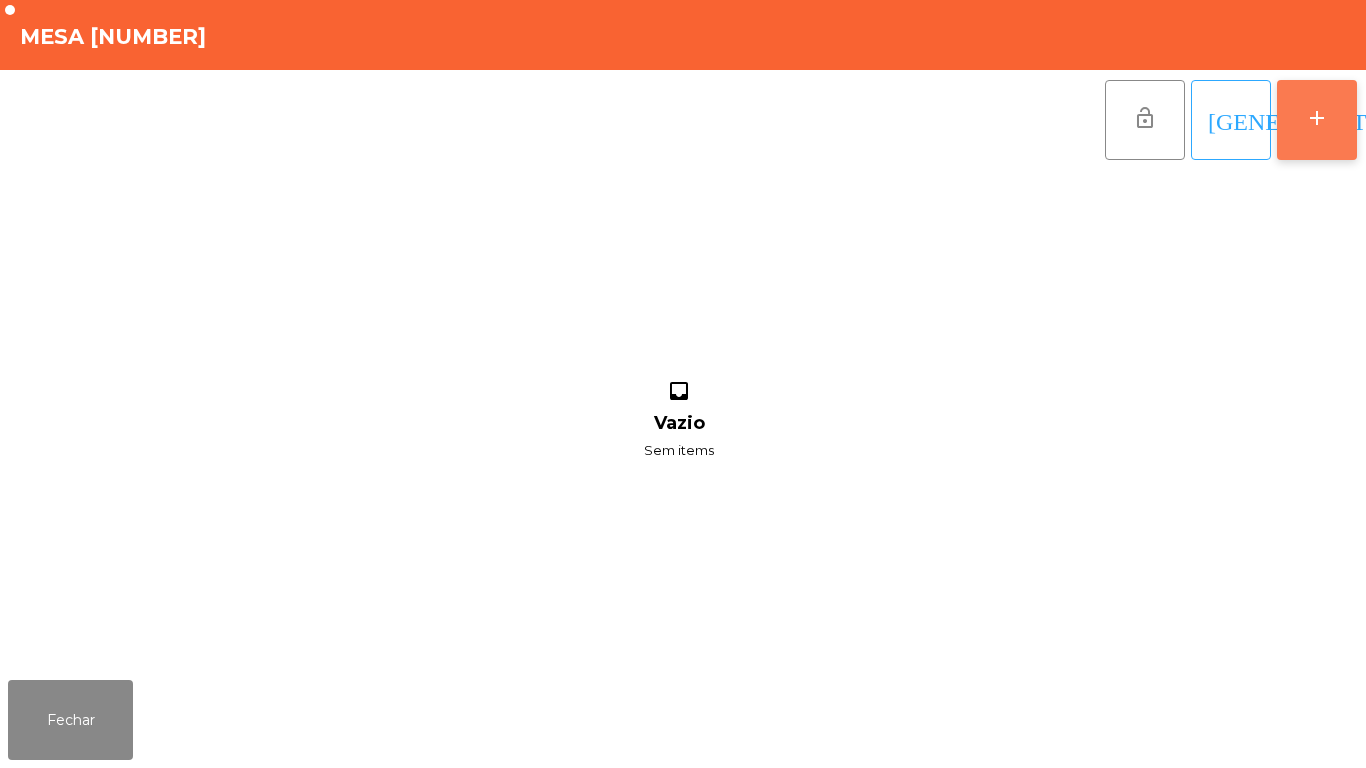 click on "add" 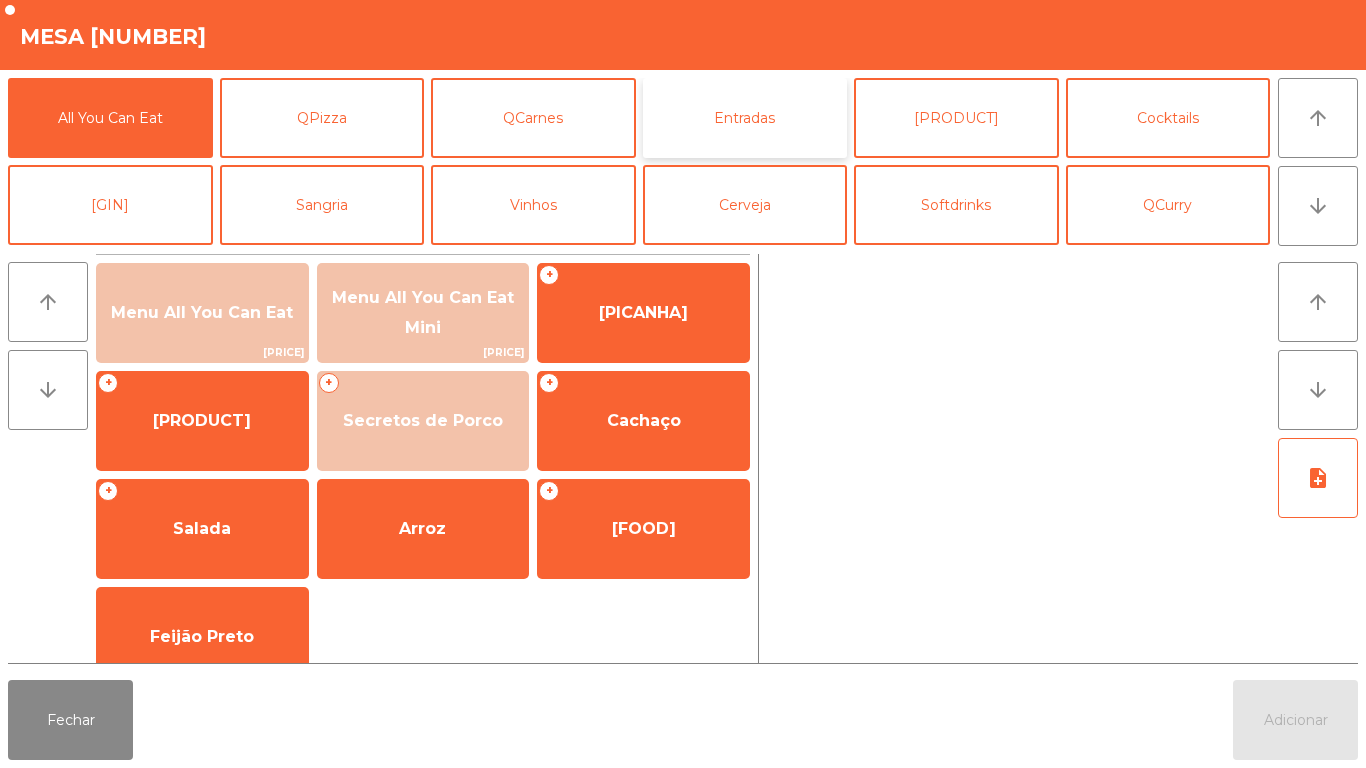 click on "Entradas" 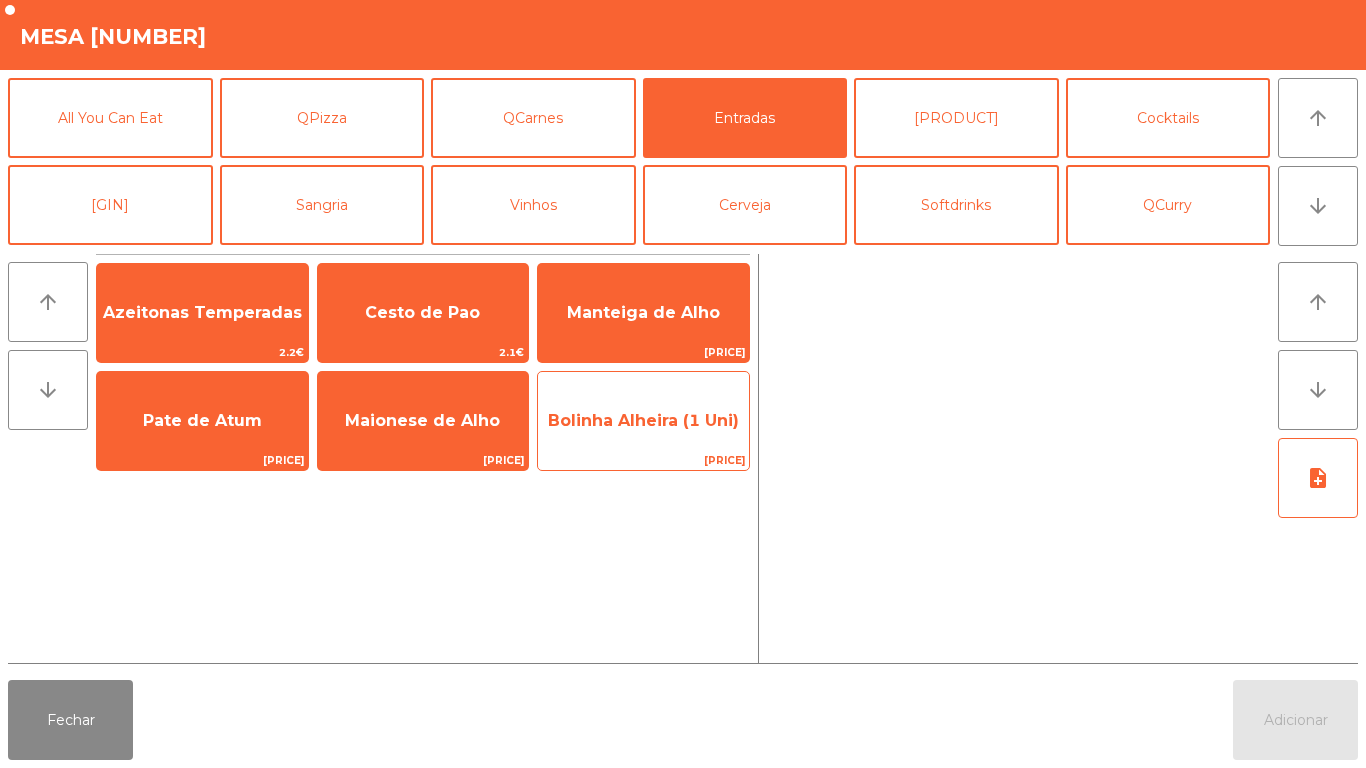 click on "Bolinha Alheira (1 Uni)" 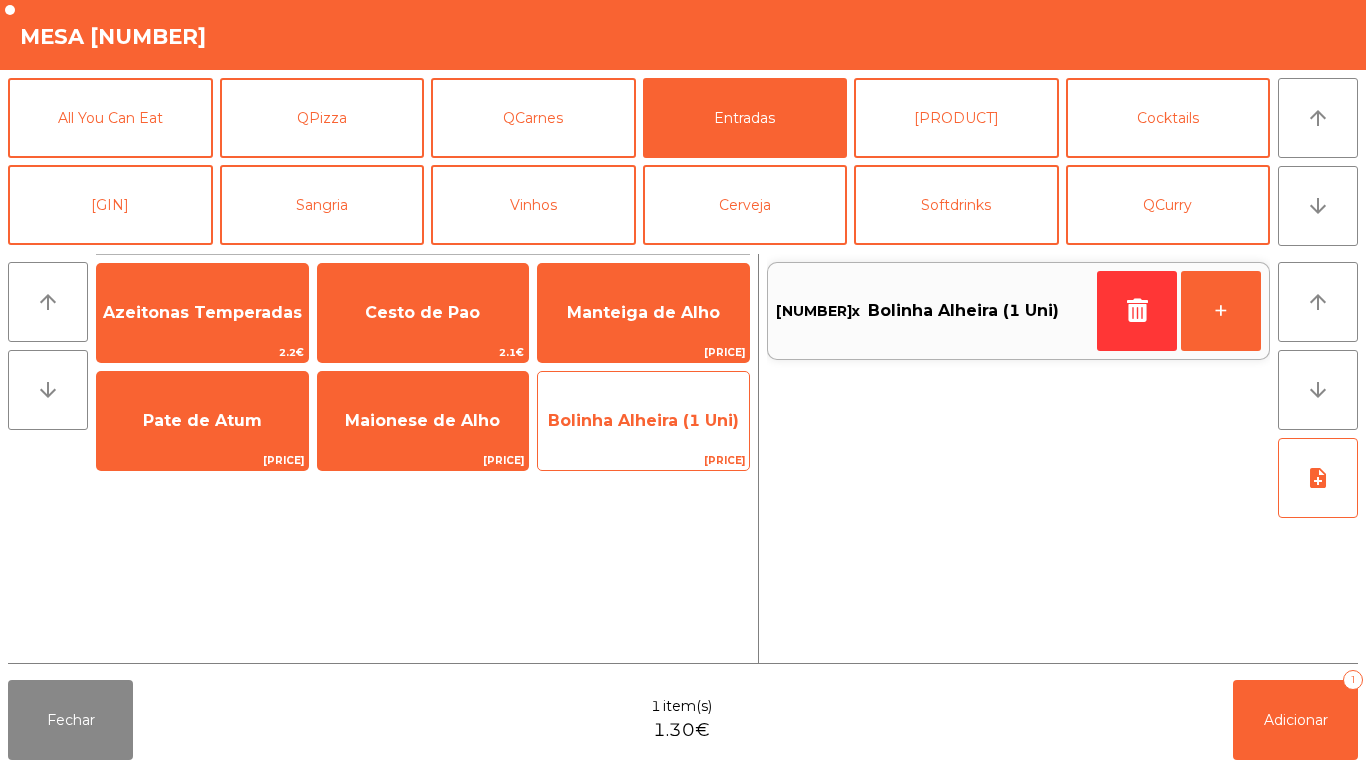click on "Bolinha Alheira (1 Uni)" 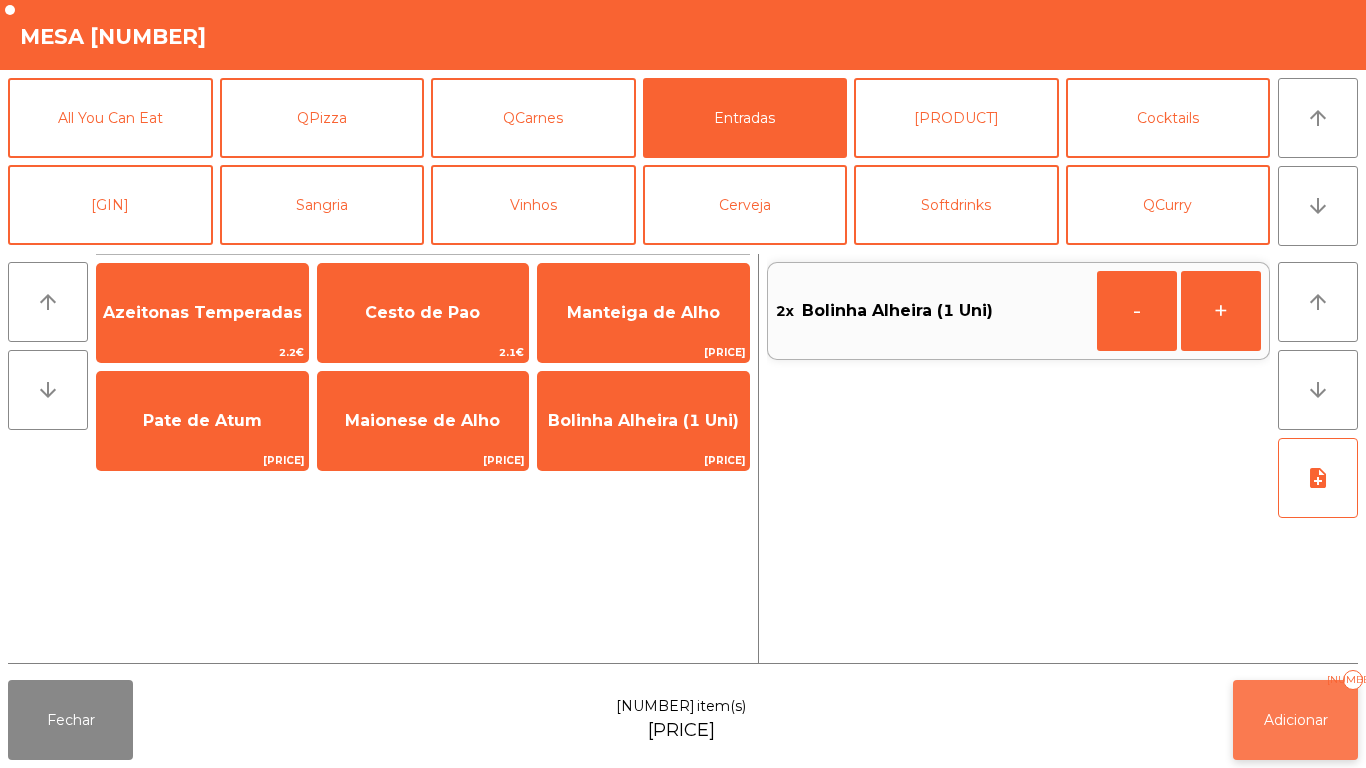 click on "Adicionar   [NUMBER]" 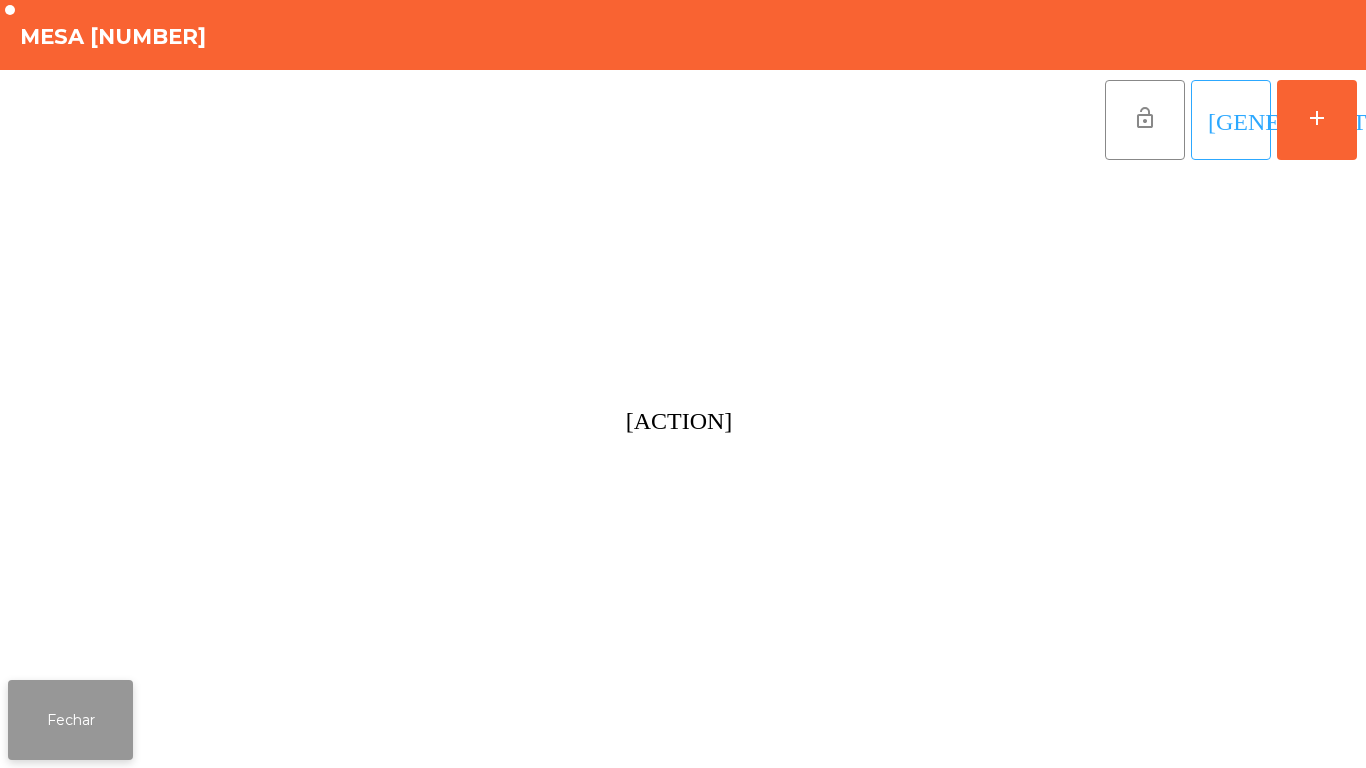 click on "Fechar" 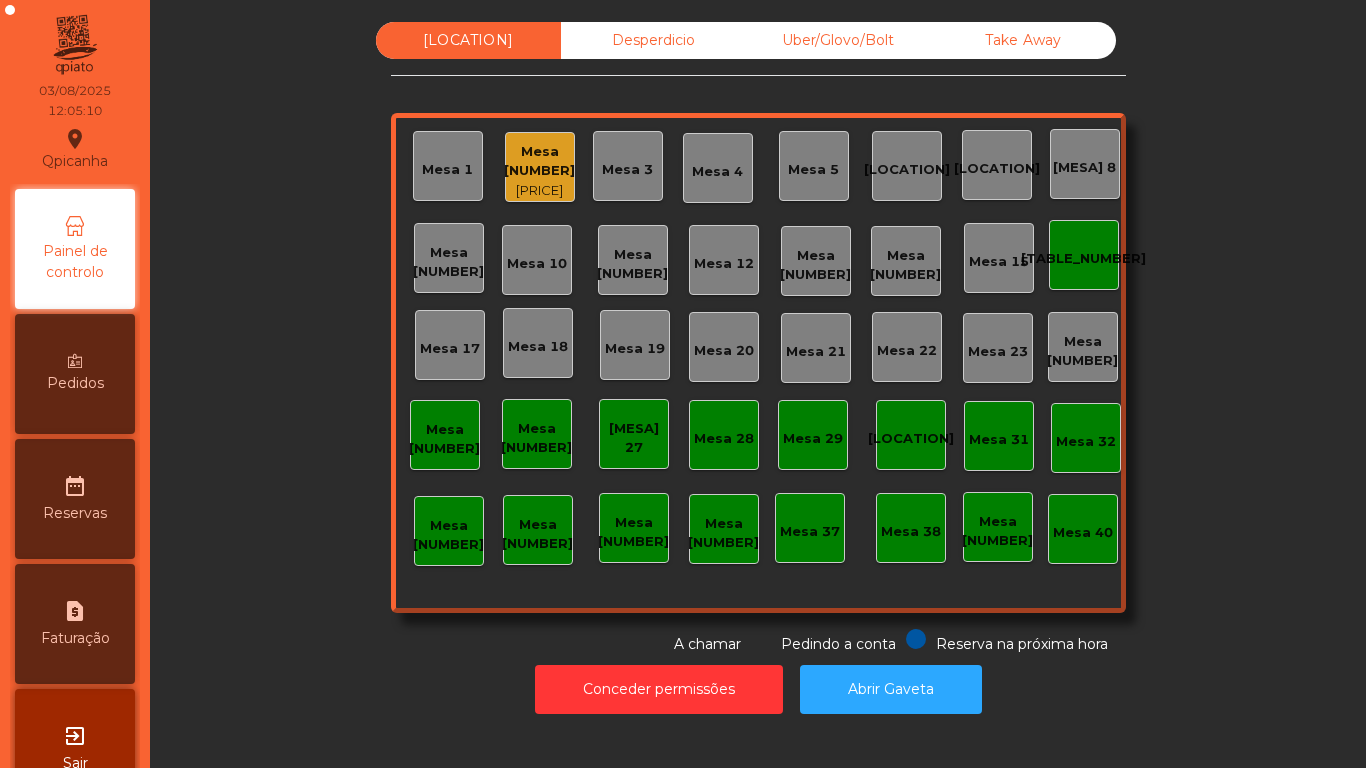 click on "[PRICE]" 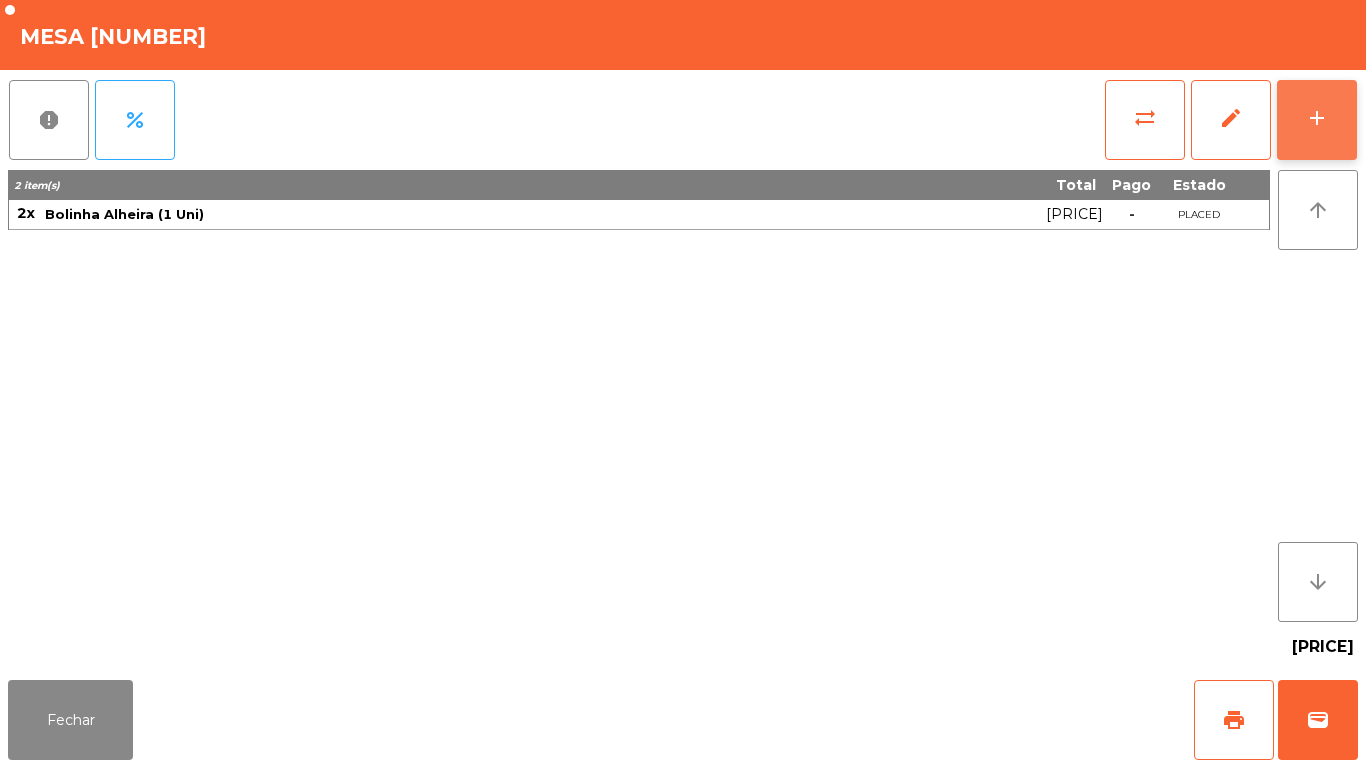 click on "add" 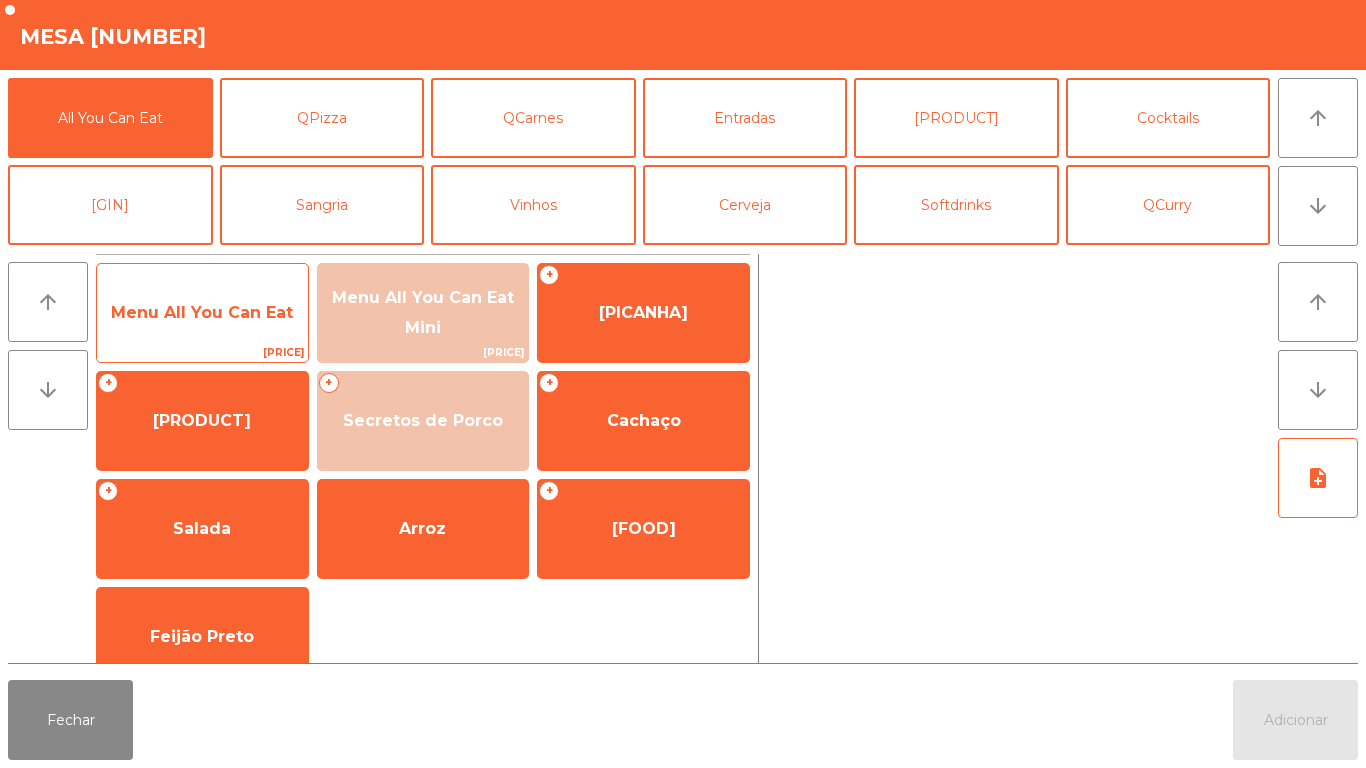 click on "Menu All You Can Eat" 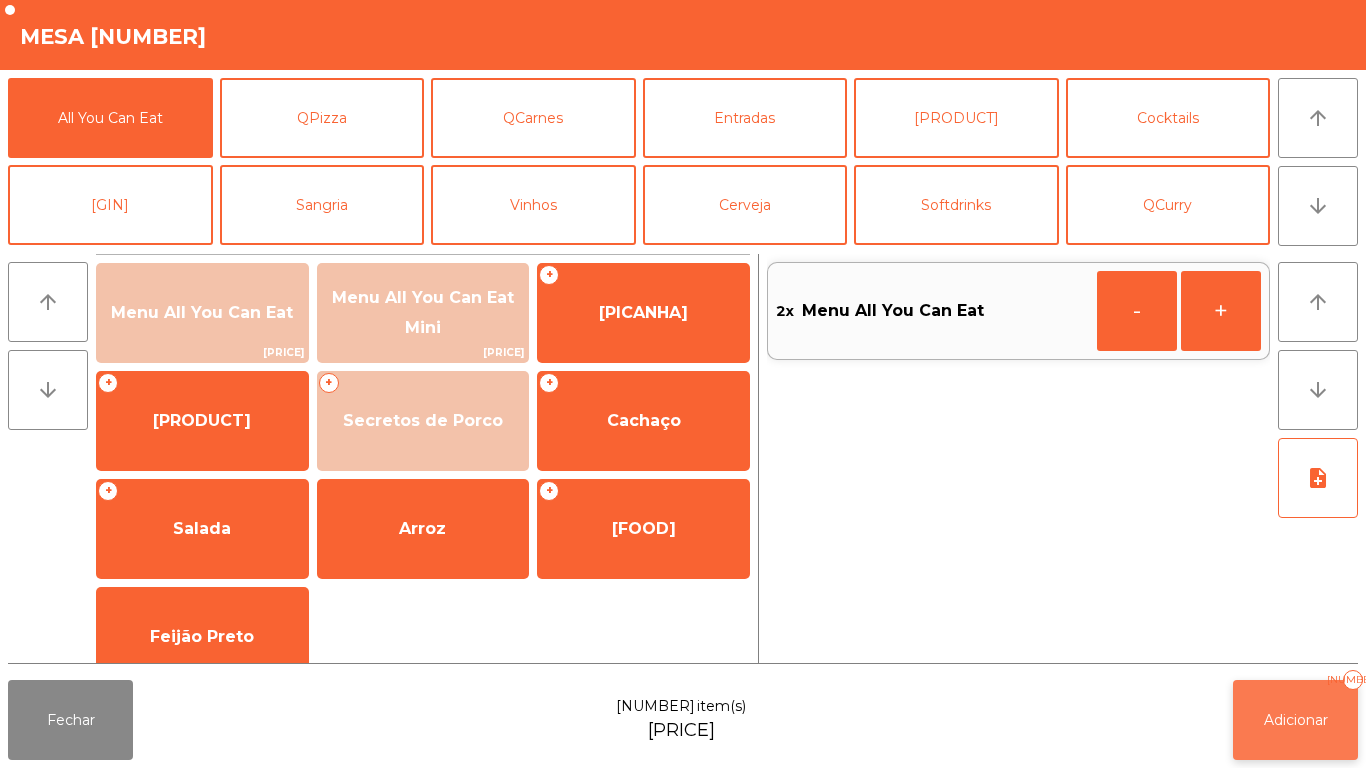 click on "Adicionar   [NUMBER]" 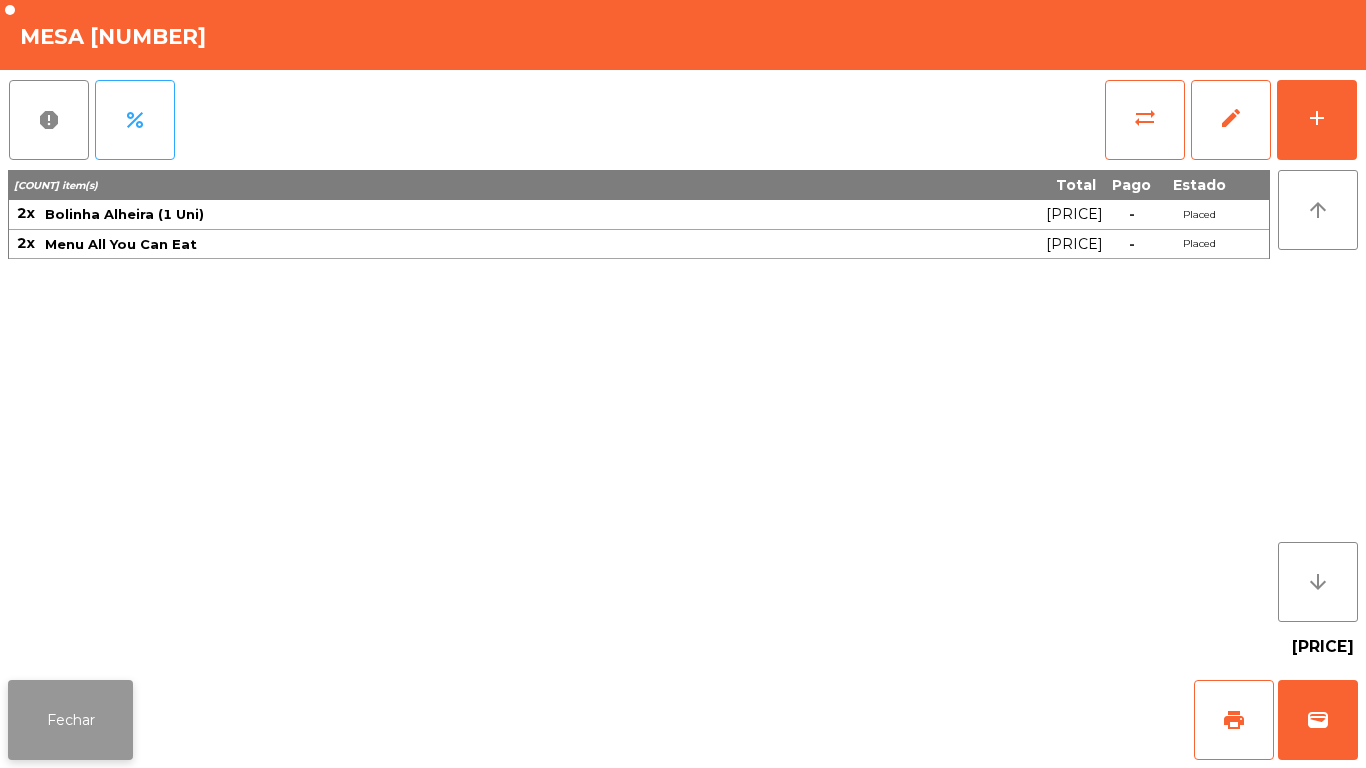 click on "Fechar" 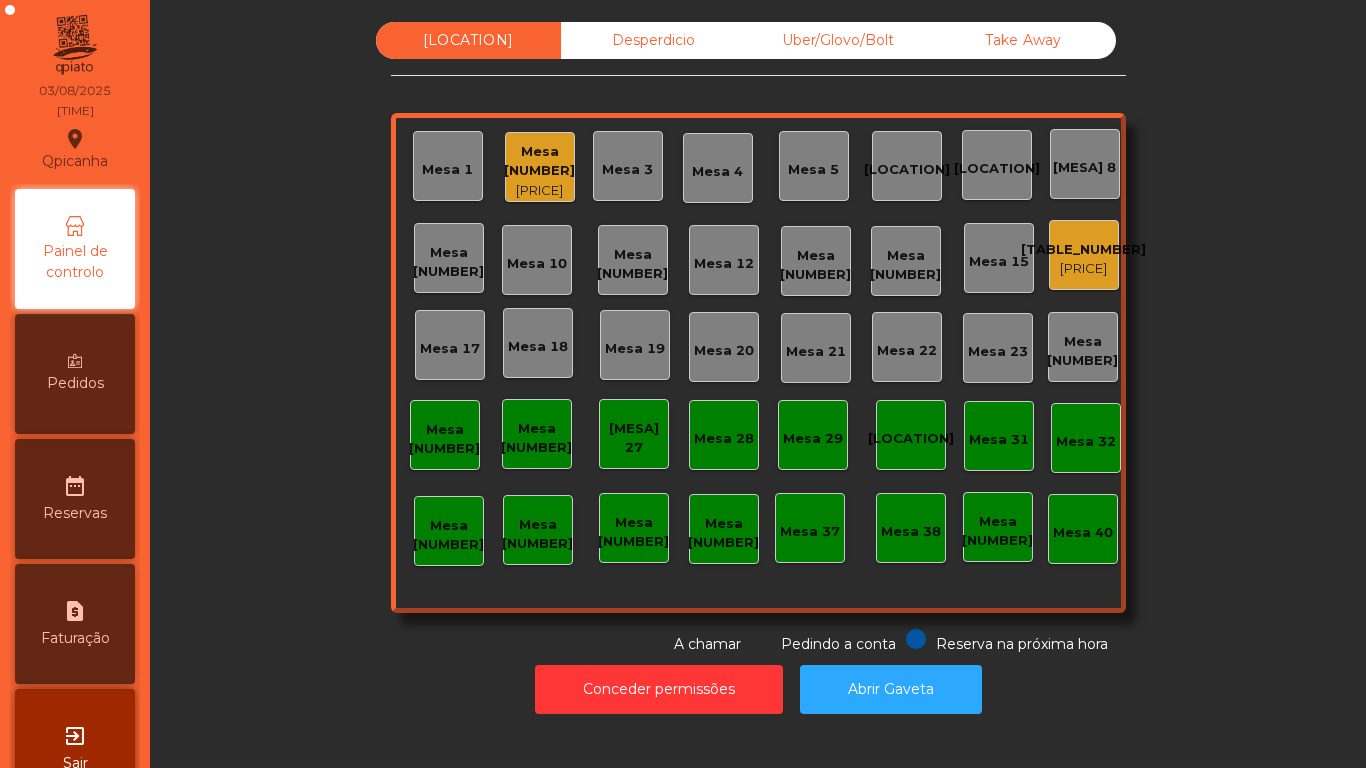 click on "[PRICE]" 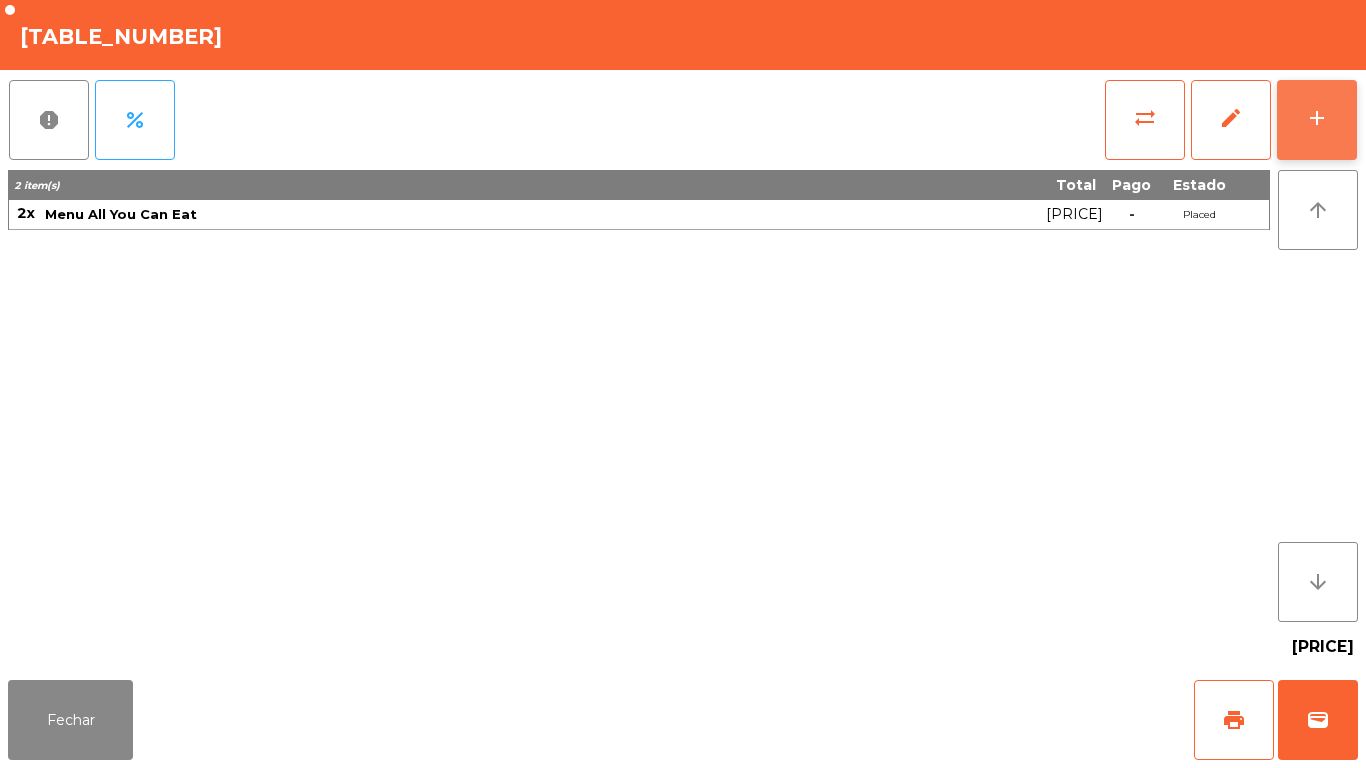 click on "add" 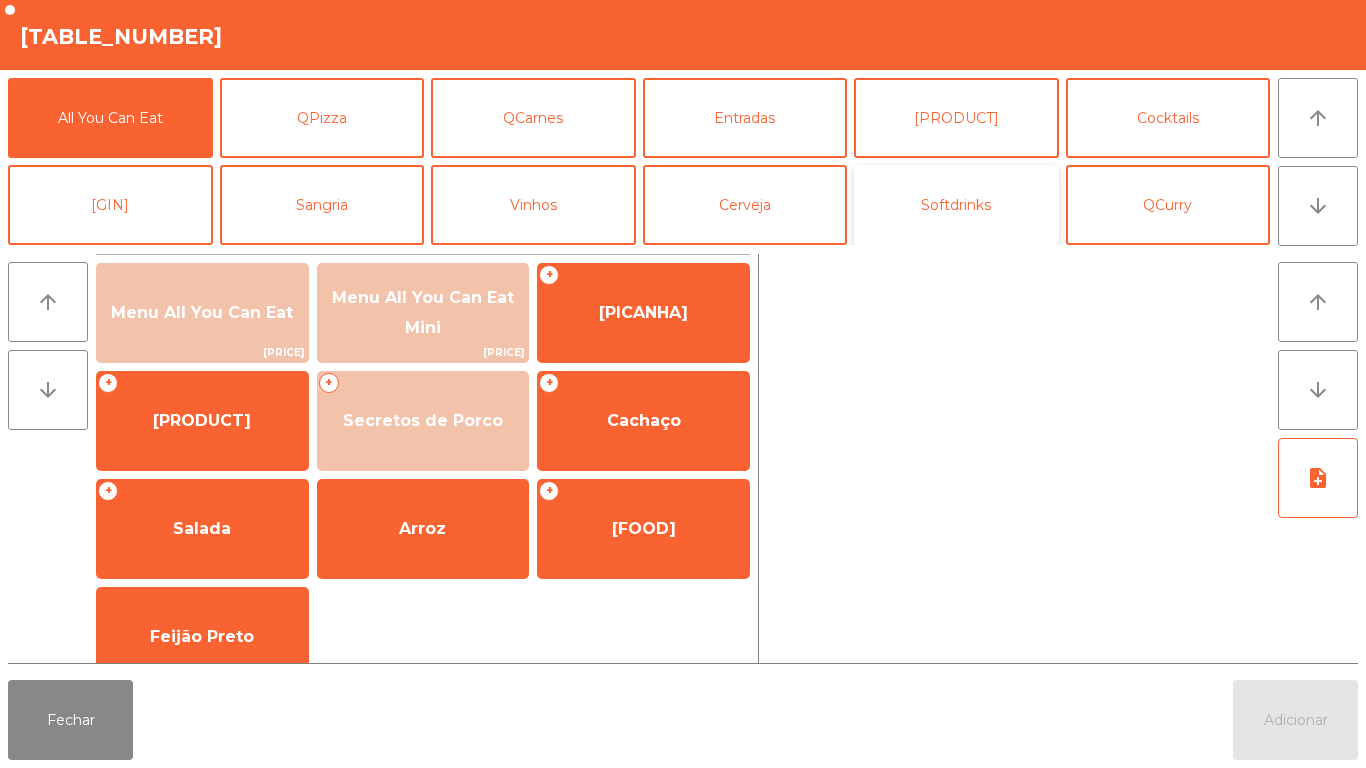 click on "Softdrinks" 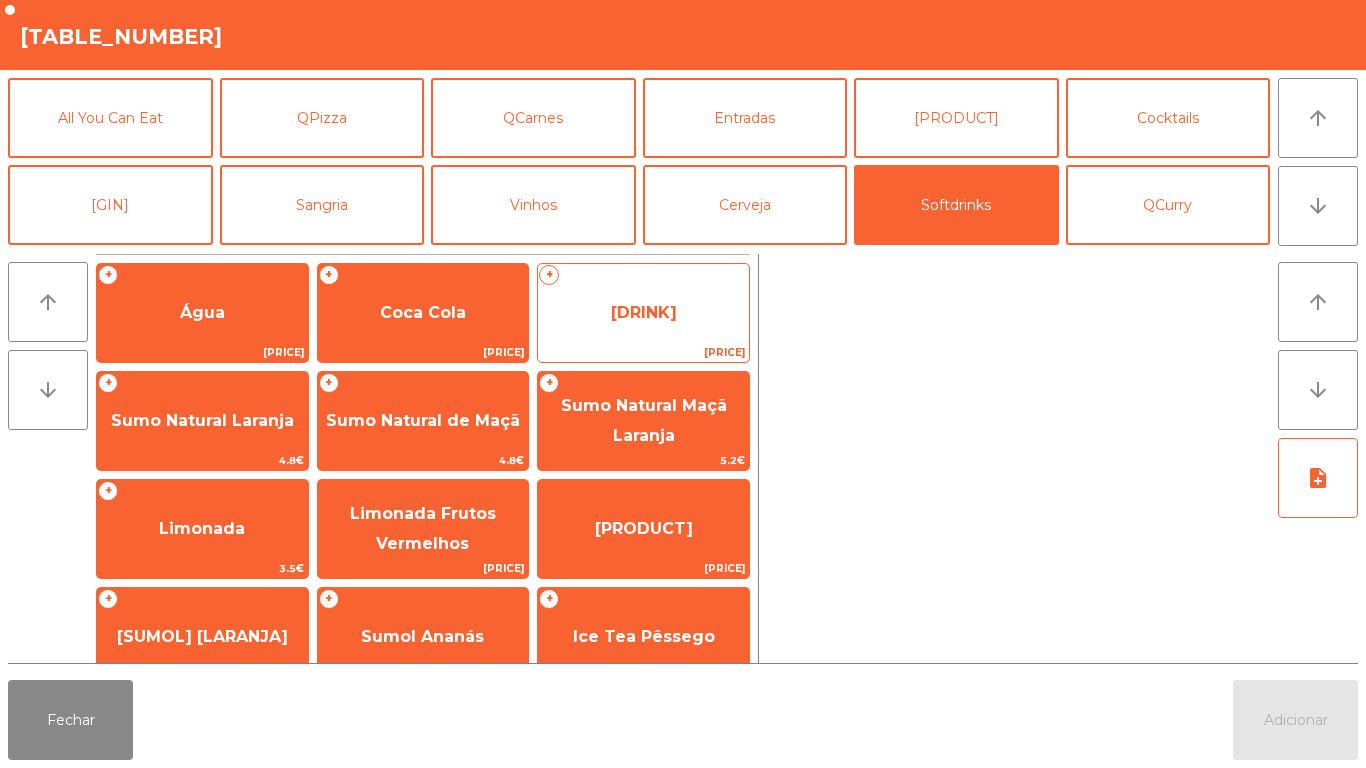 click on "[DRINK]" 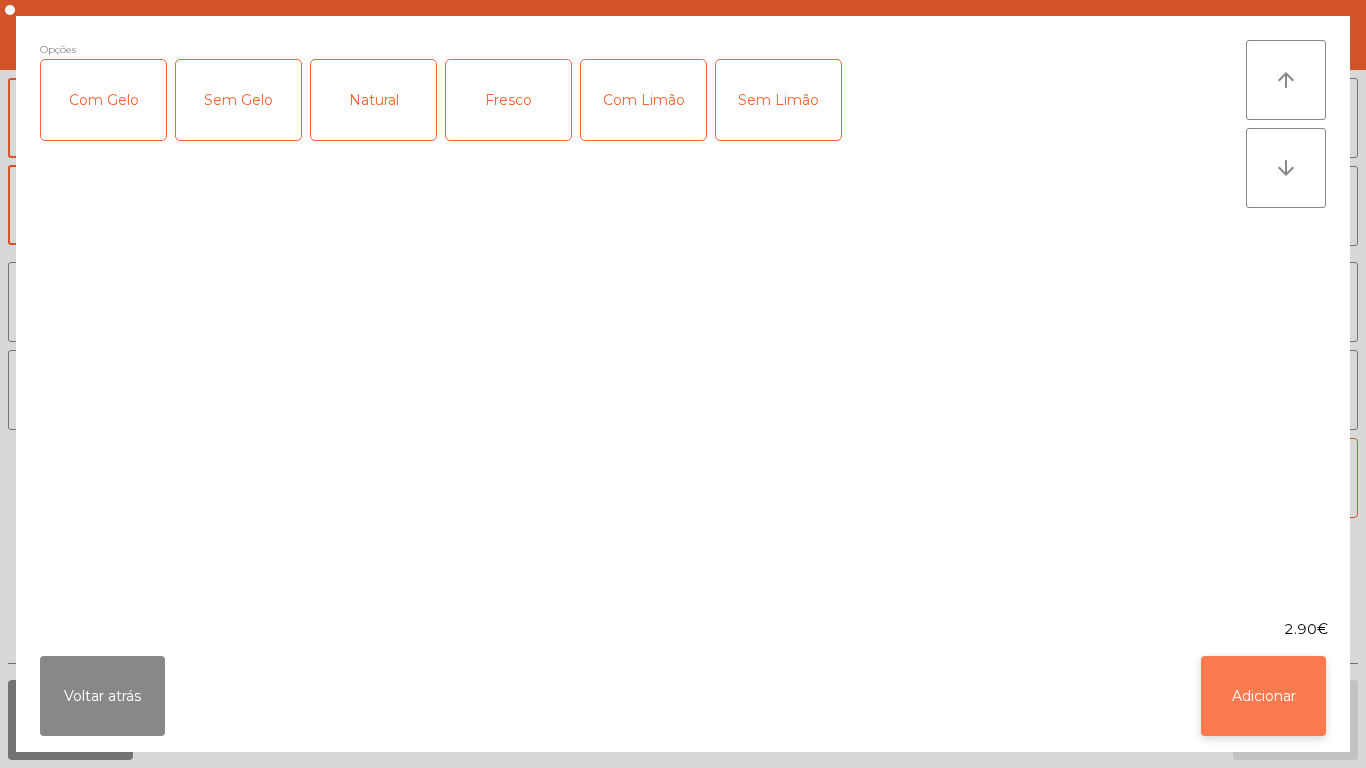 click on "Adicionar" 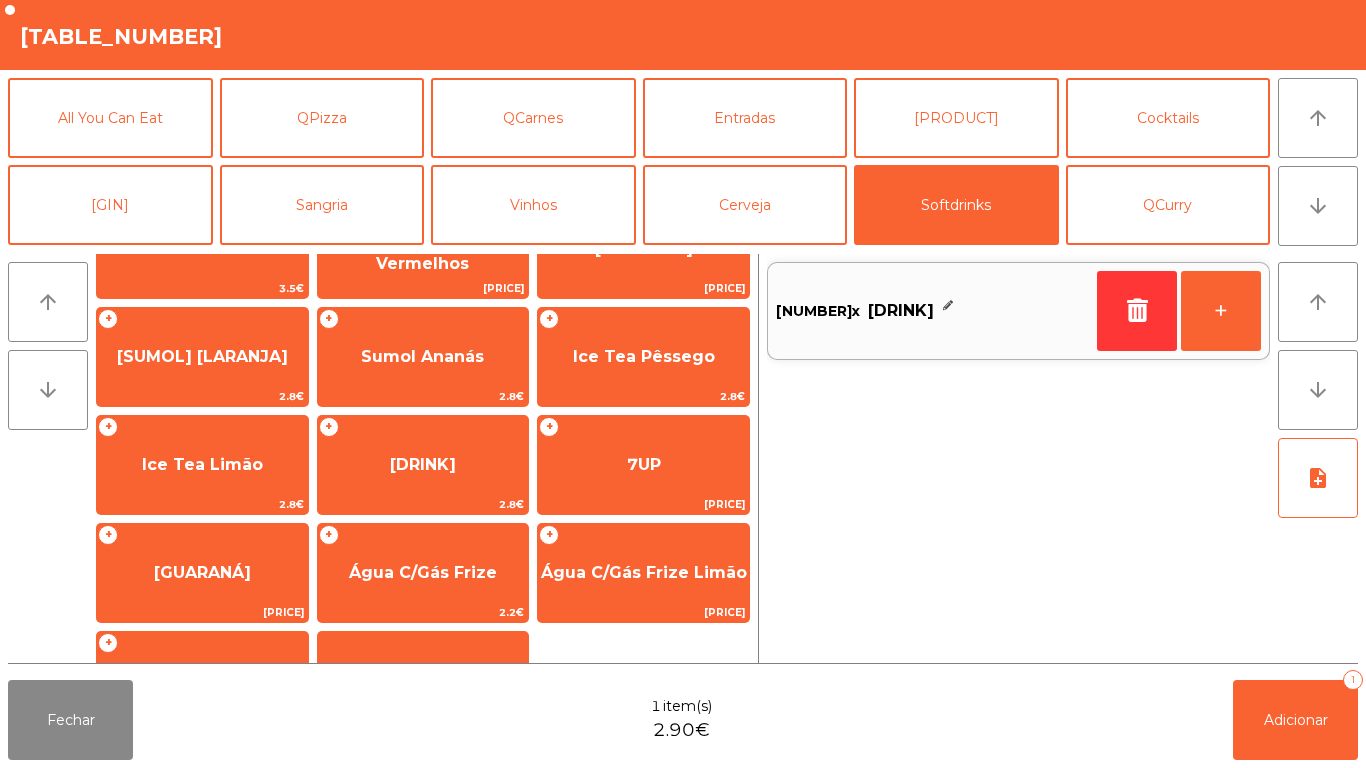 scroll, scrollTop: 296, scrollLeft: 0, axis: vertical 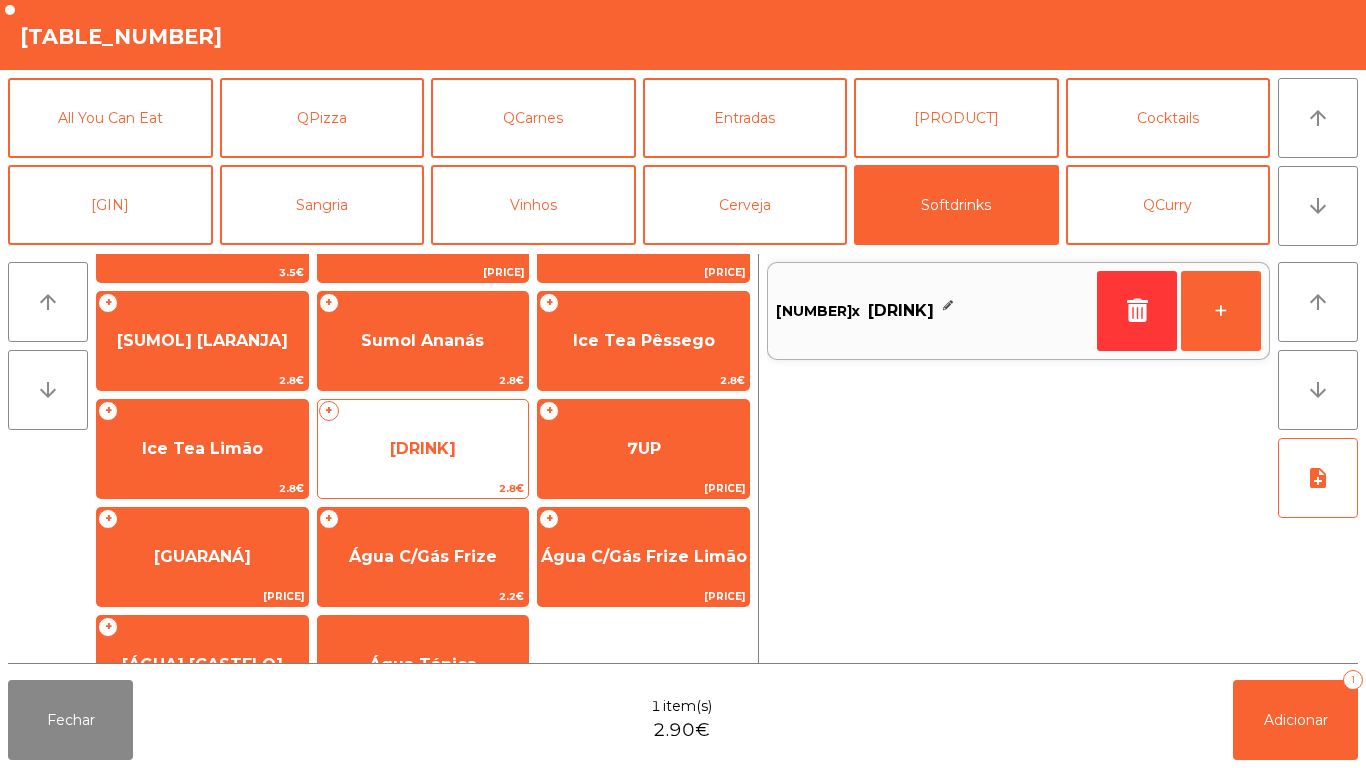 click on "[DRINK]" 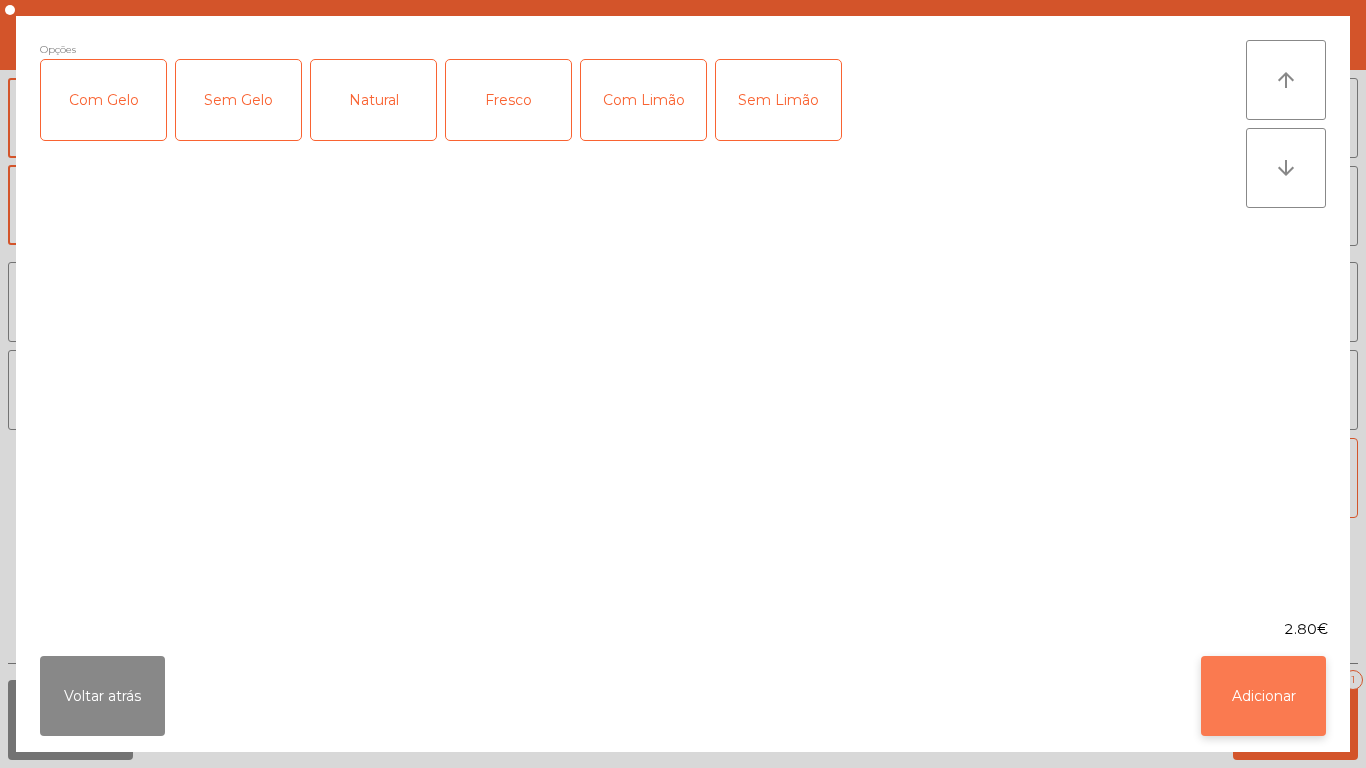 click on "Adicionar" 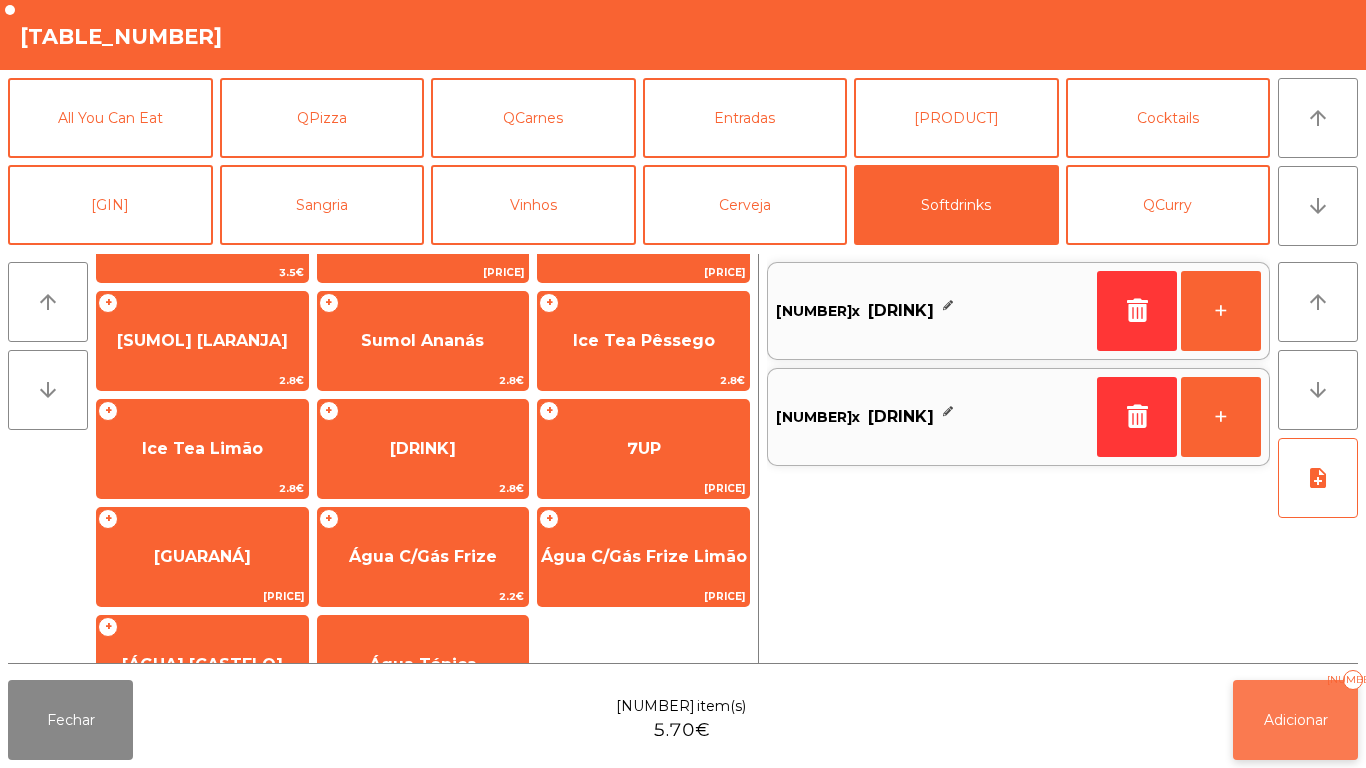 click on "Adicionar" 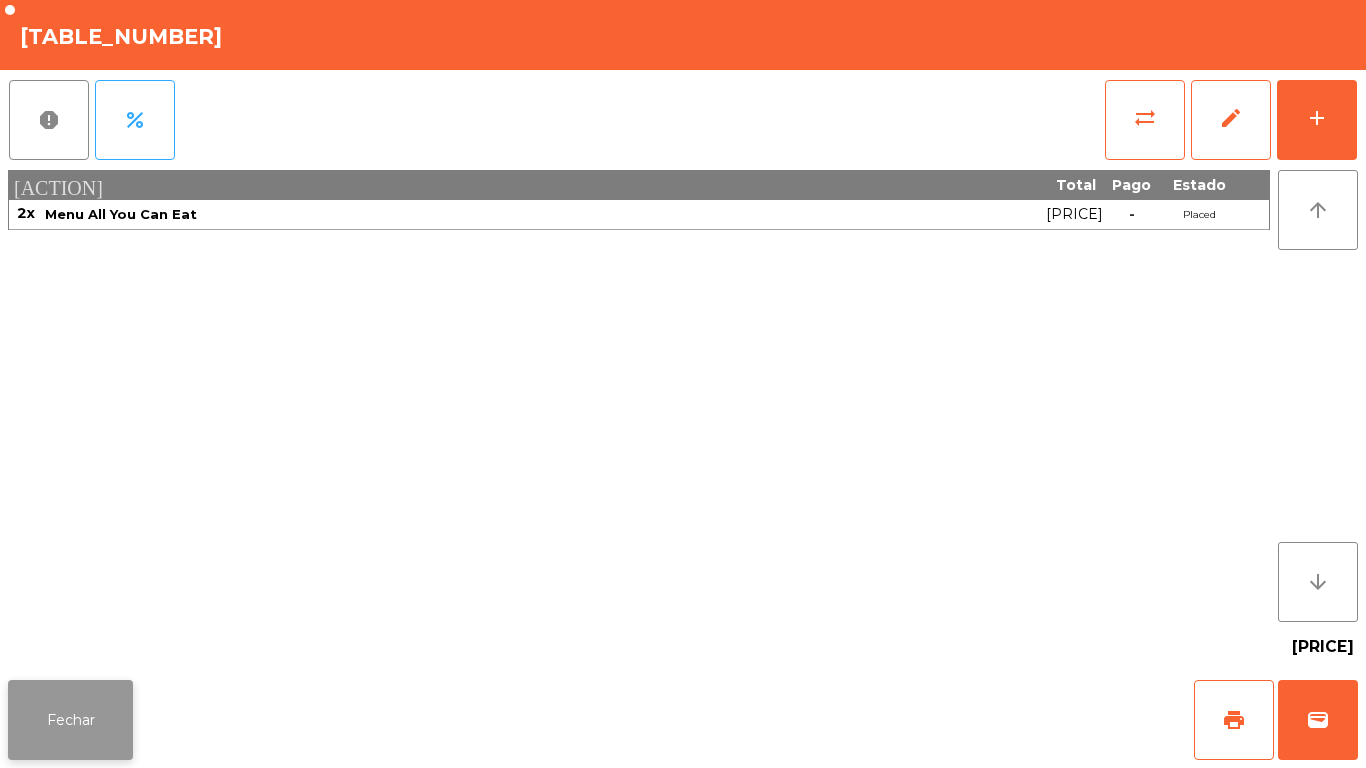 click on "Fechar" 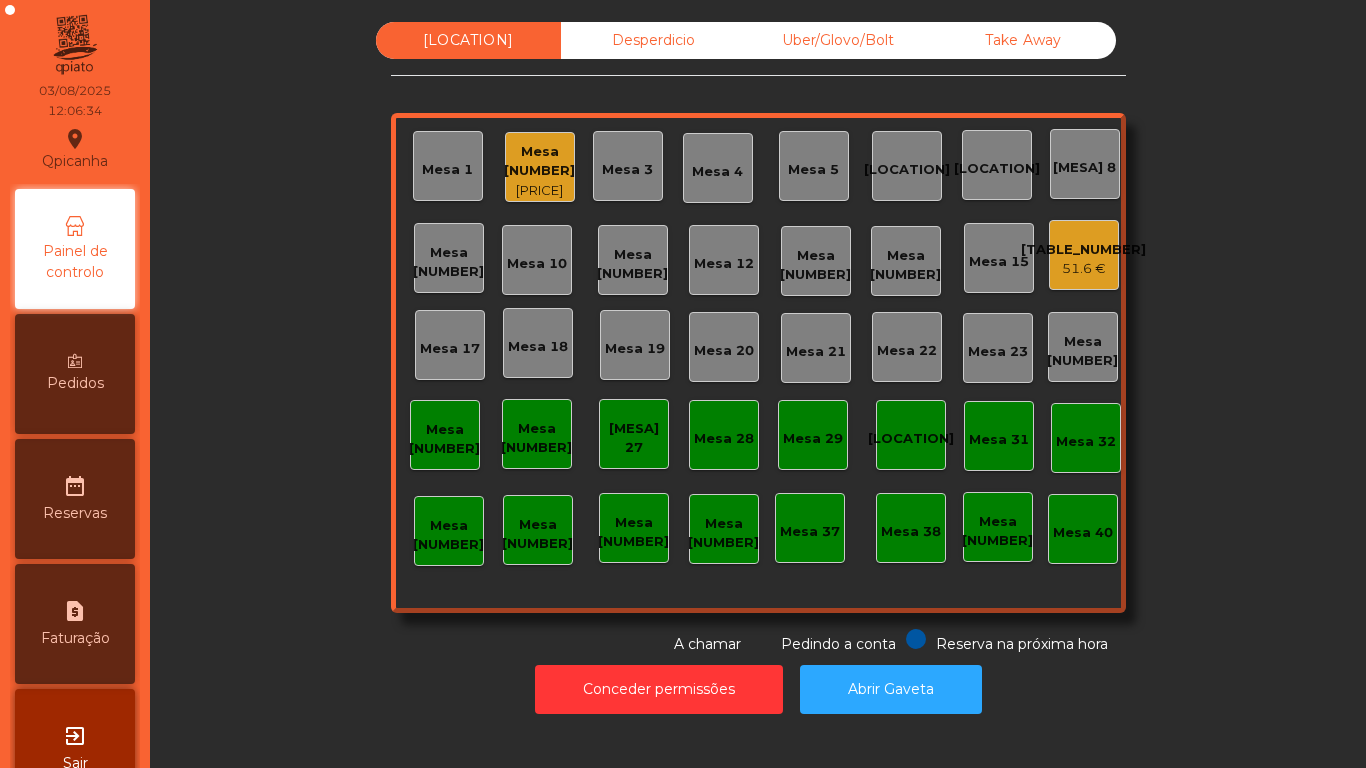 click on "[PRICE]" 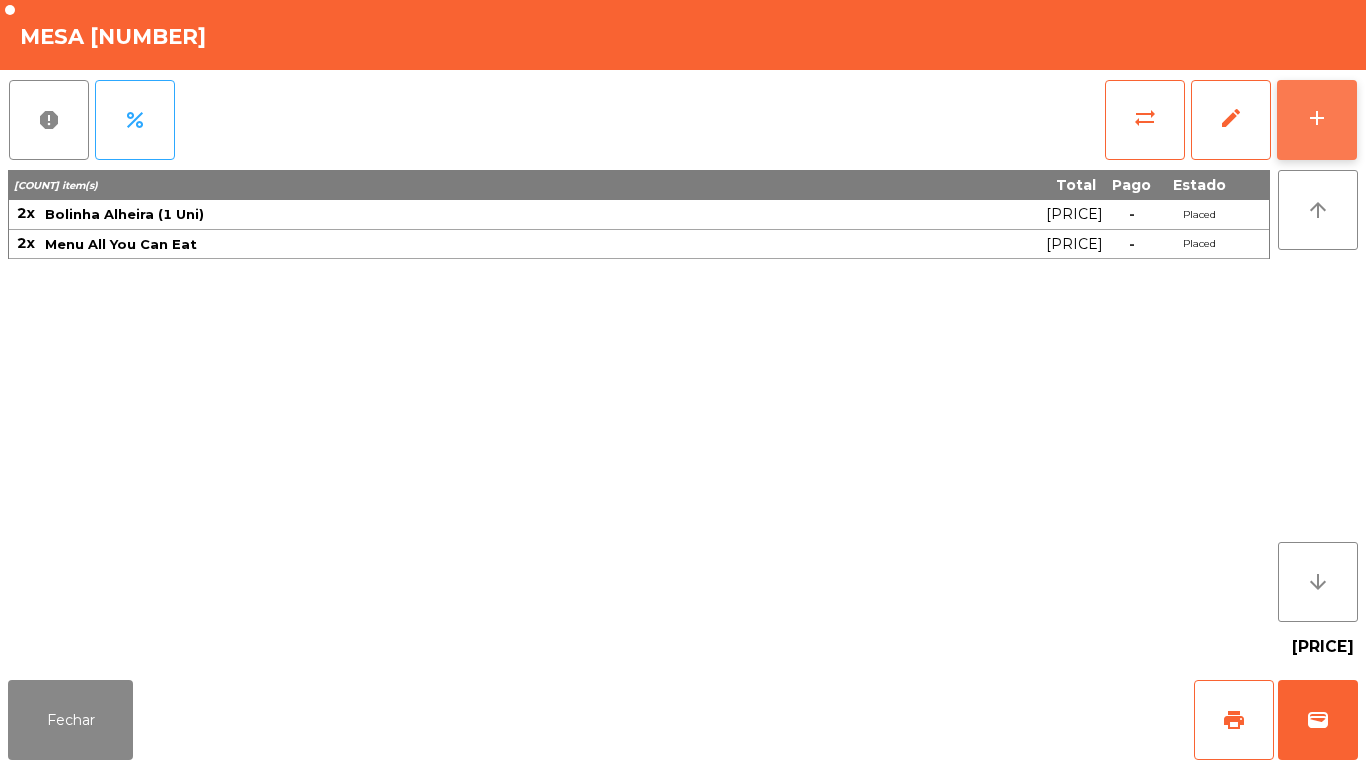 click on "add" 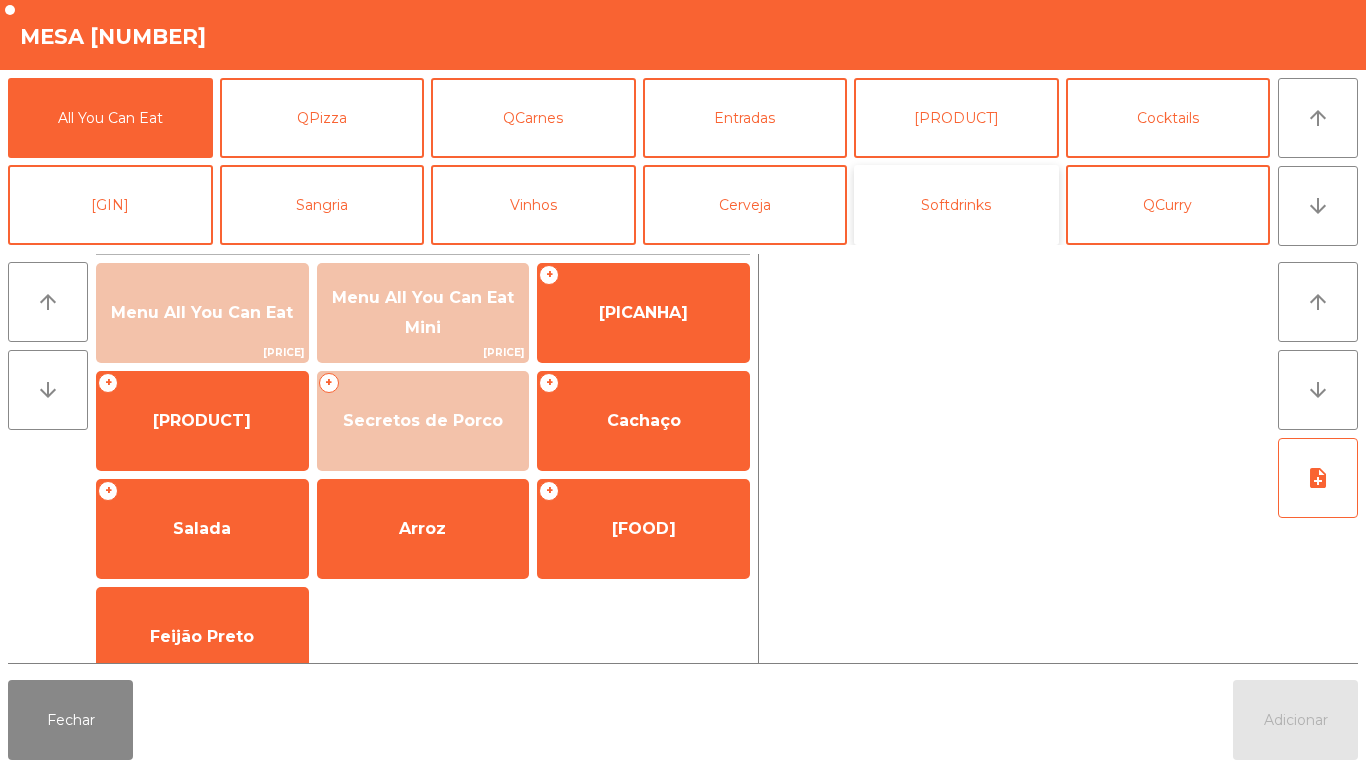 click on "Softdrinks" 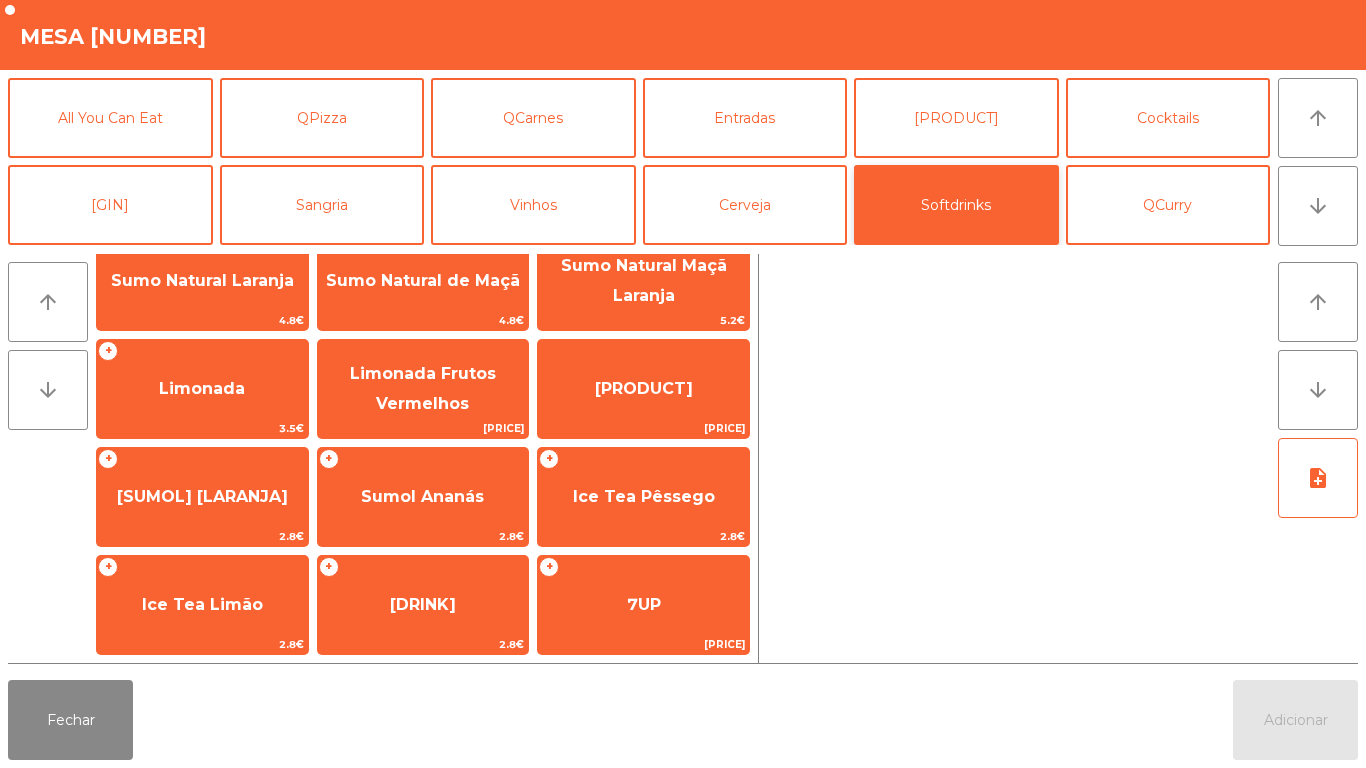 scroll, scrollTop: 273, scrollLeft: 0, axis: vertical 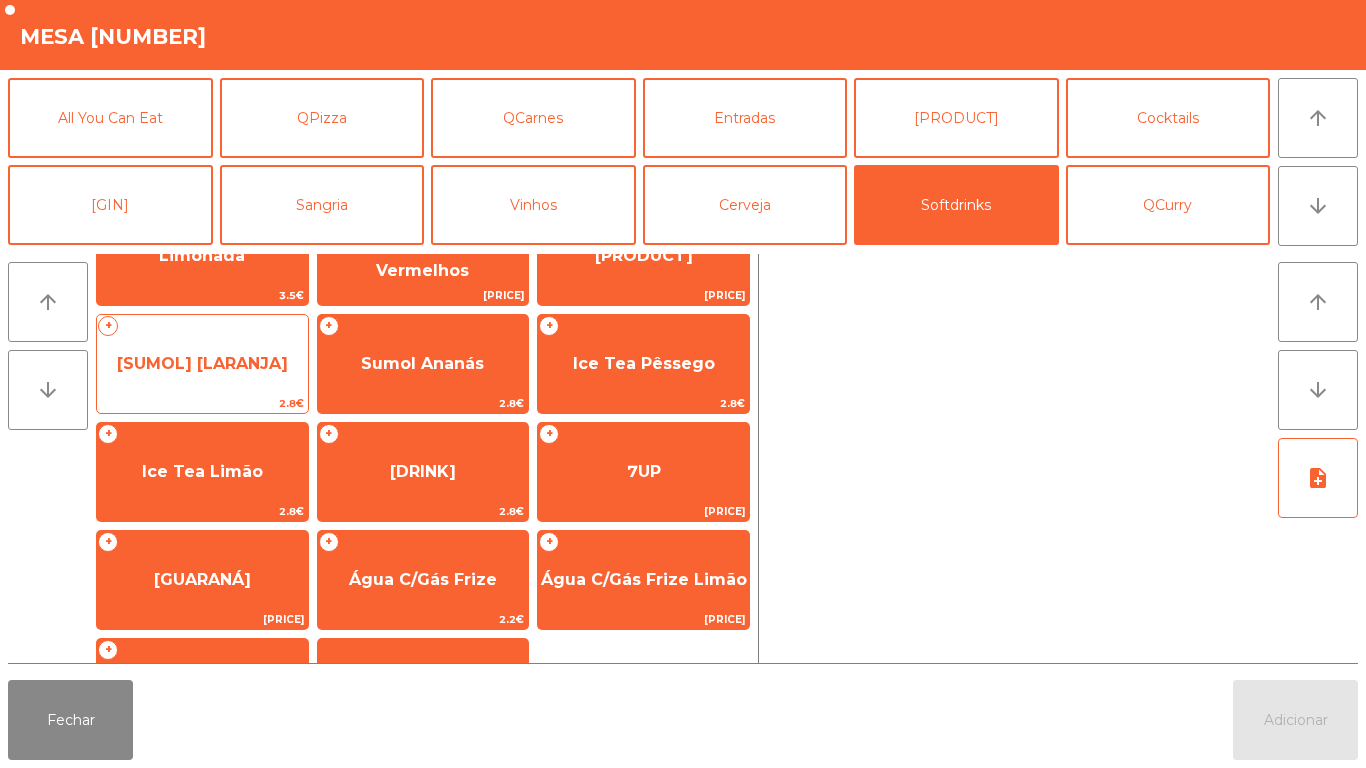 click on "[SUMOL] [LARANJA]" 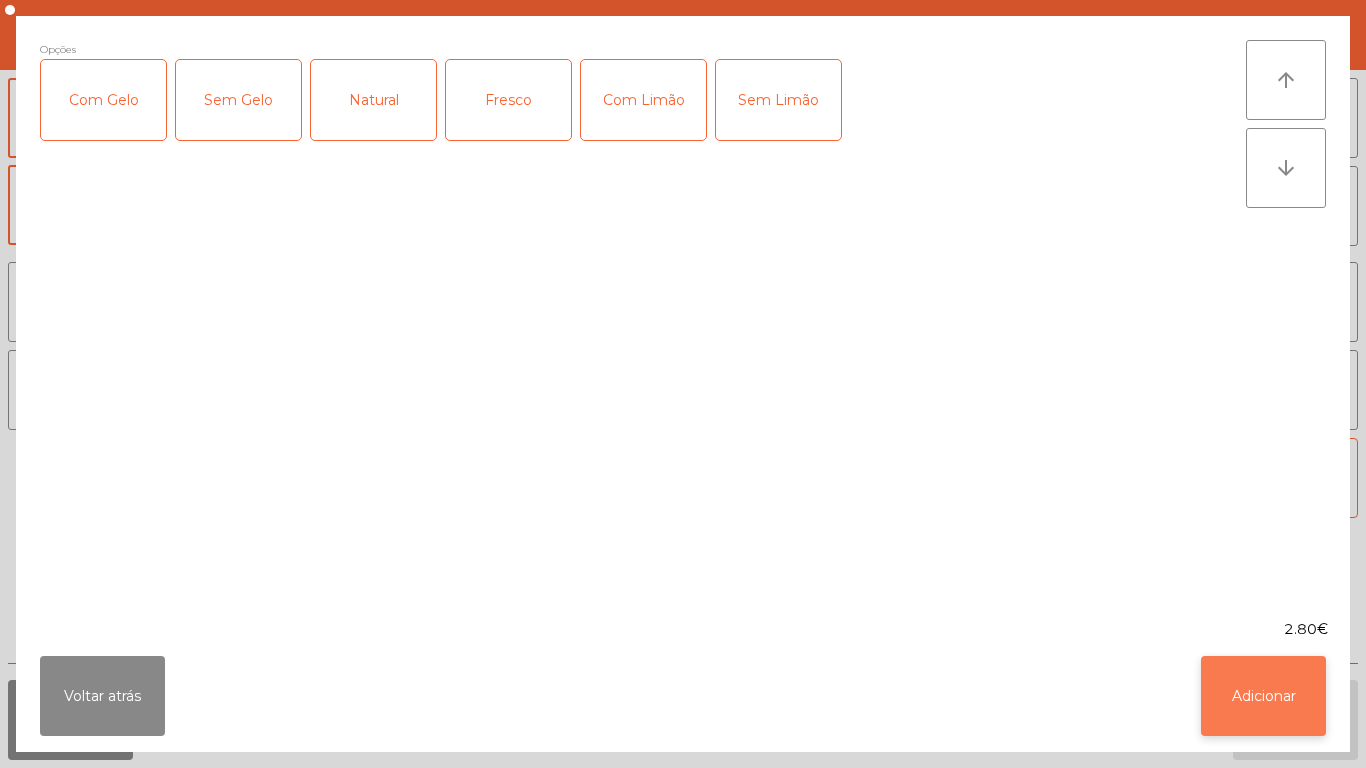 click on "Adicionar" 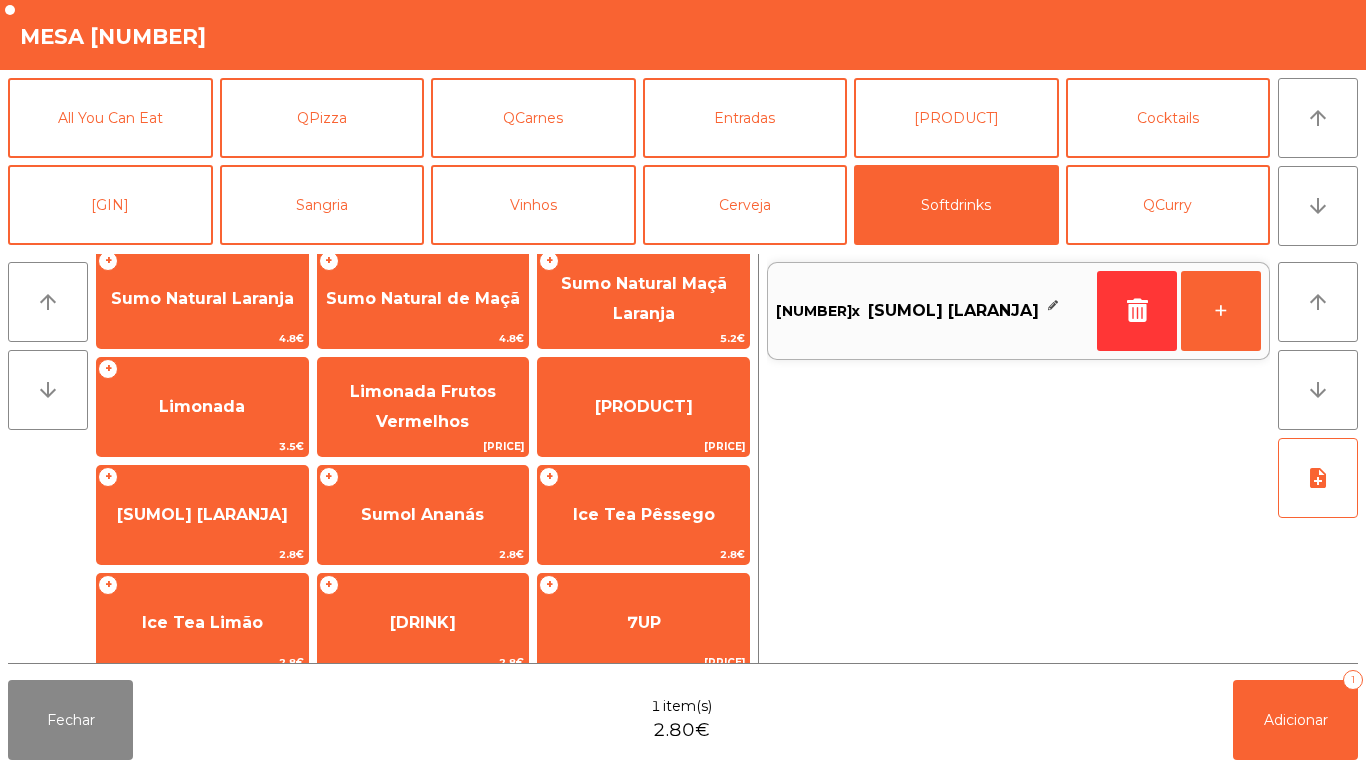 scroll, scrollTop: 0, scrollLeft: 0, axis: both 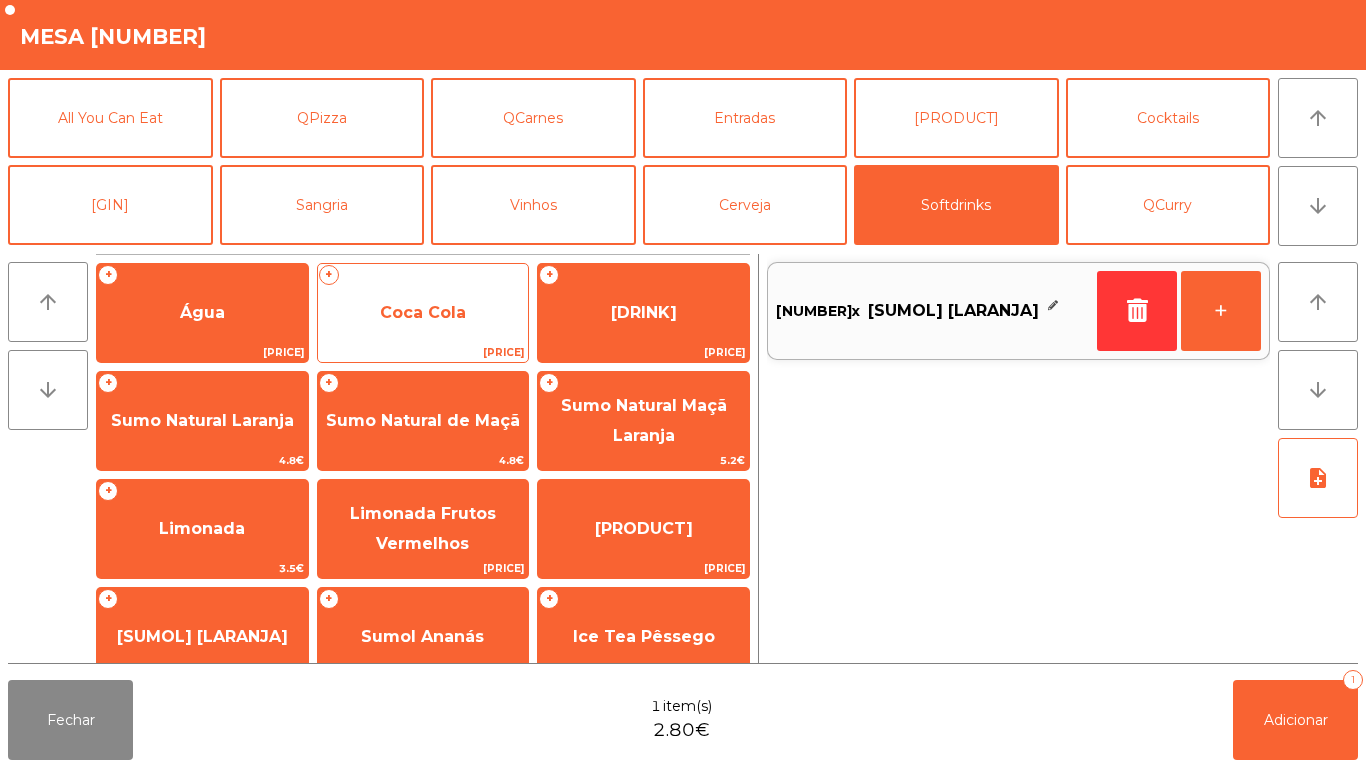 click on "Coca Cola" 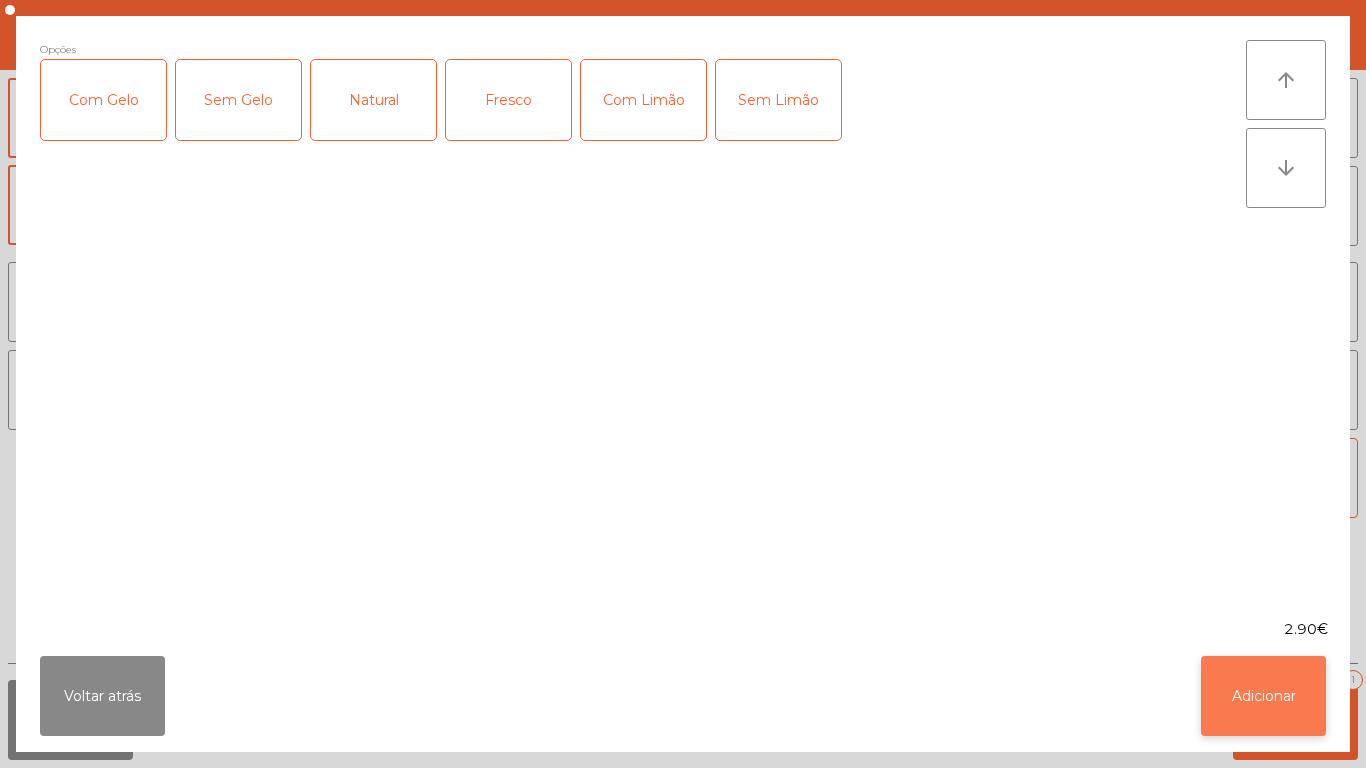 click on "Adicionar" 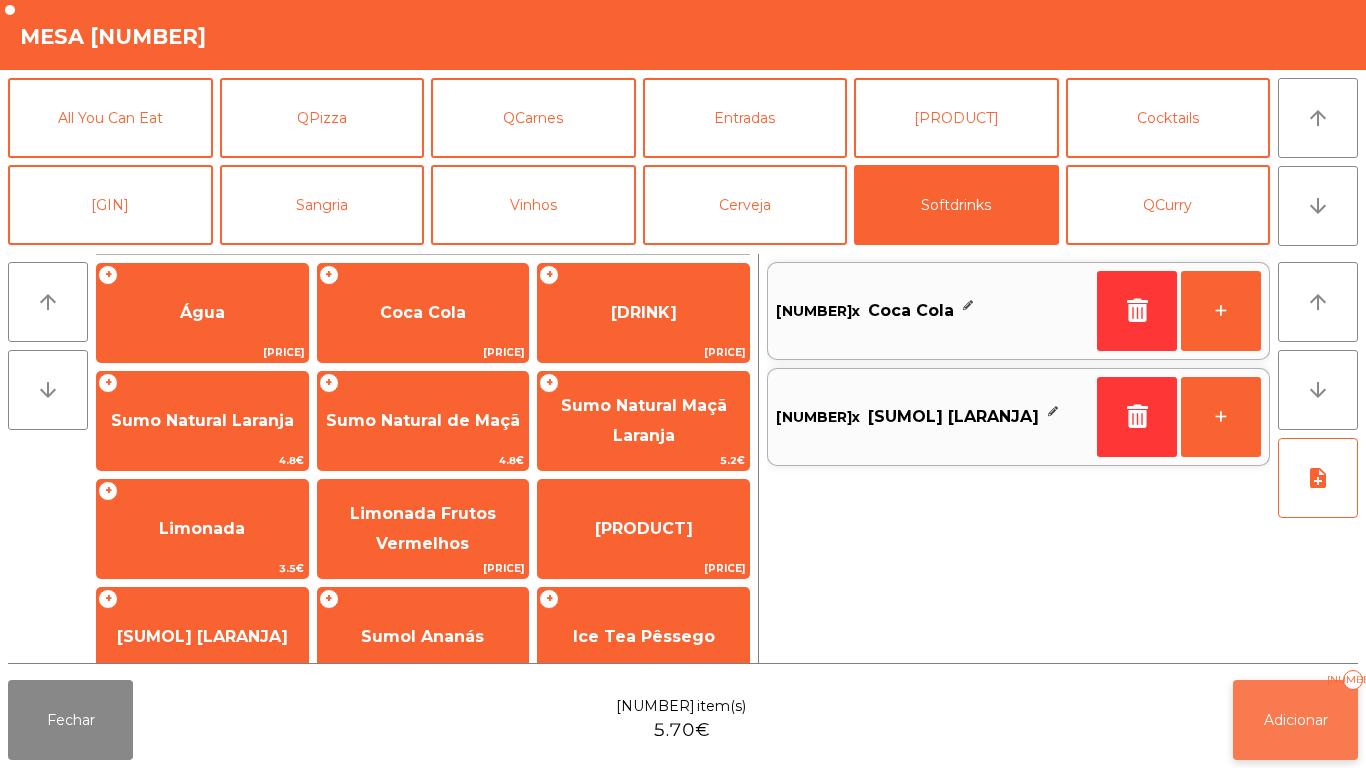 click on "Adicionar" 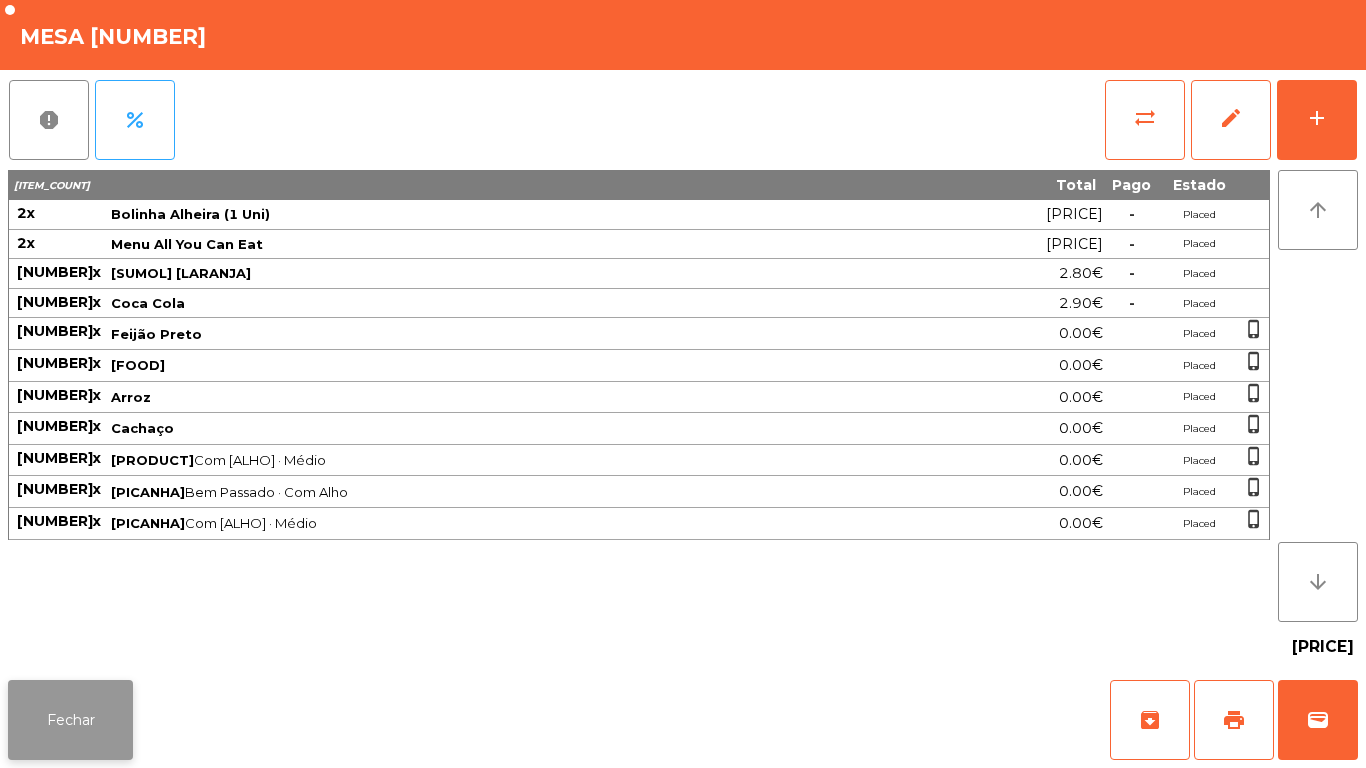 click on "Fechar" 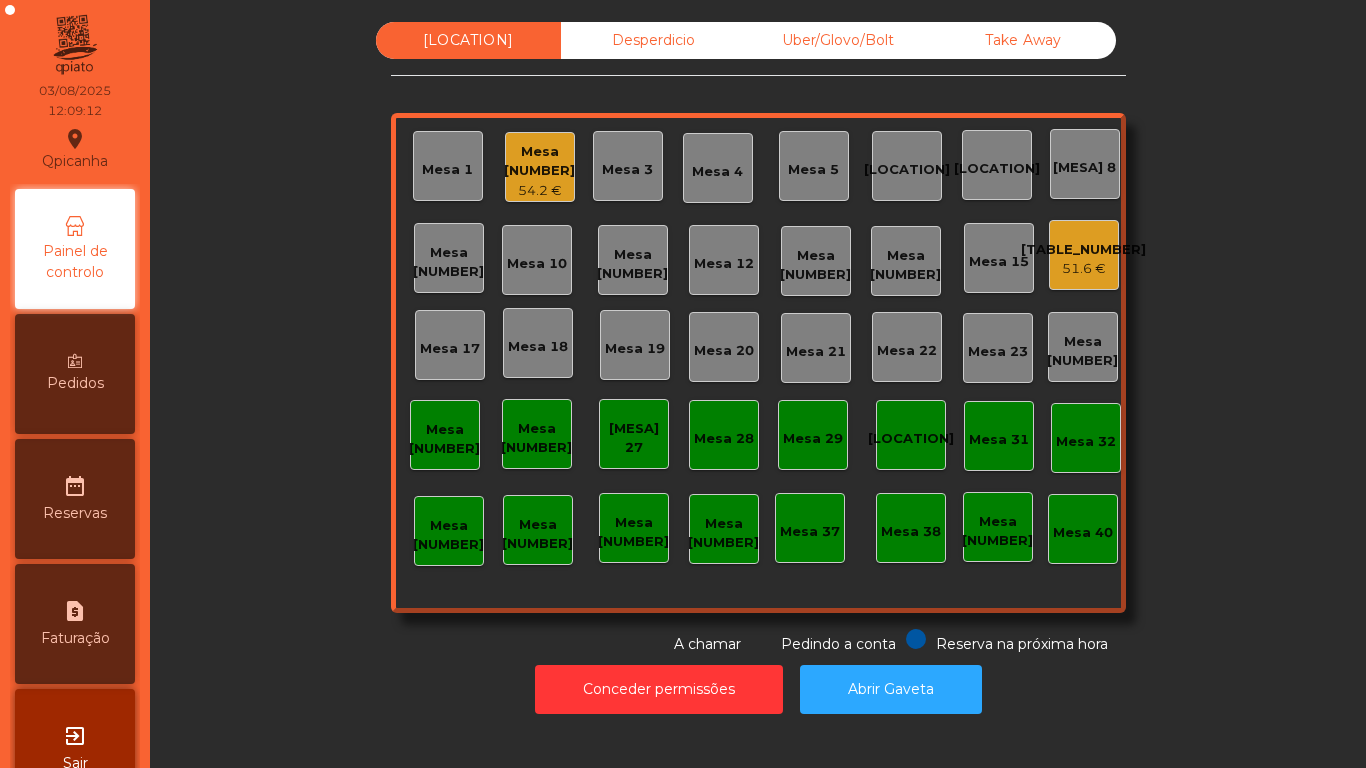 click on "51.6 €" 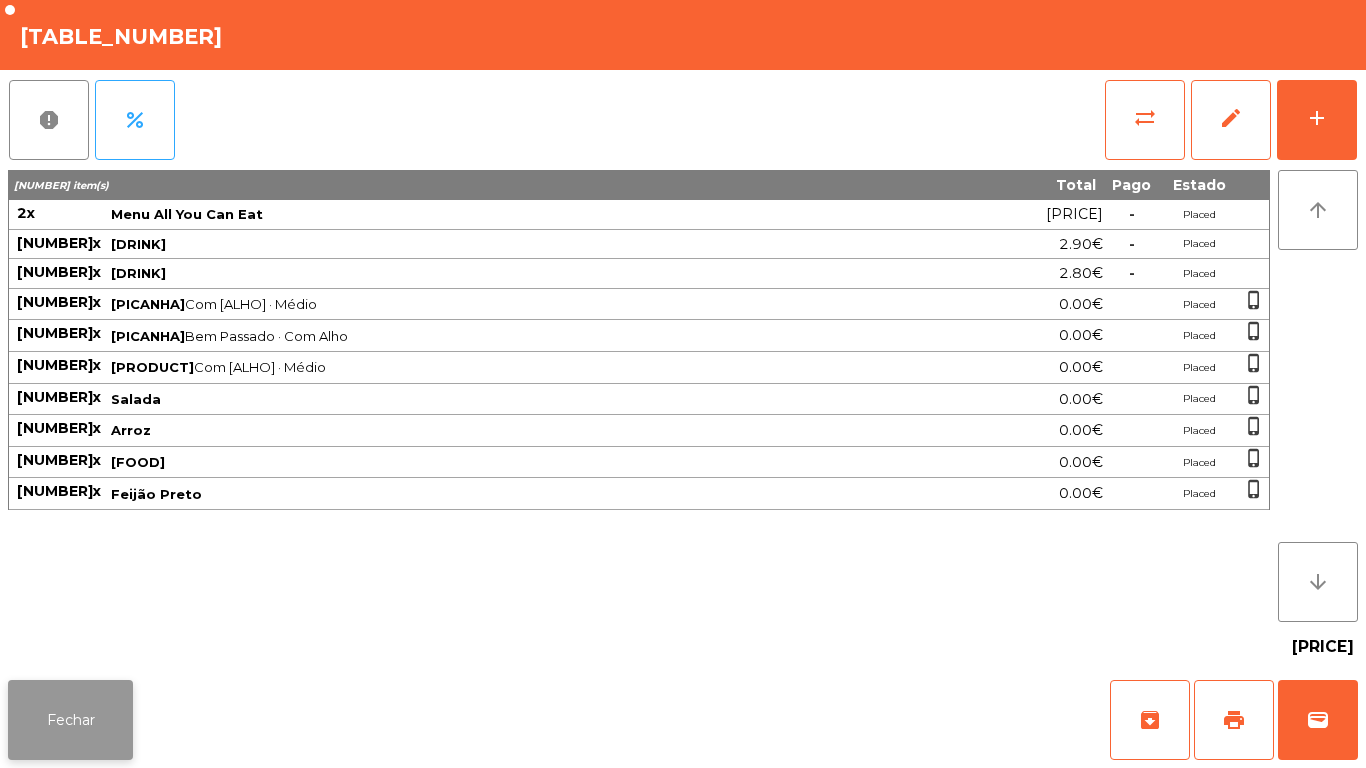 click on "Fechar" 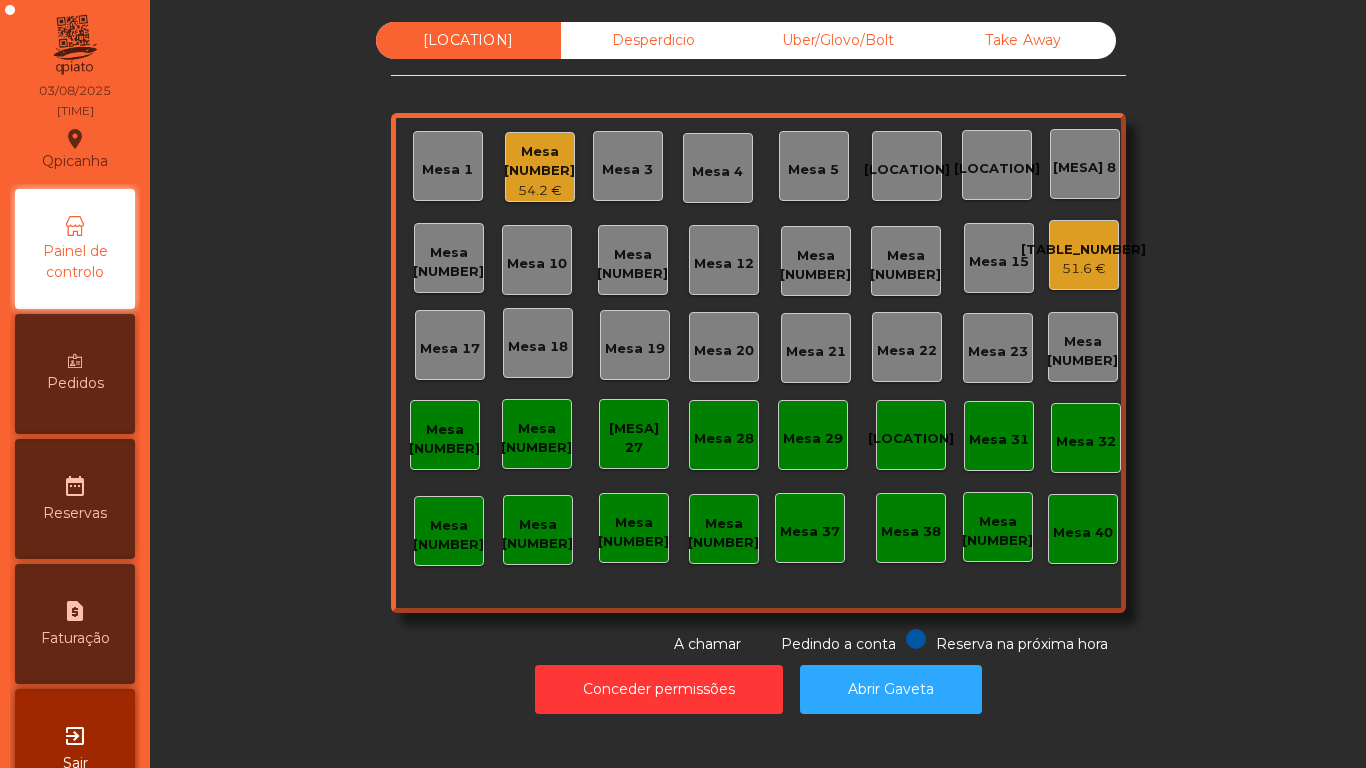 click on "Pedidos" at bounding box center [75, 374] 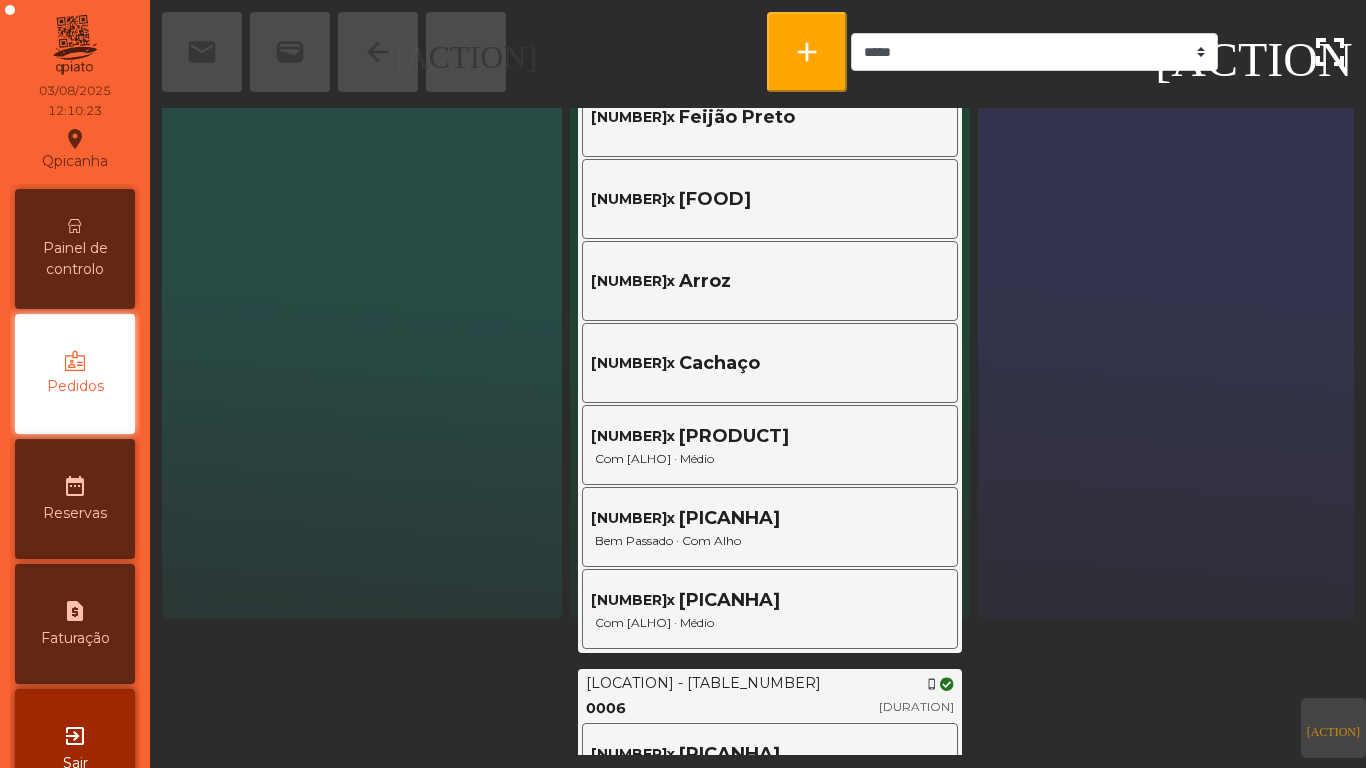 scroll, scrollTop: 0, scrollLeft: 0, axis: both 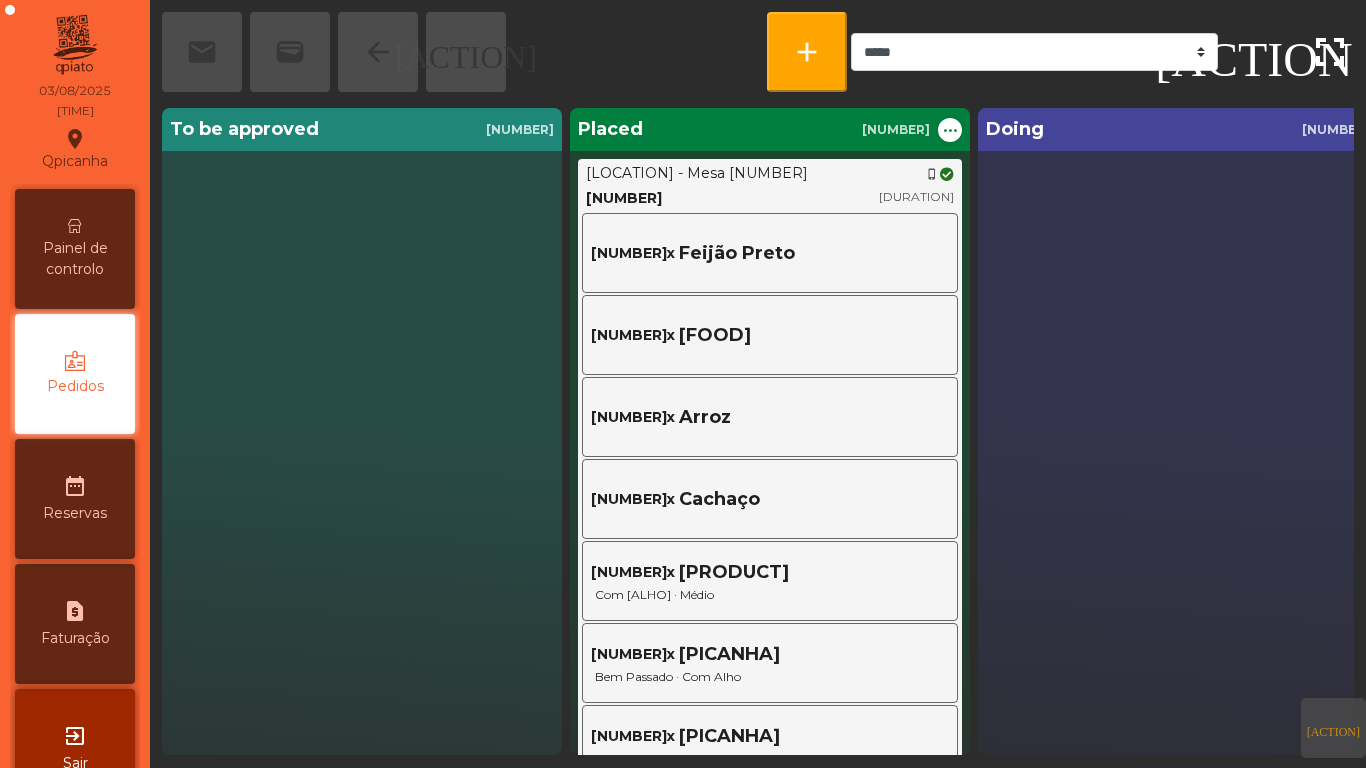 click on "Painel de controlo" at bounding box center (75, 259) 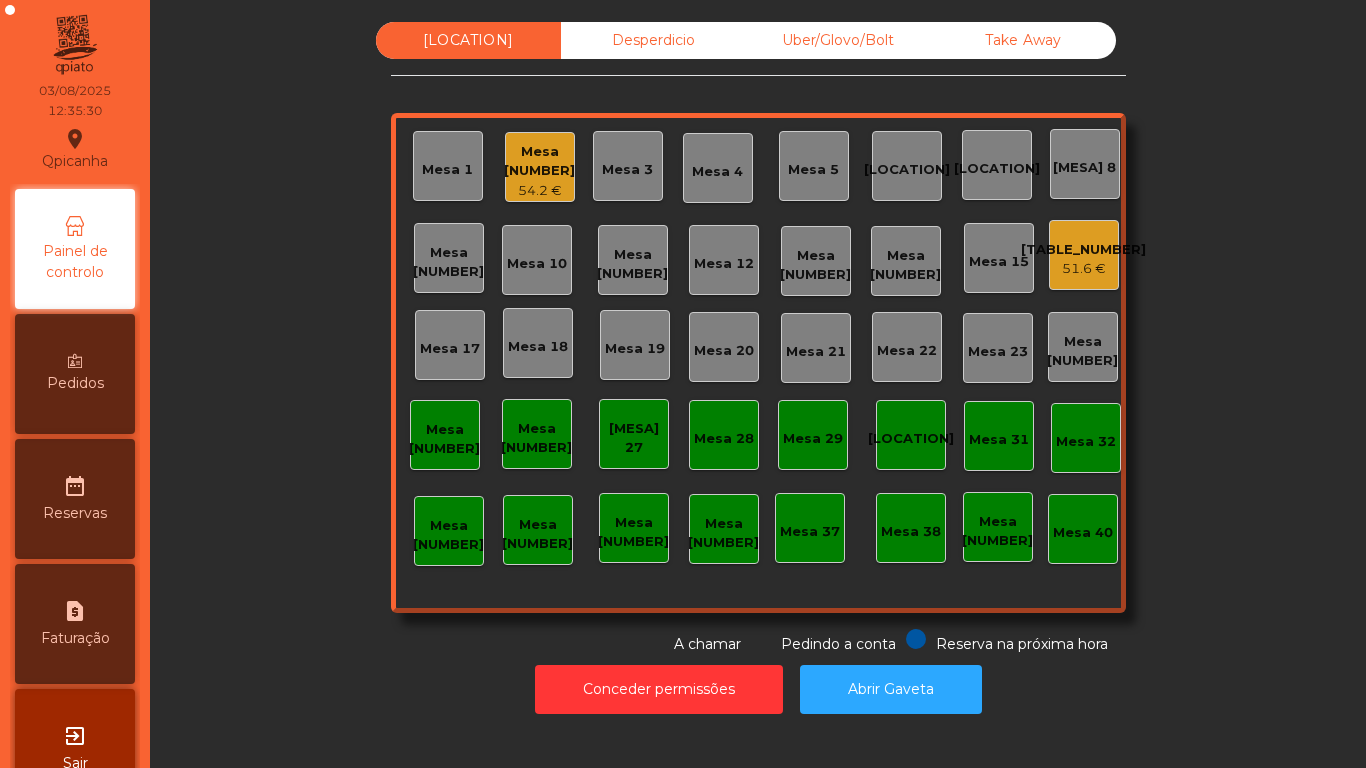 click on "Mesa 18" 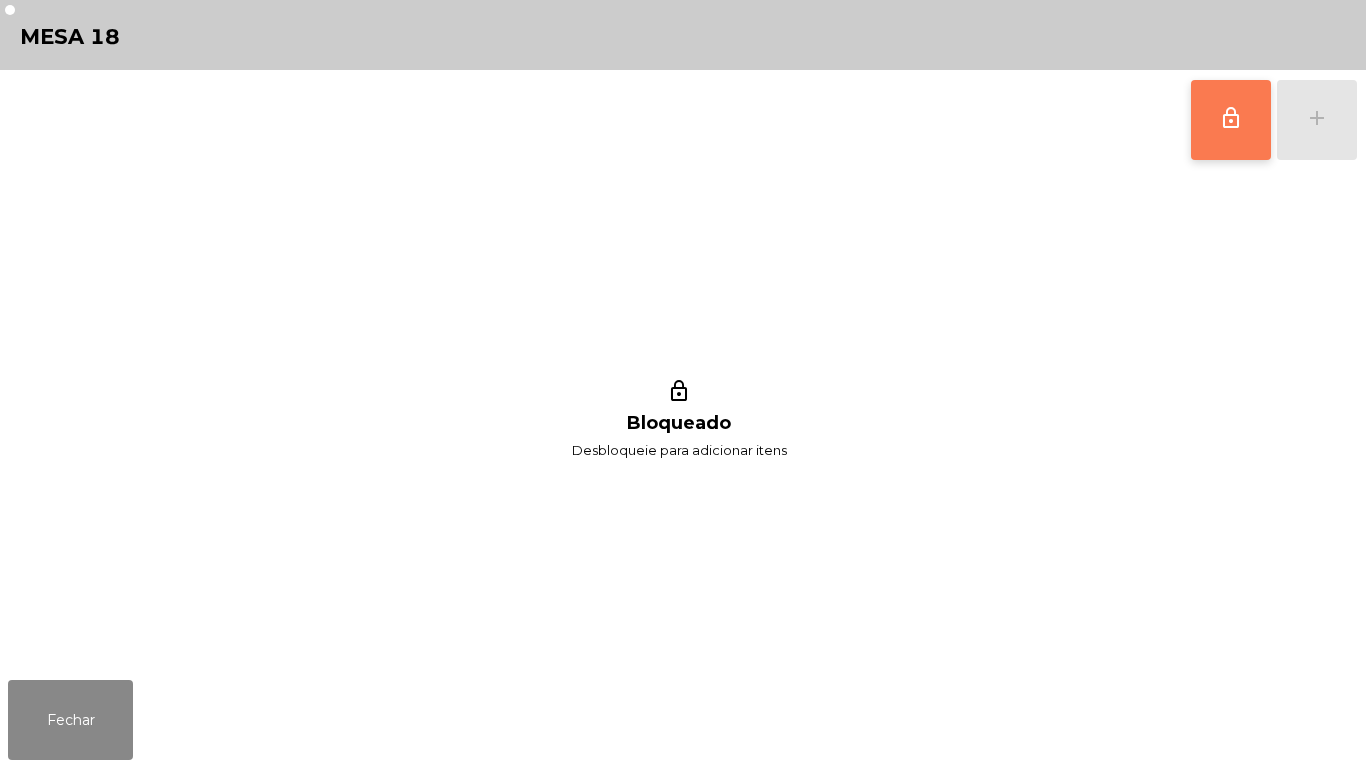 click on "lock_outline" 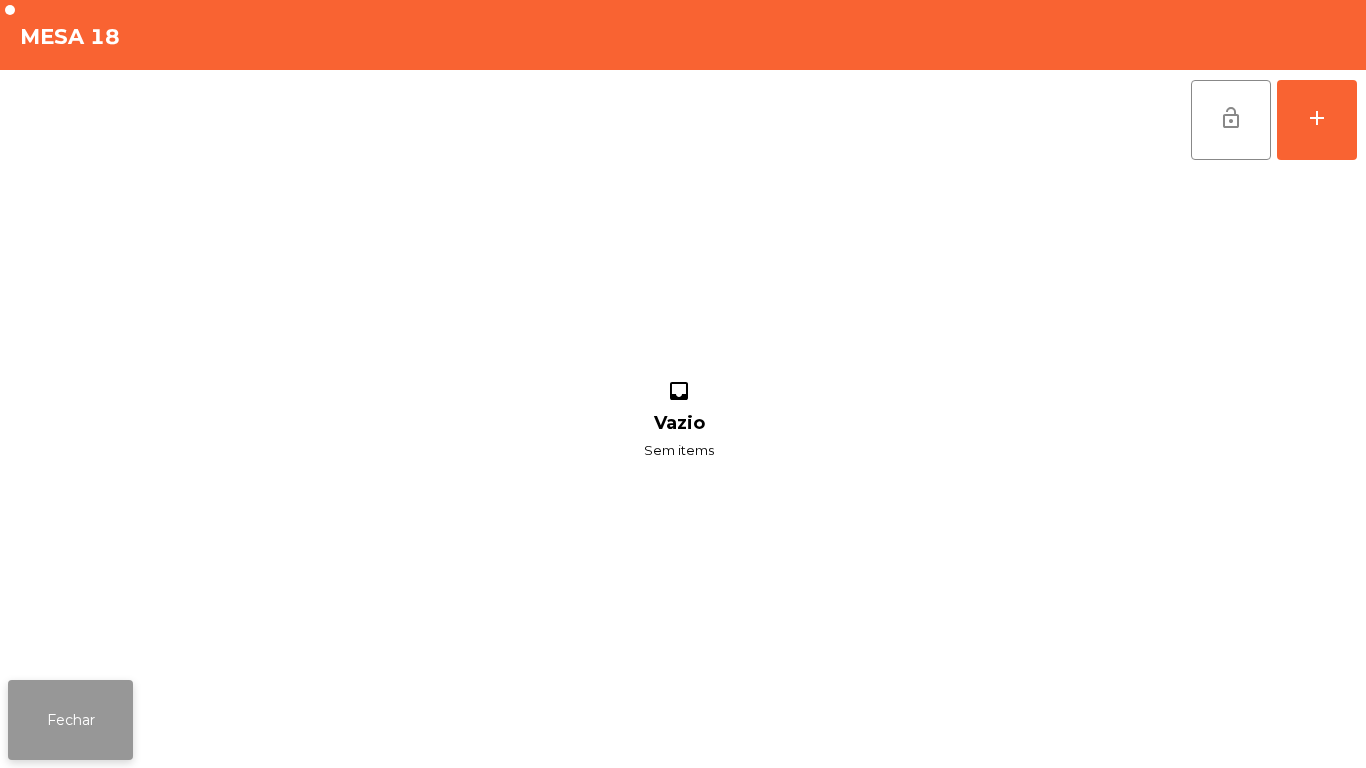 click on "Fechar" 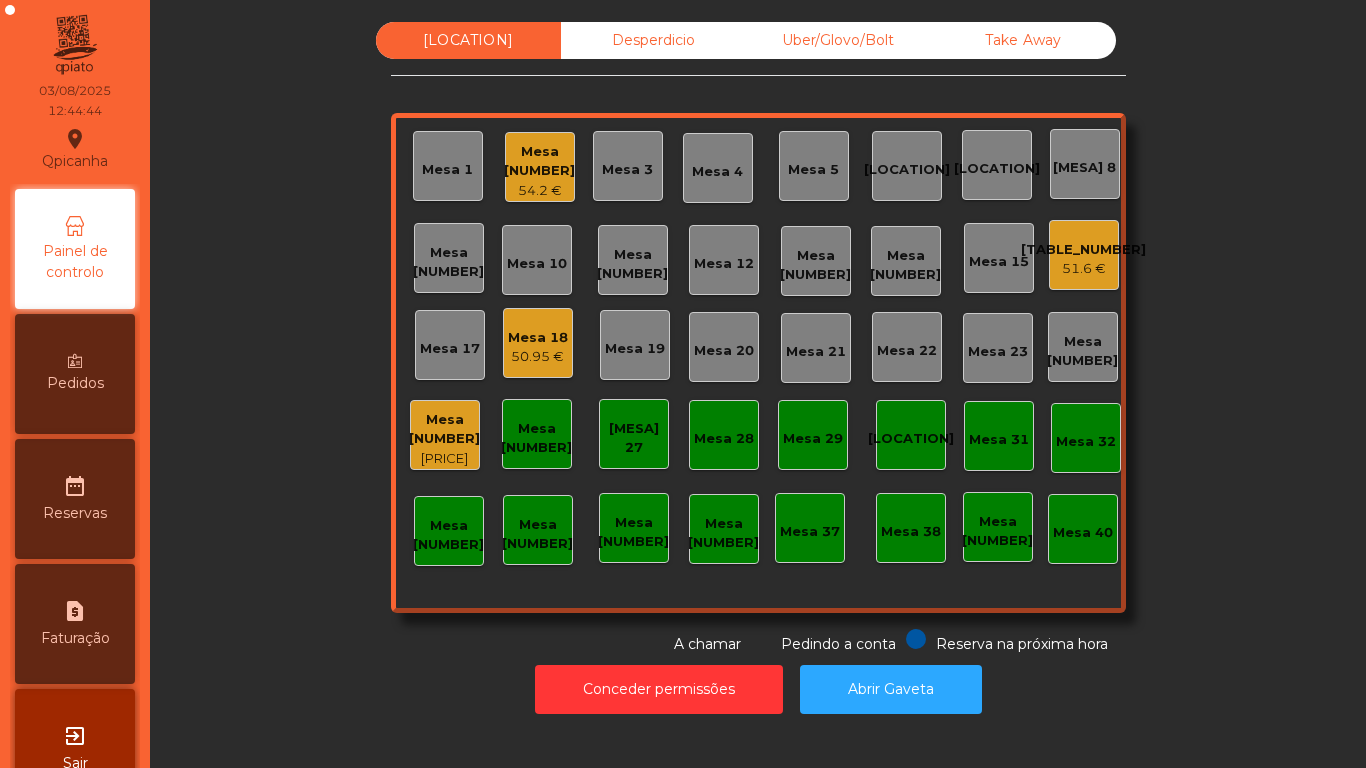 click on "50.95 €" 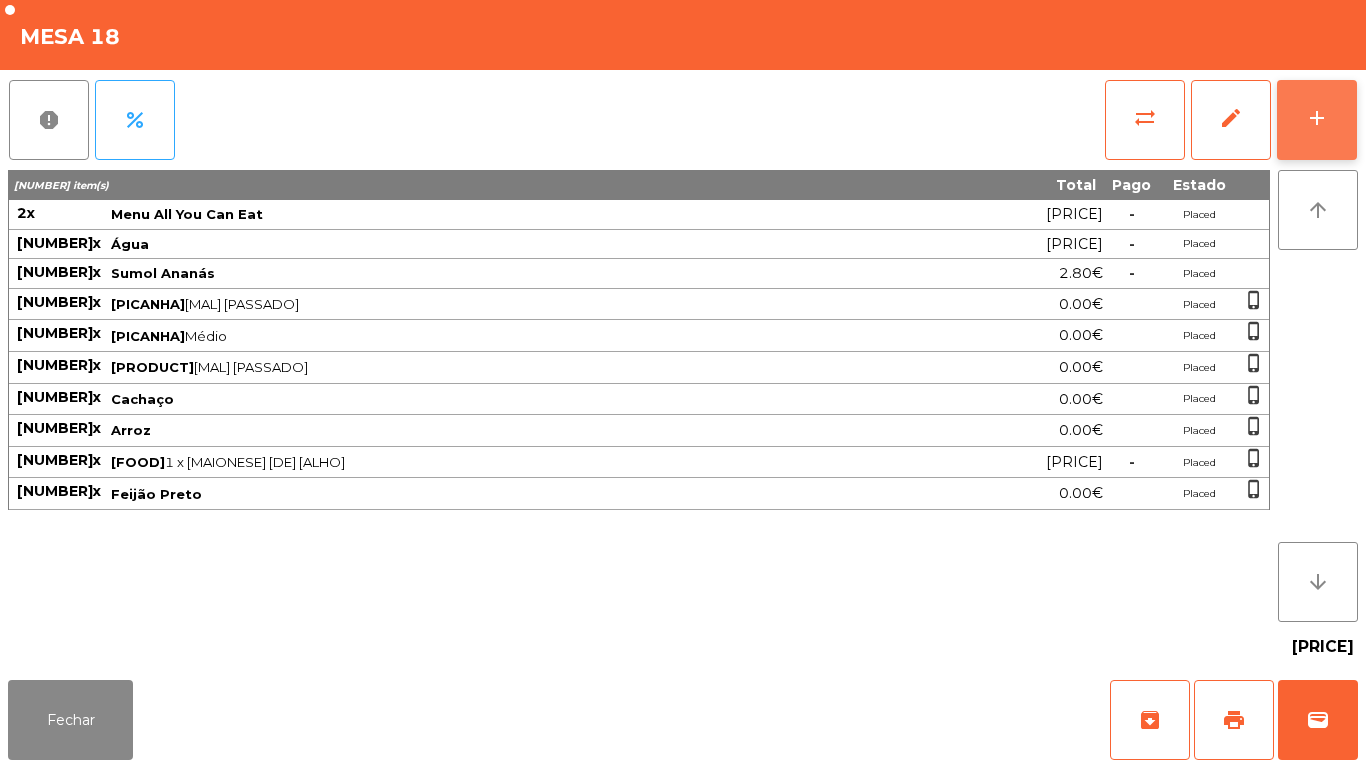 click on "add" 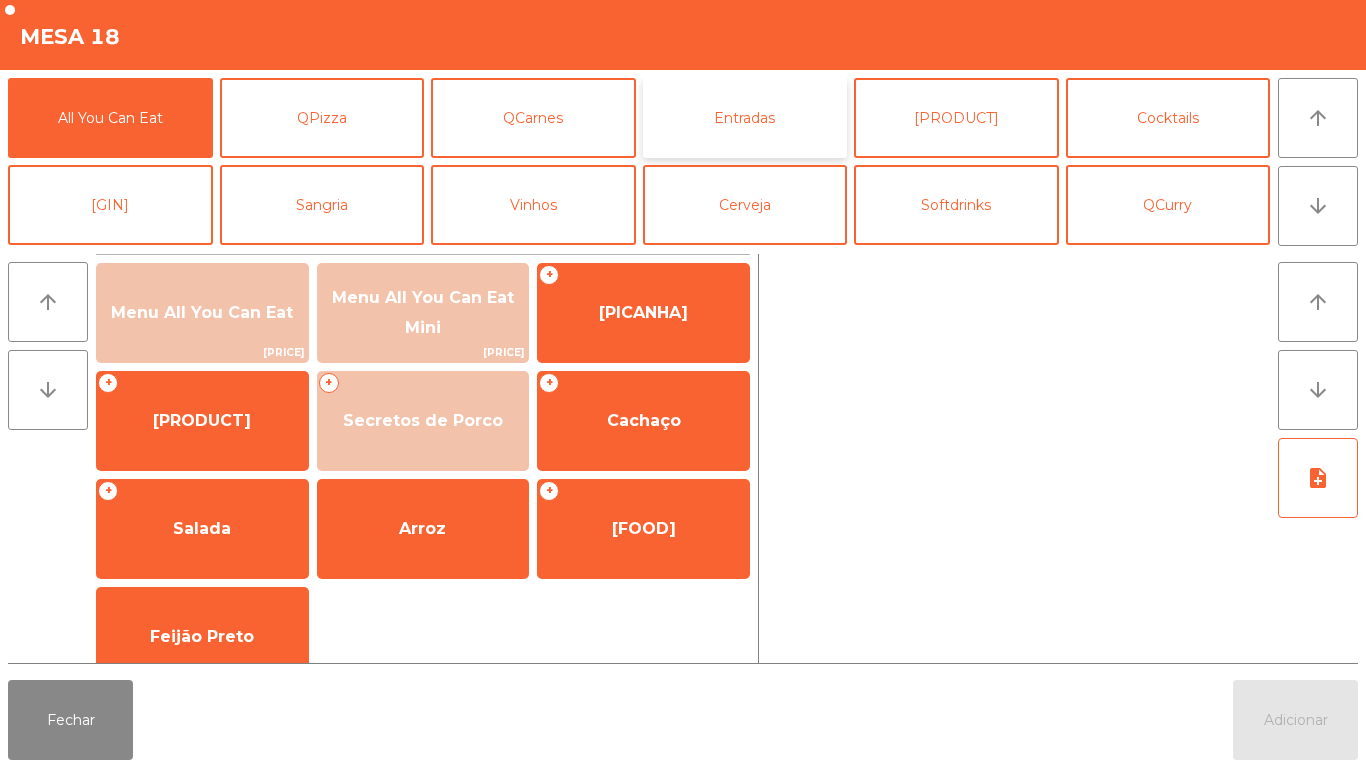 click on "Entradas" 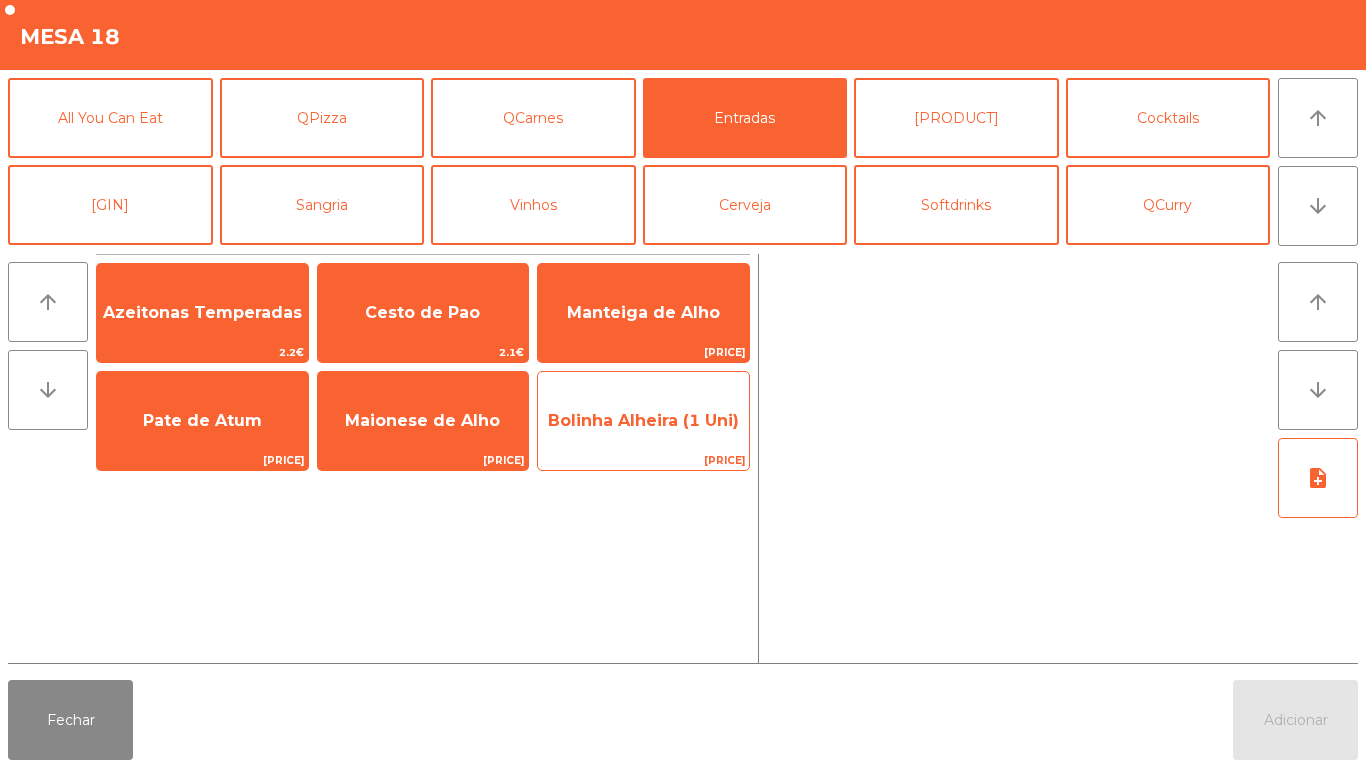 click on "Bolinha Alheira (1 Uni)" 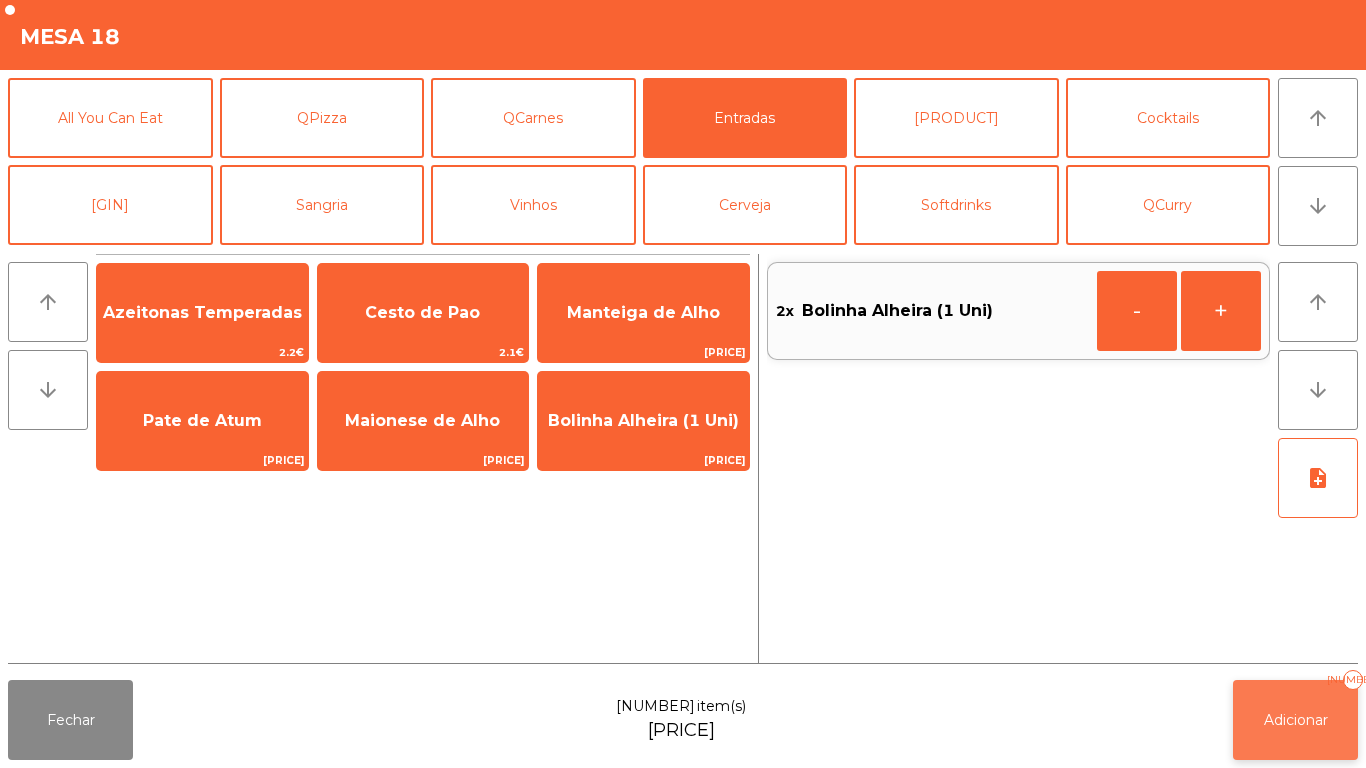 click on "Adicionar   [NUMBER]" 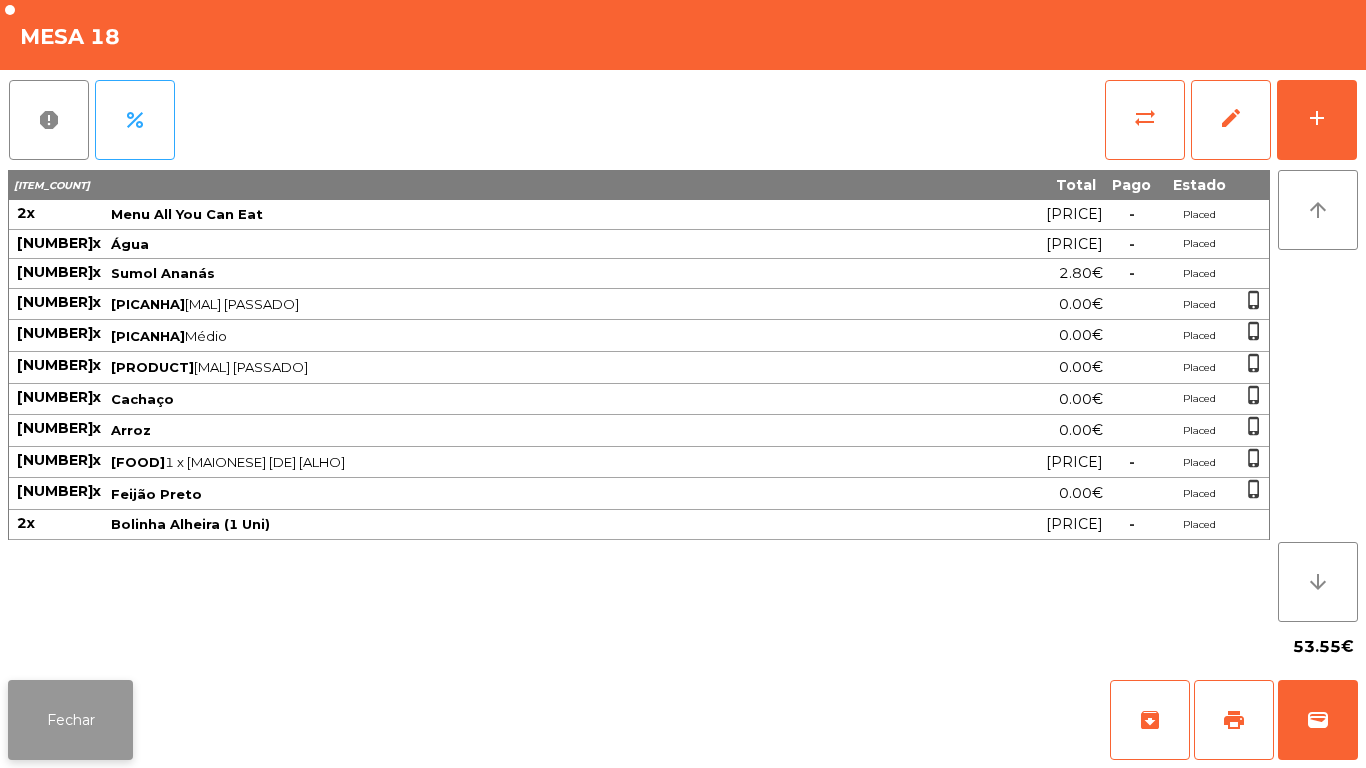 click on "Fechar" 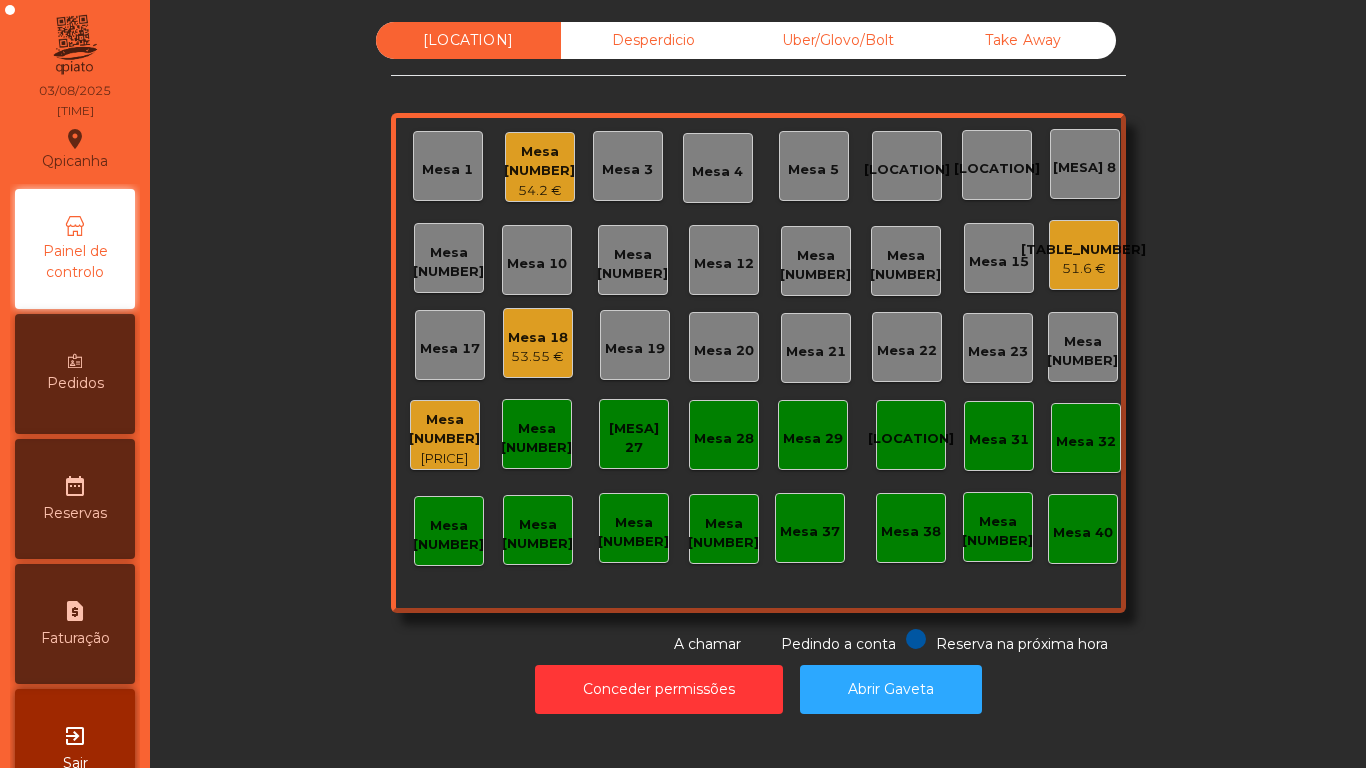 click on "54.2 €" 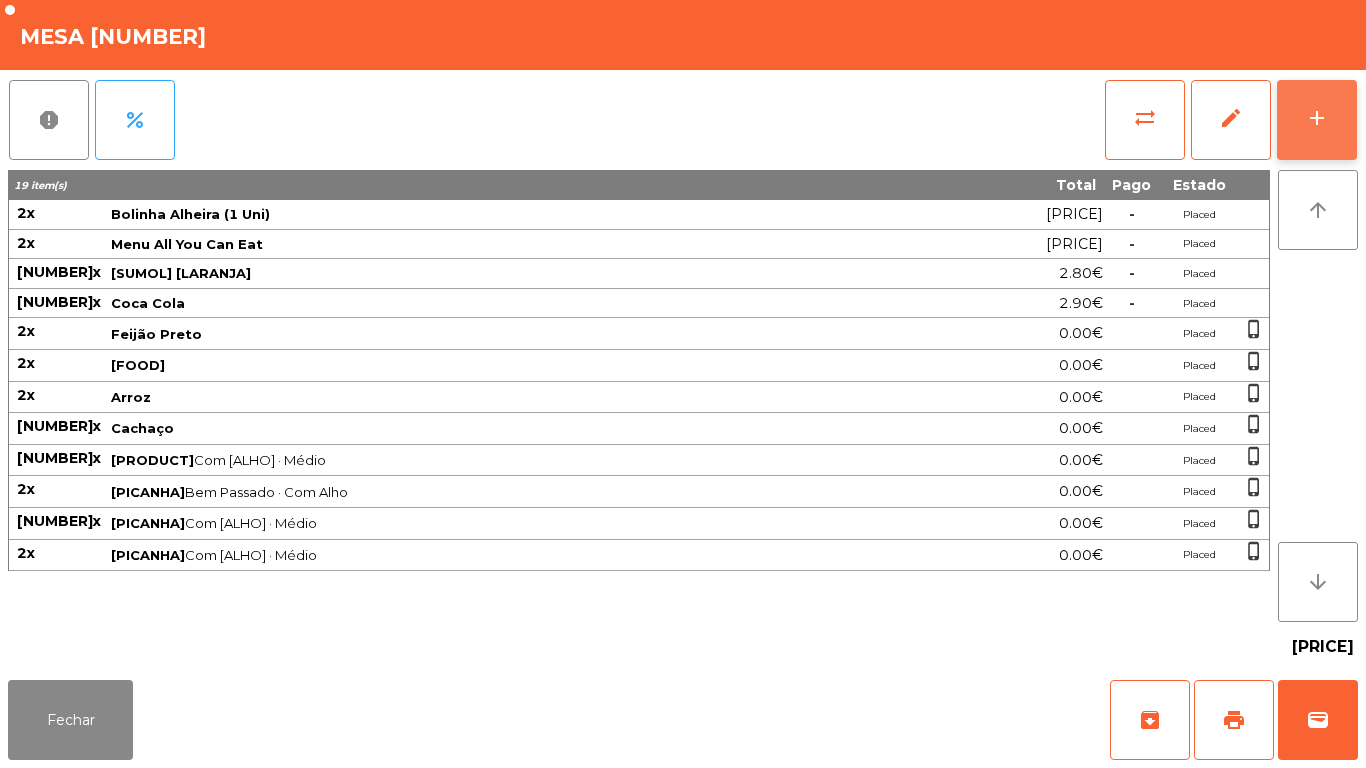 click on "add" 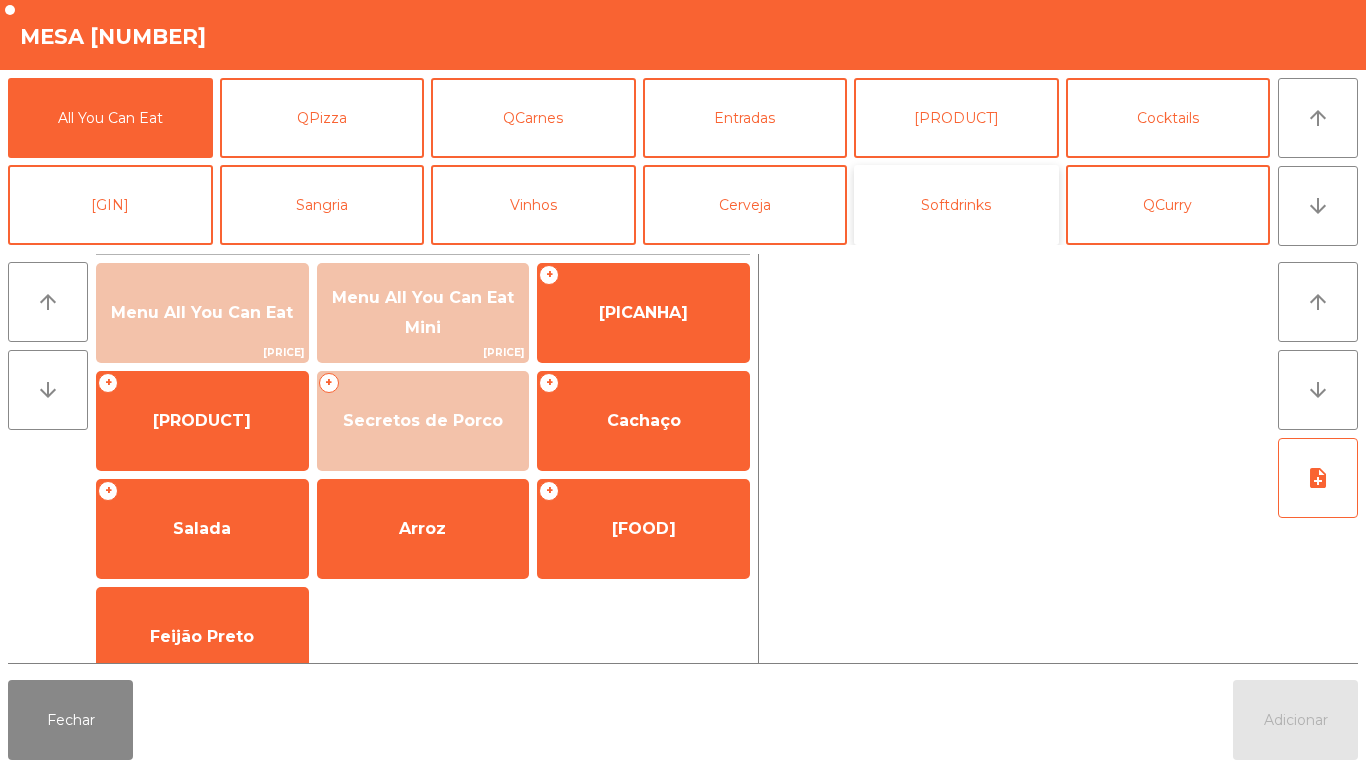 click on "Softdrinks" 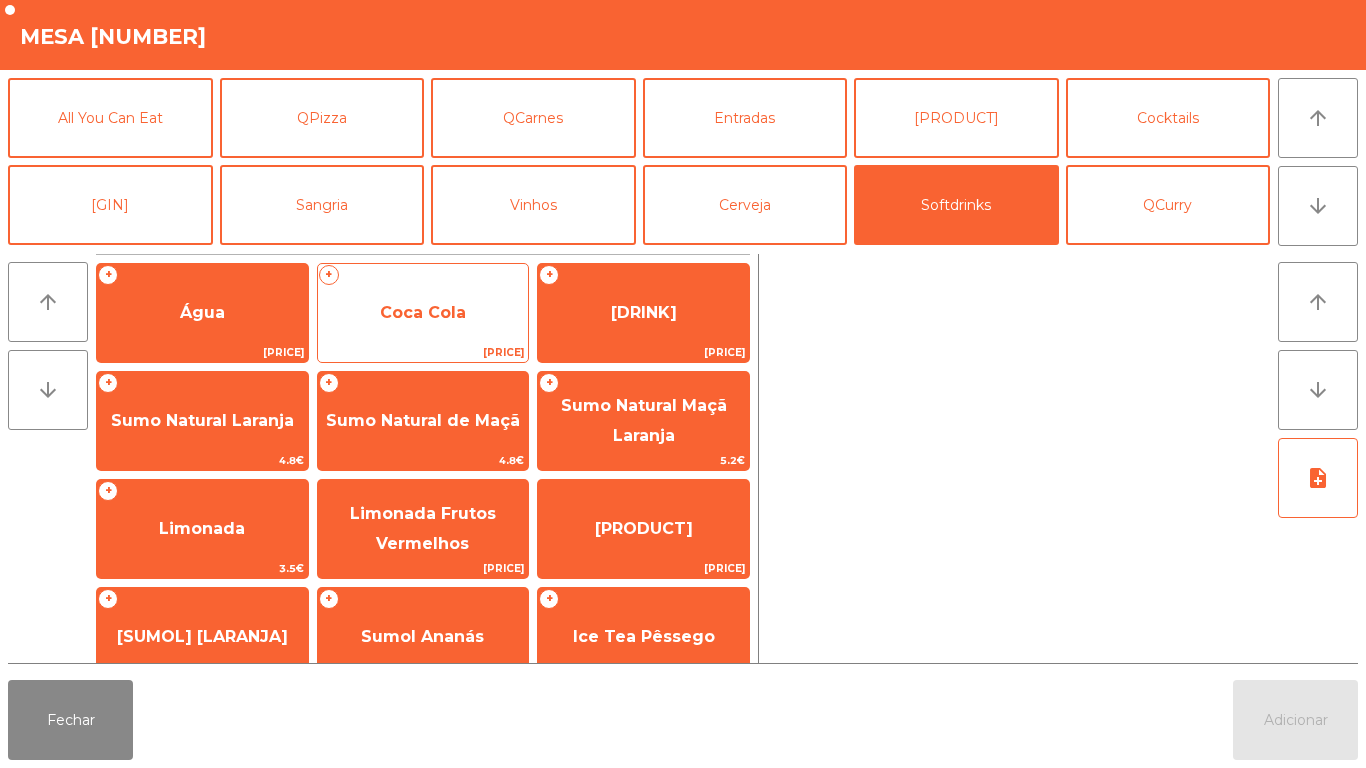 click on "Coca Cola" 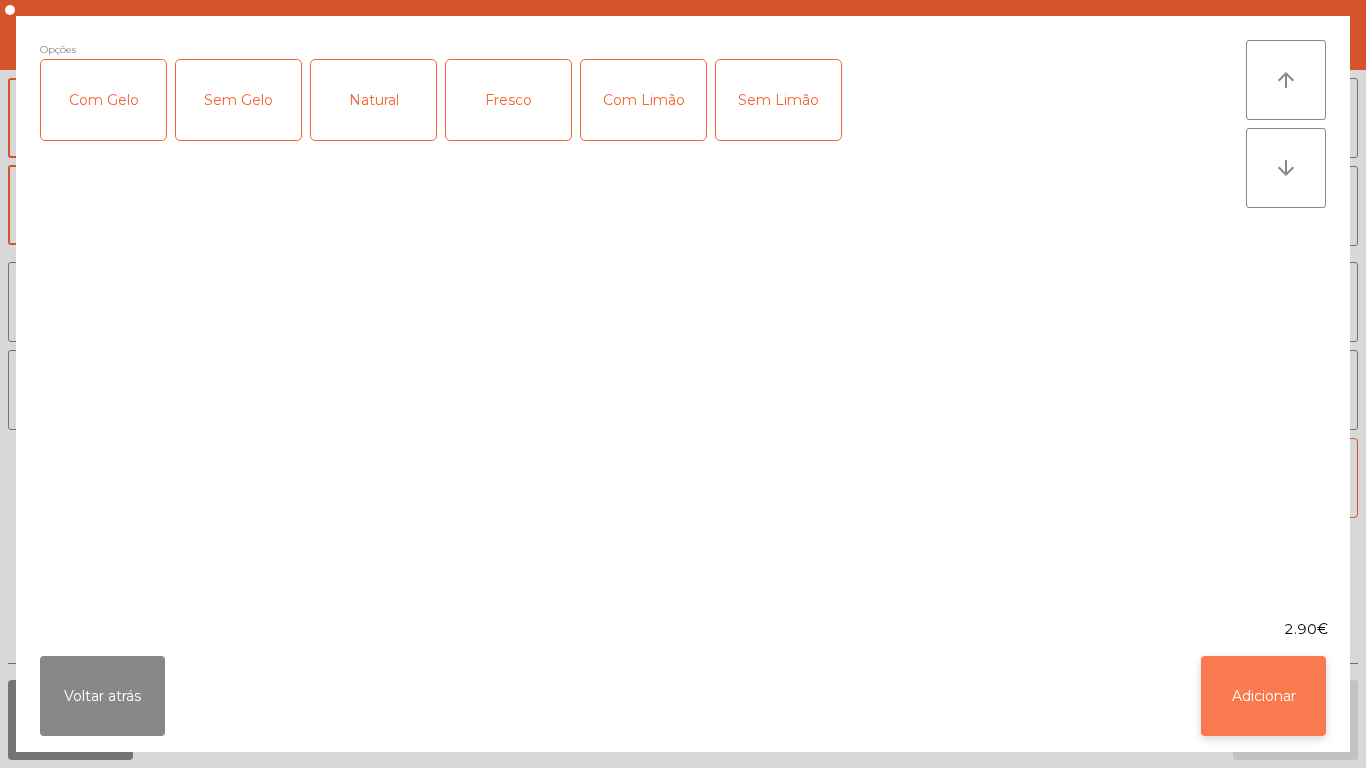 click on "Adicionar" 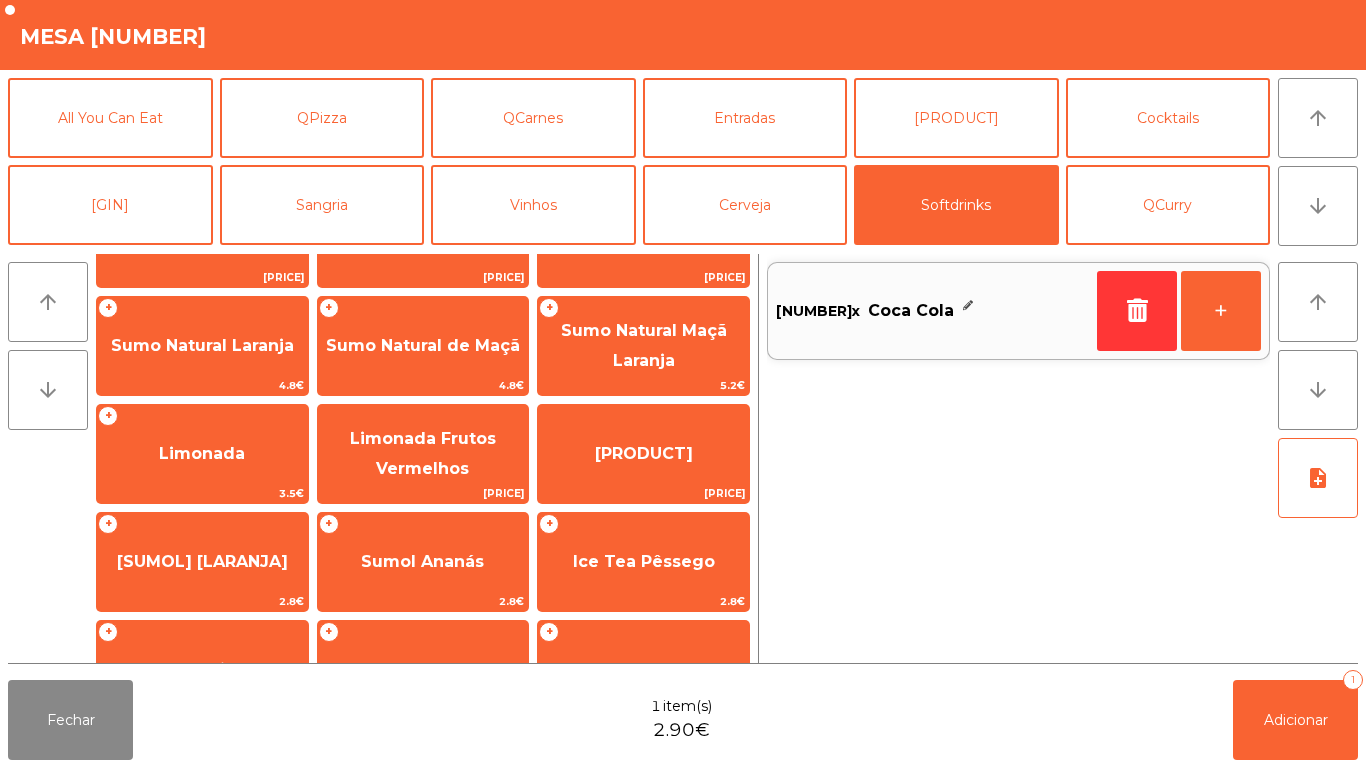 scroll, scrollTop: 111, scrollLeft: 0, axis: vertical 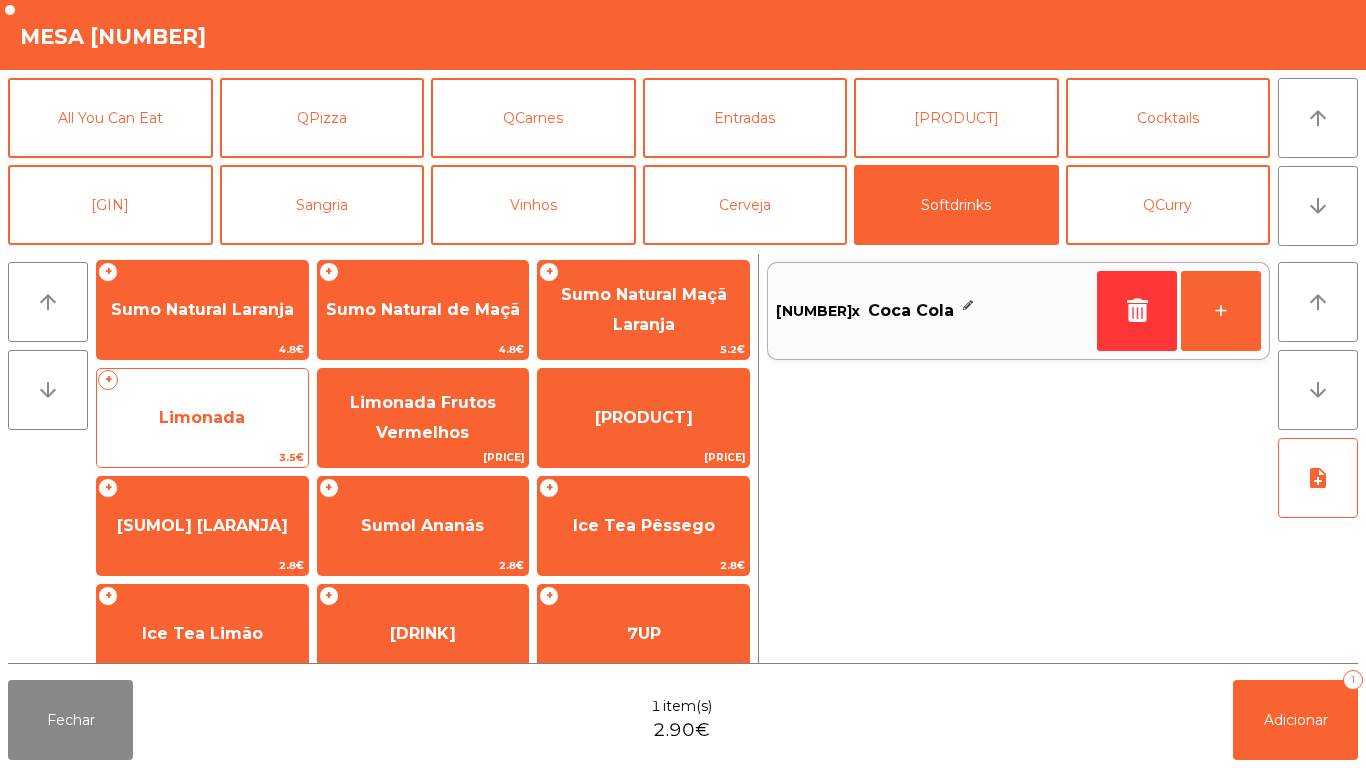 click on "Limonada" 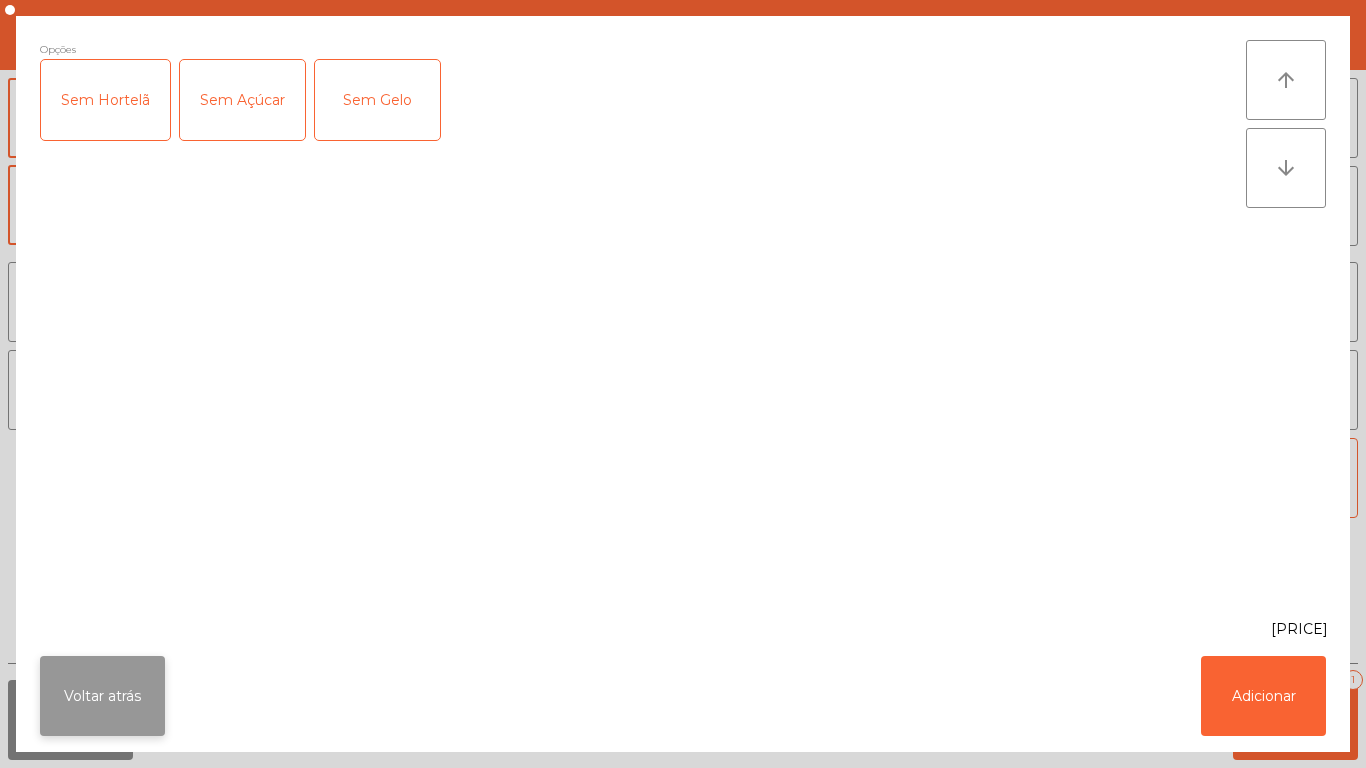 click on "Voltar atrás" 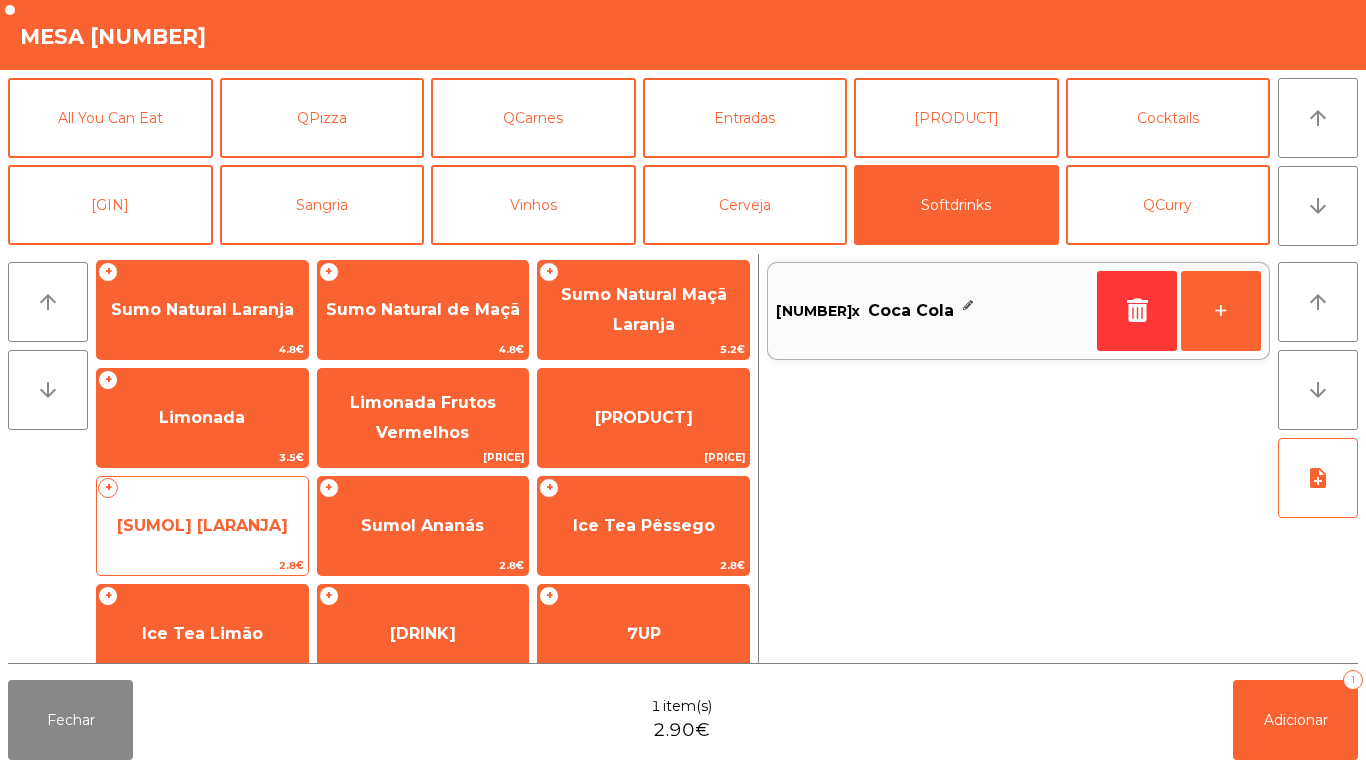 click on "[SUMOL] [LARANJA]" 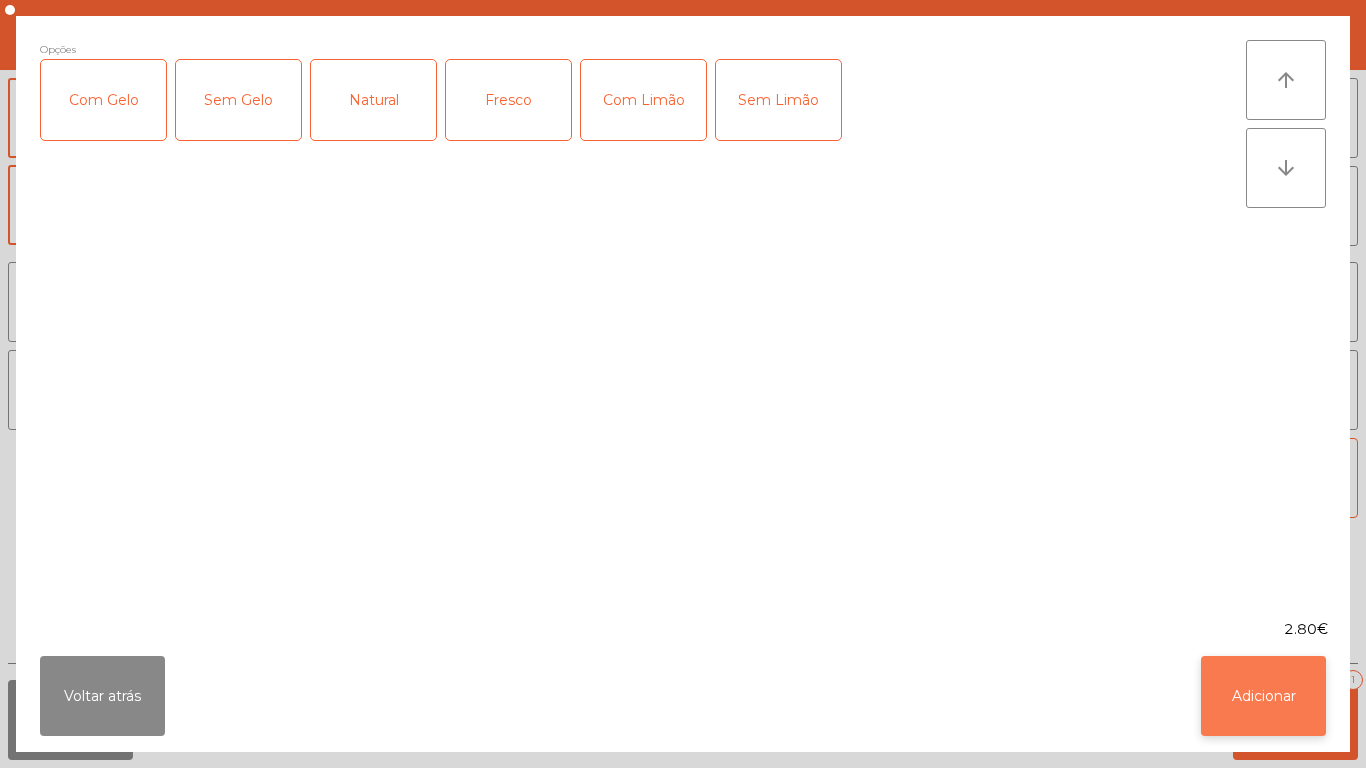 click on "Adicionar" 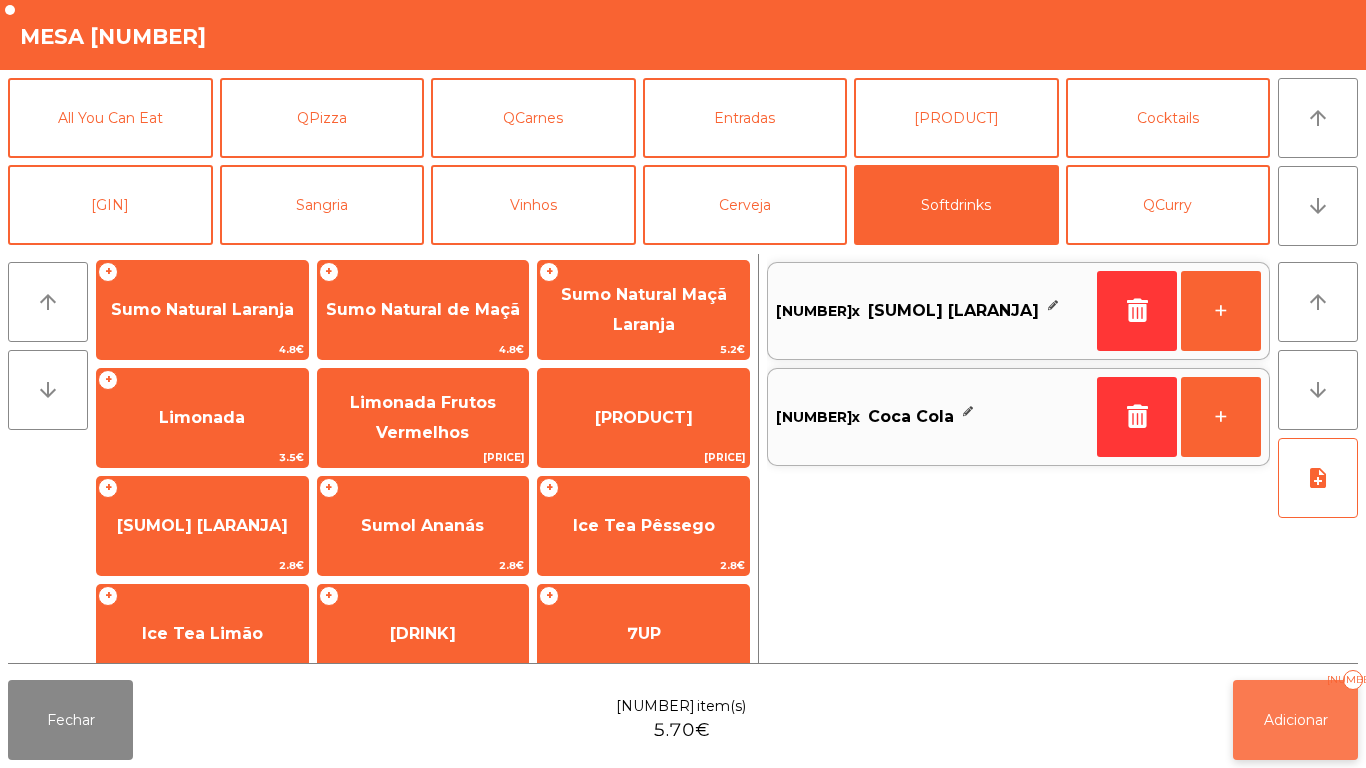 click on "Adicionar   [NUMBER]" 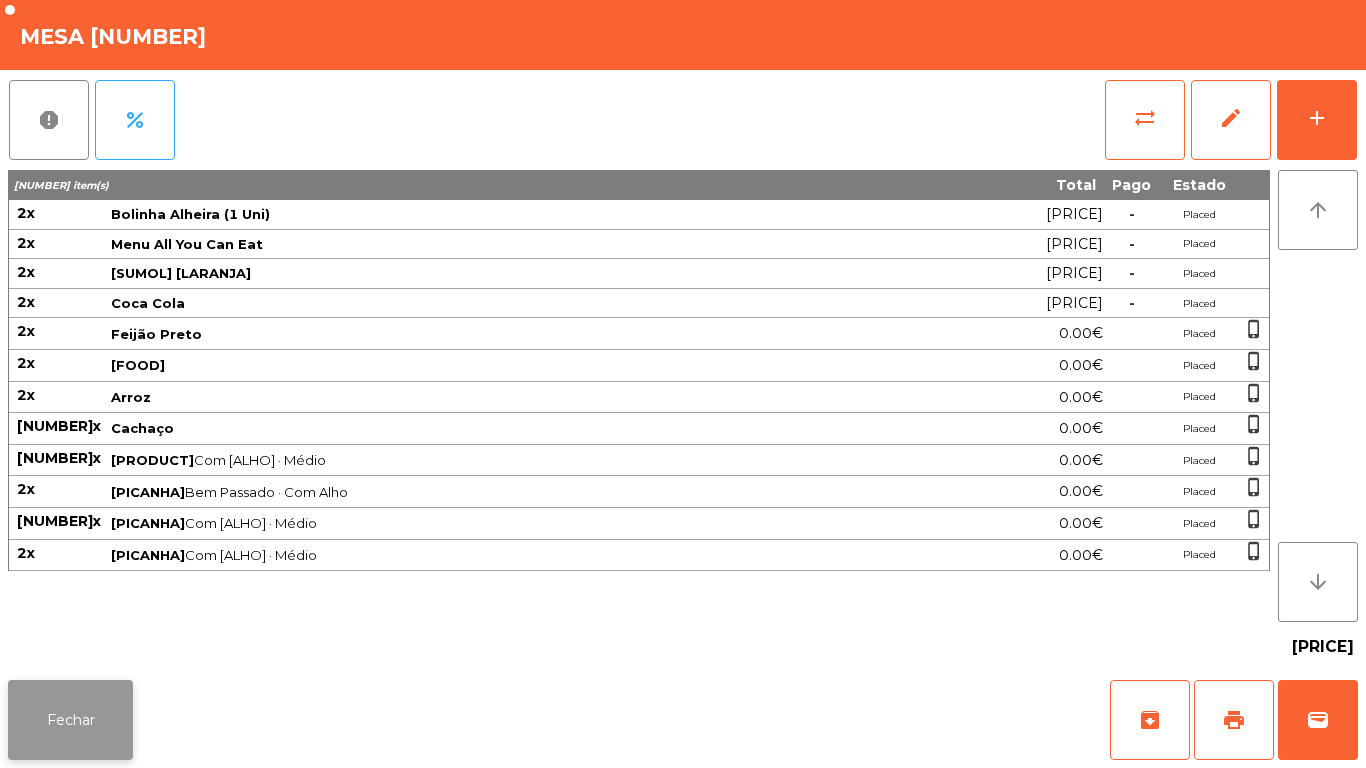 click on "Fechar" 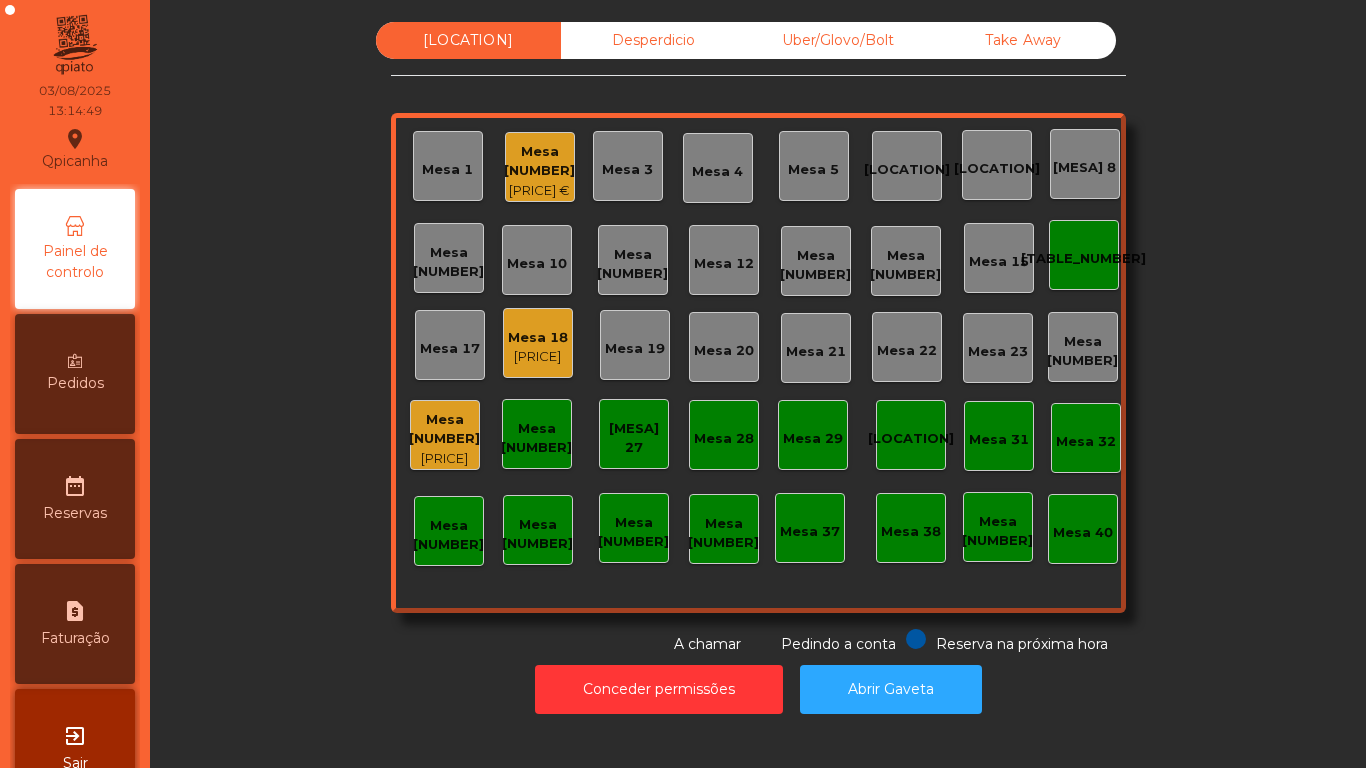 click on "[PRICE] €" 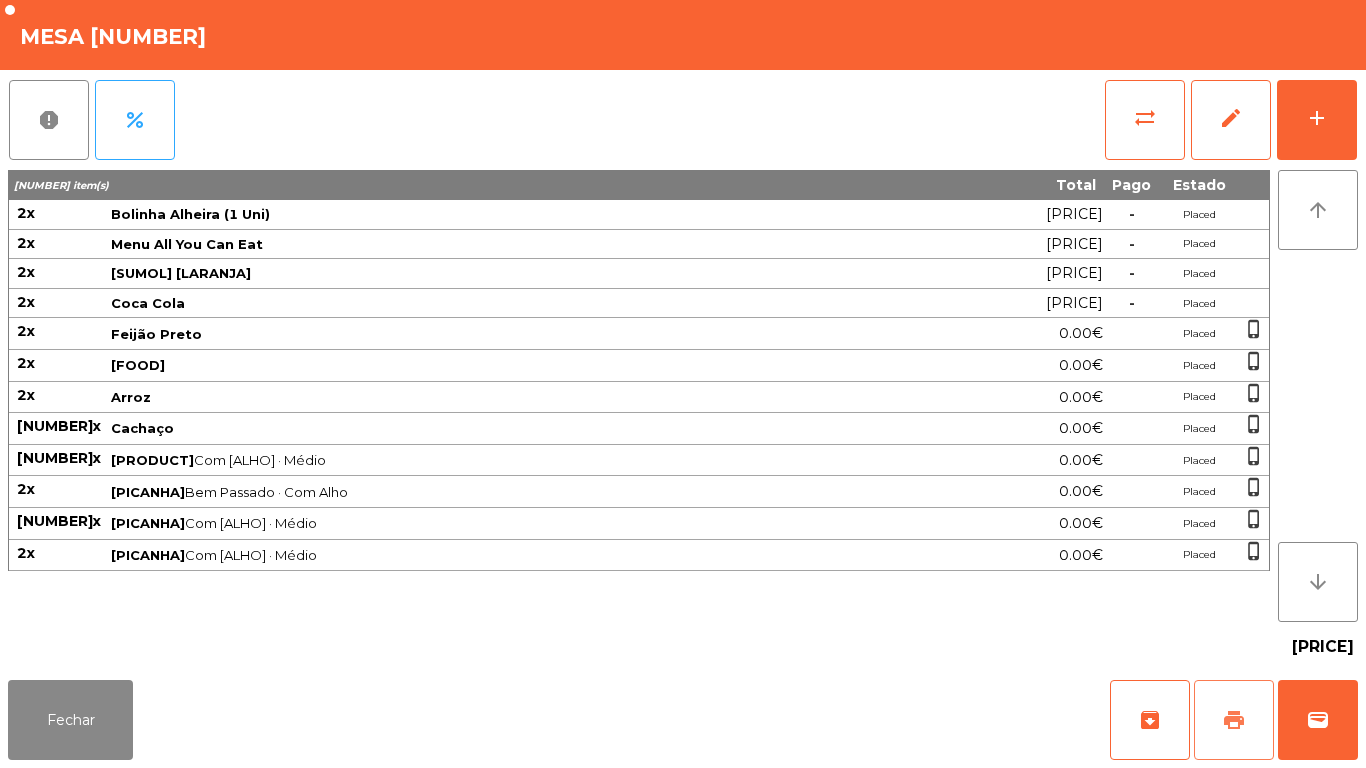 click on "print" 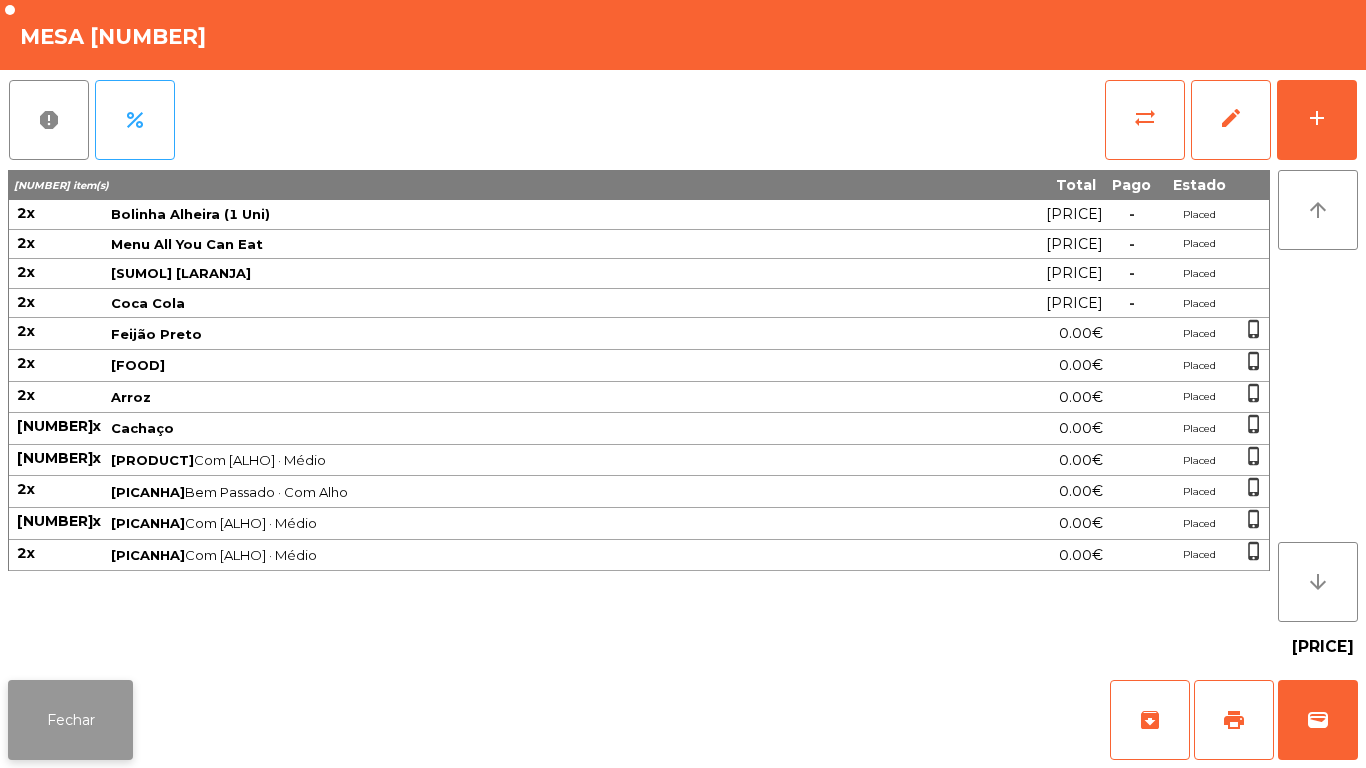 click on "Fechar" 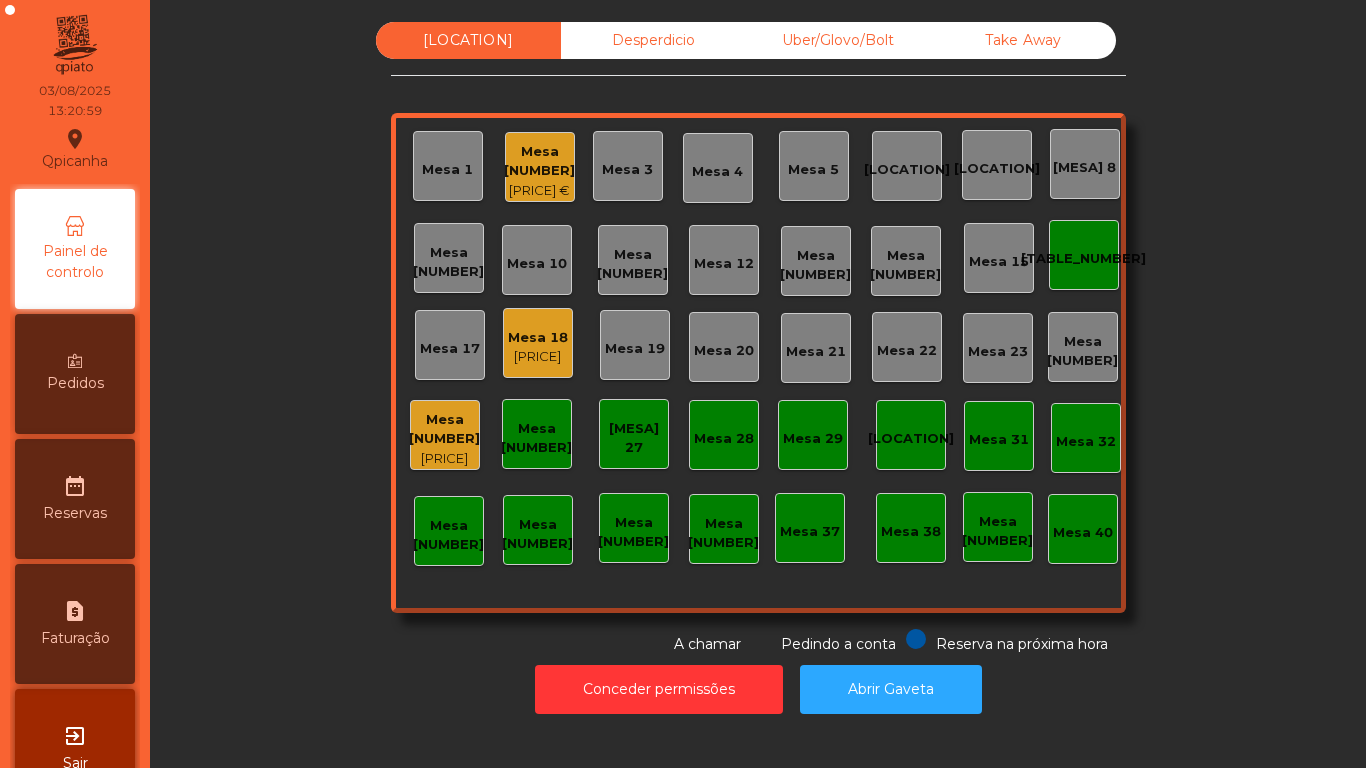 click on "[PRICE] €" 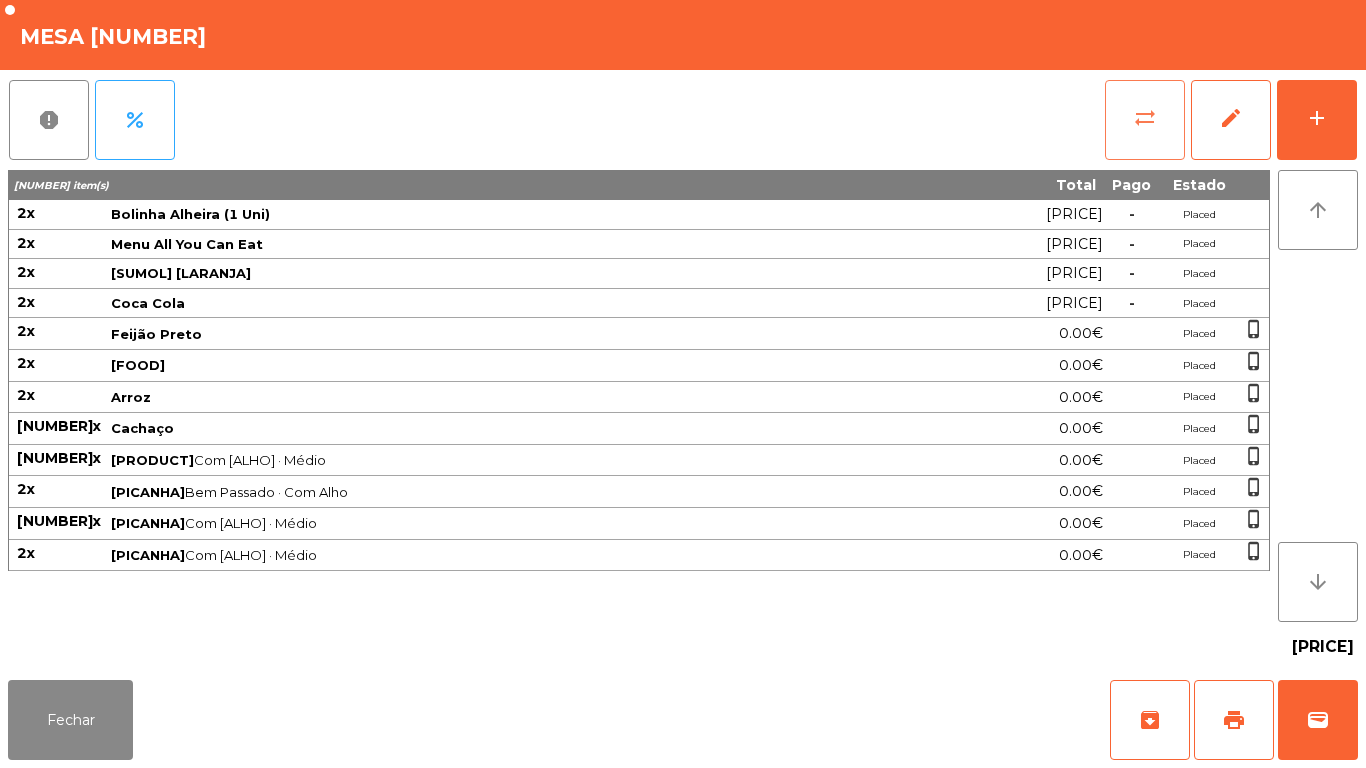 click on "sync_alt" 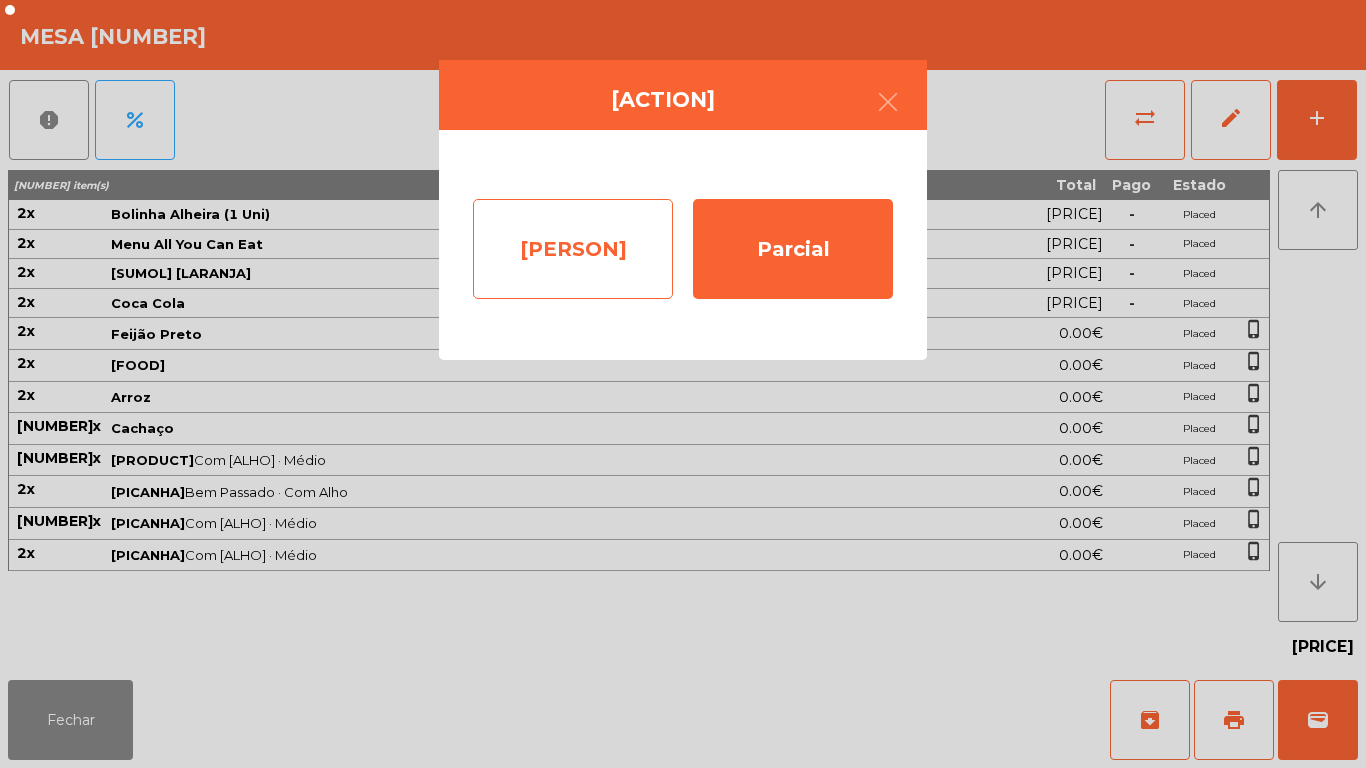 click on "[PERSON]" 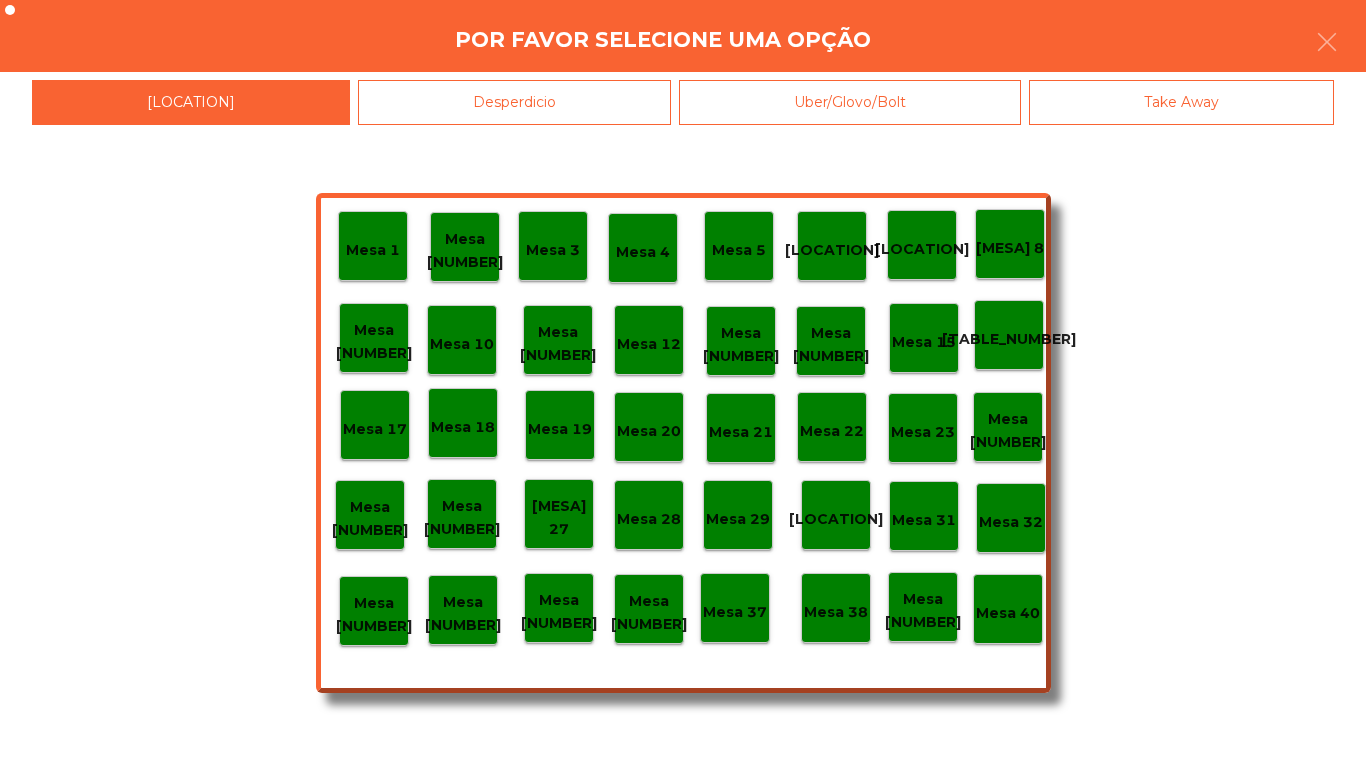 click on "Mesa 40" 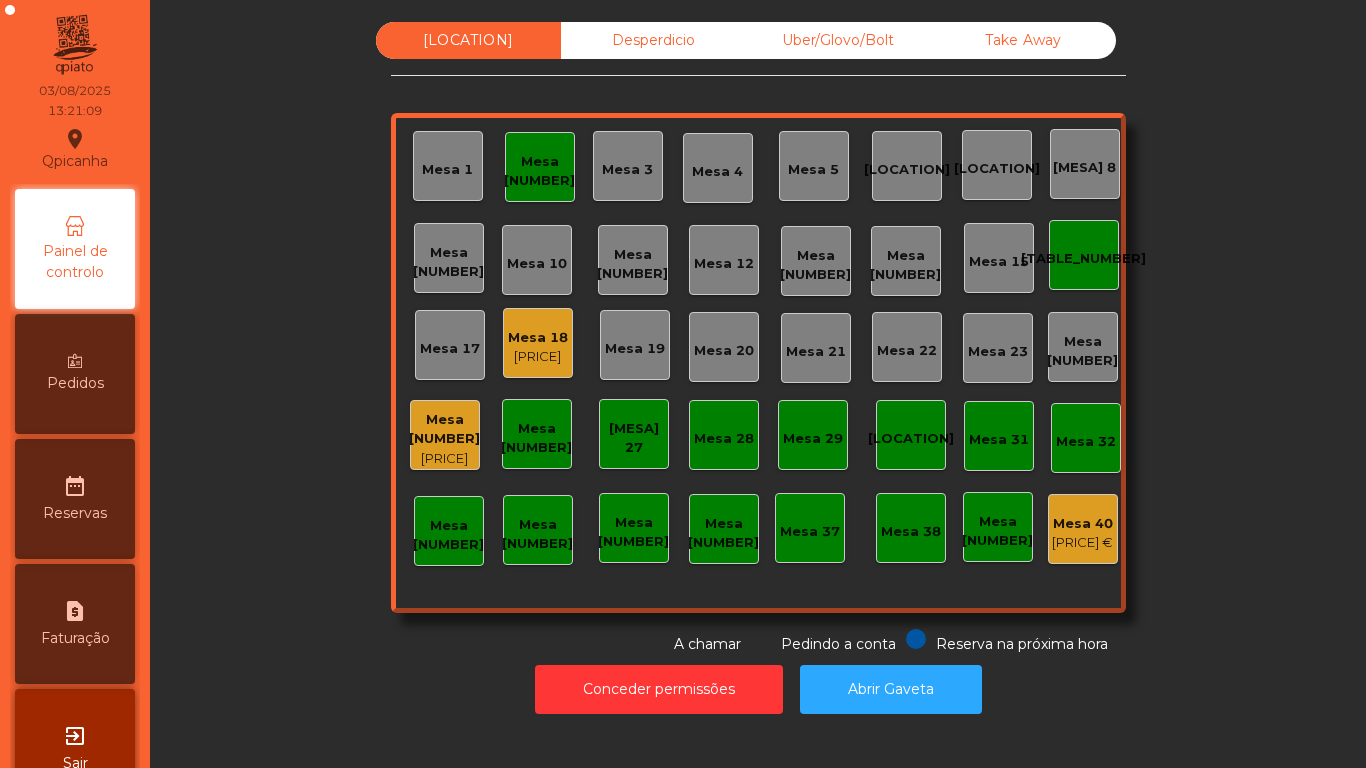 click on "[TABLE_NUMBER]" 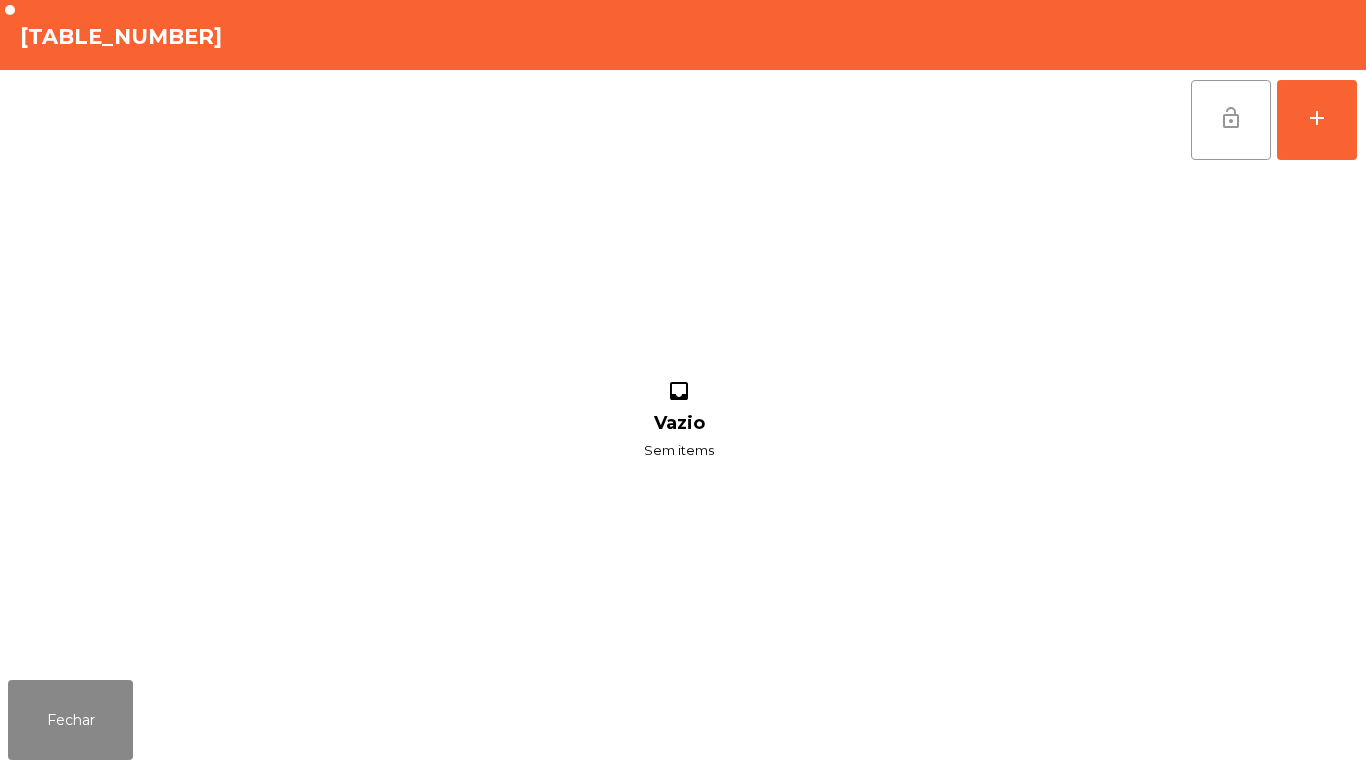 click on "lock_open" 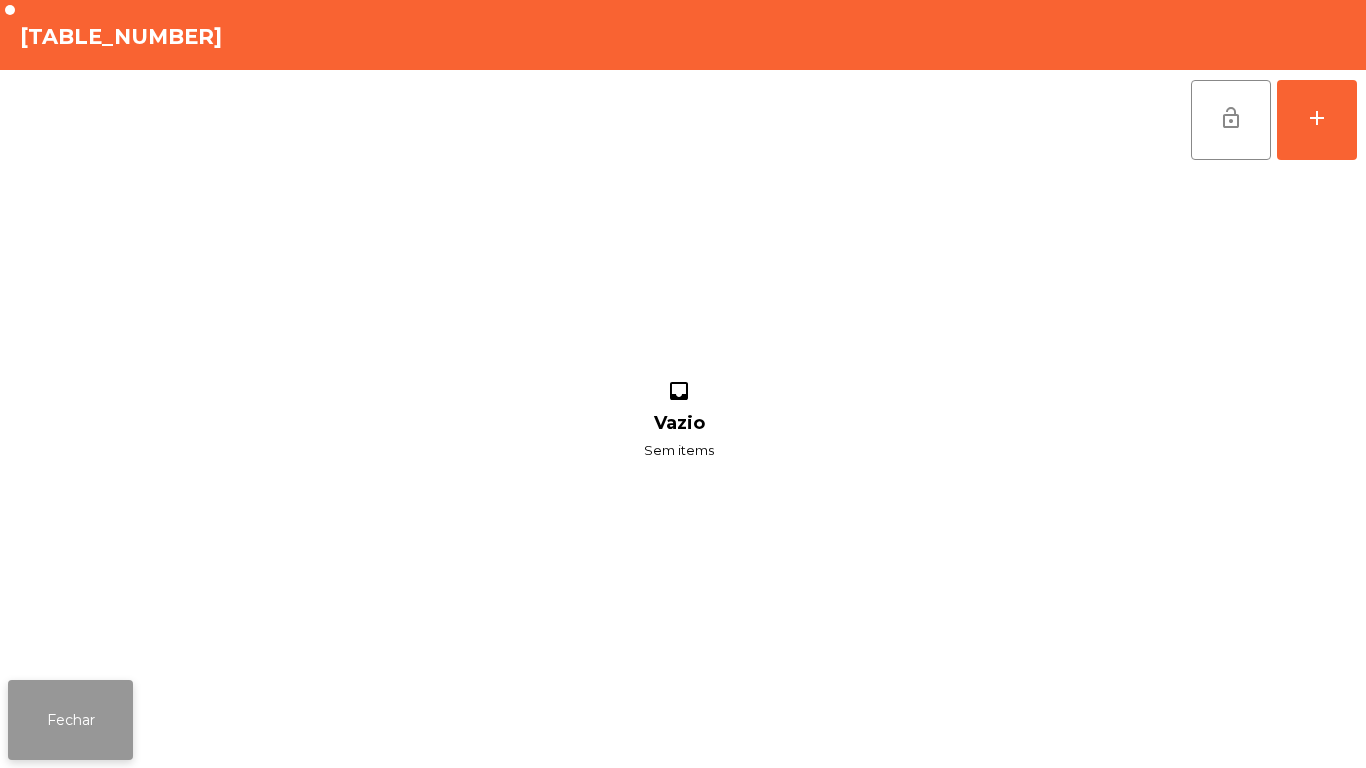 click on "Fechar" 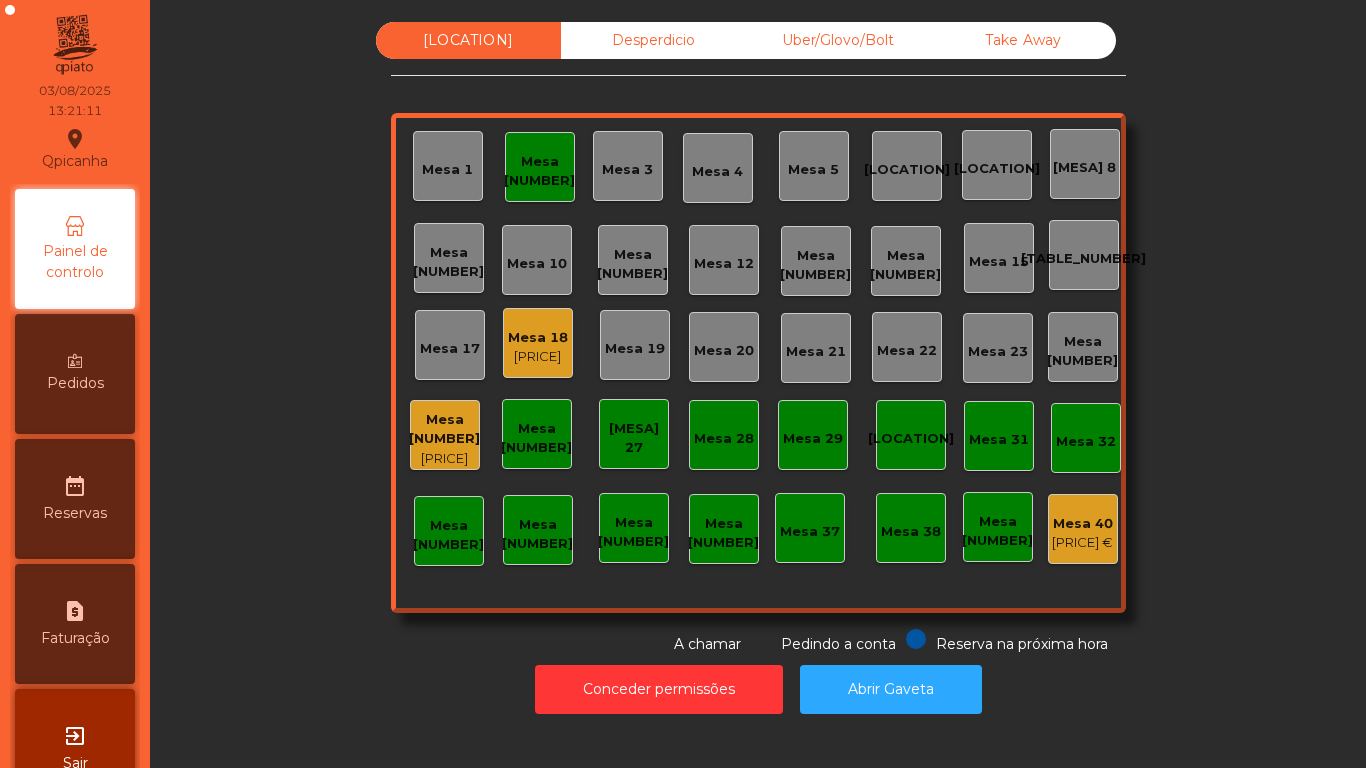 click on "Mesa [NUMBER]" 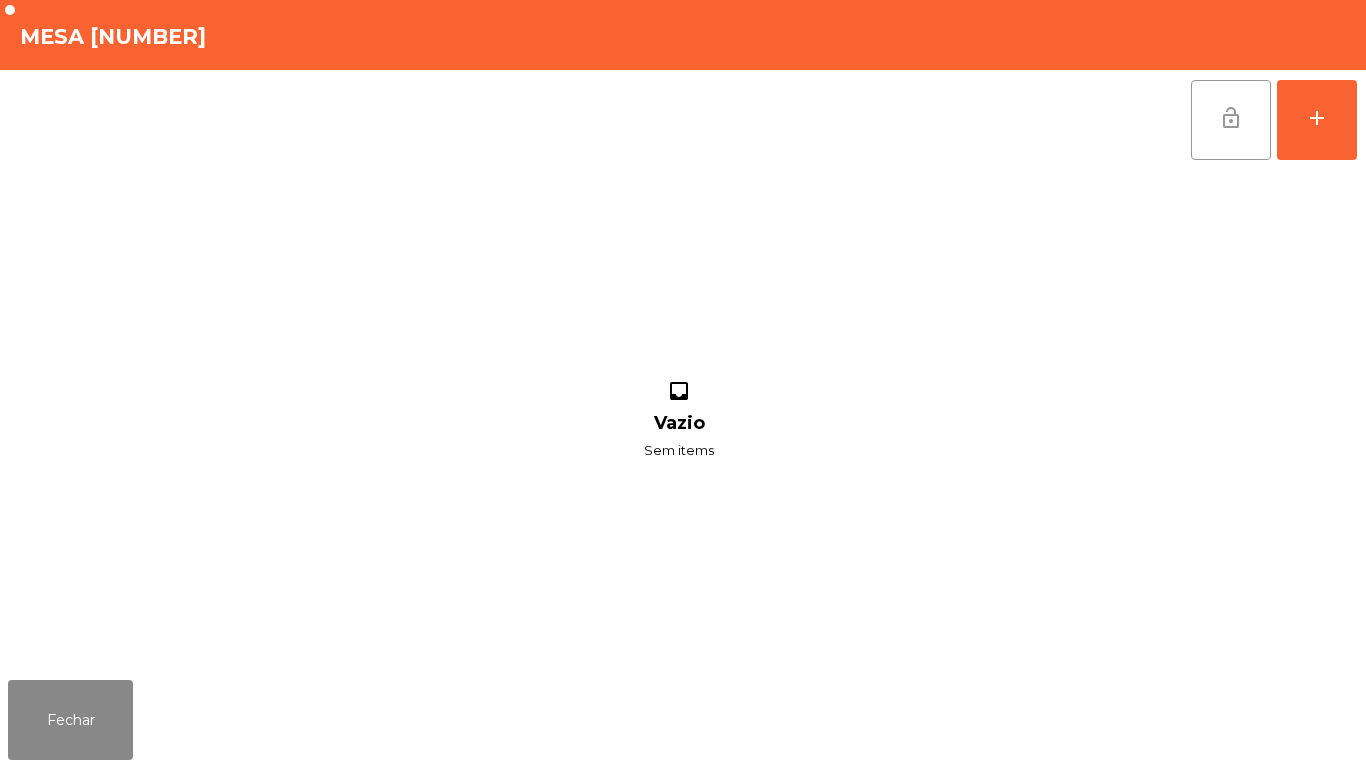 click on "lock_open" 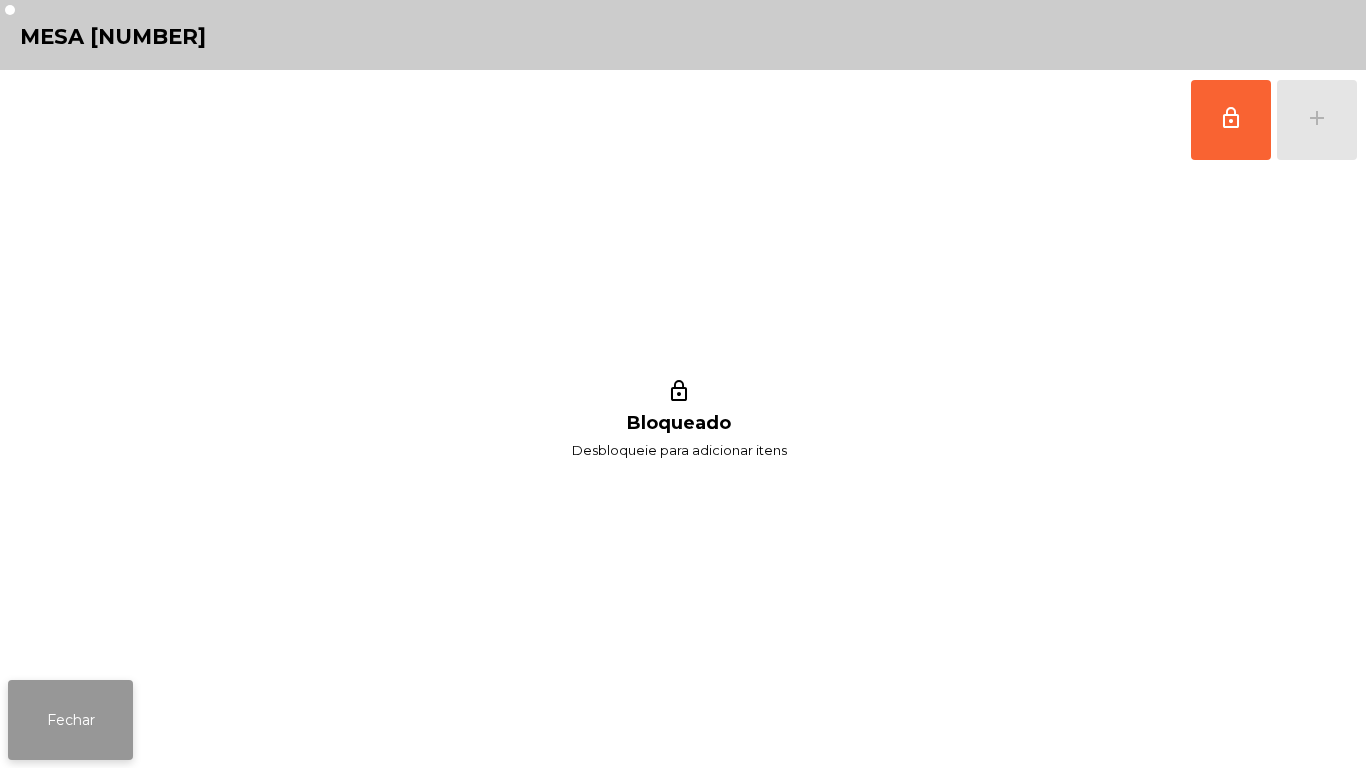 click on "Fechar" 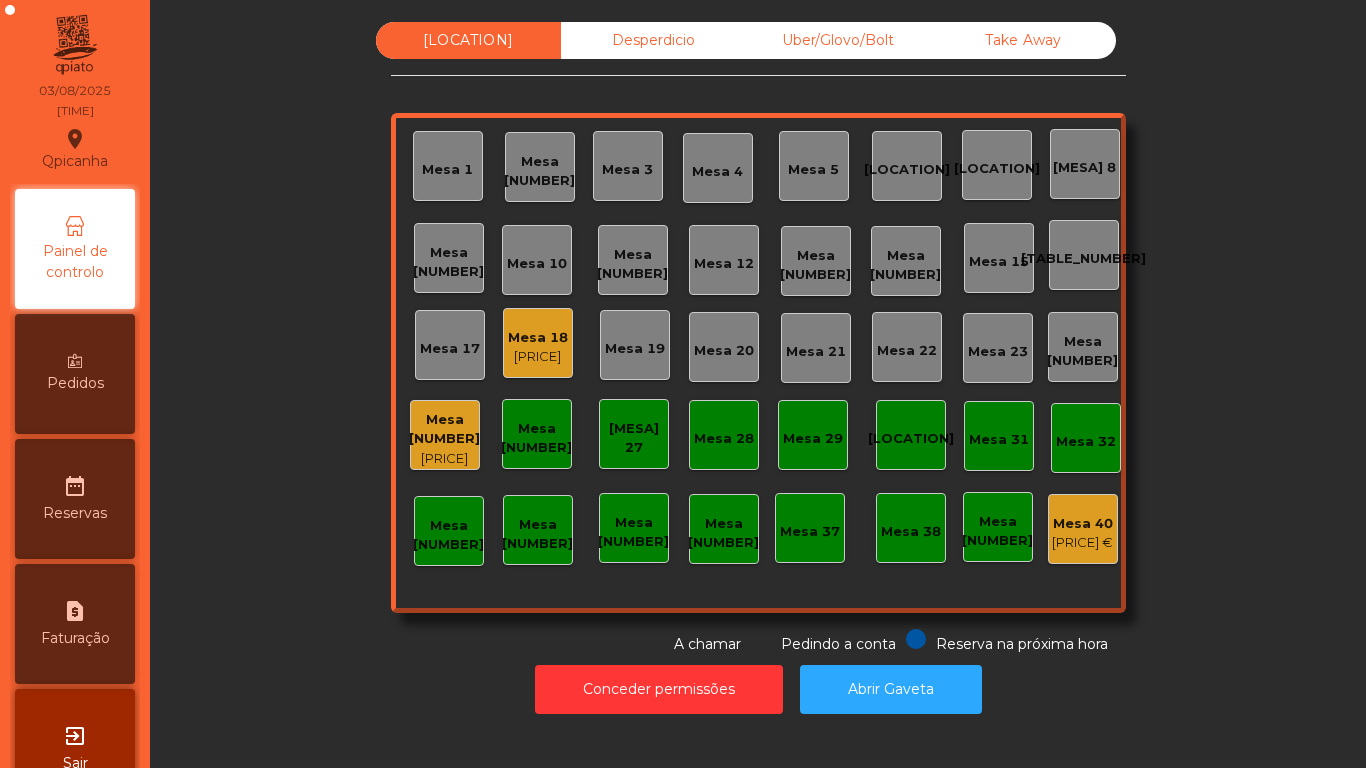 click on "Mesa 3" 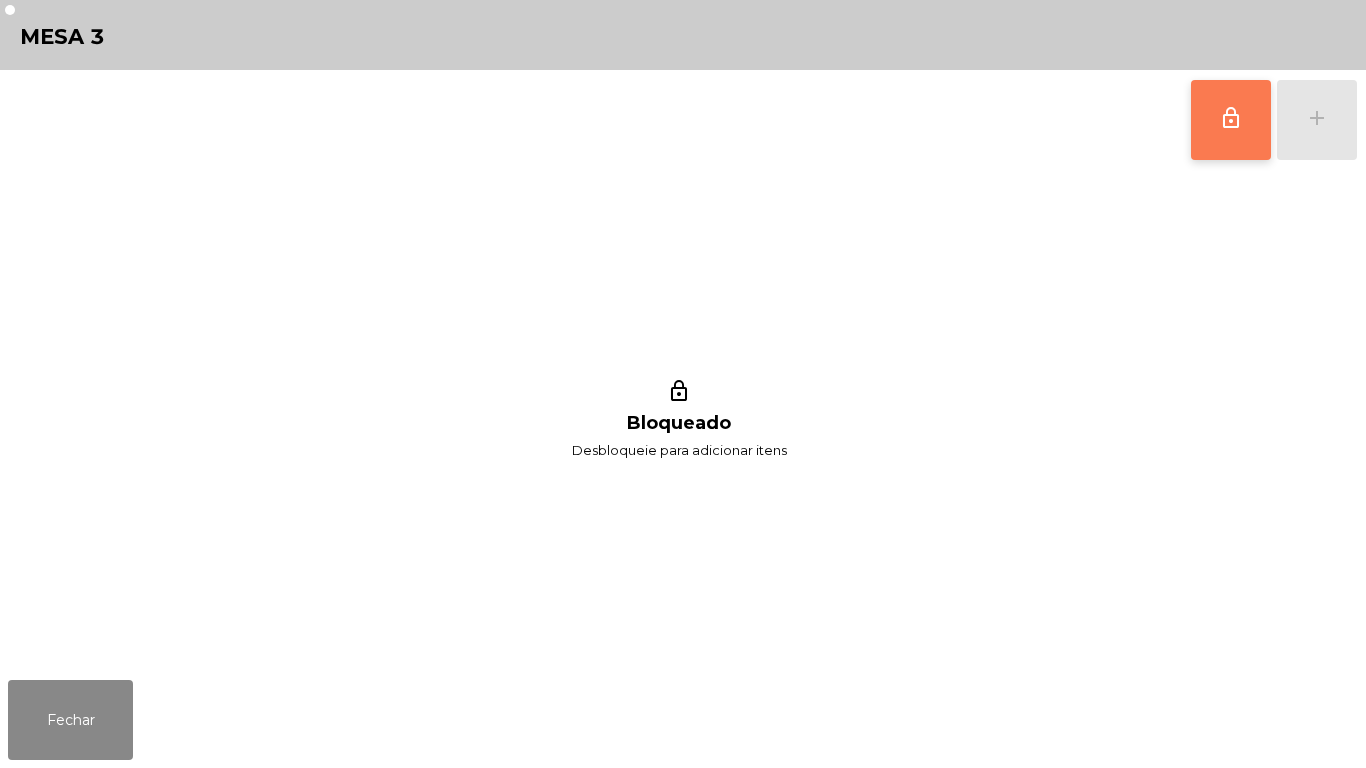 click on "lock_outline" 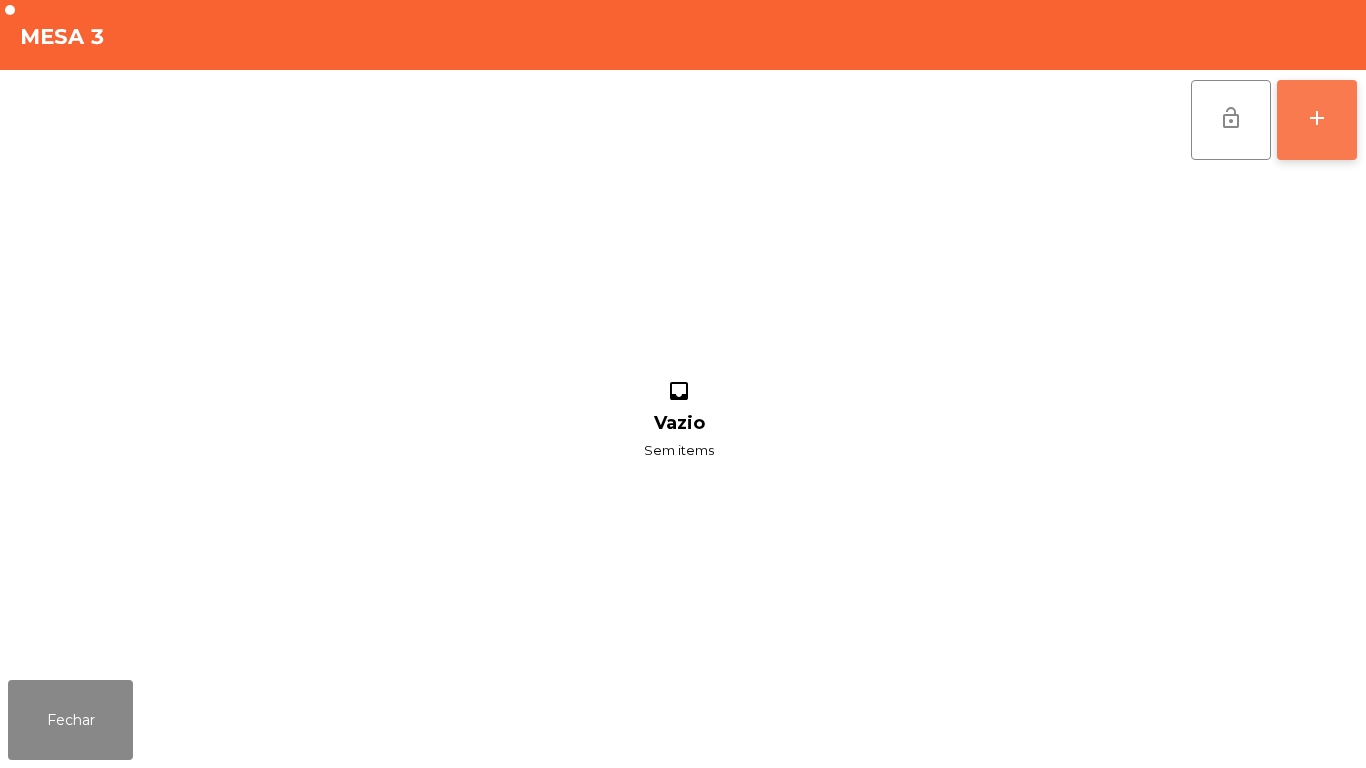 click on "add" 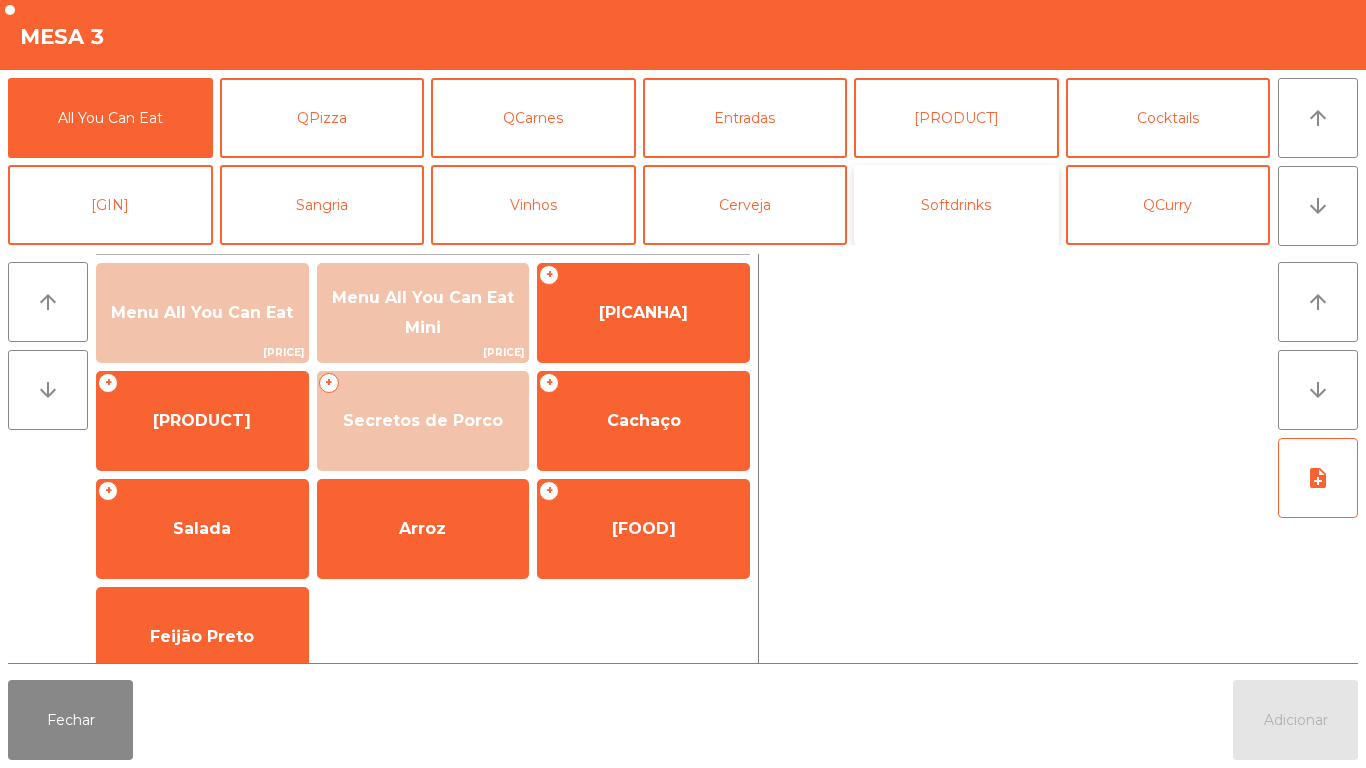click on "Softdrinks" 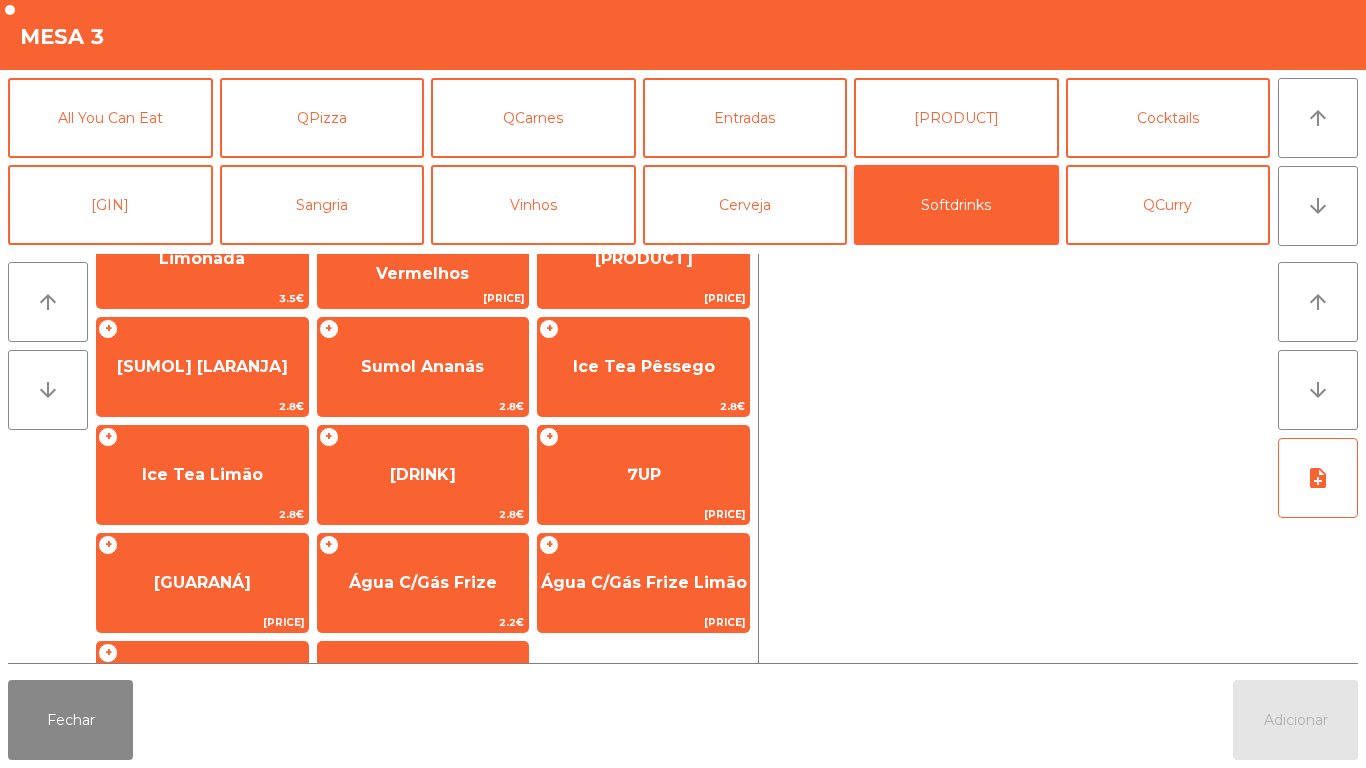 scroll, scrollTop: 273, scrollLeft: 0, axis: vertical 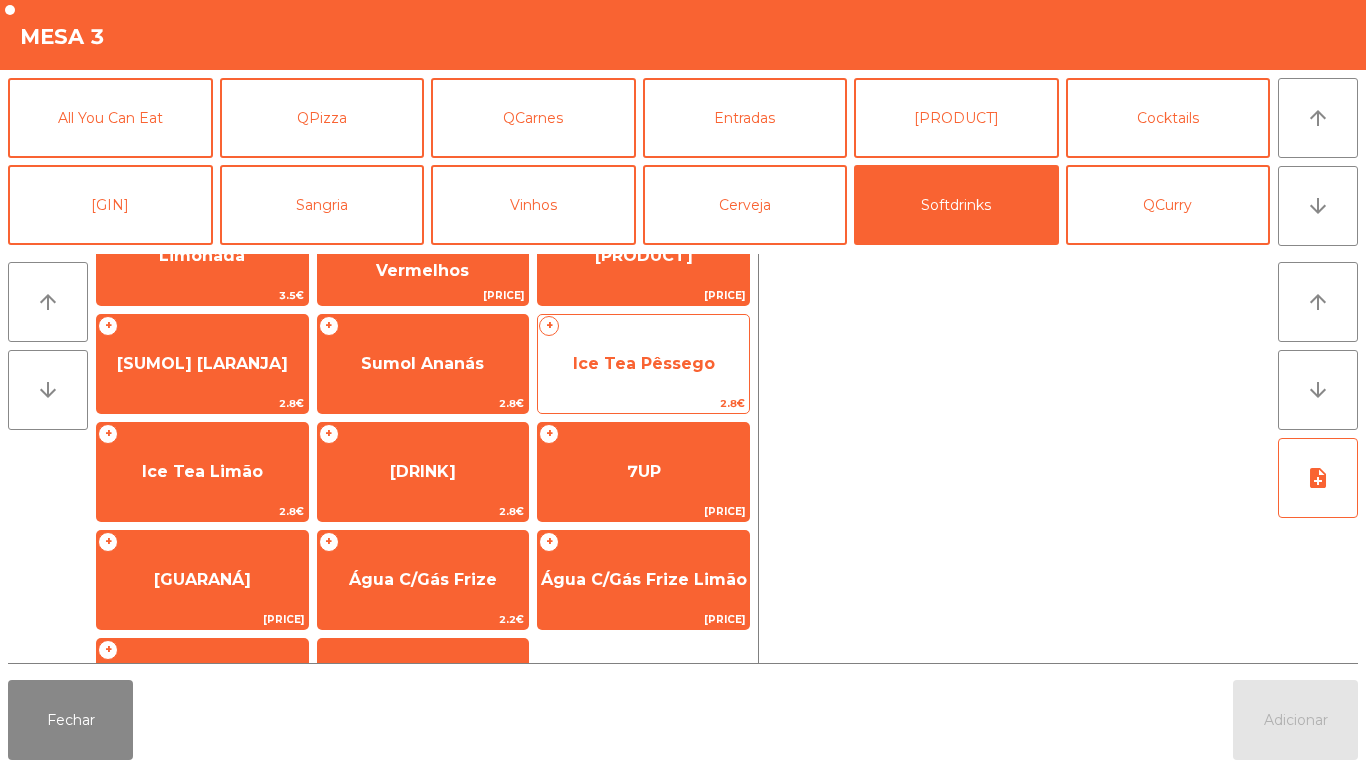 click on "Ice Tea Pêssego" 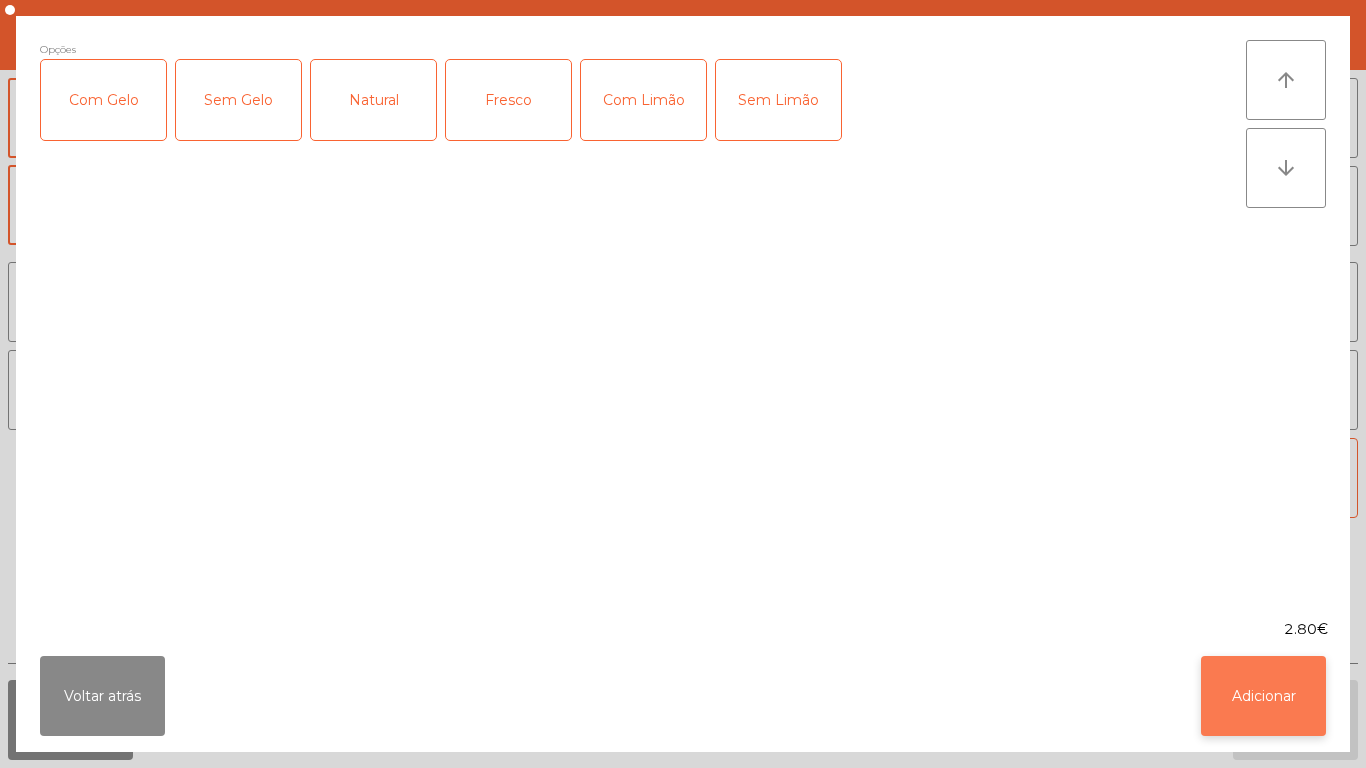 click on "Adicionar" 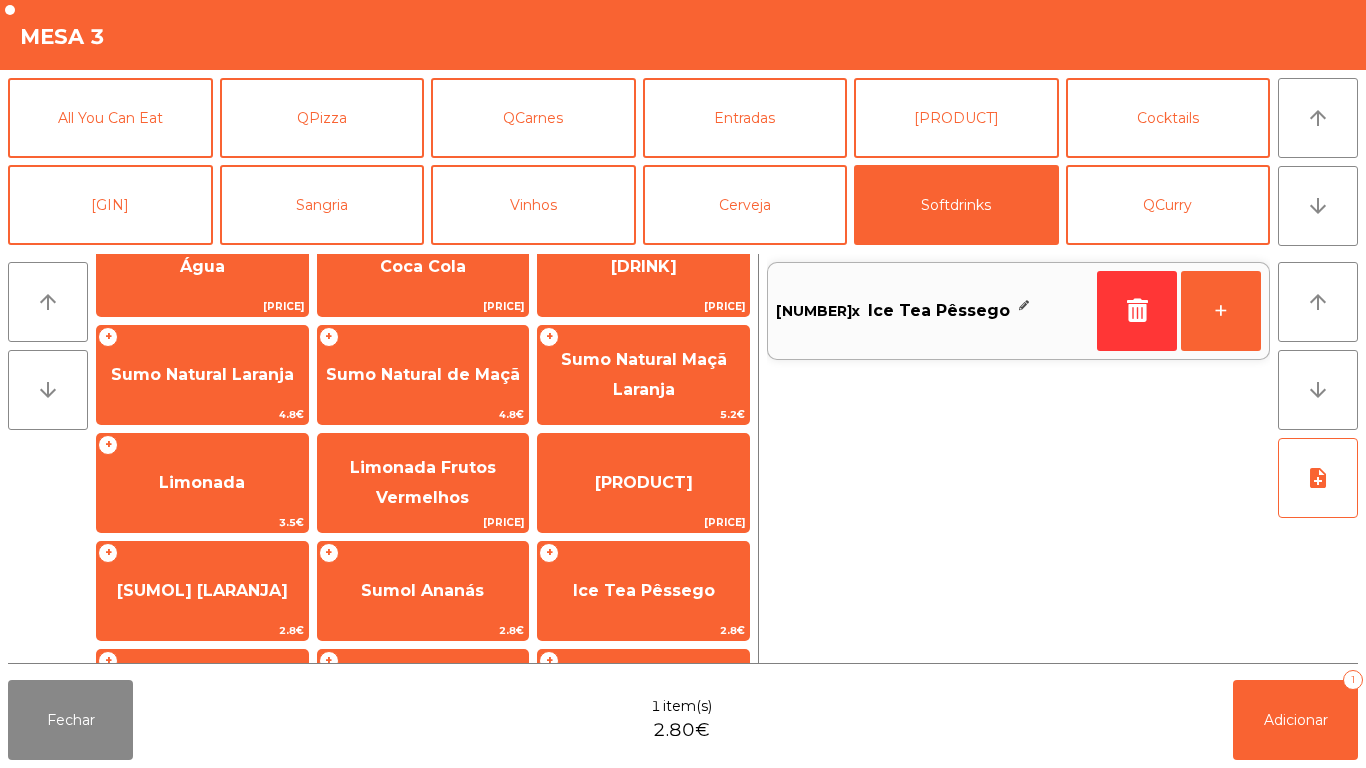 scroll, scrollTop: 0, scrollLeft: 0, axis: both 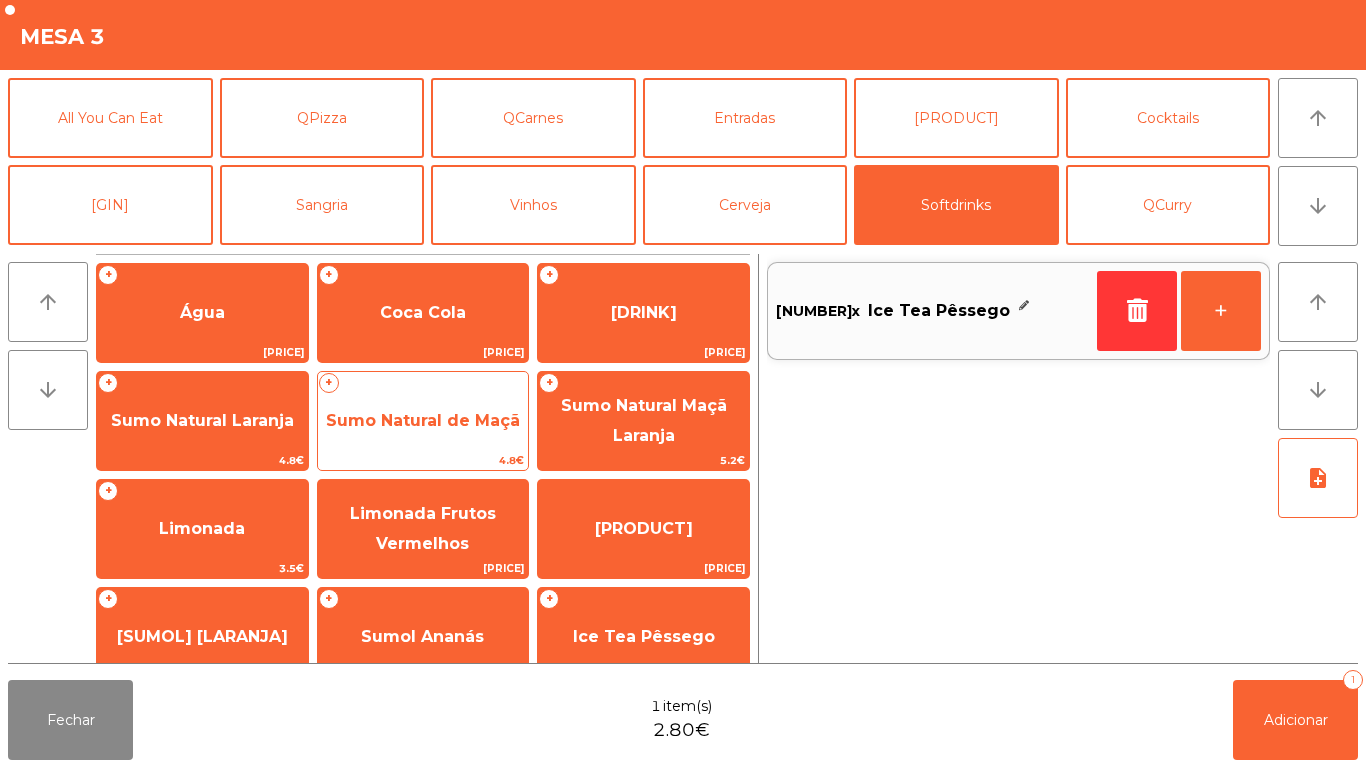 click on "Sumo Natural de Maçã" 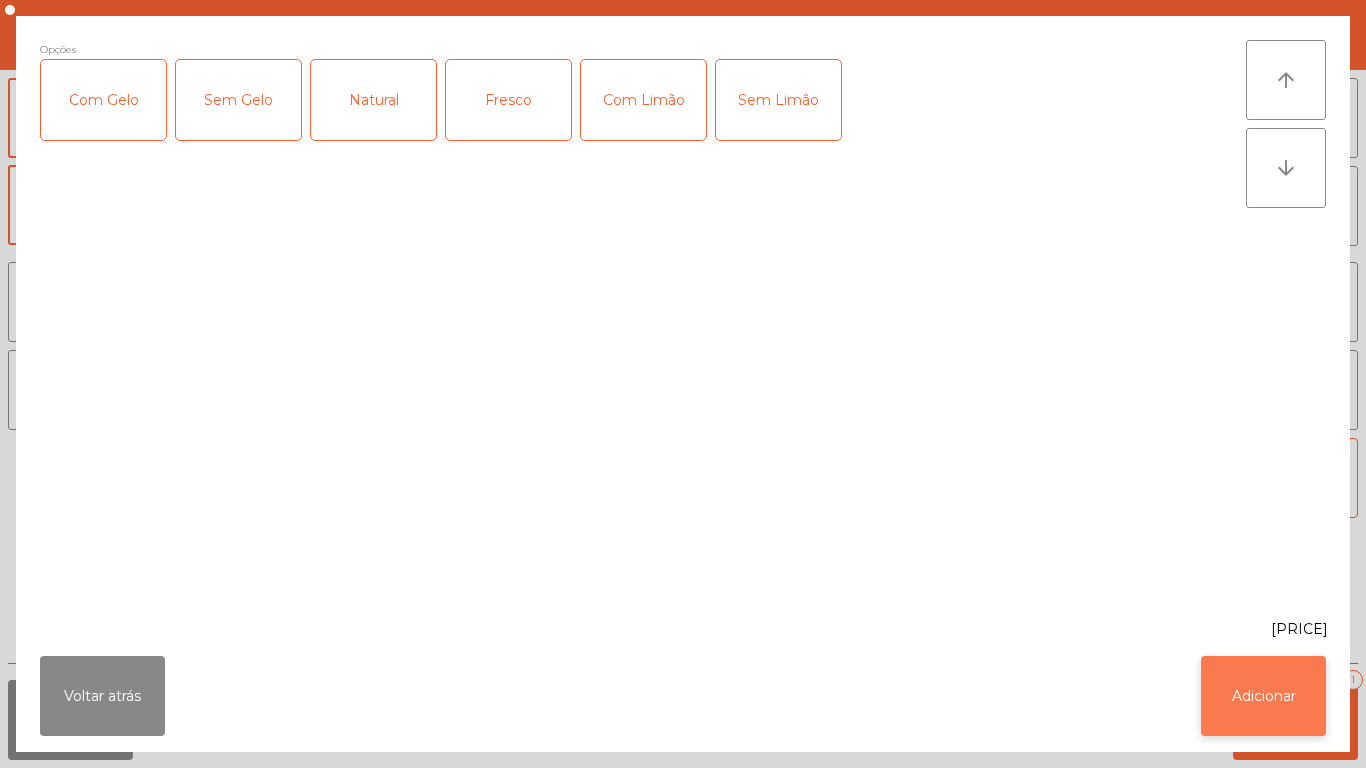 click on "Adicionar" 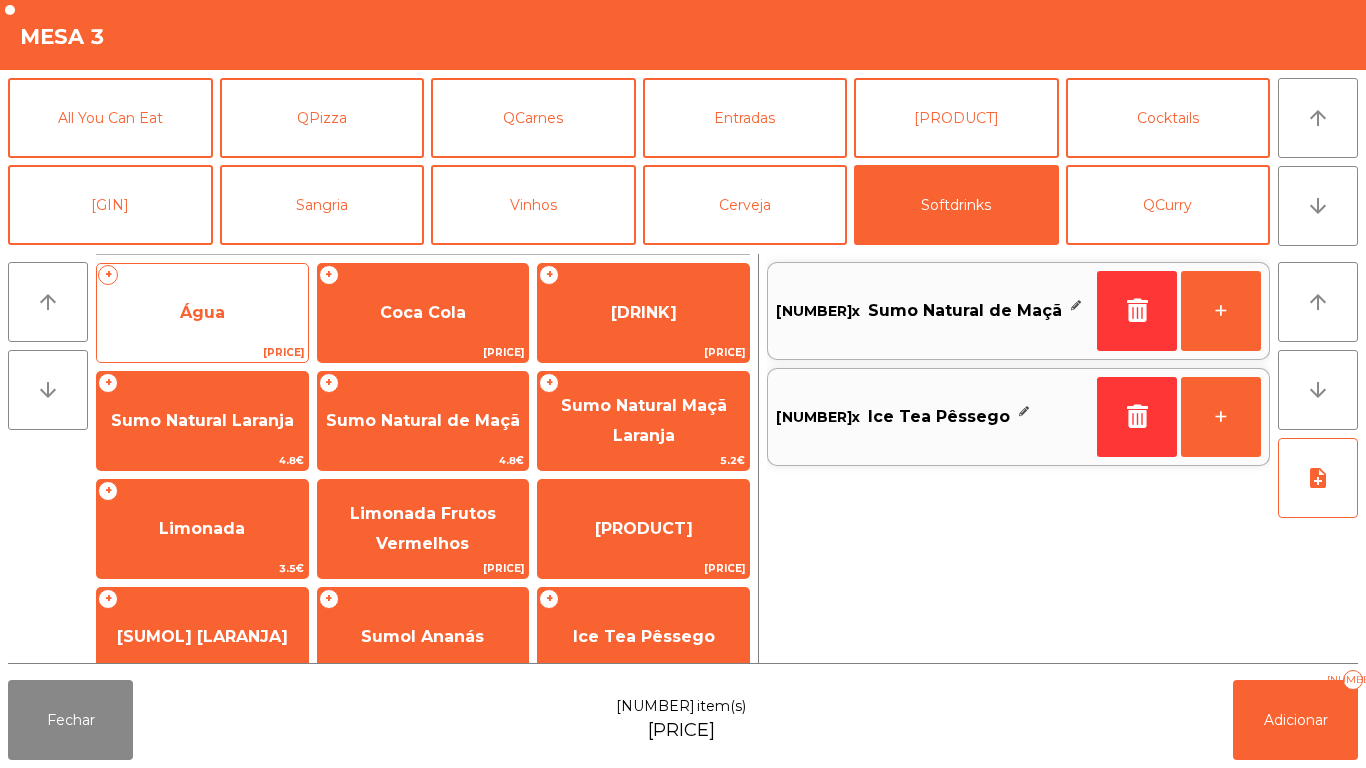 click on "Água" 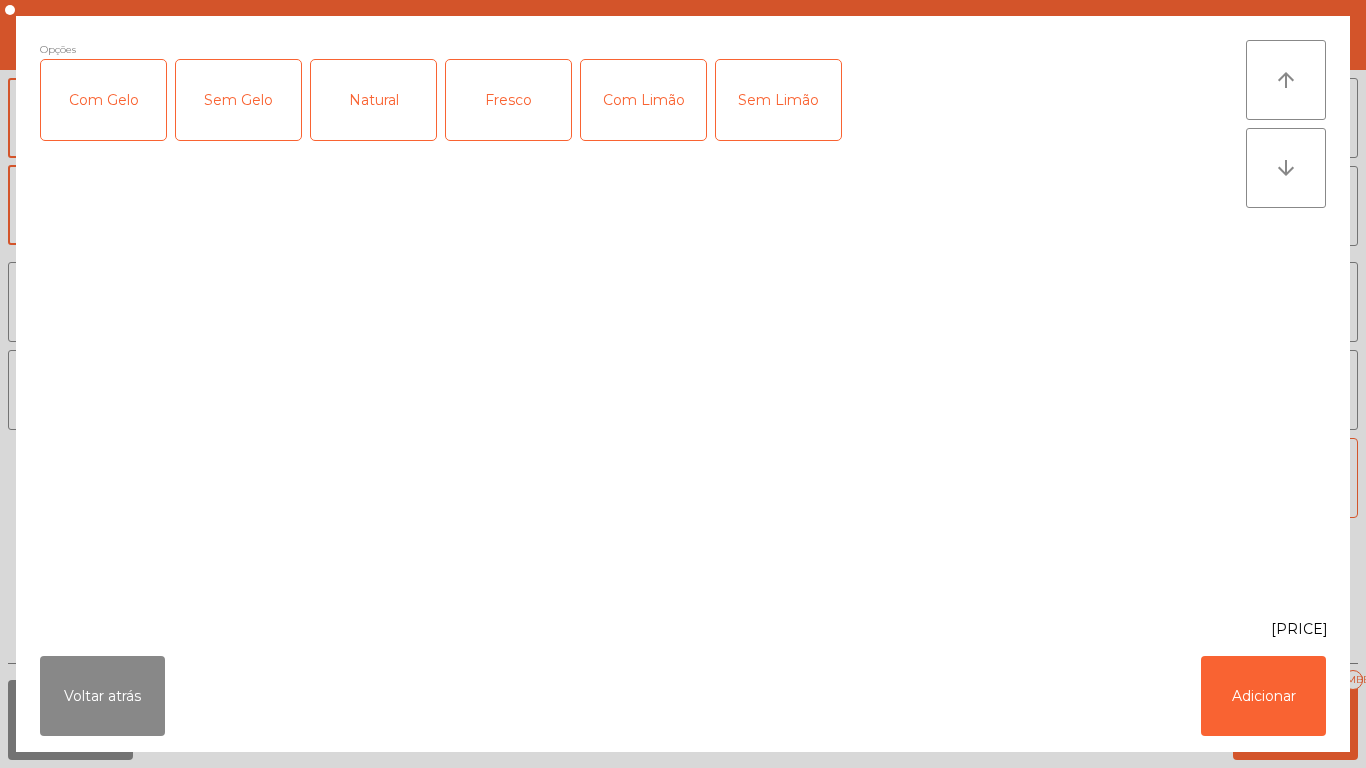click on "Fresco" 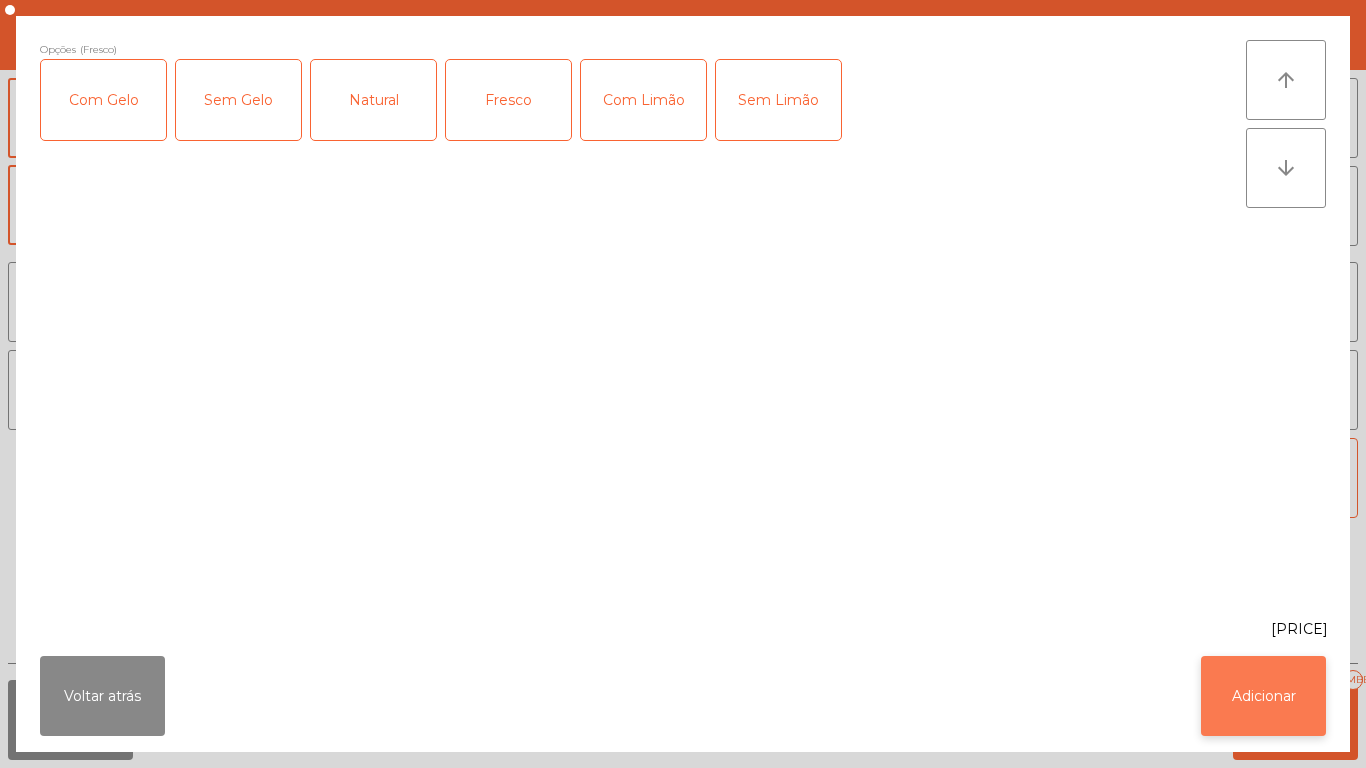 click on "Adicionar" 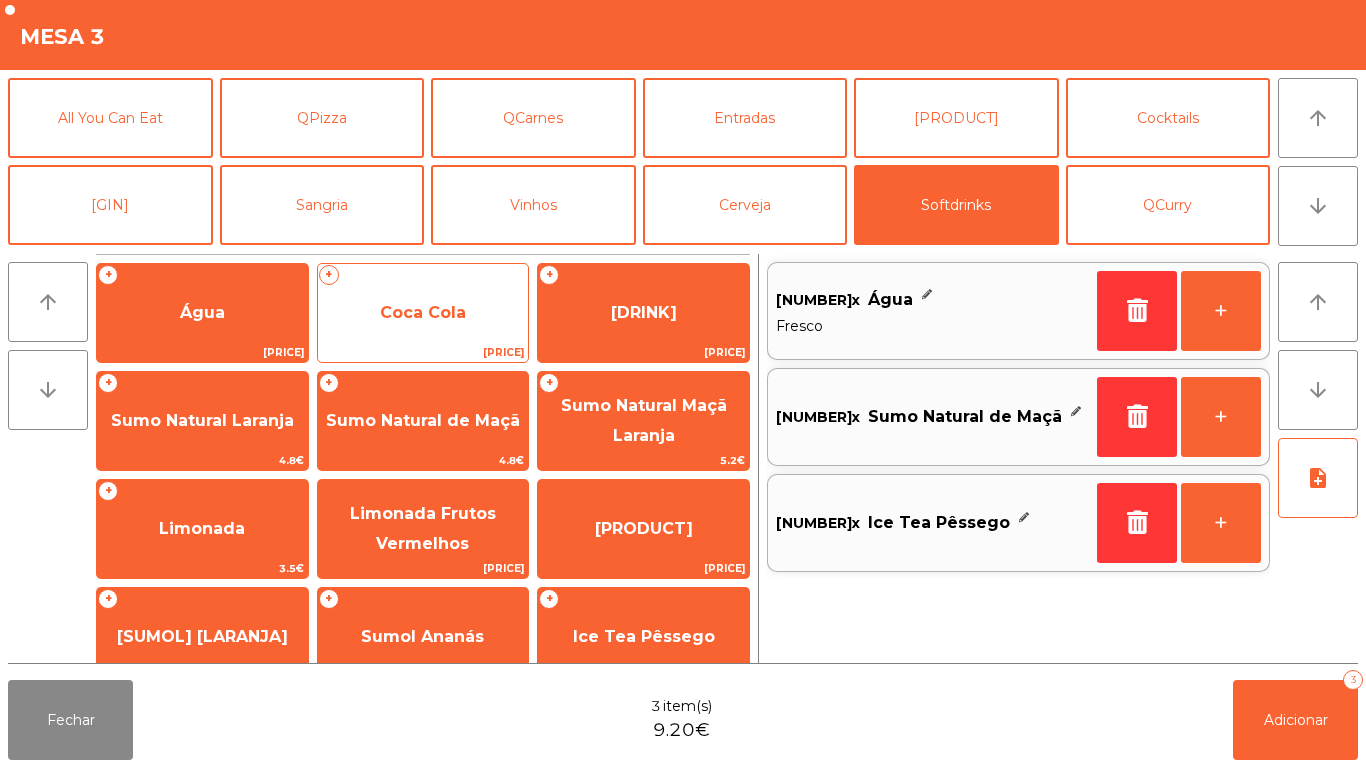click on "Coca Cola" 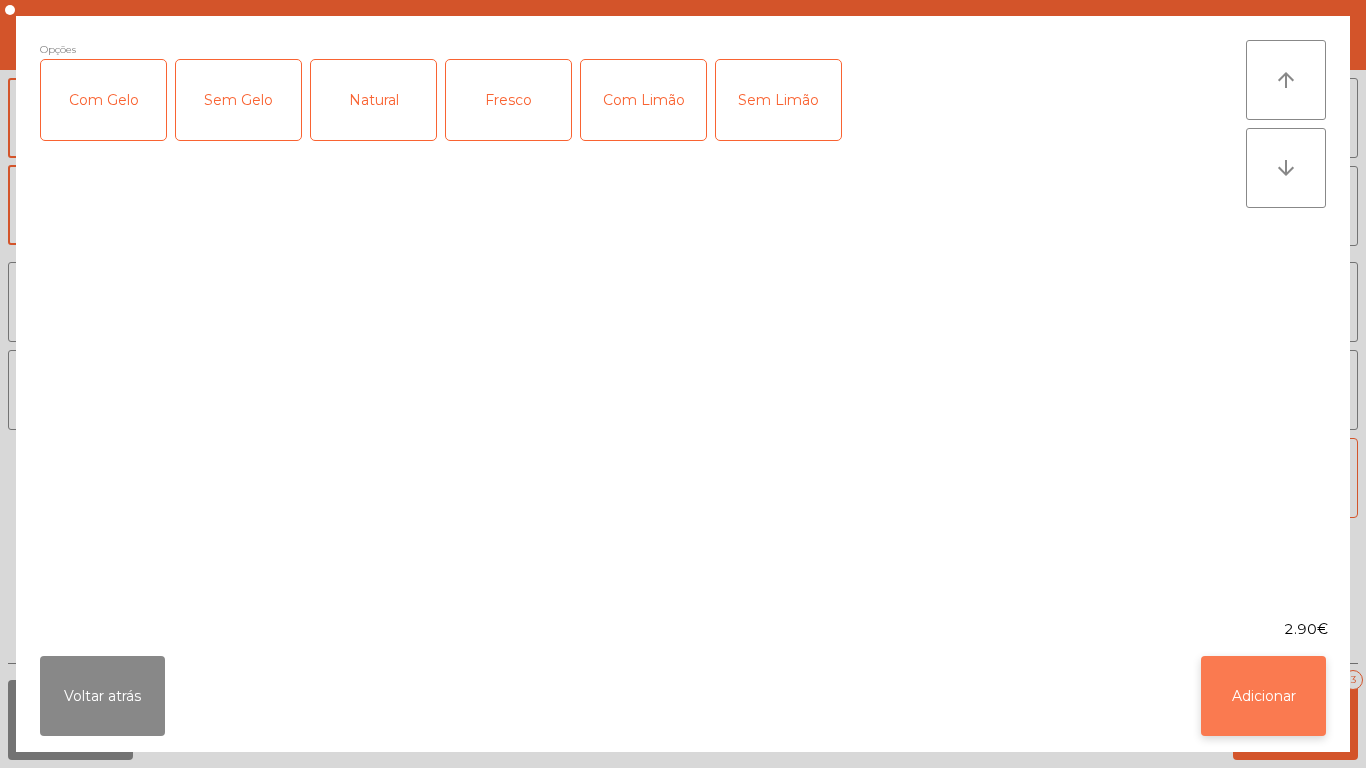 click on "Adicionar" 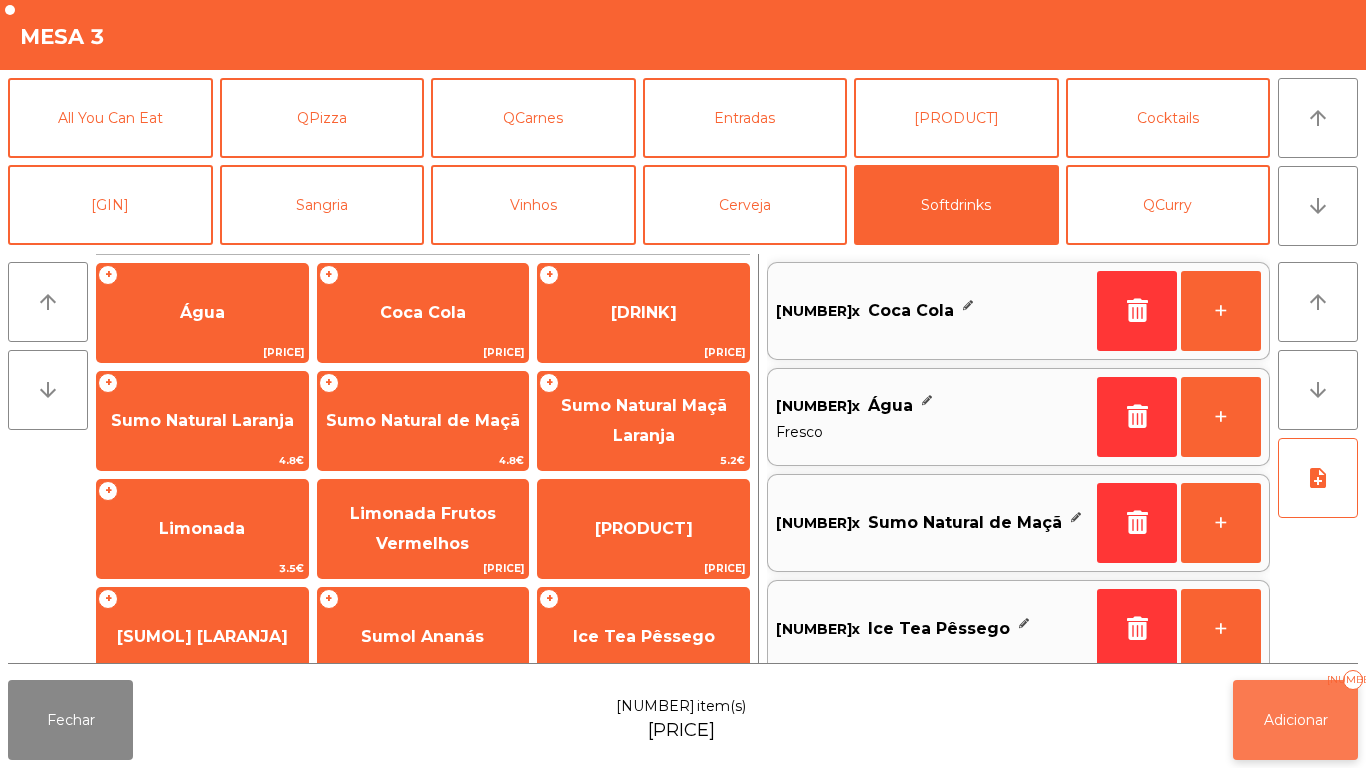click on "Adicionar   4" 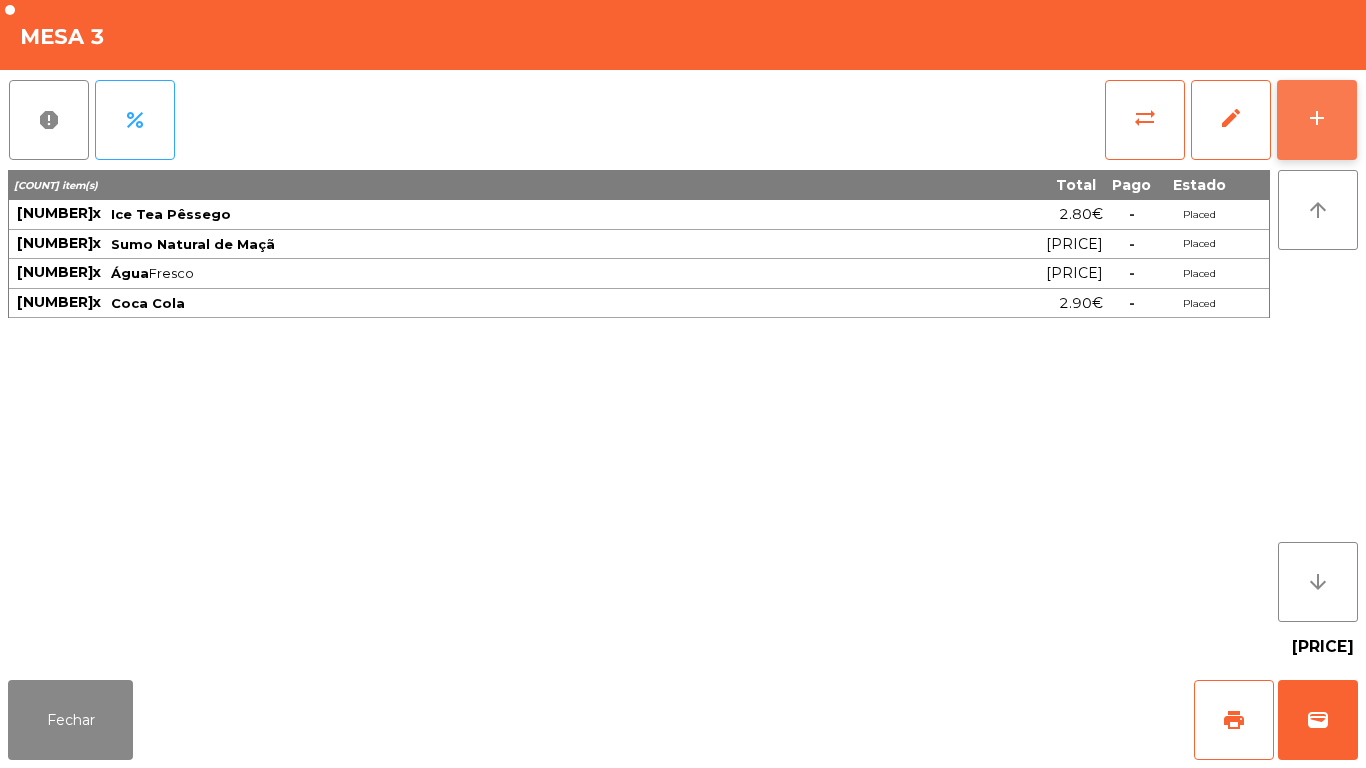 click on "add" 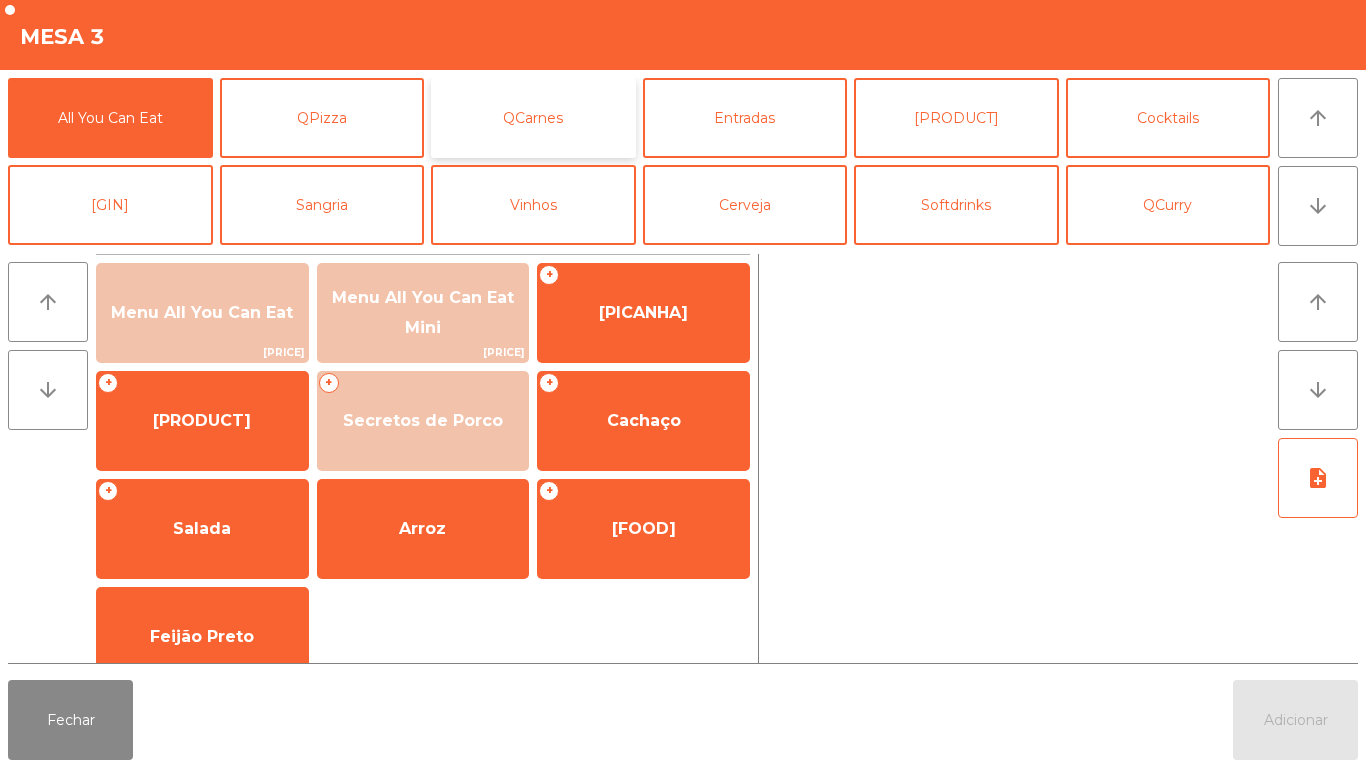 click on "QCarnes" 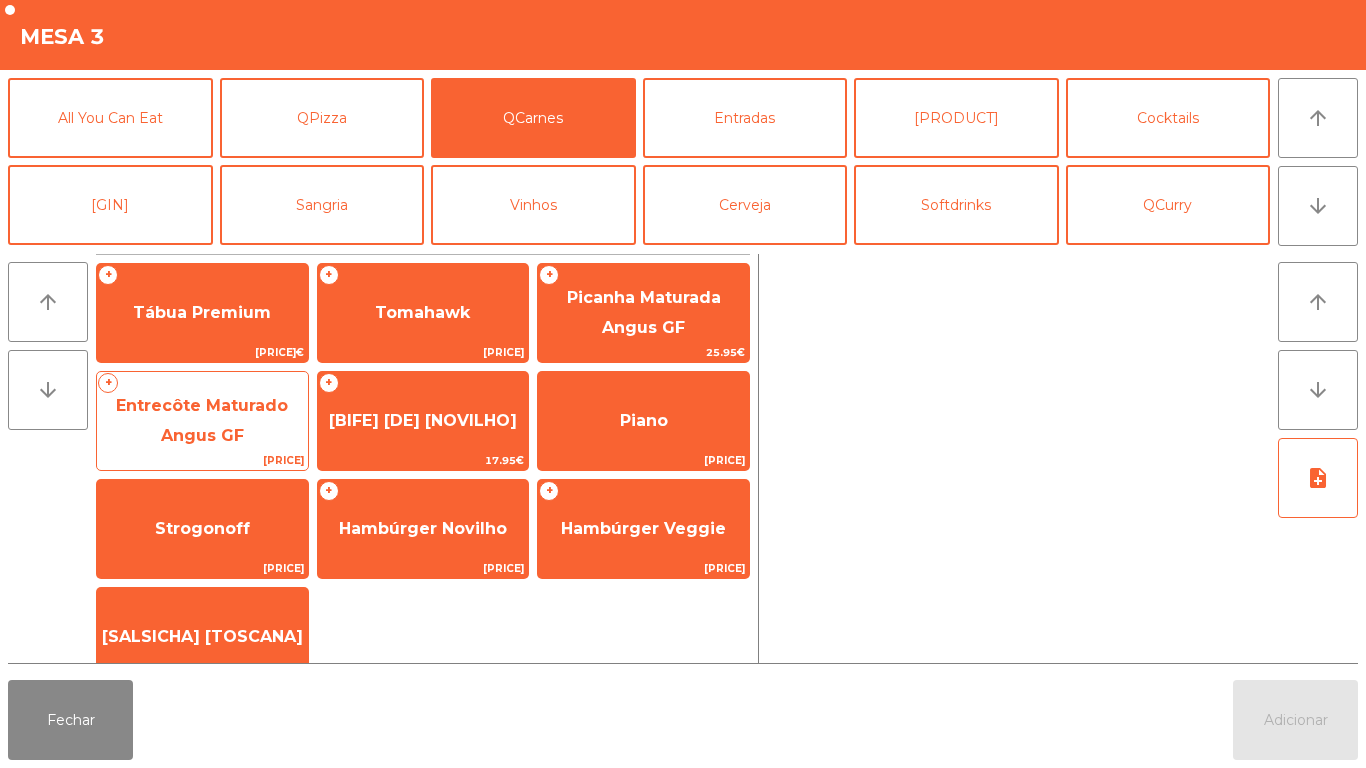 click on "Entrecôte Maturado Angus GF" 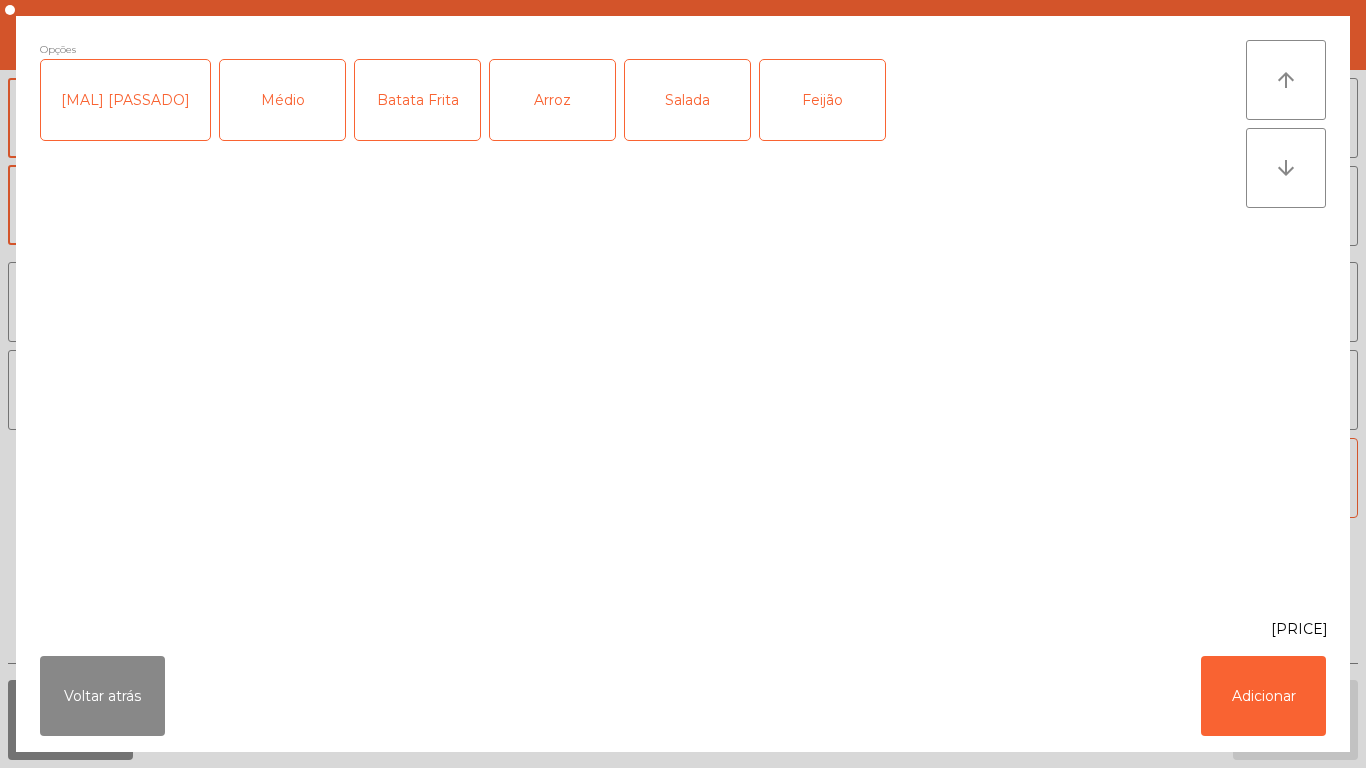 click on "Médio" 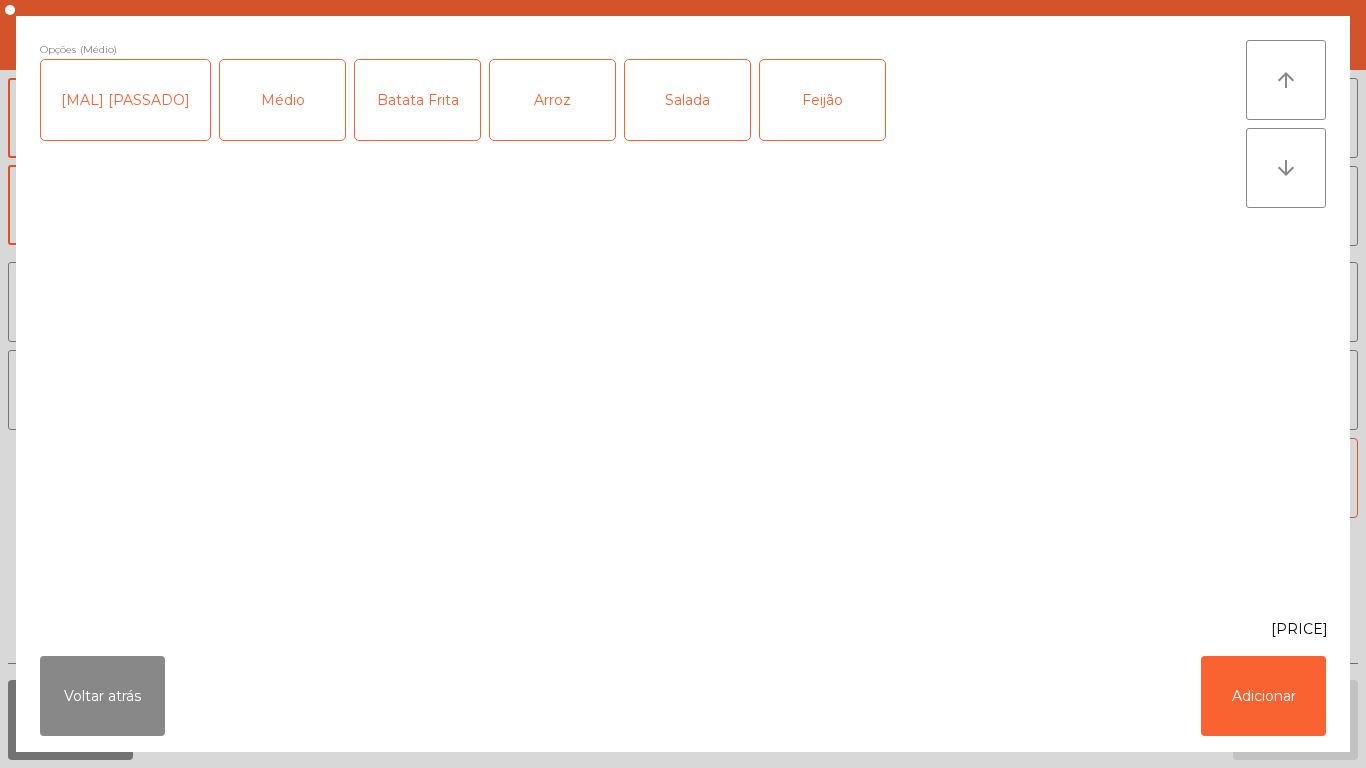 click on "[MAL] [PASSADO]" 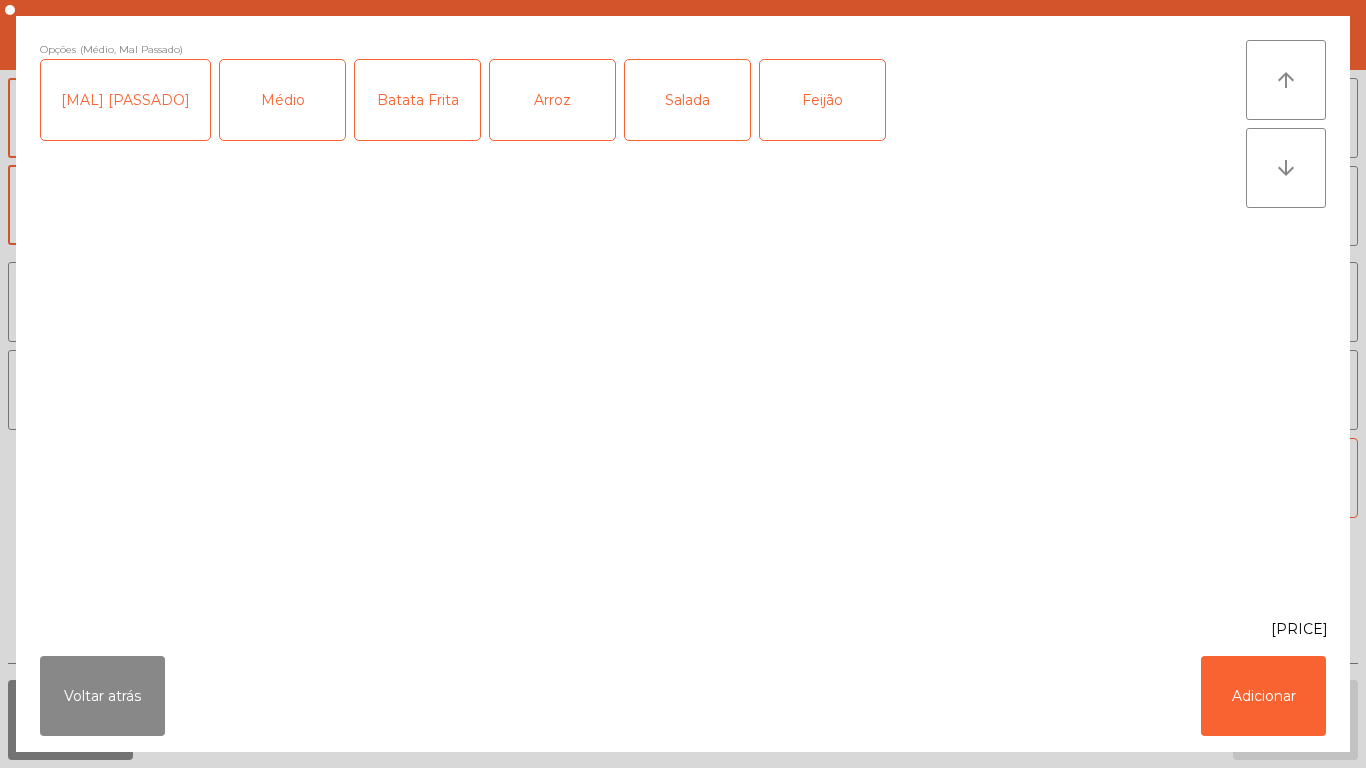 click on "[MAL] [PASSADO]" 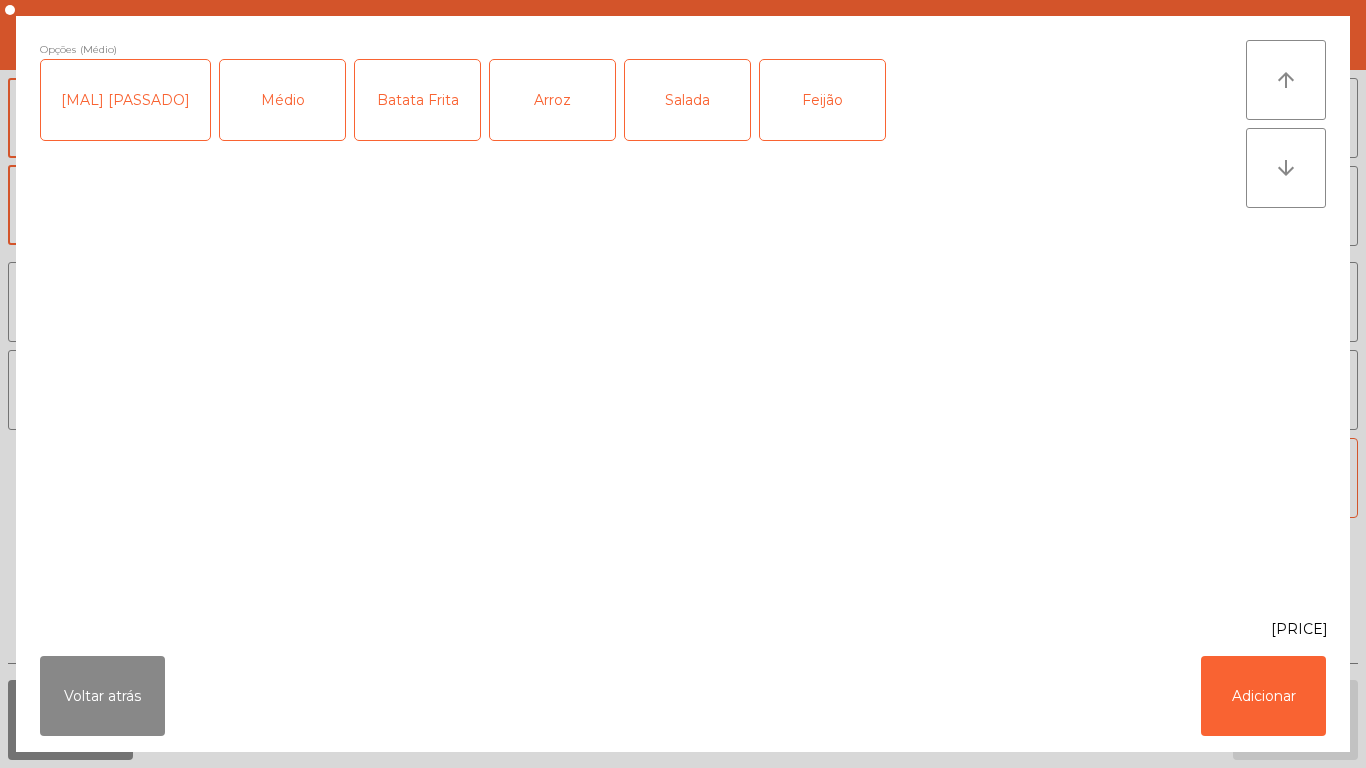 click on "Médio" 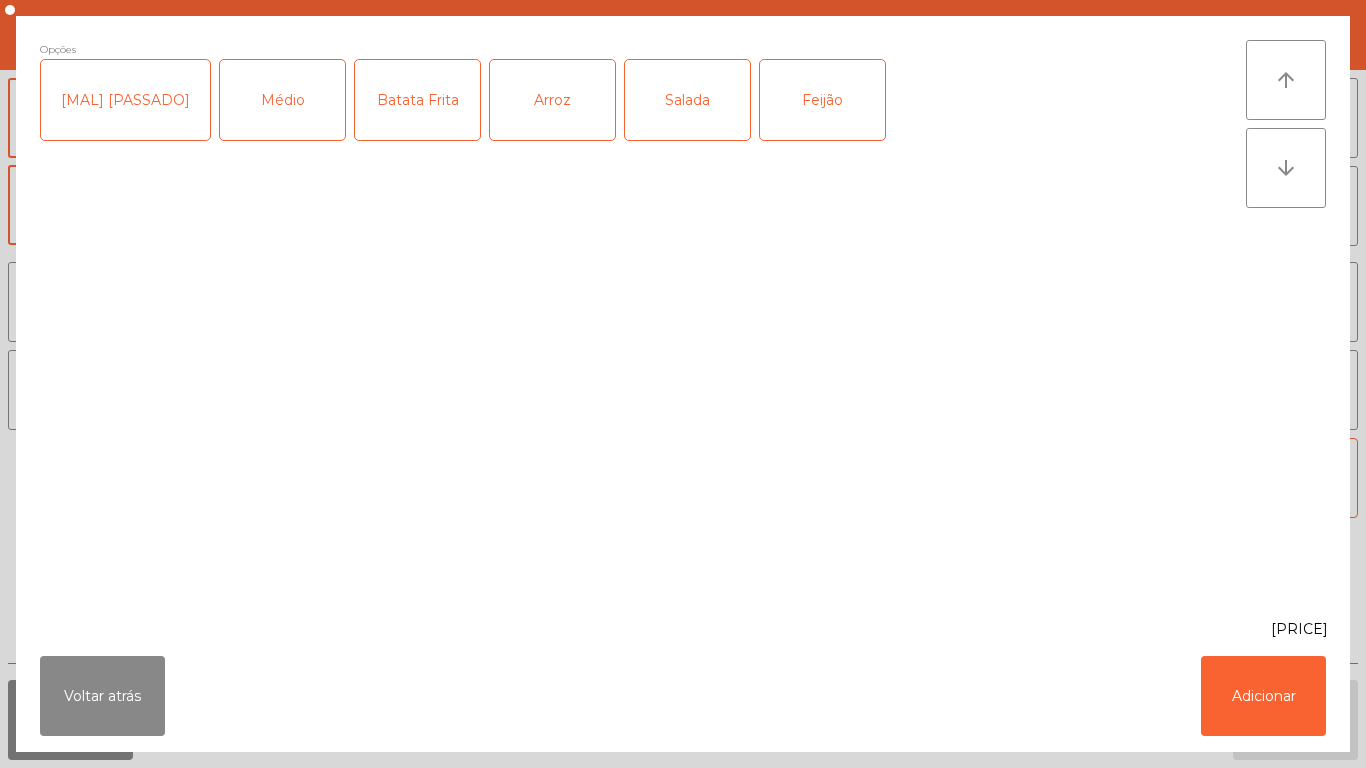 click on "Batata Frita" 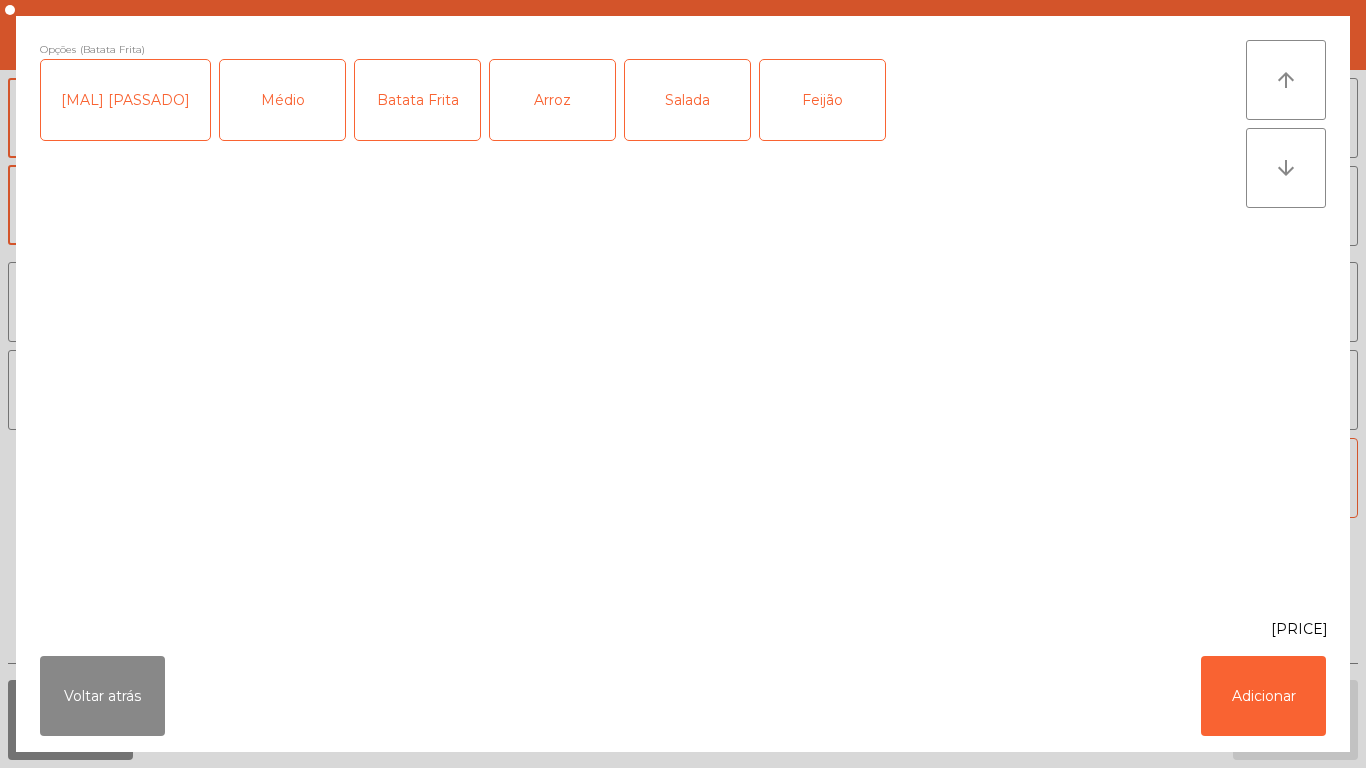 click on "Arroz" 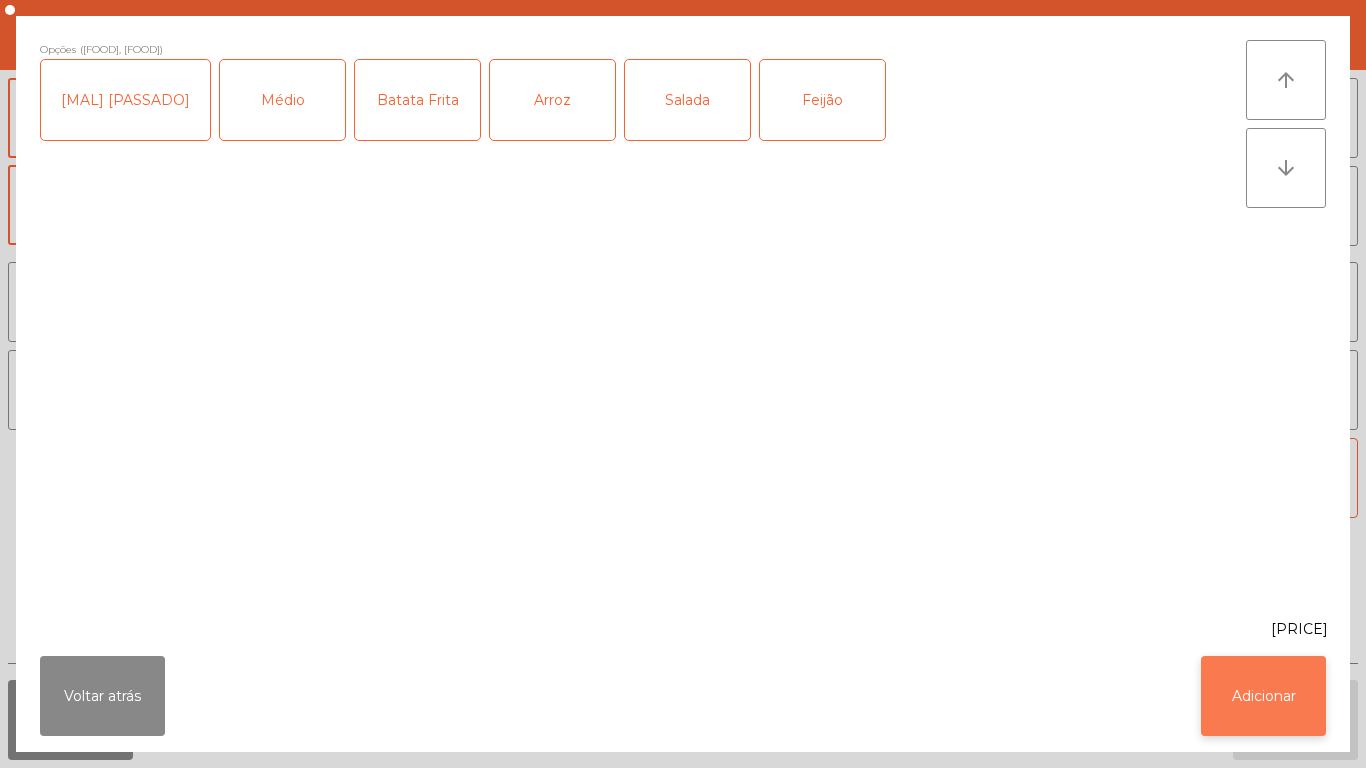 click on "Adicionar" 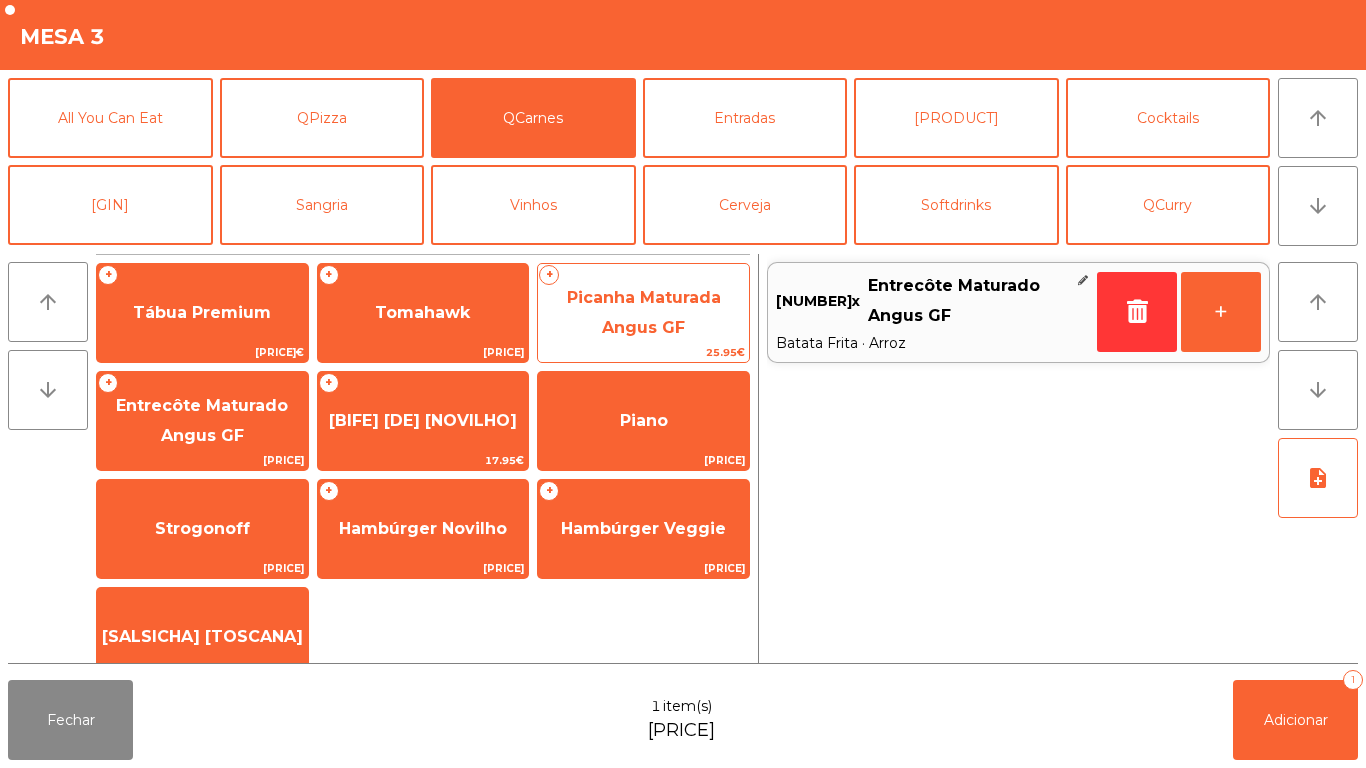 click on "Picanha Maturada Angus GF" 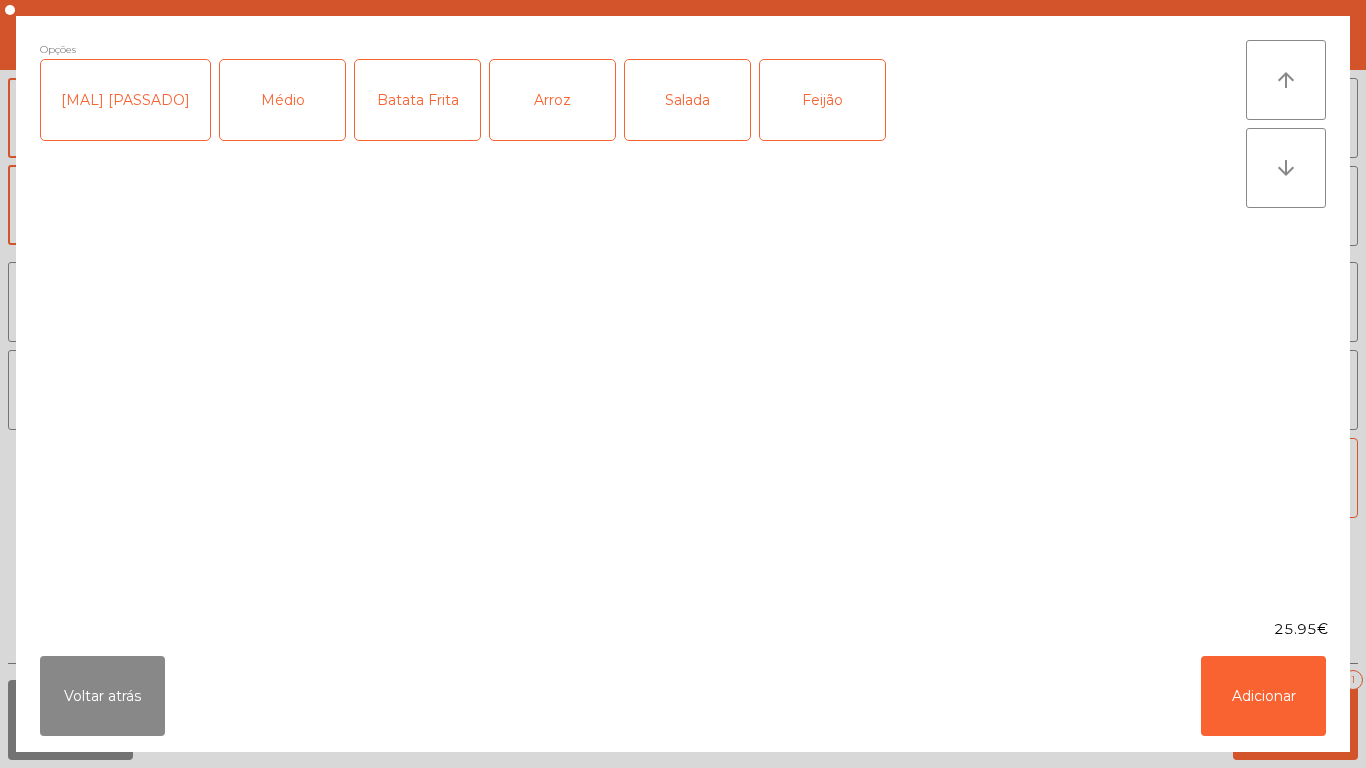 click on "Médio" 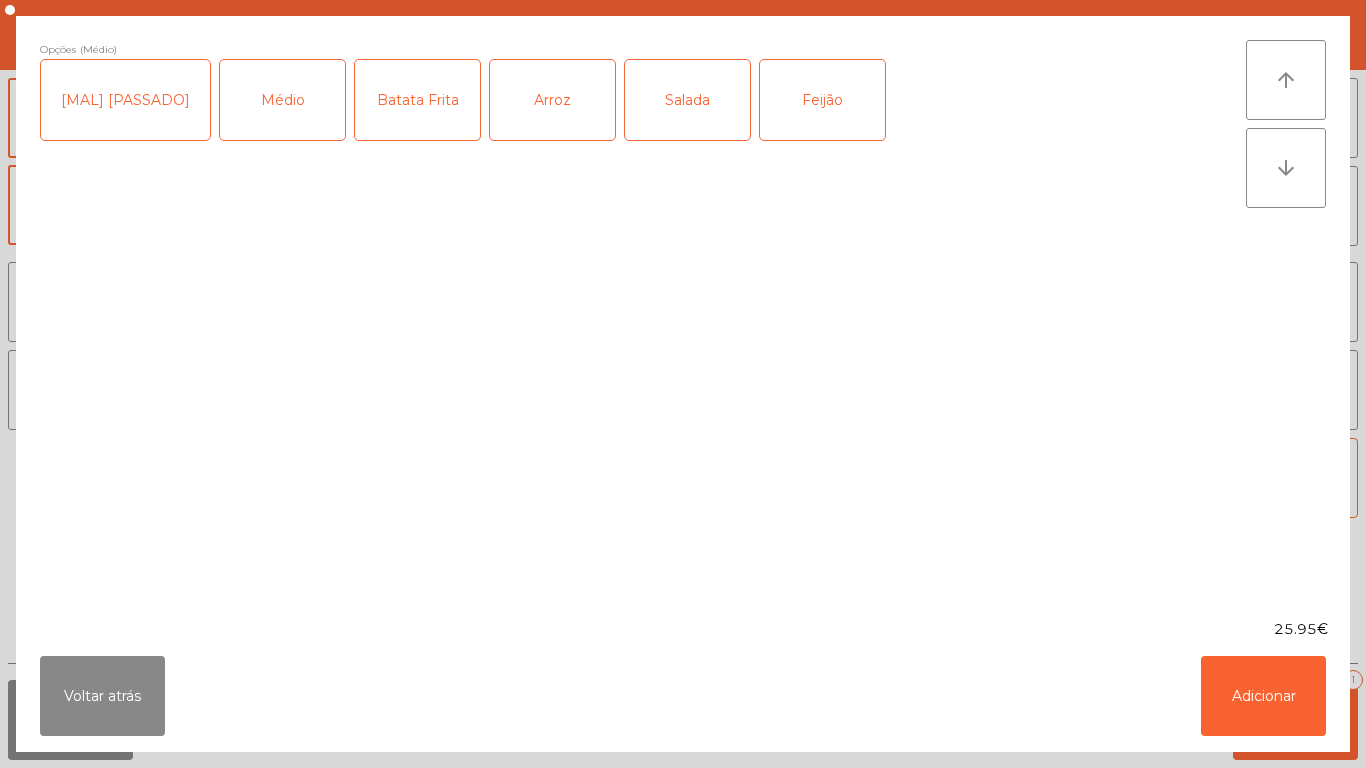click on "Salada" 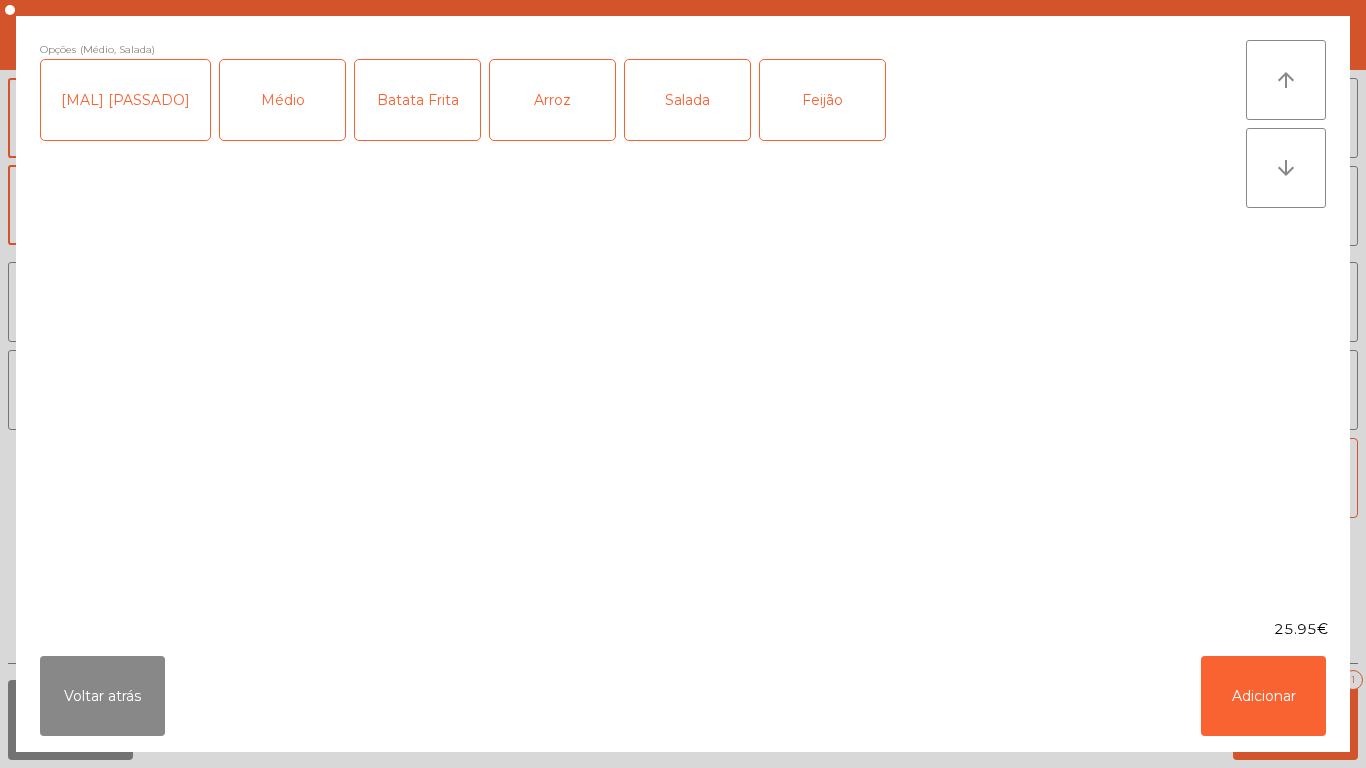 click on "Feijão" 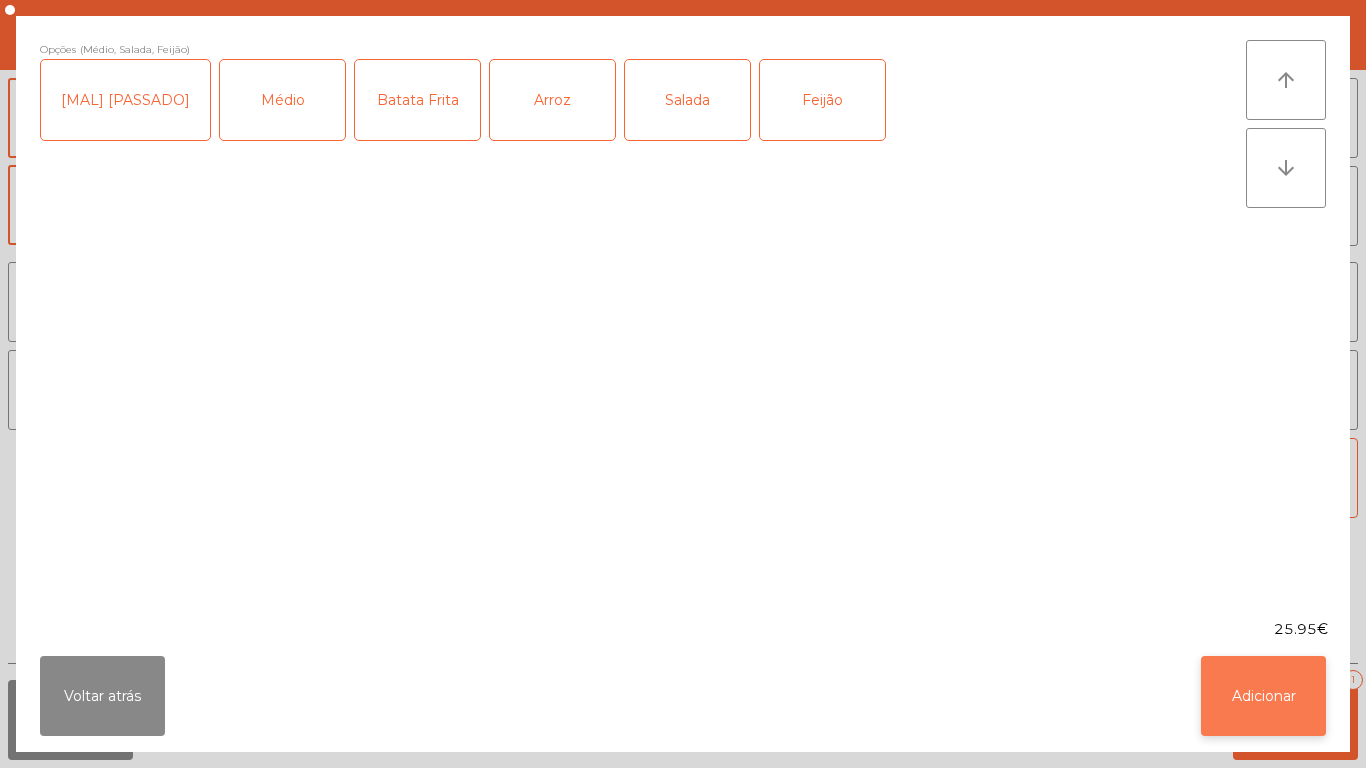 click on "Adicionar" 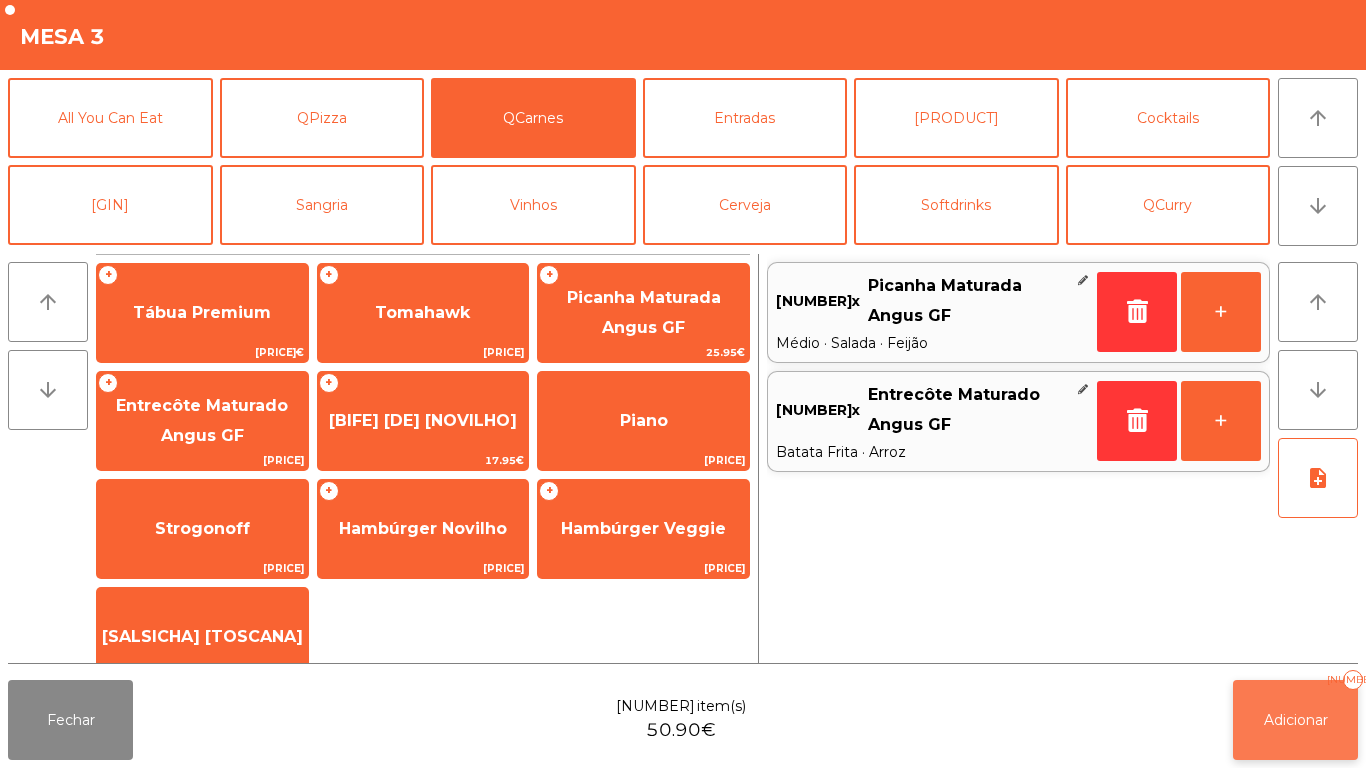click on "Adicionar" 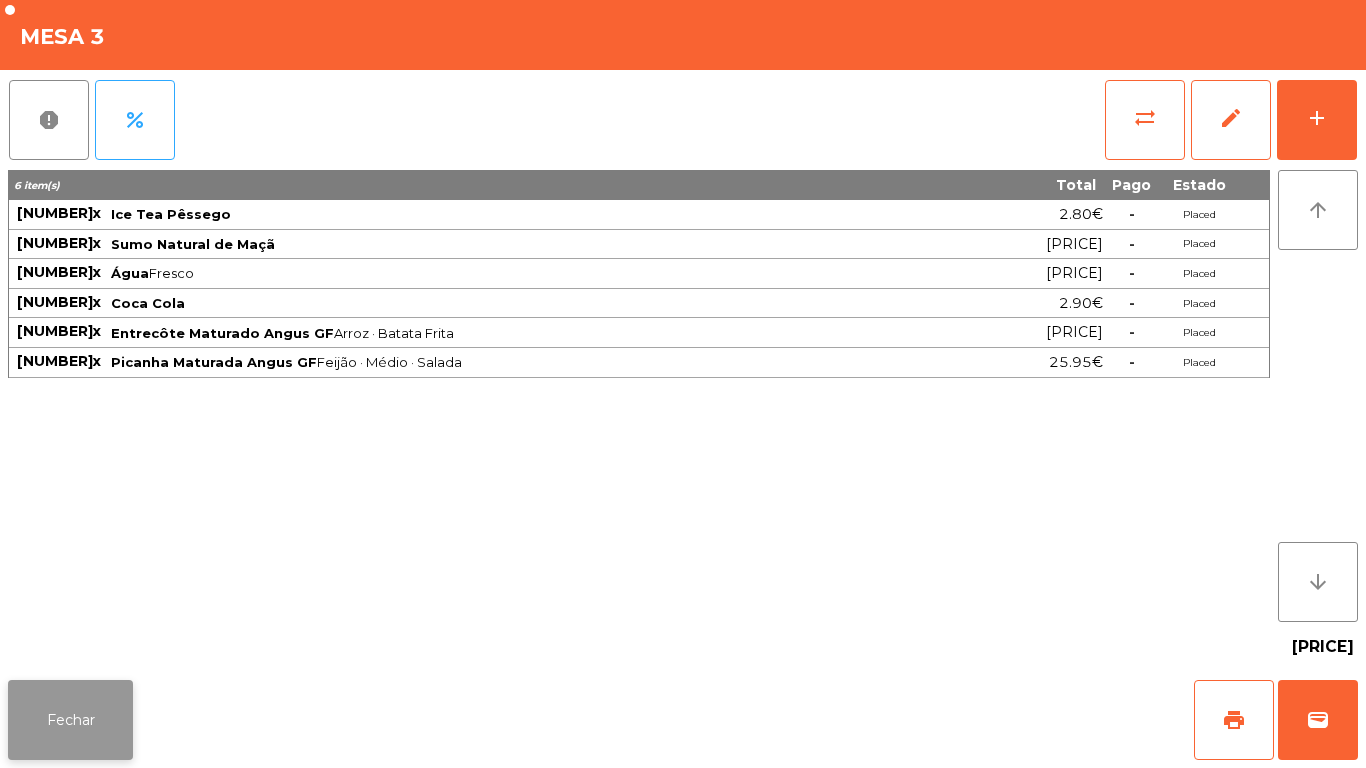 click on "Fechar" 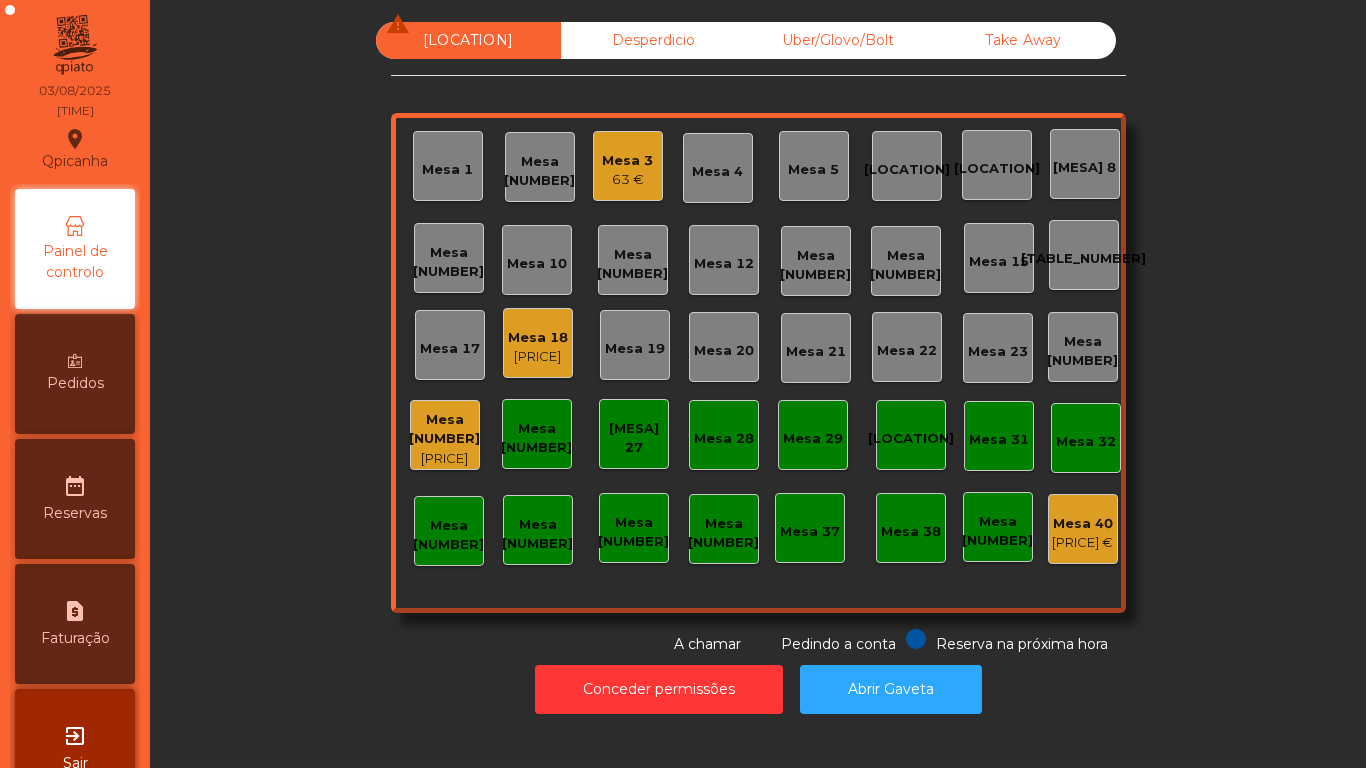 click on "Mesa 18" 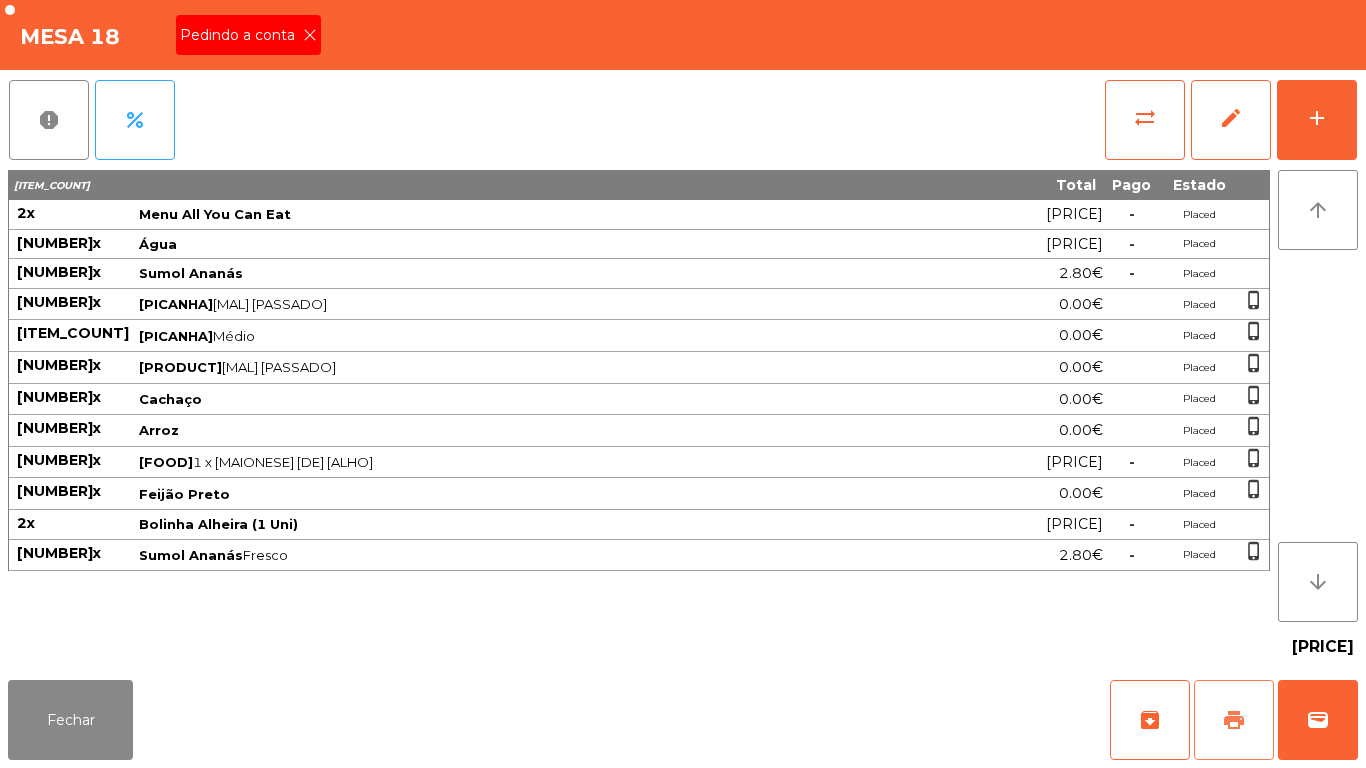 click on "print" 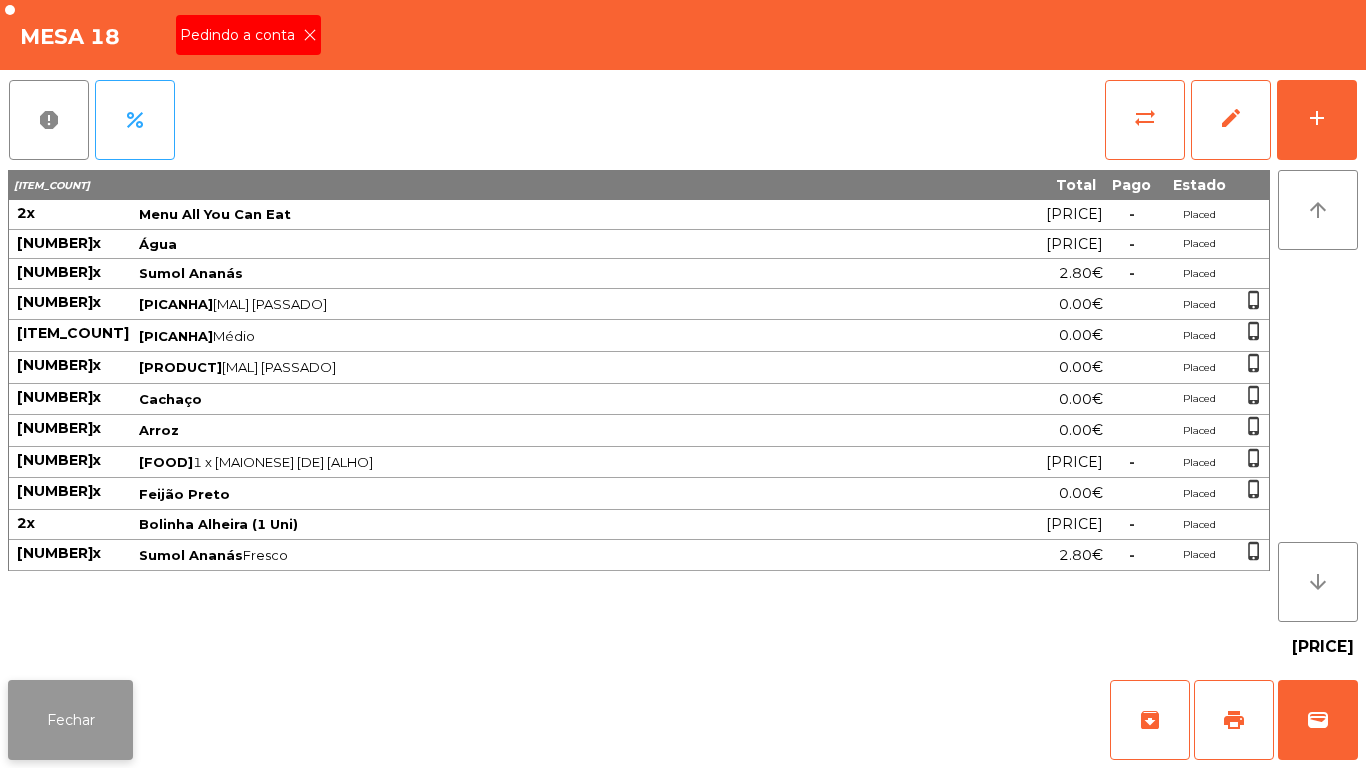 click on "Fechar" 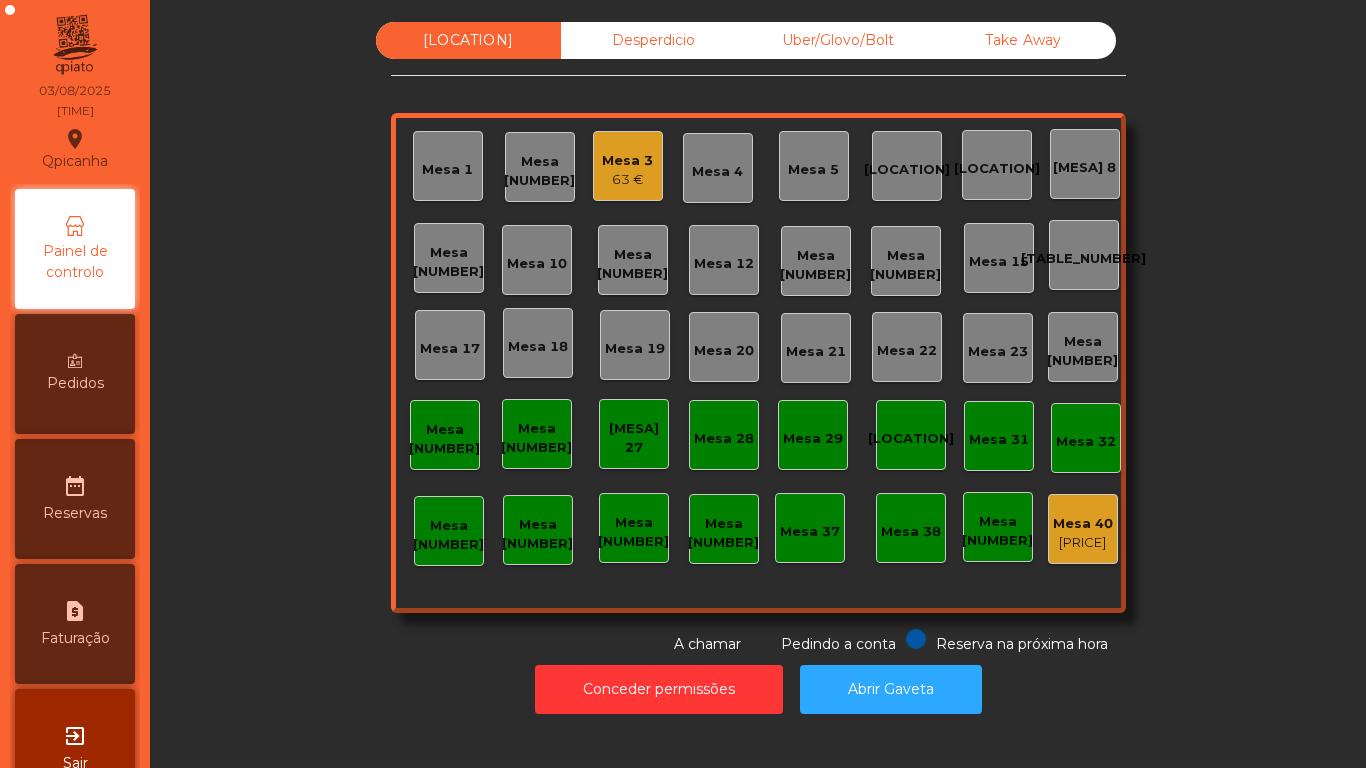 click on "Mesa 3" 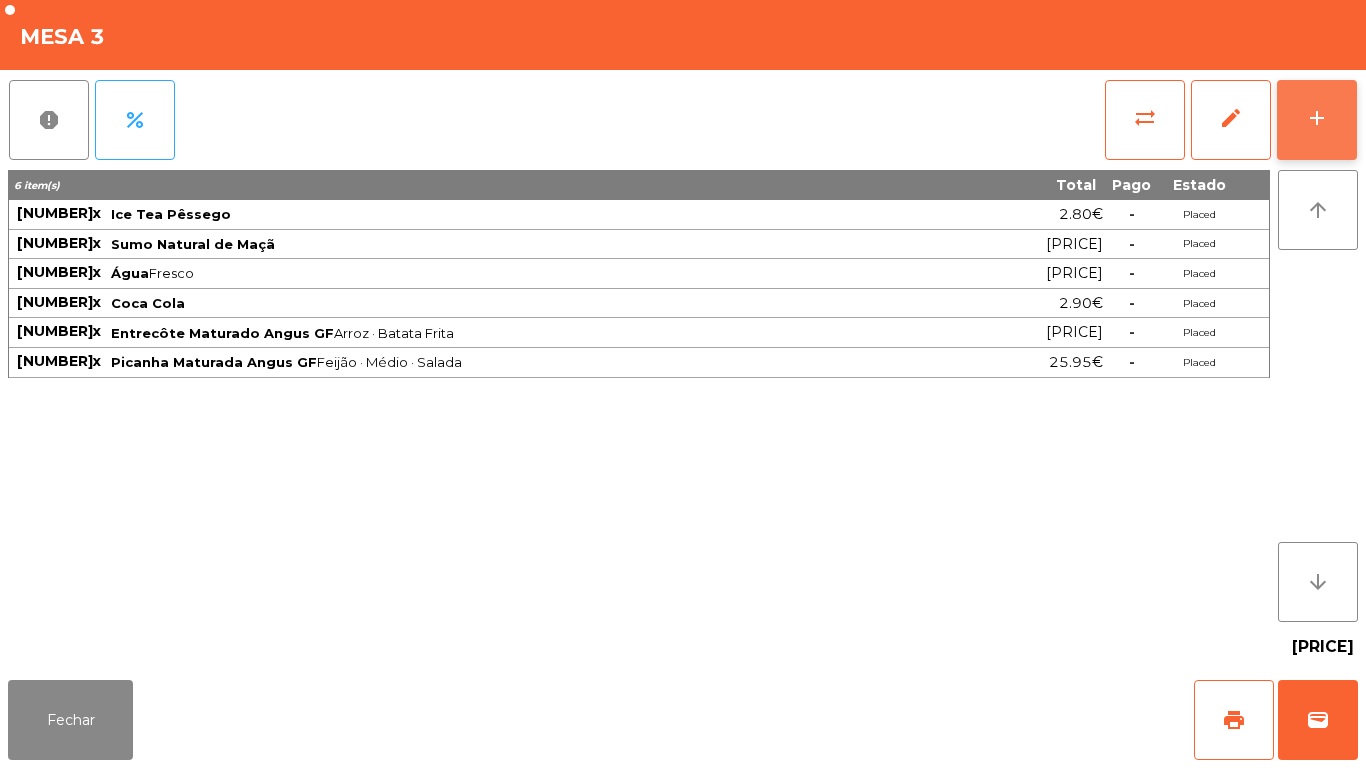 click on "add" 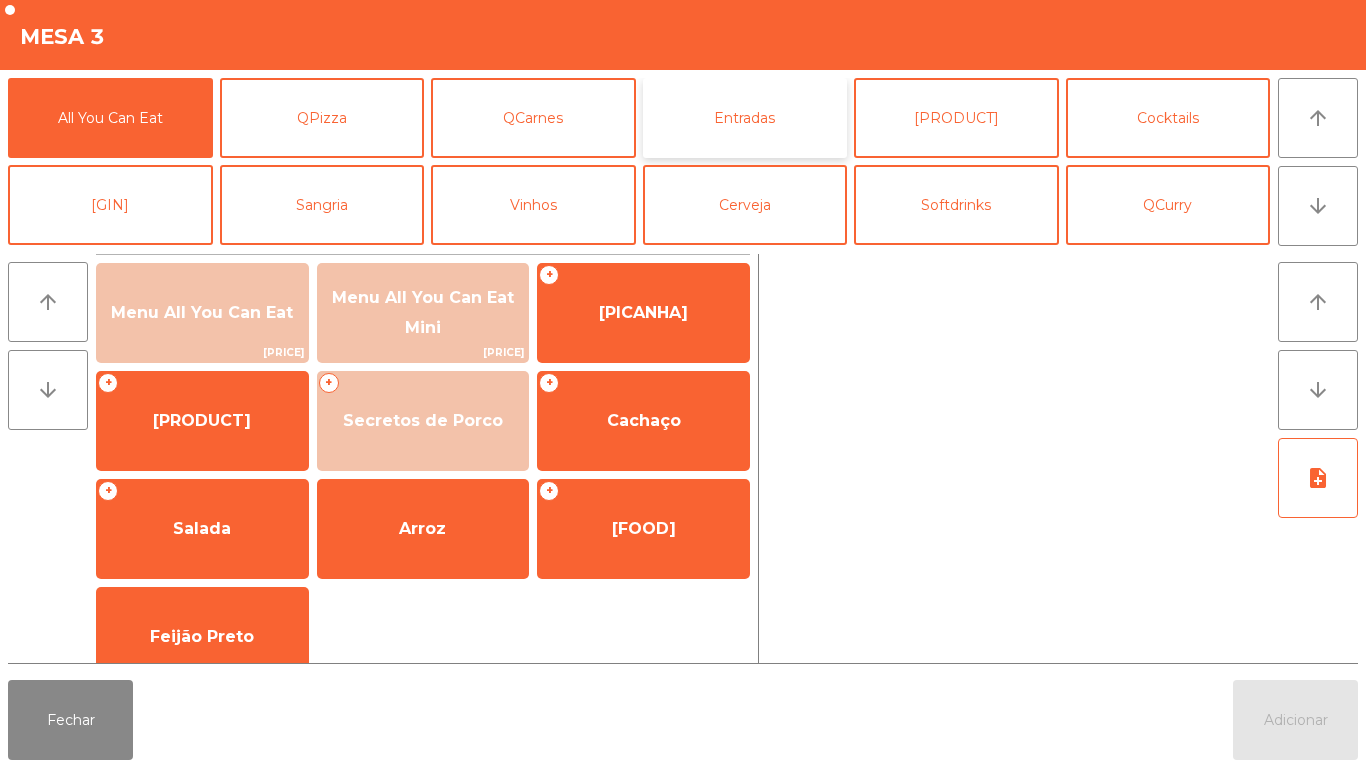 click on "Entradas" 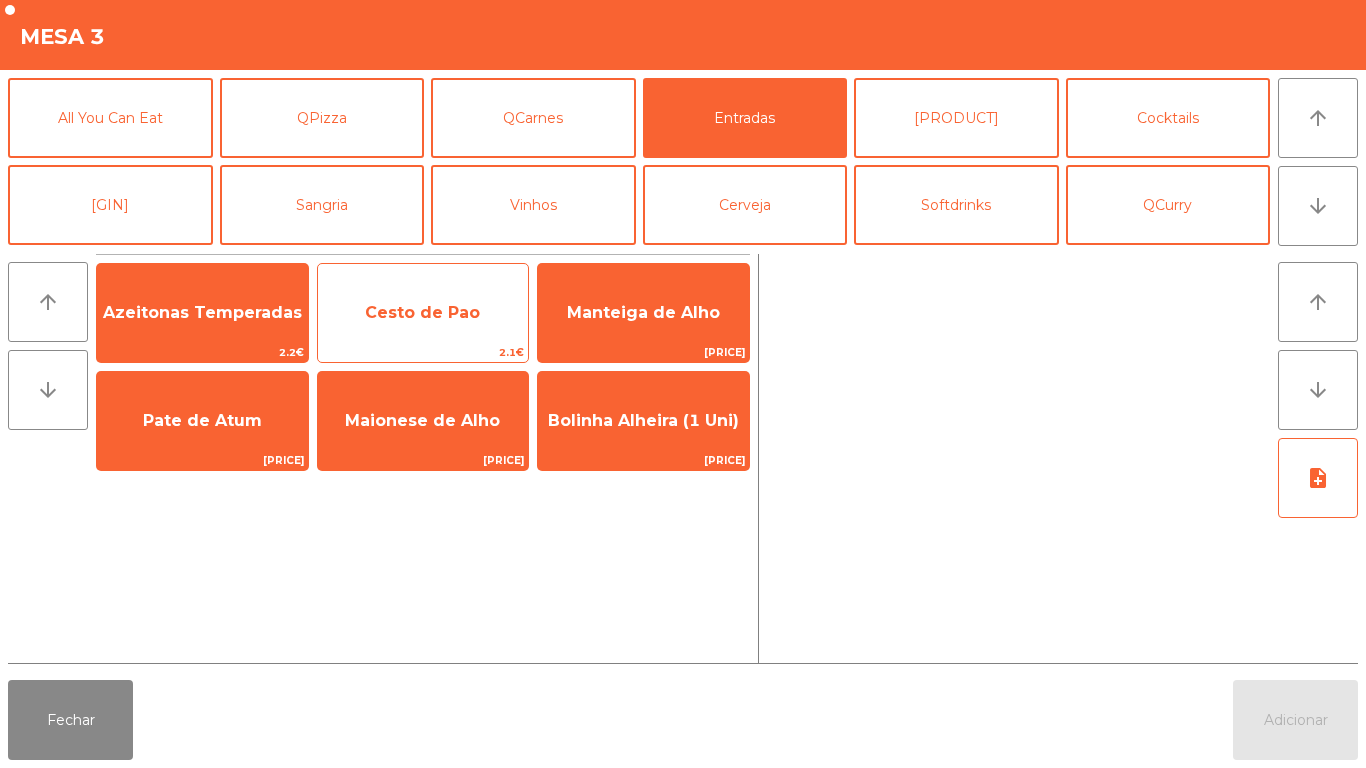 click on "Cesto de Pao" 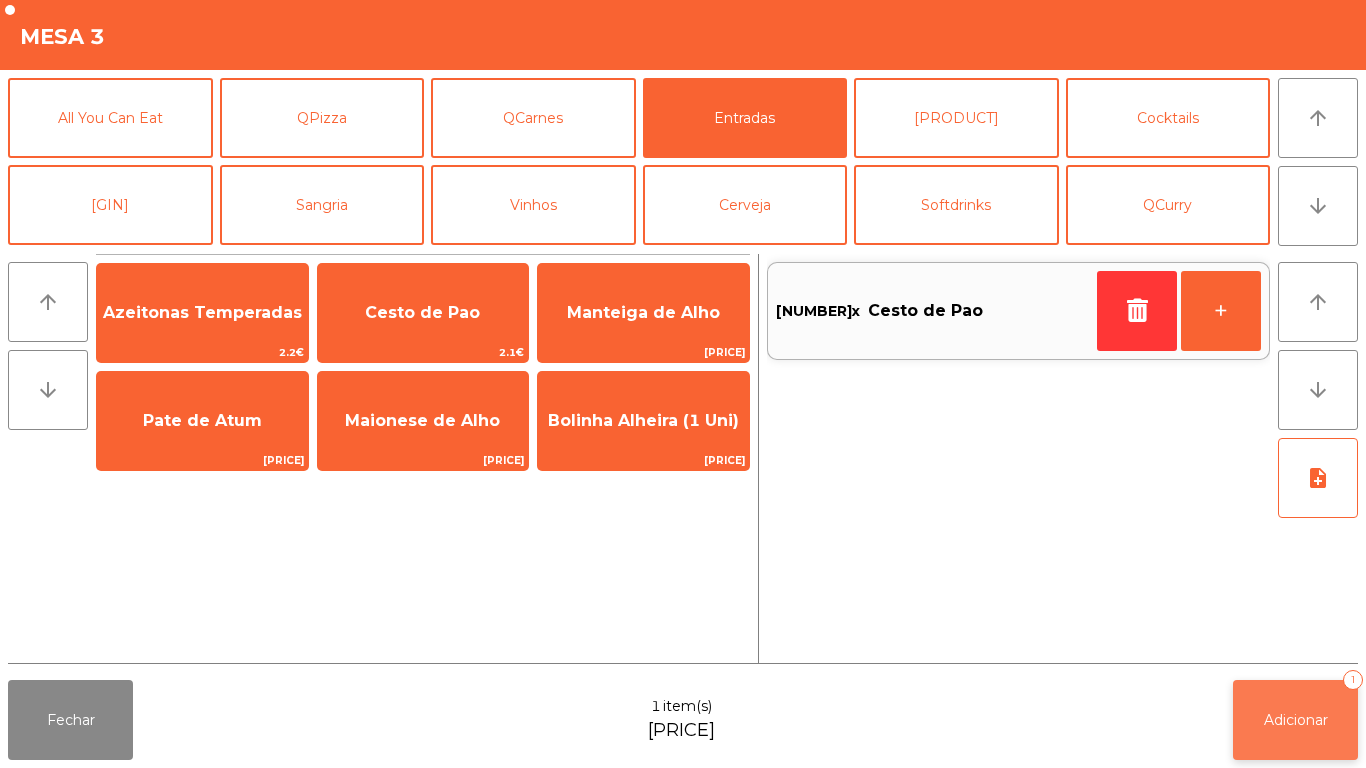 click on "Adicionar   [NUMBER]" 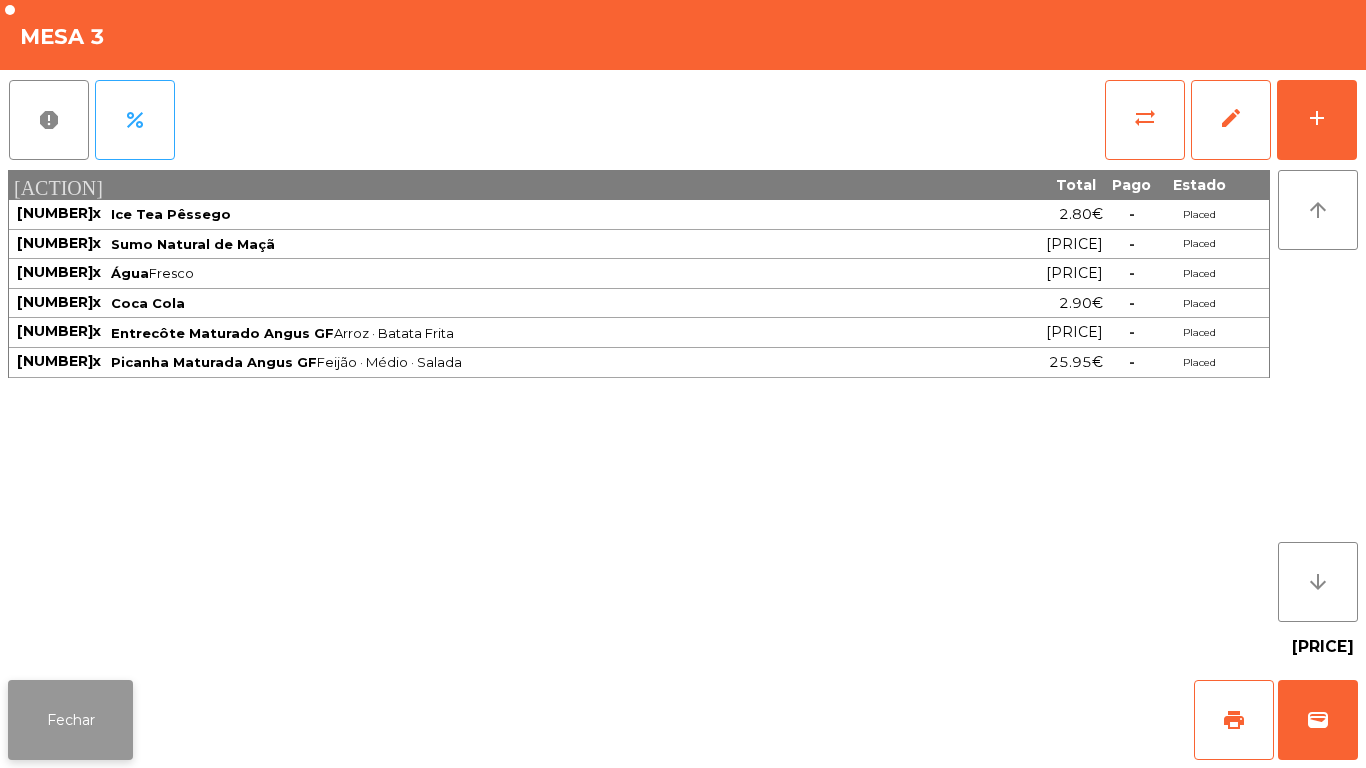 click on "Fechar" 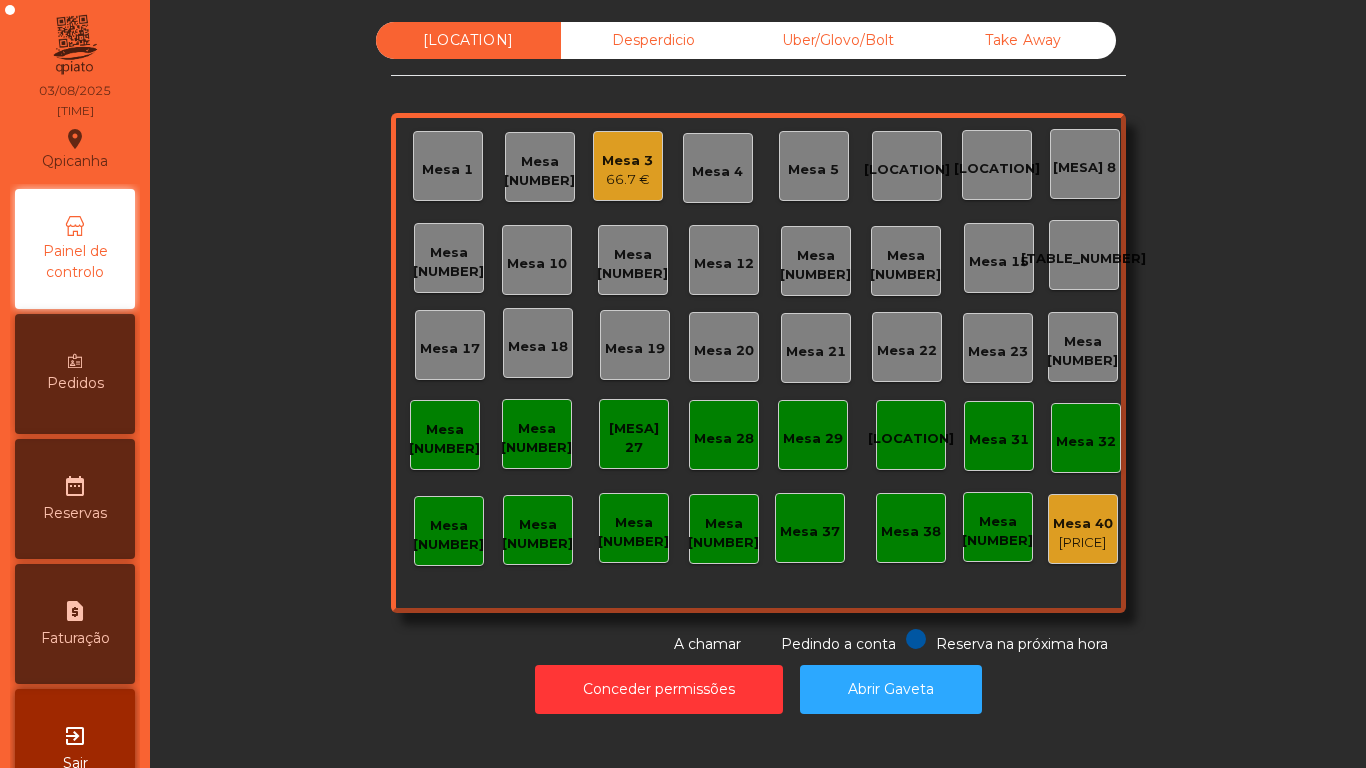 click on "66.7 €" 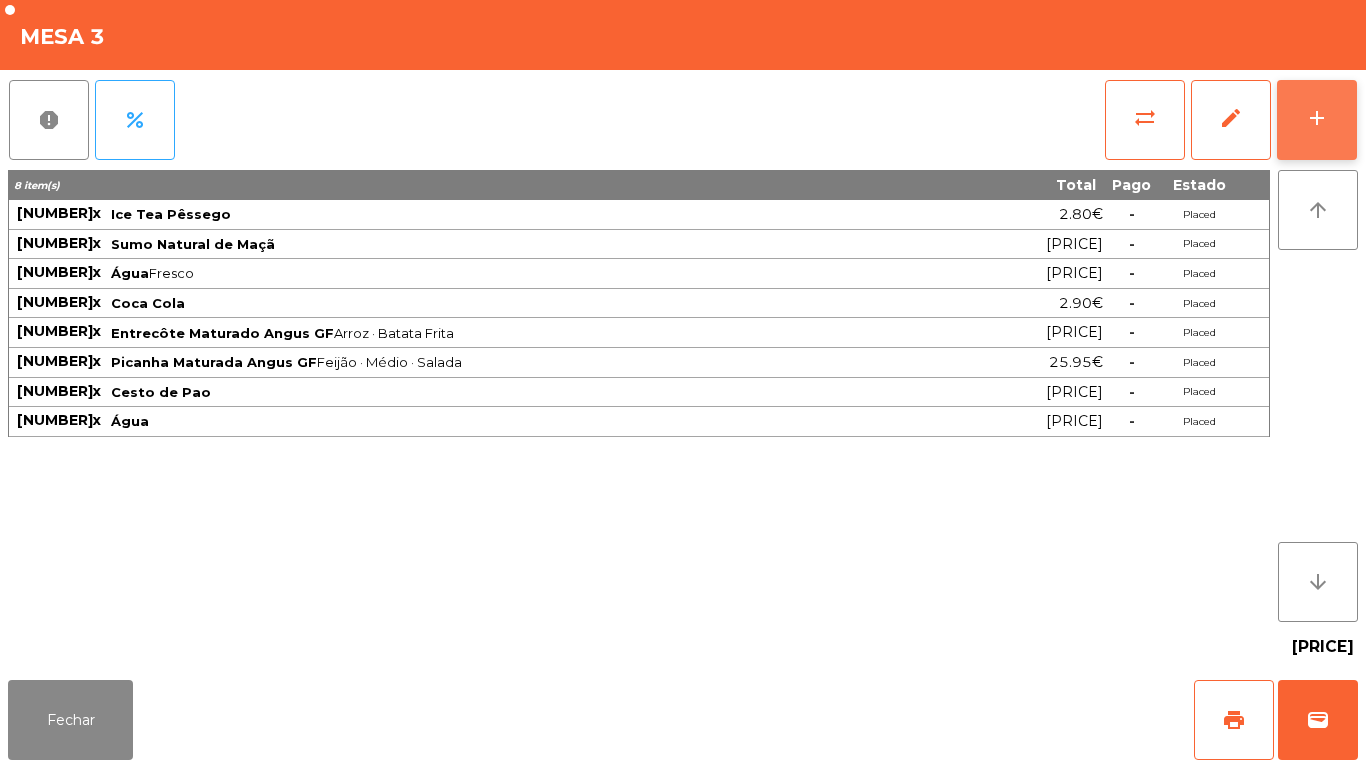 click on "add" 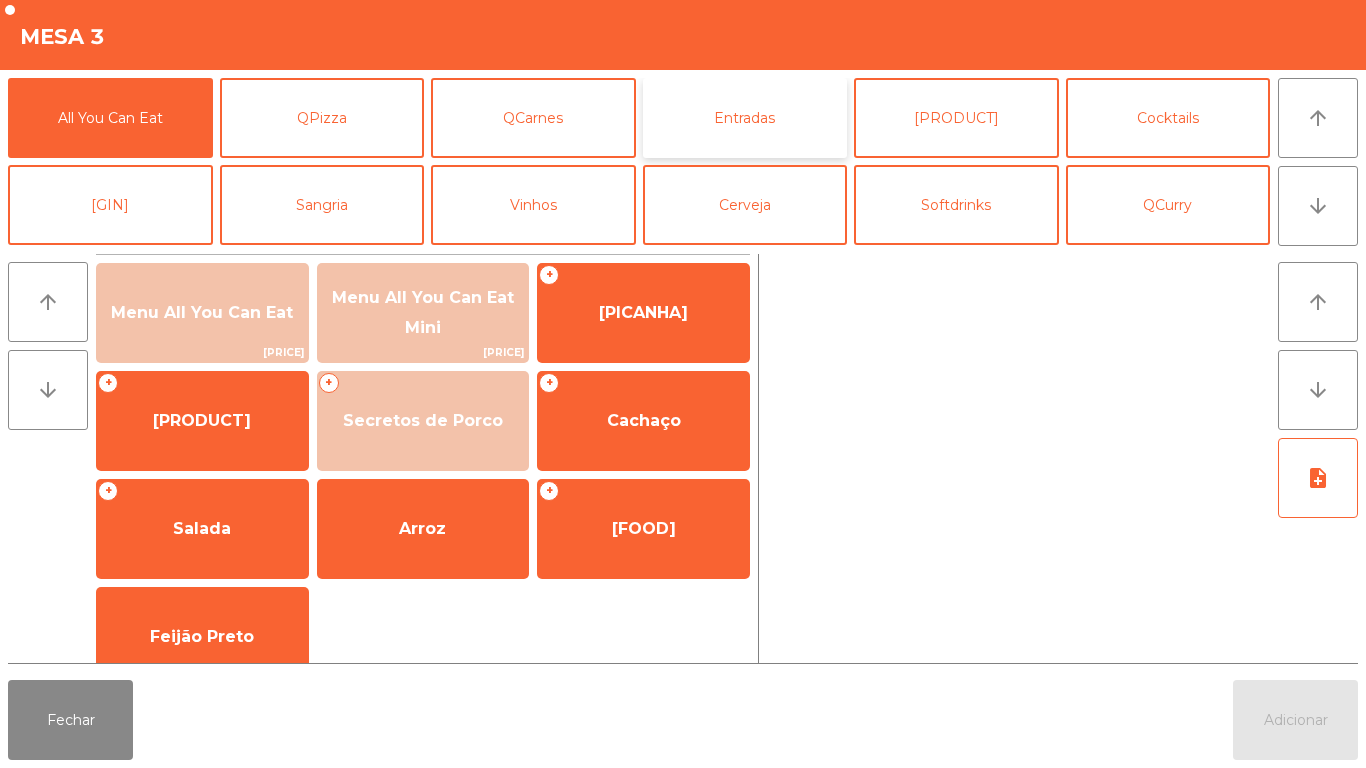 click on "Entradas" 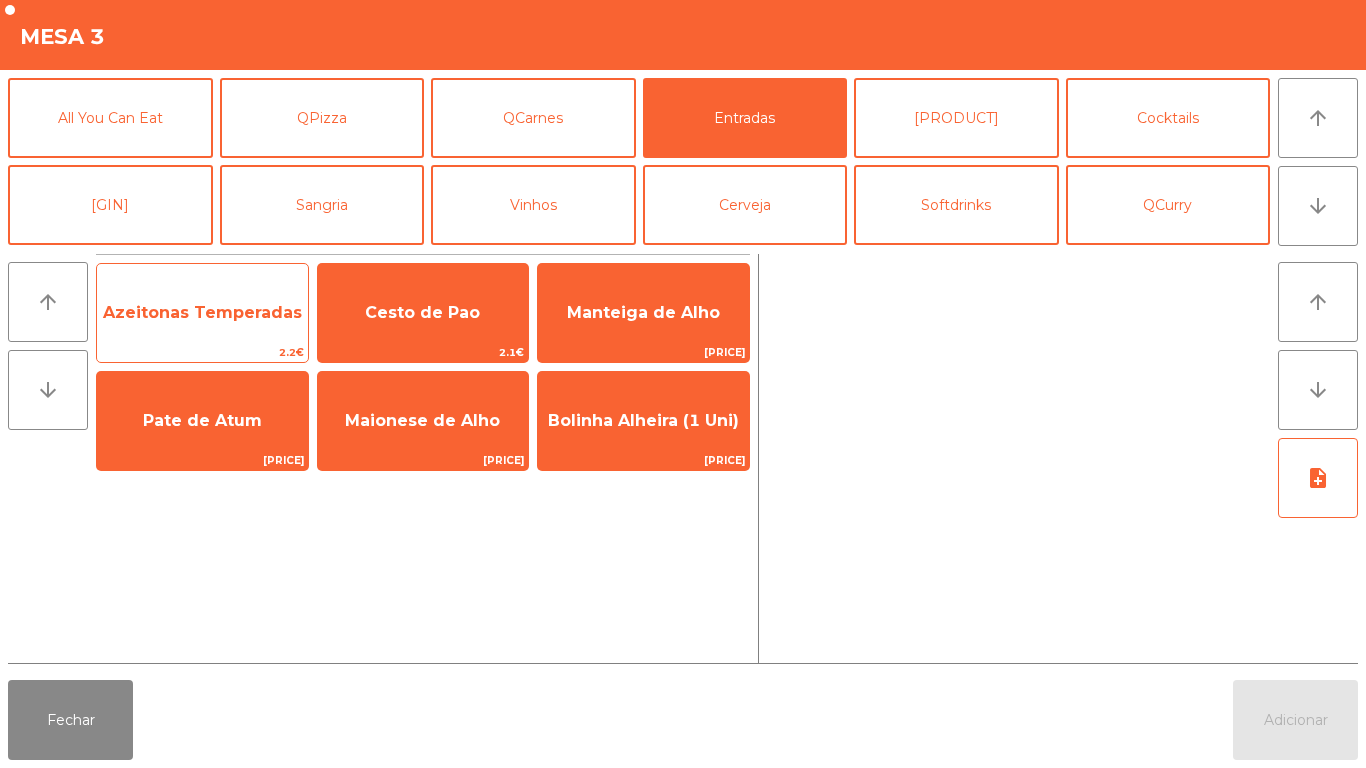 click on "2.2€" 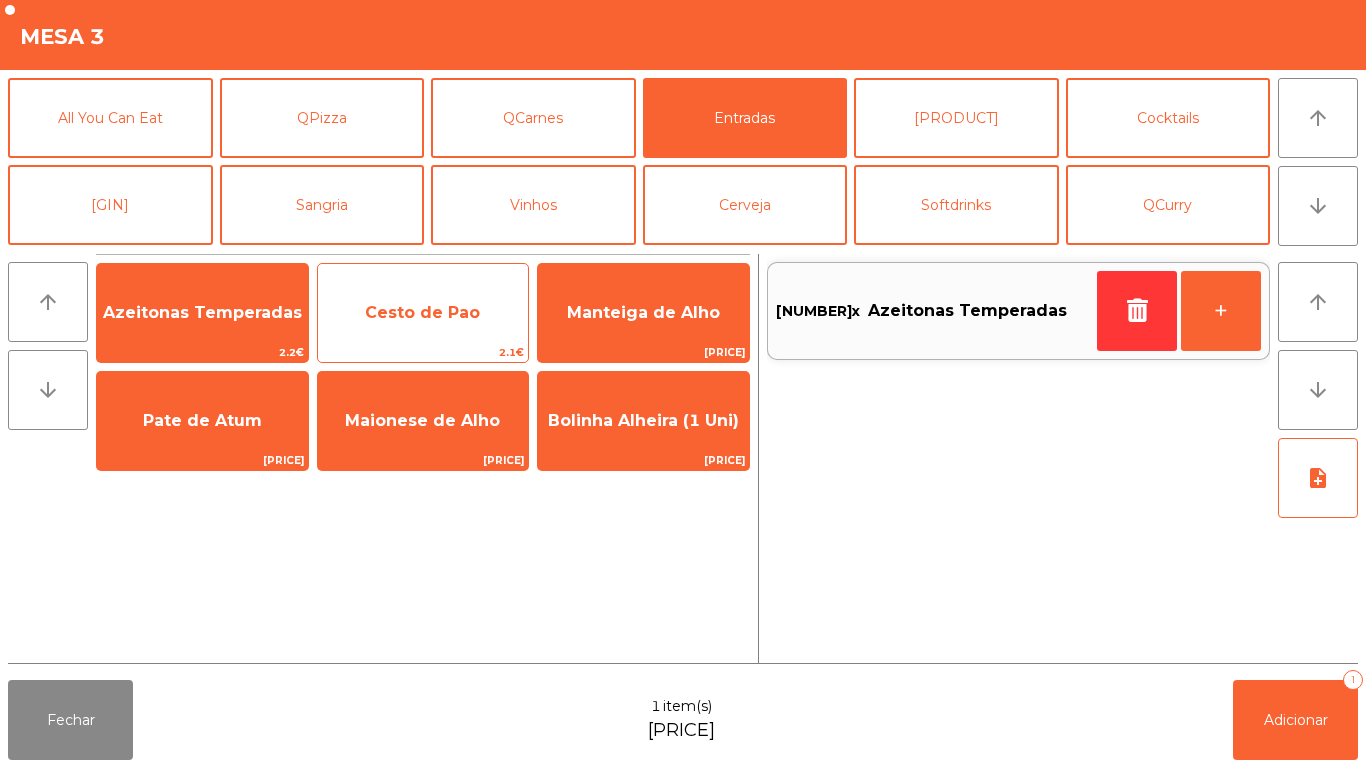 click on "Cesto de Pao" 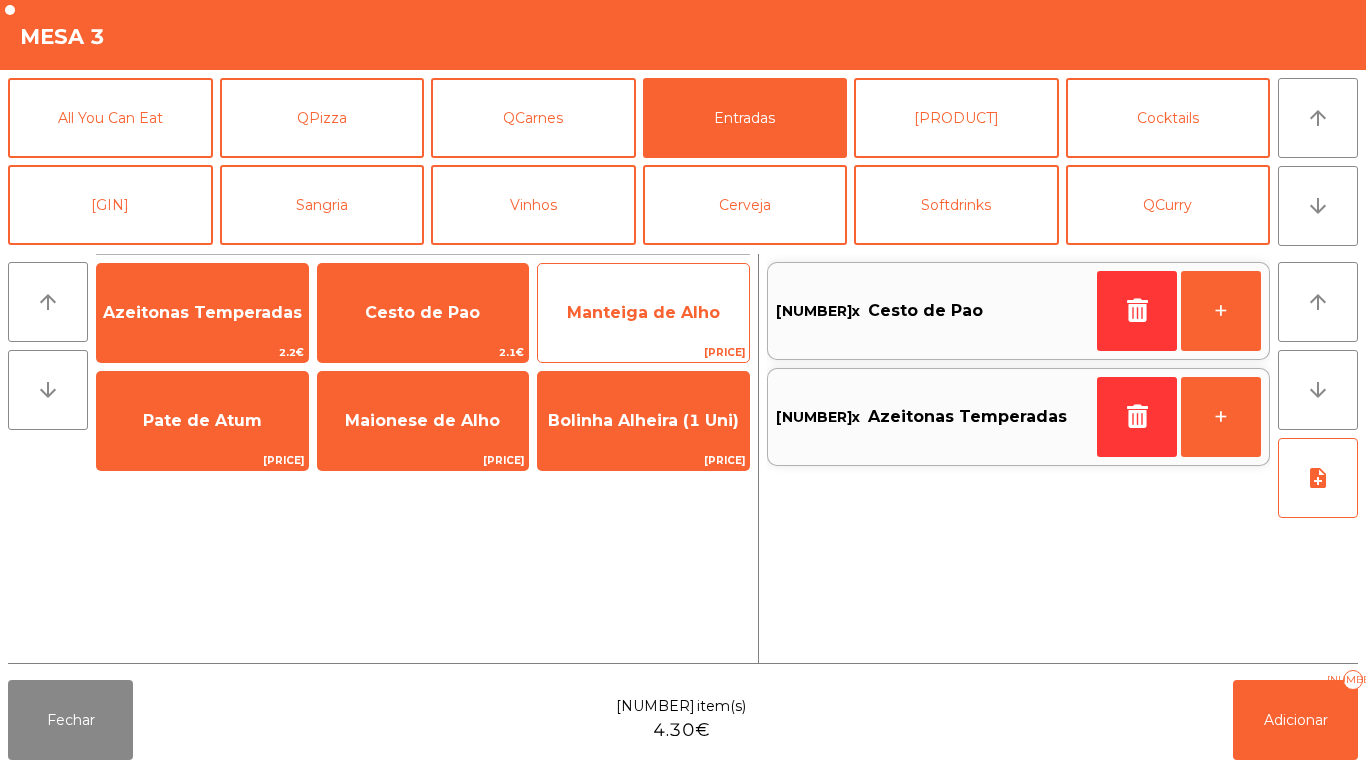 click on "Manteiga de Alho" 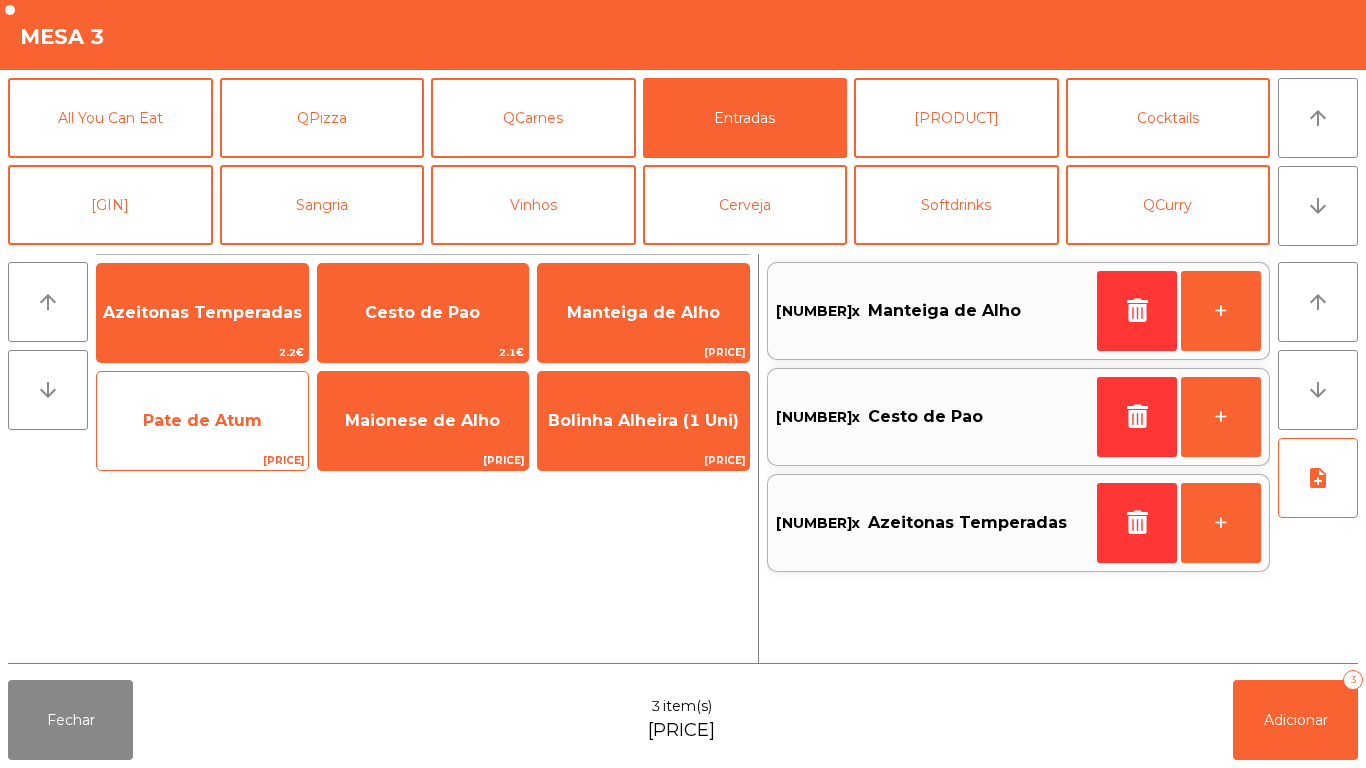 click on "Pate de Atum" 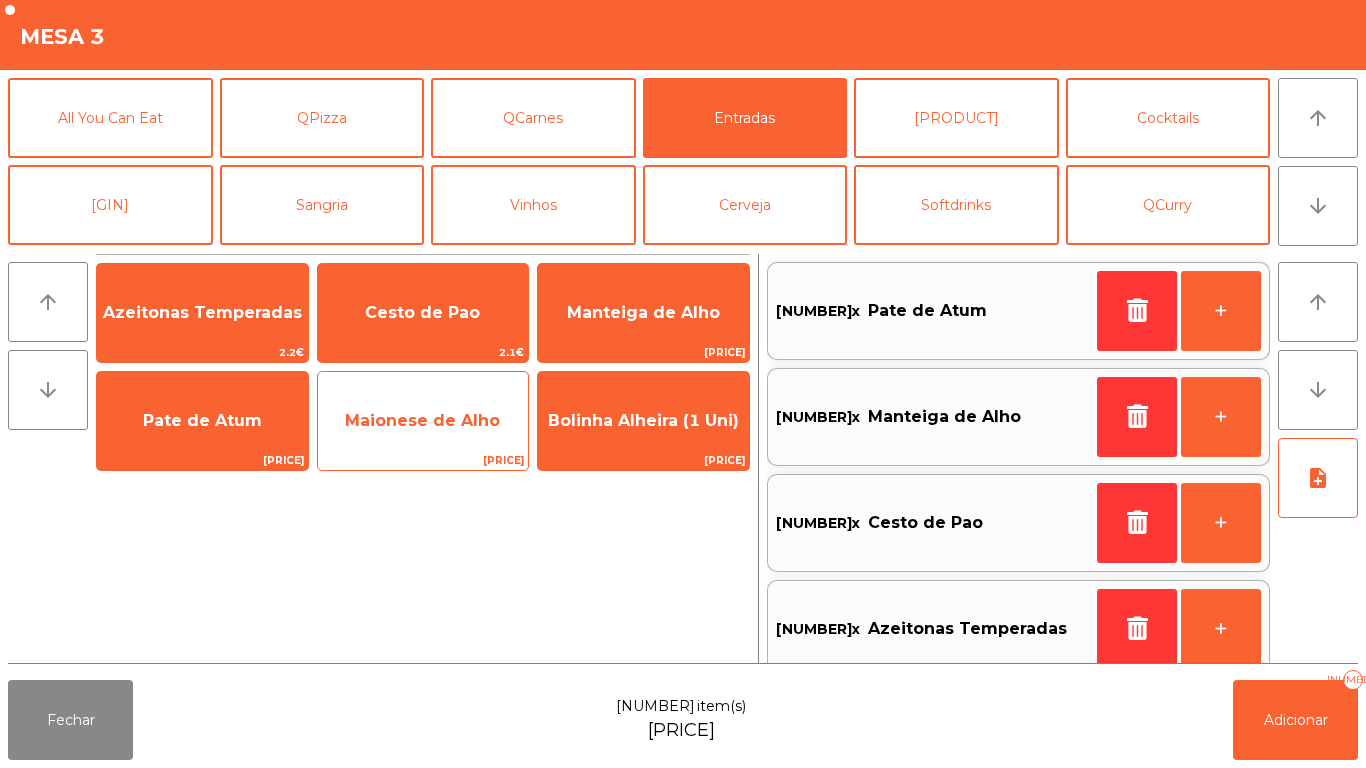 click on "Maionese de Alho" 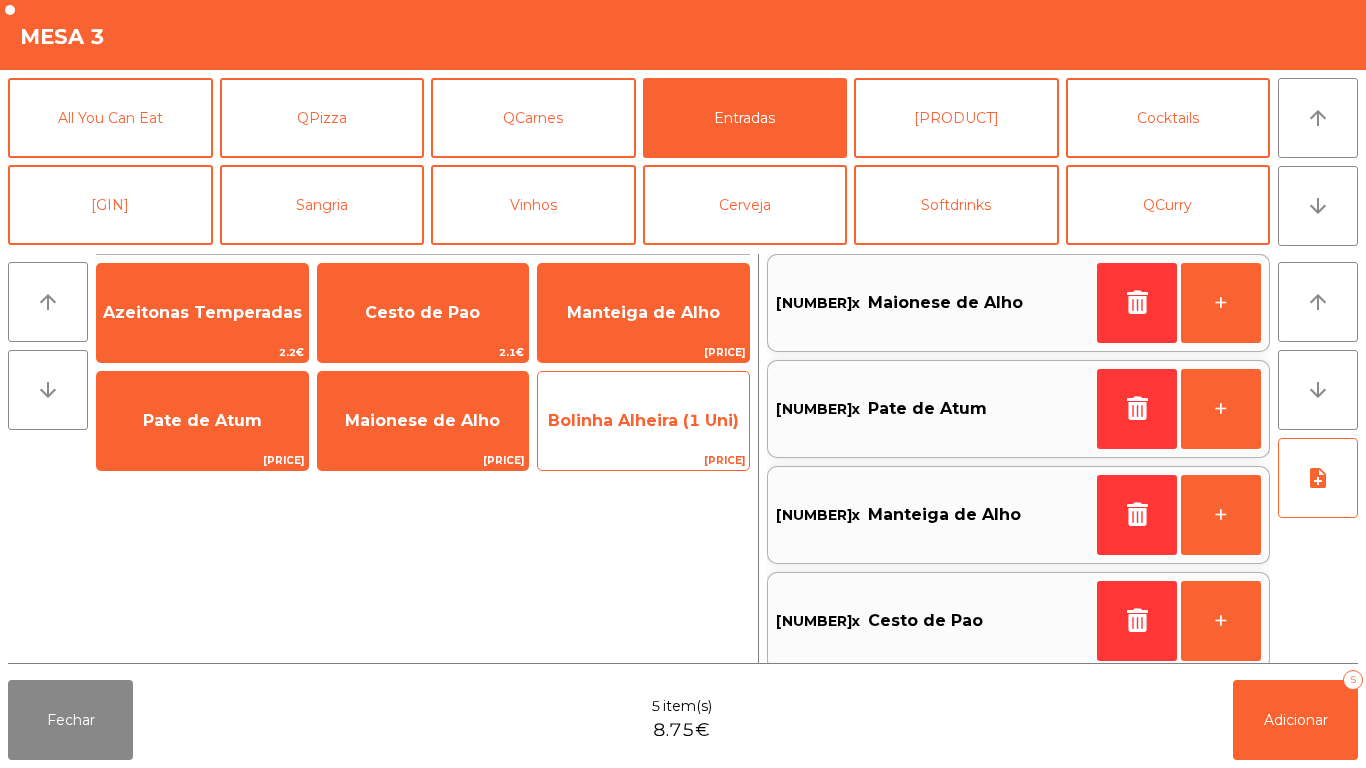 click on "Bolinha Alheira (1 Uni)" 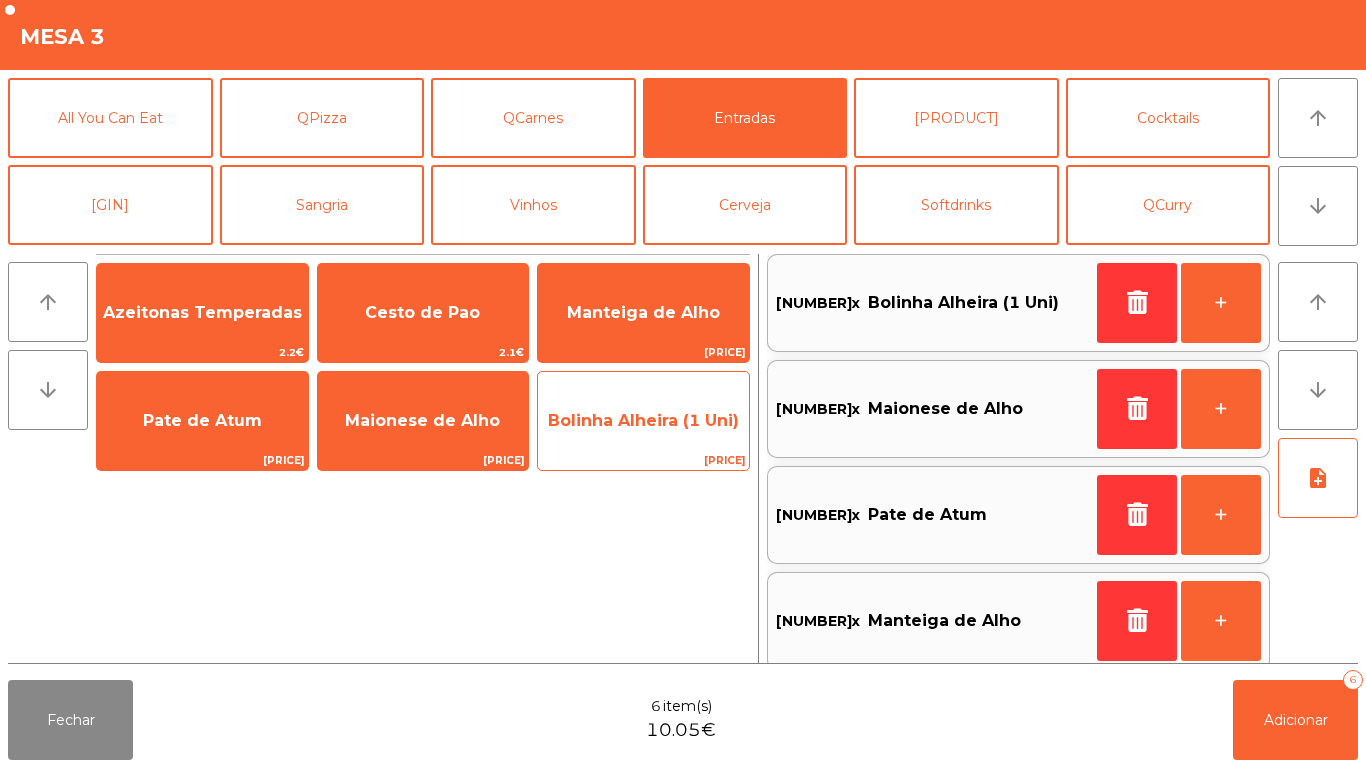 click on "Bolinha Alheira (1 Uni)" 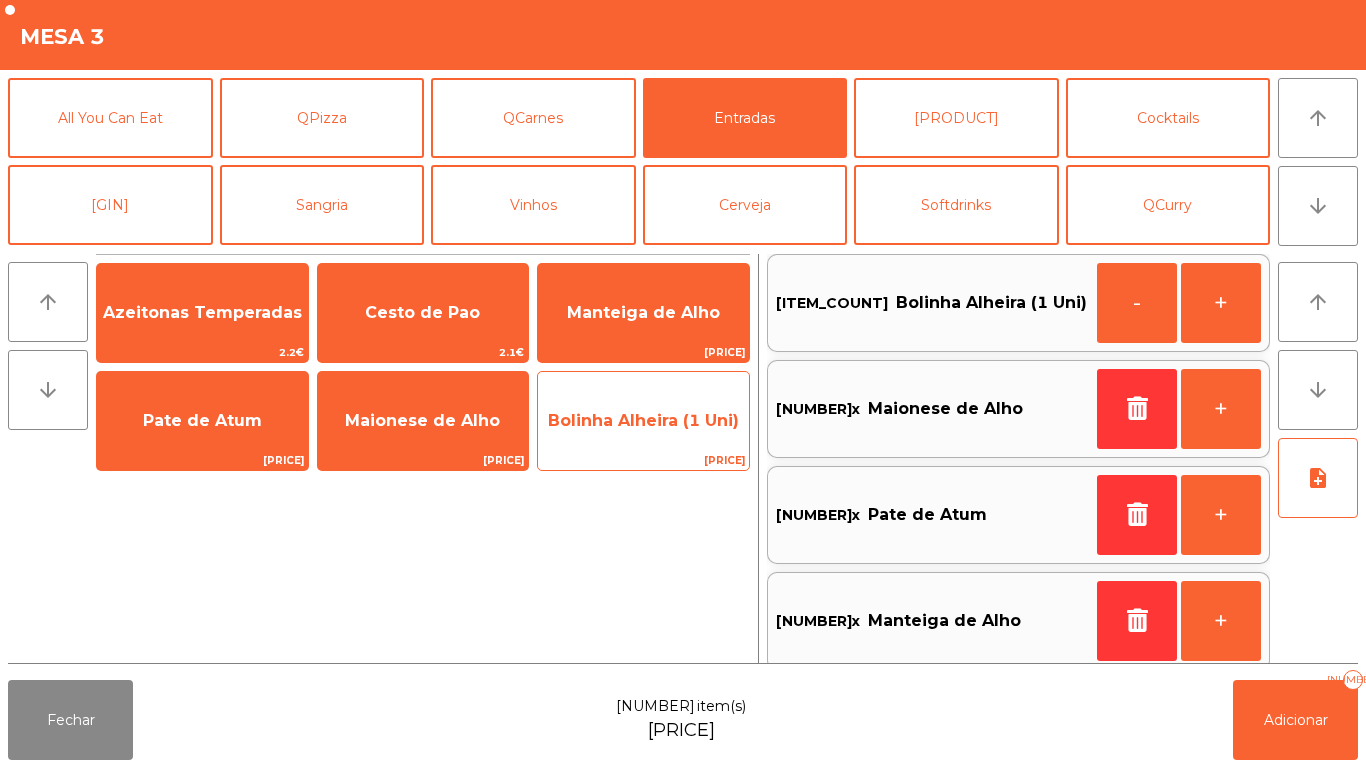 click on "Bolinha Alheira (1 Uni)" 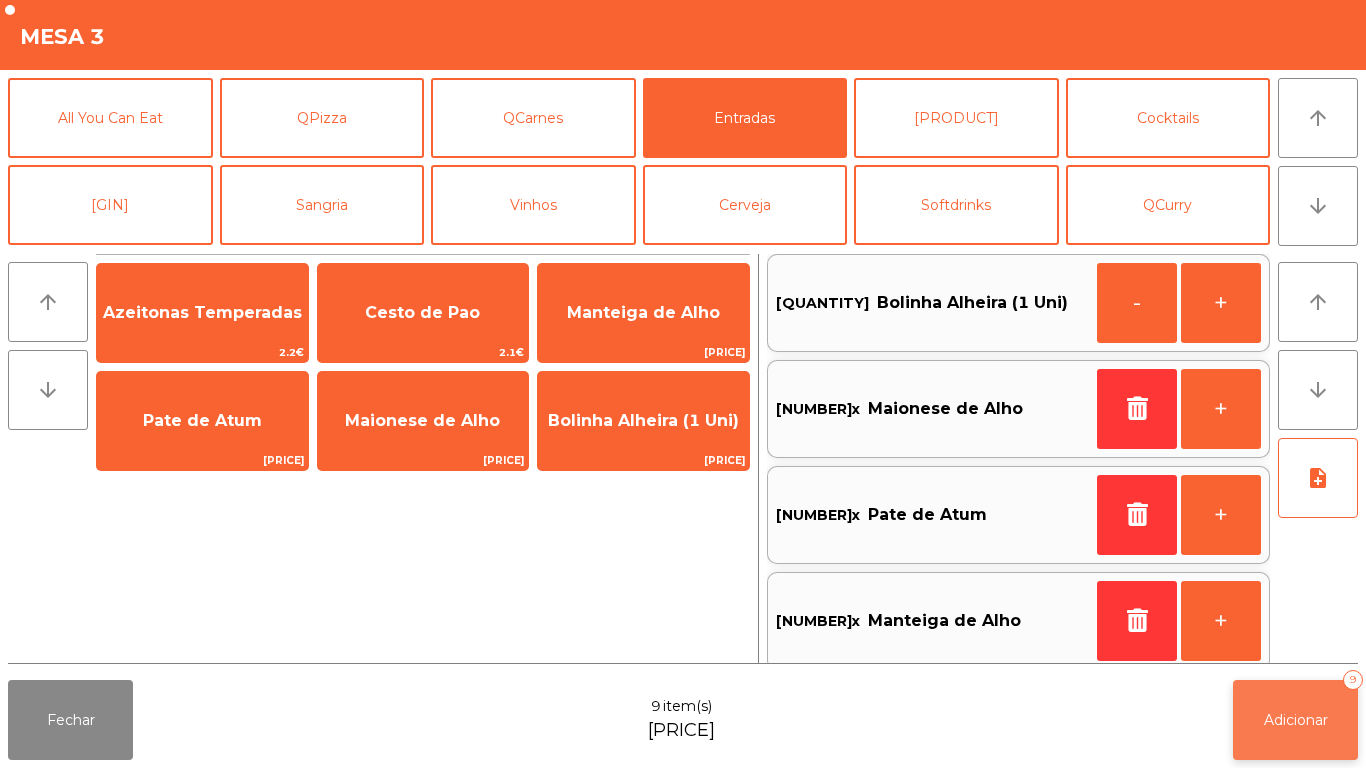 click on "Adicionar [NUMBER]" 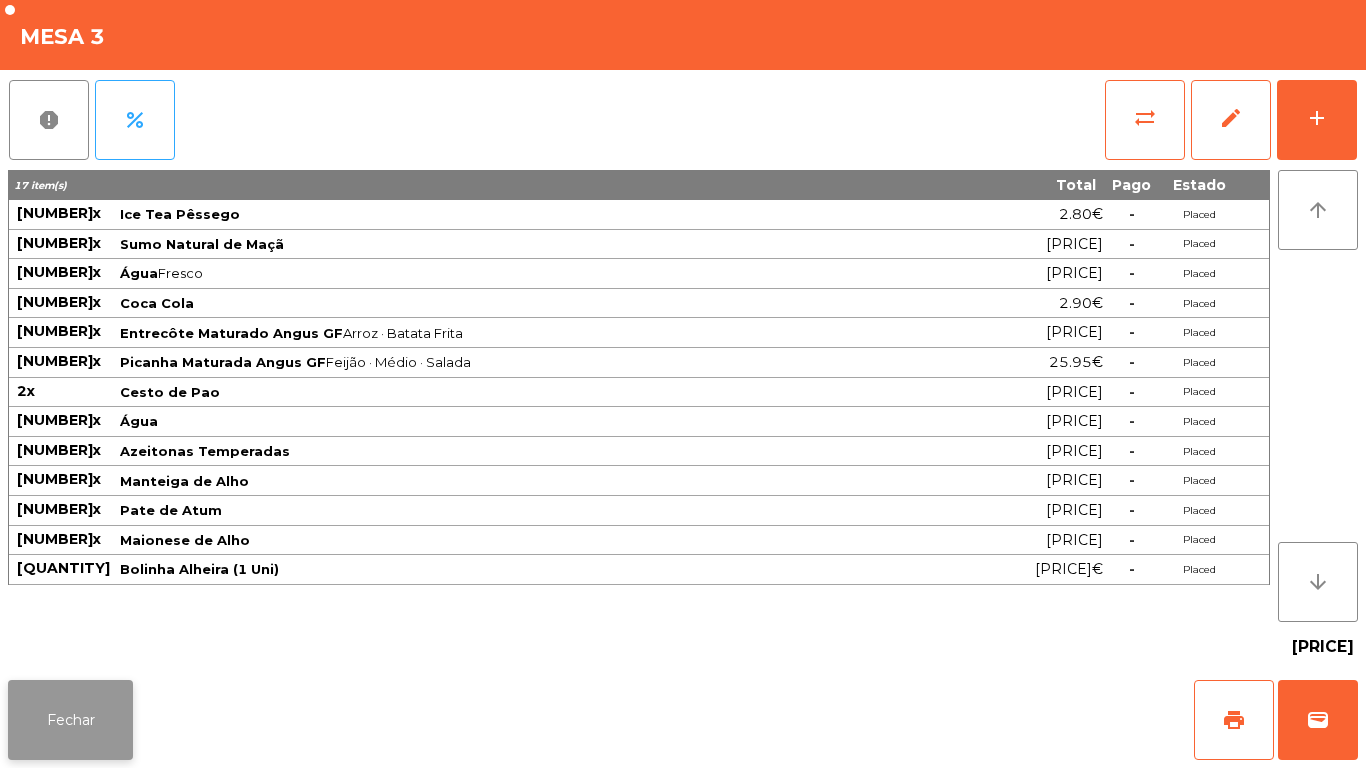 click on "Fechar" 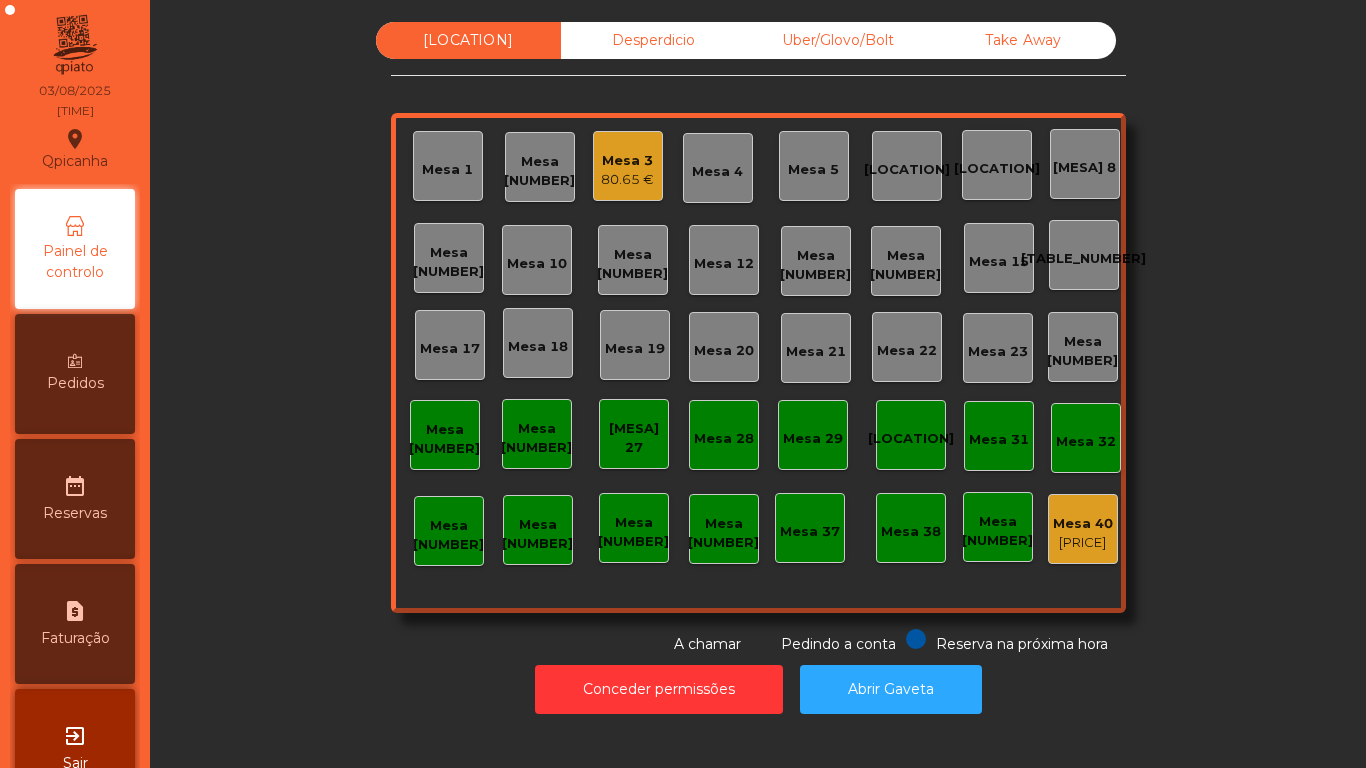 click on "Mesa [NUMBER]" 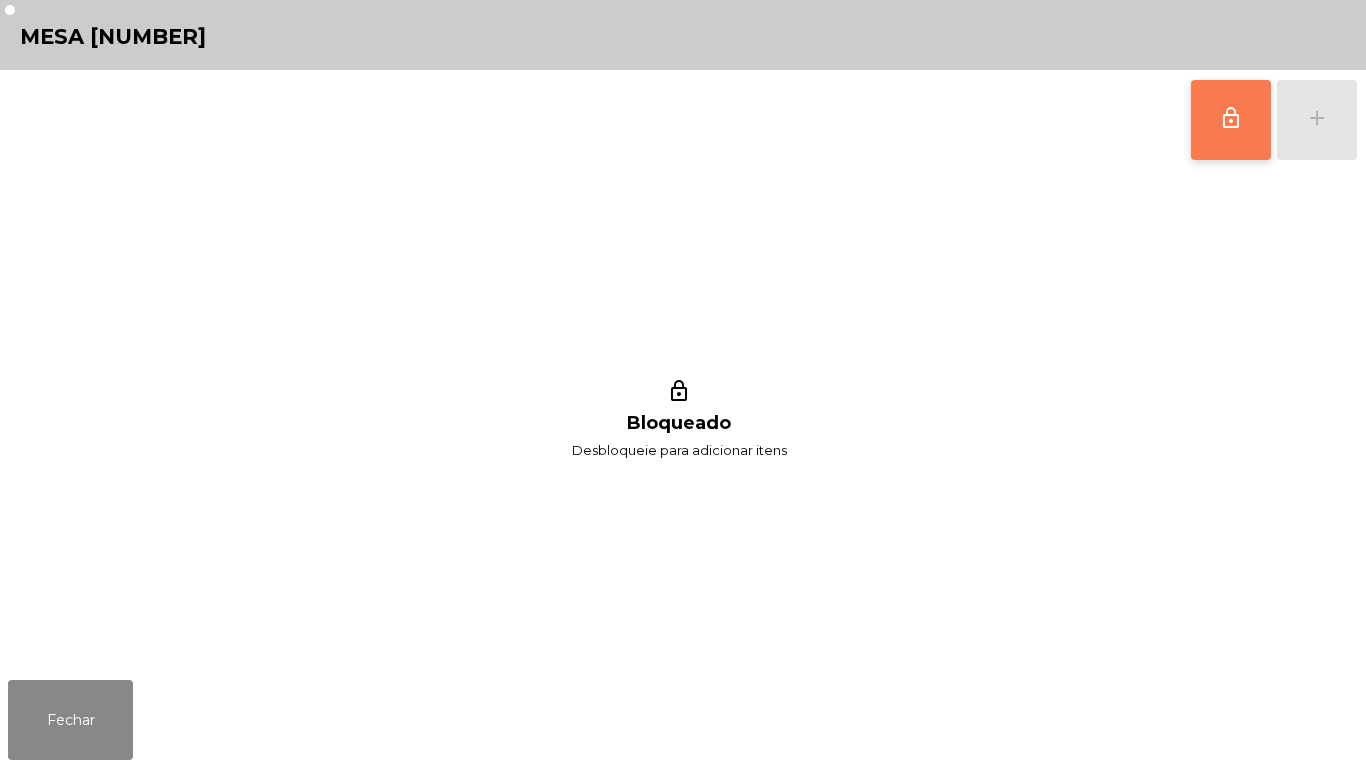 click on "lock_outline" 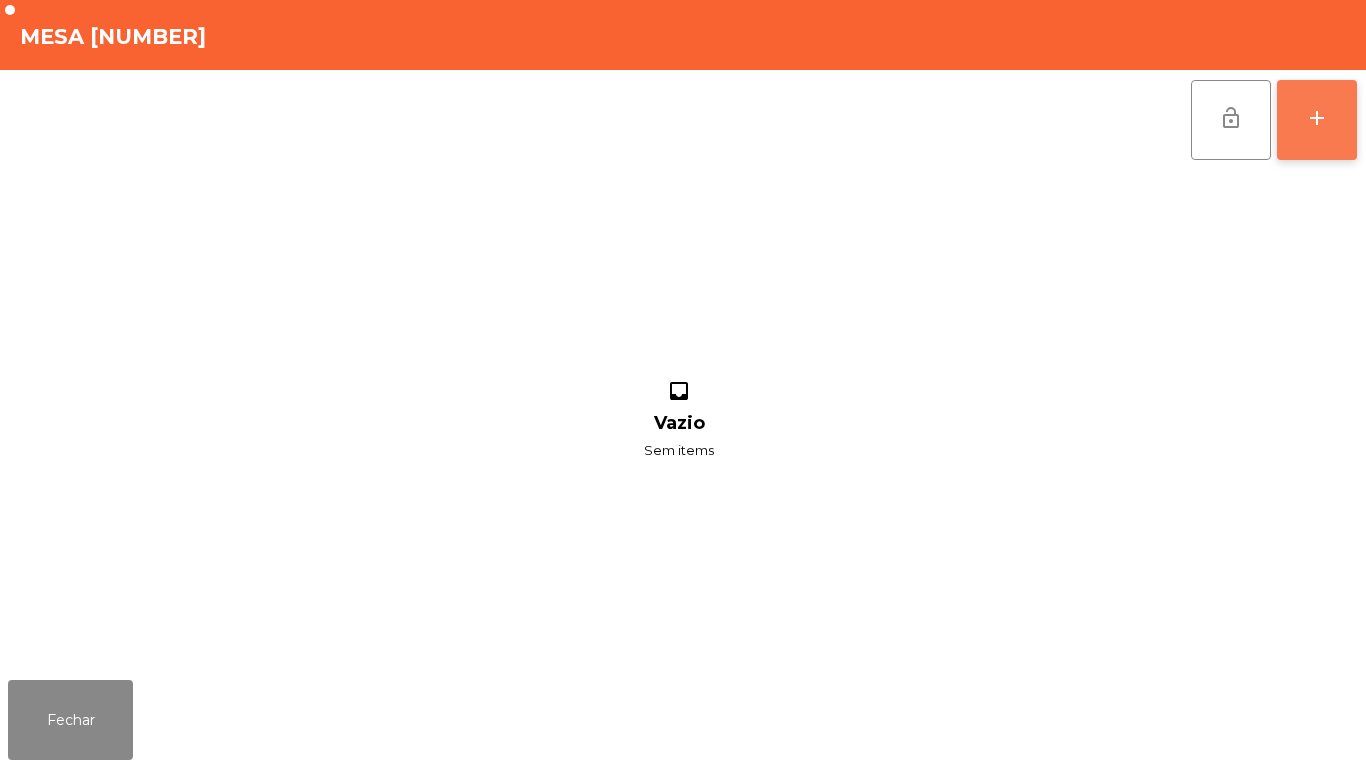 click on "add" 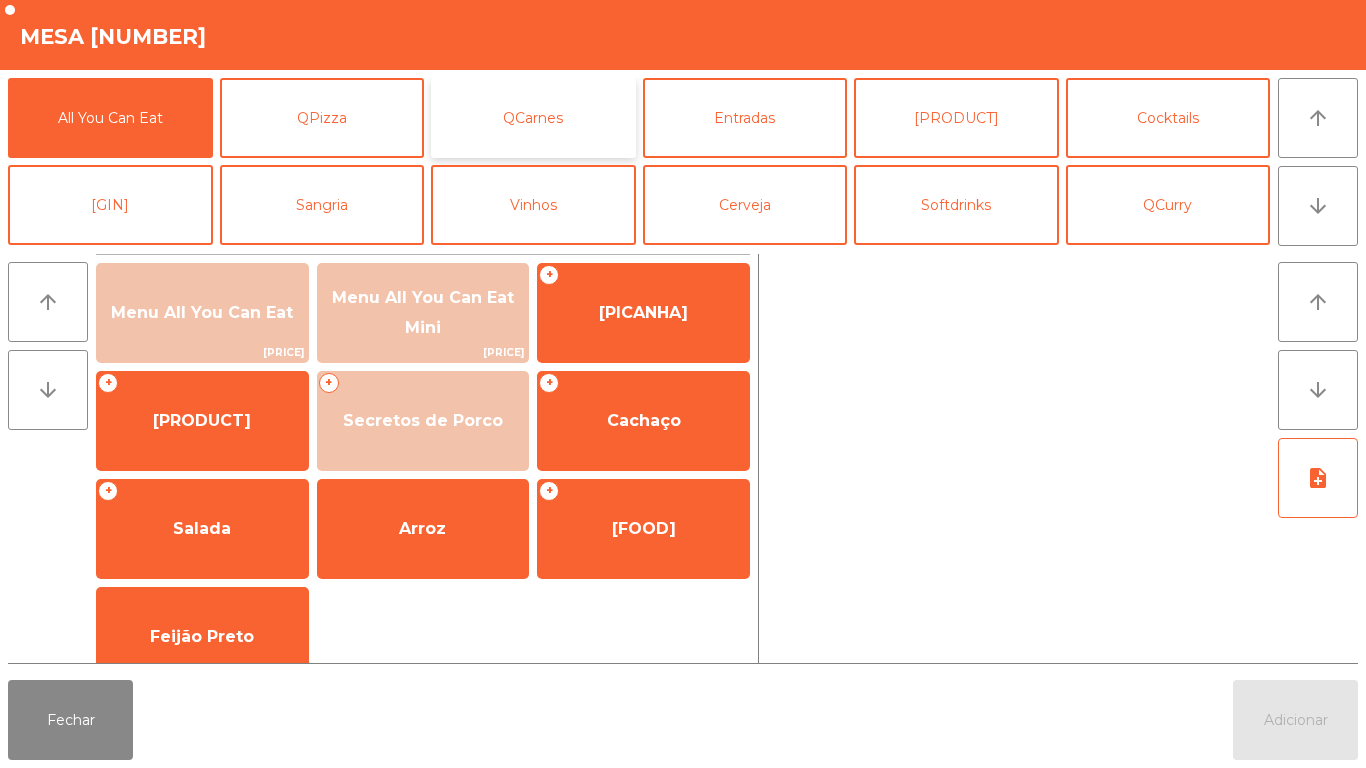 click on "QCarnes" 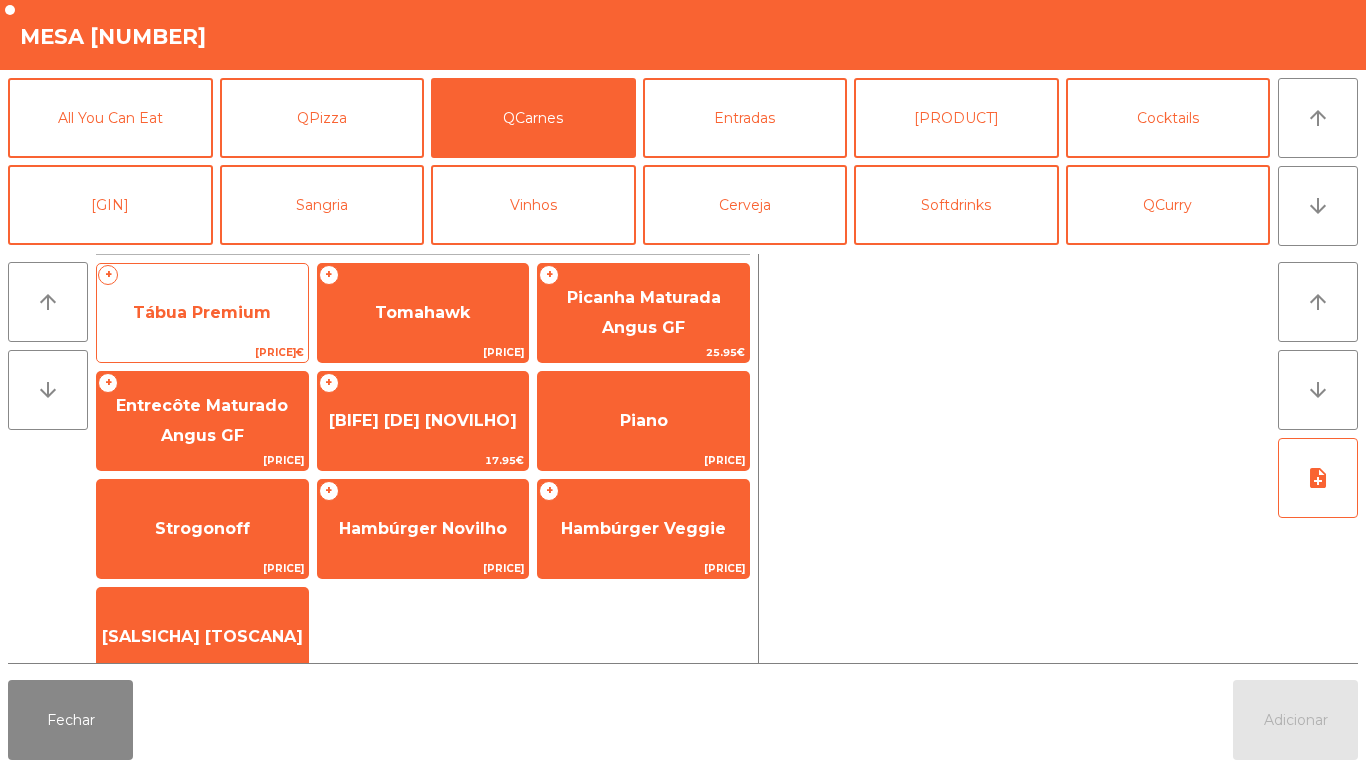 click on "Tábua Premium" 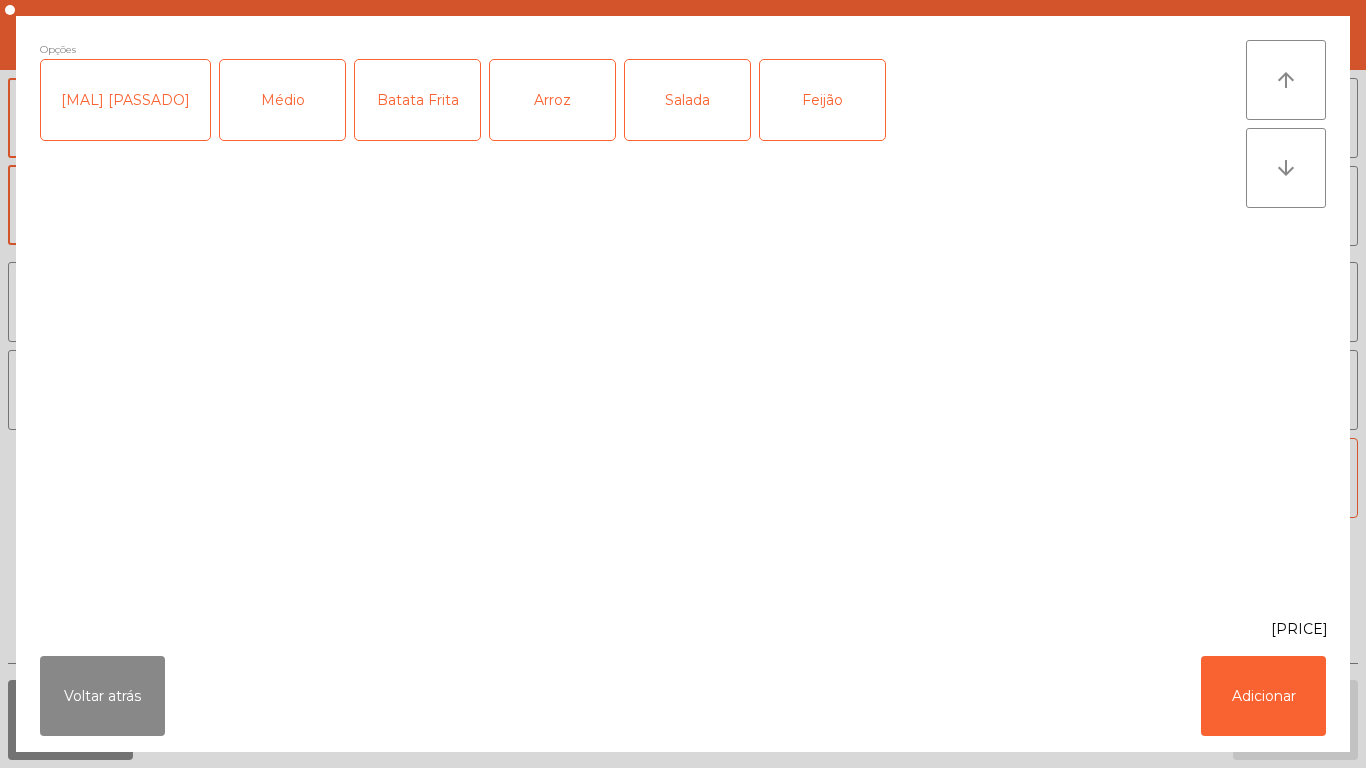 click on "Médio" 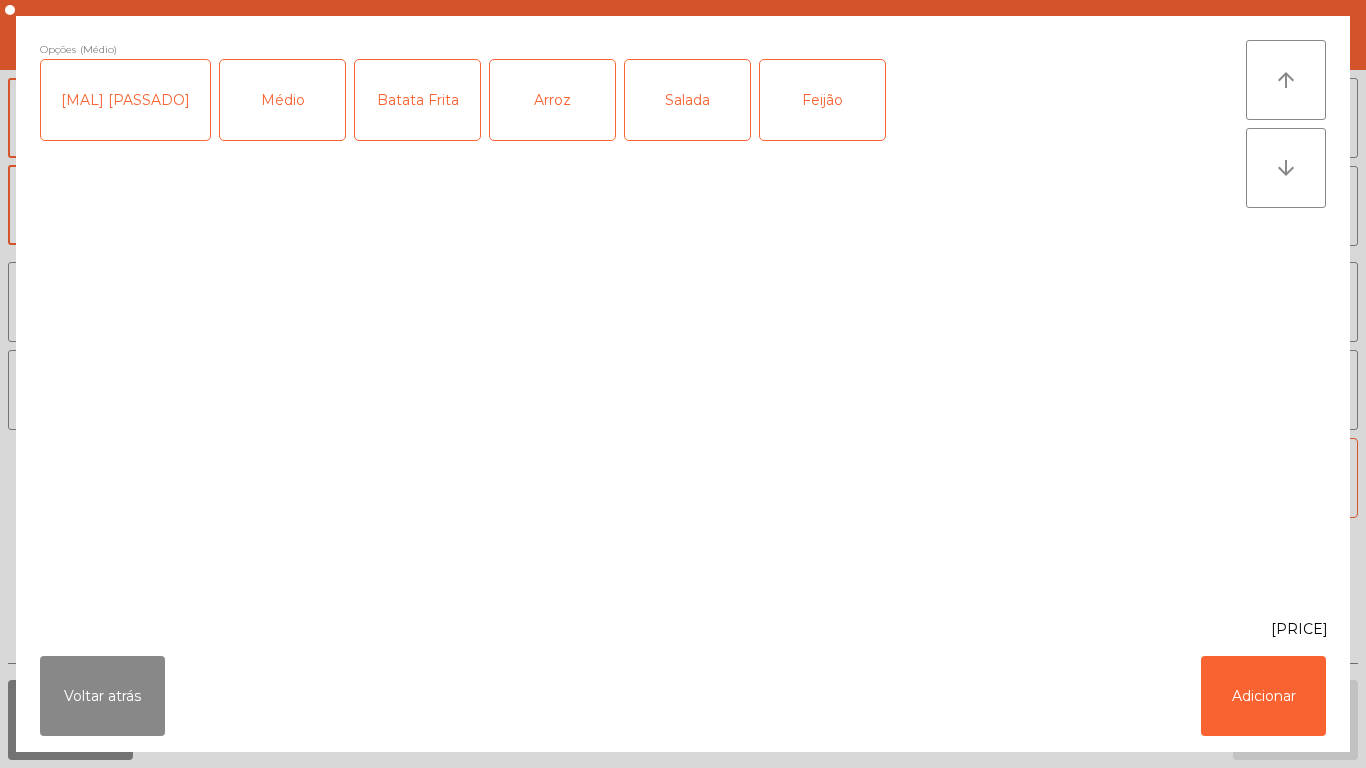 click on "Batata Frita" 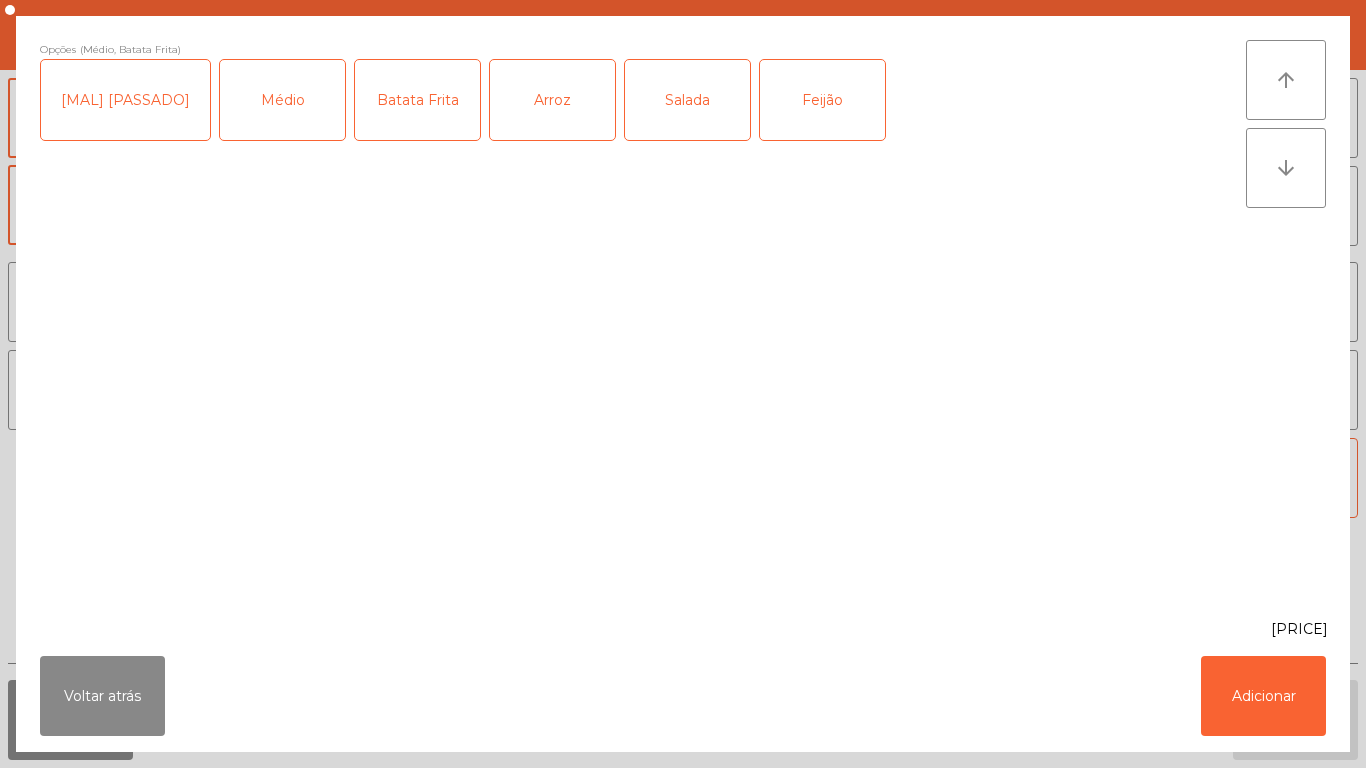 click on "Arroz" 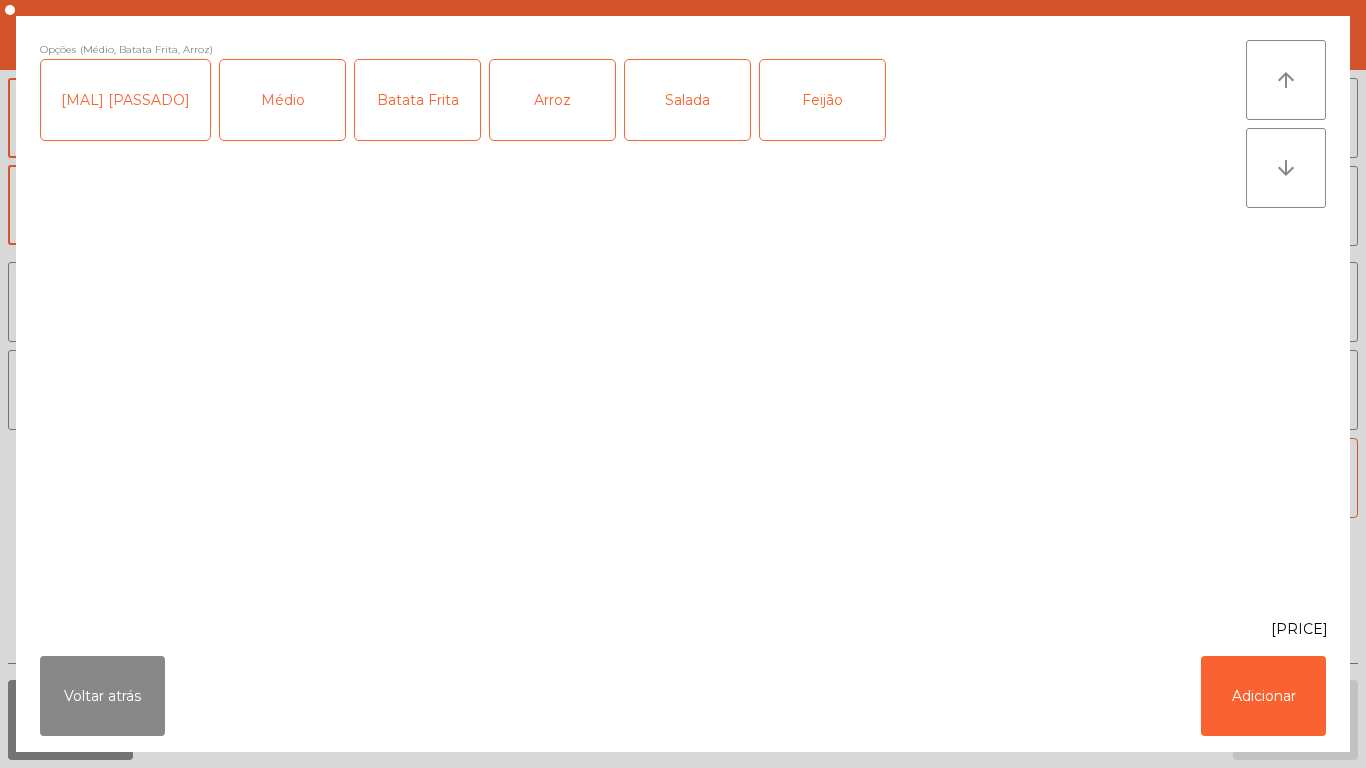 click on "Salada" 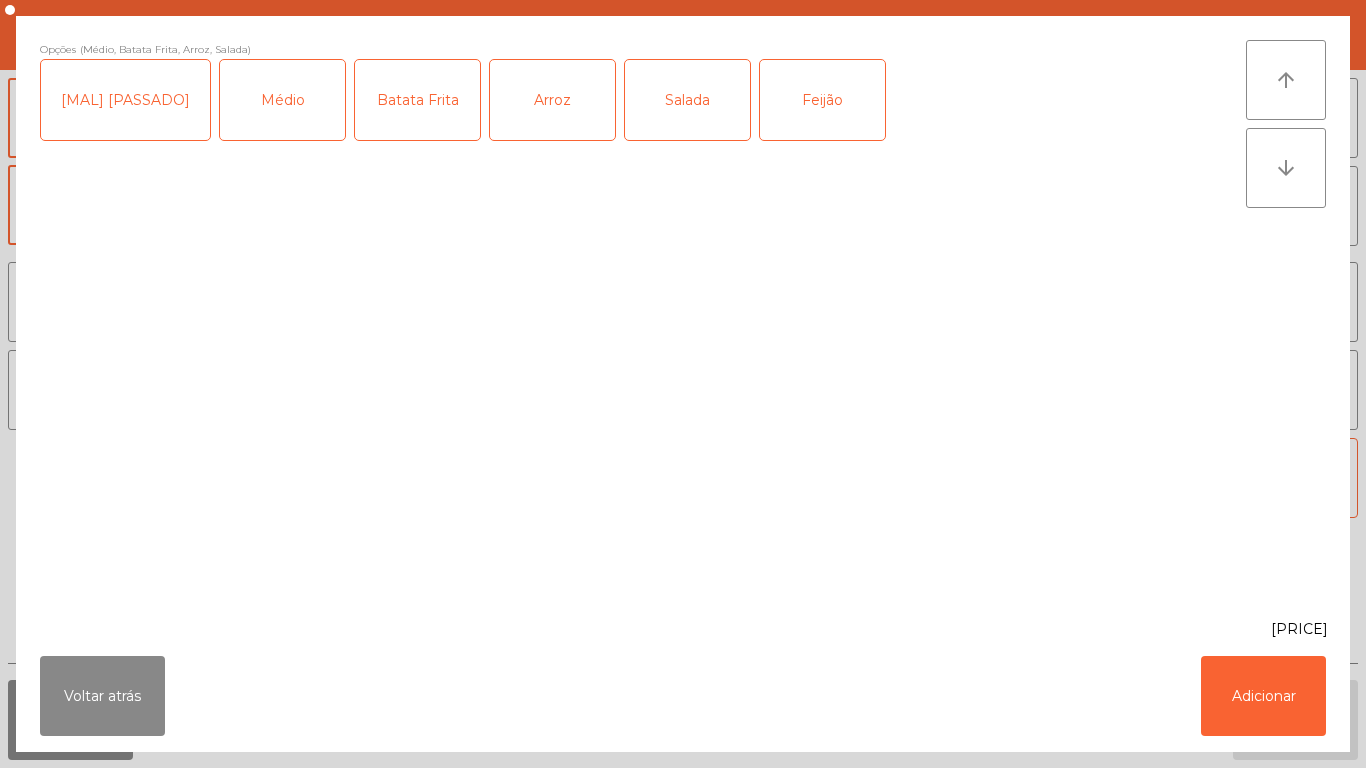 click on "Feijão" 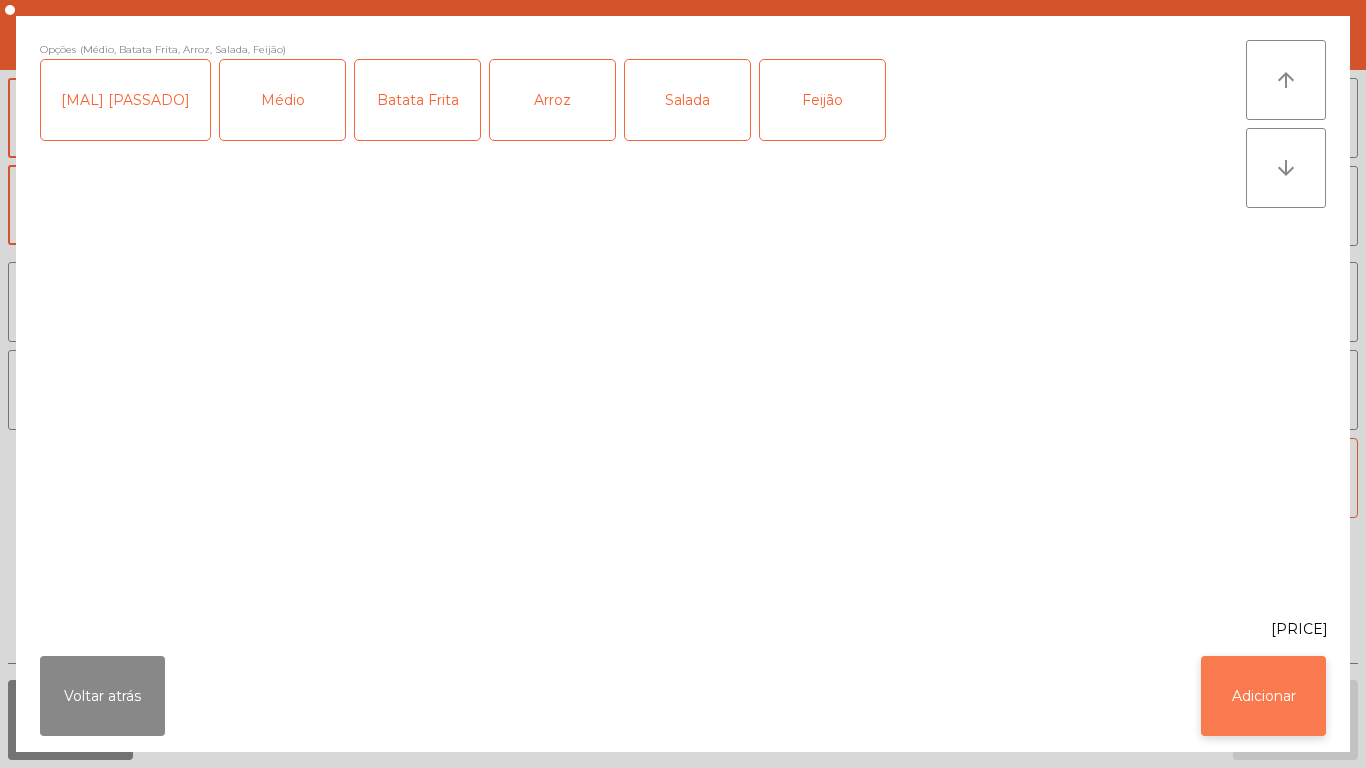 click on "Adicionar" 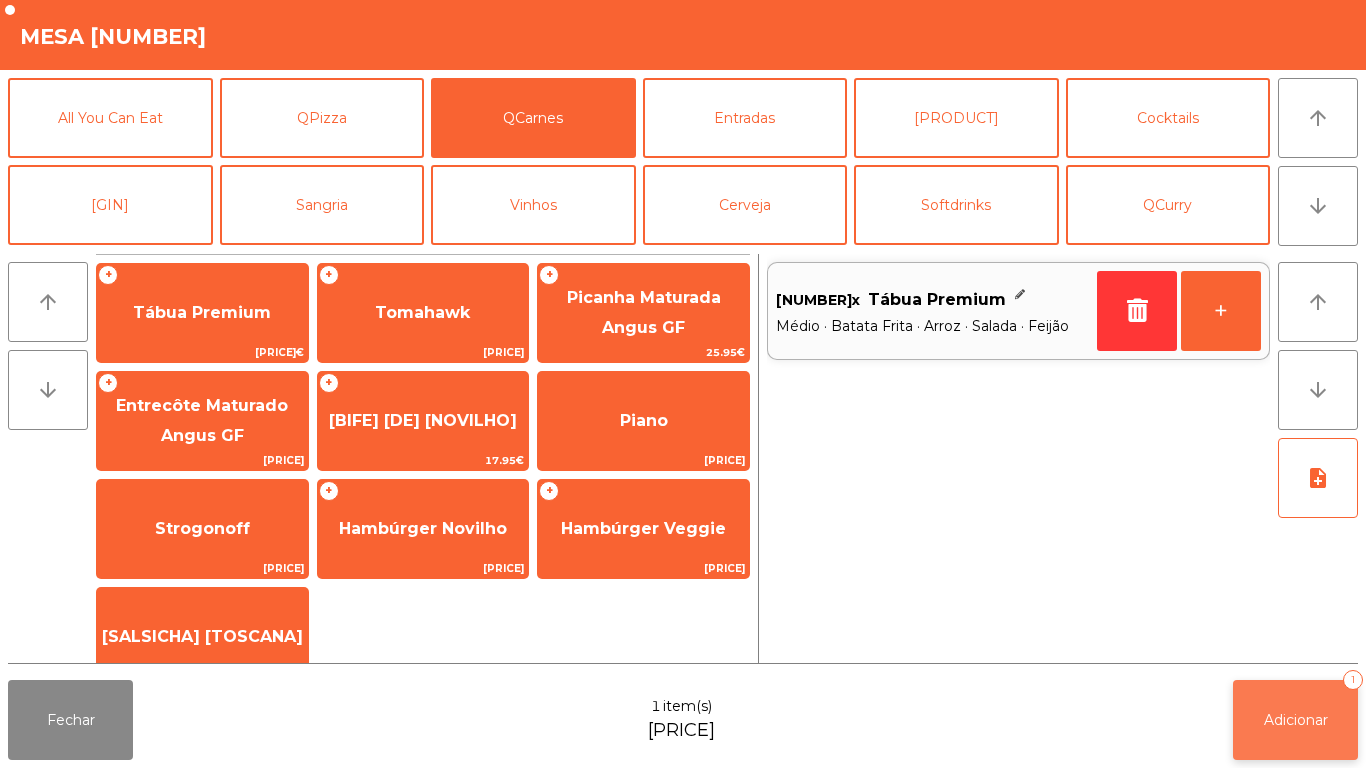 click on "Adicionar   [NUMBER]" 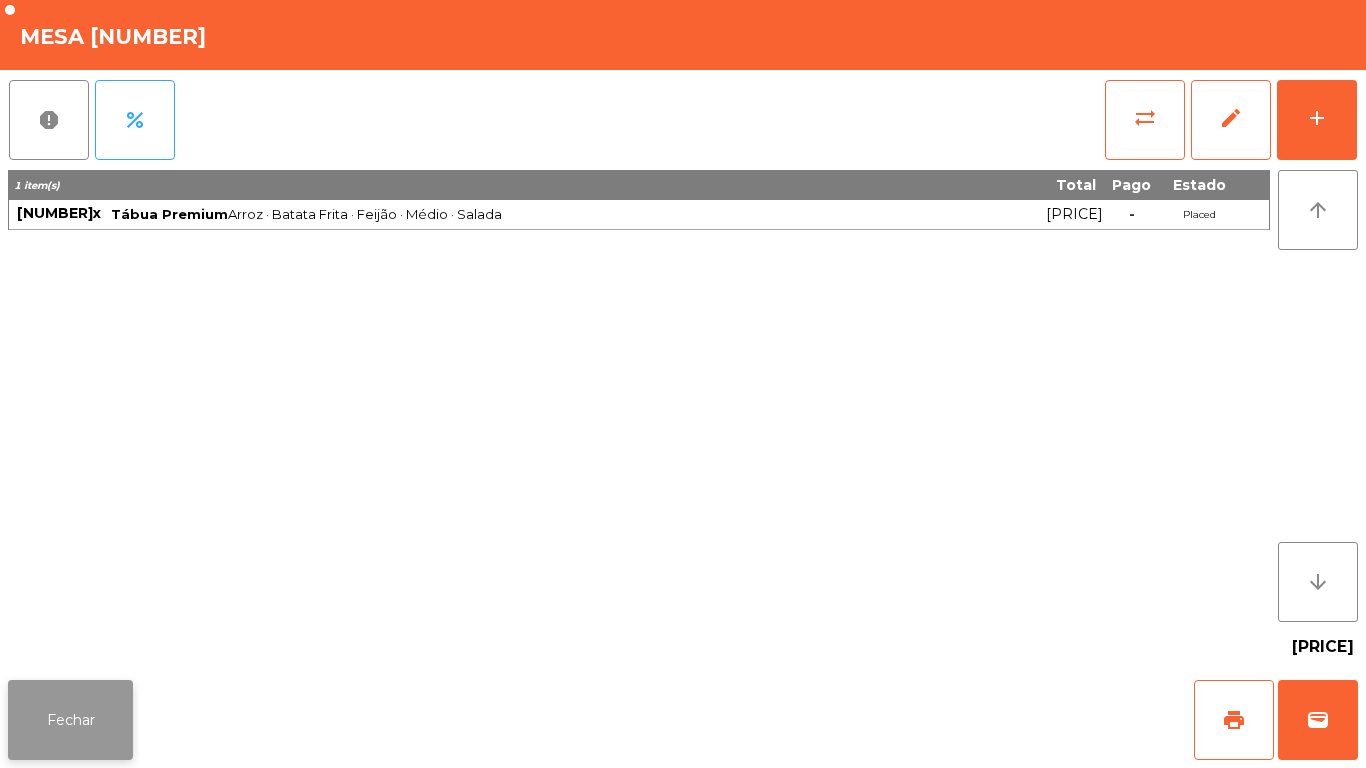click on "Fechar" 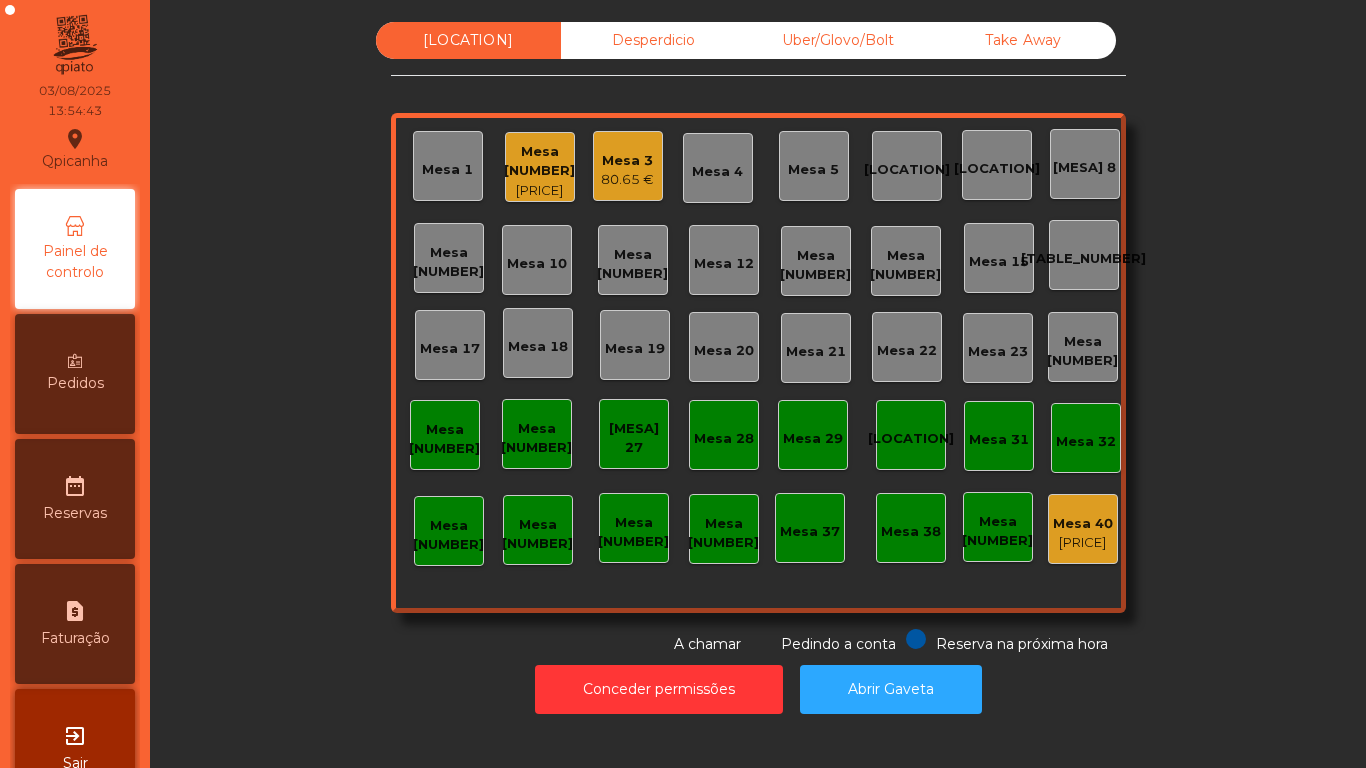click on "Mesa 19" 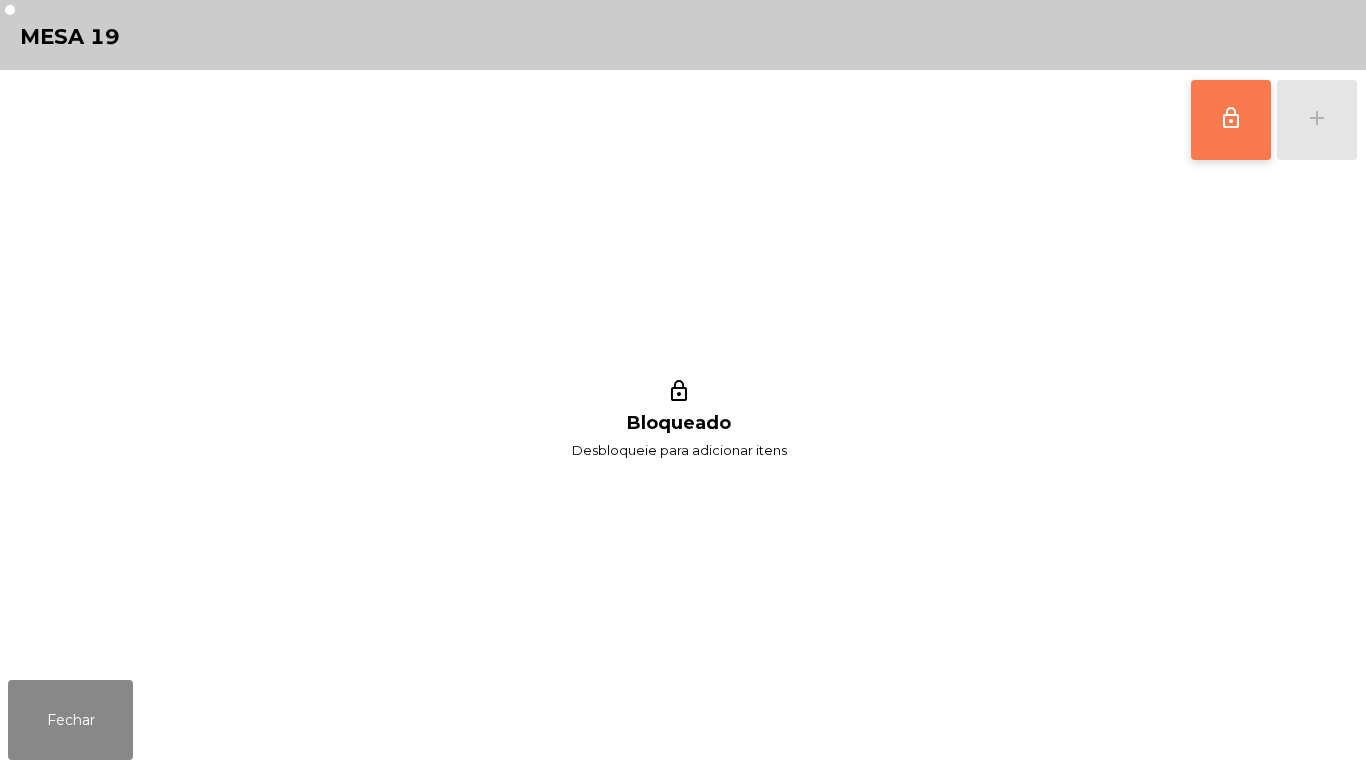 click on "lock_outline" 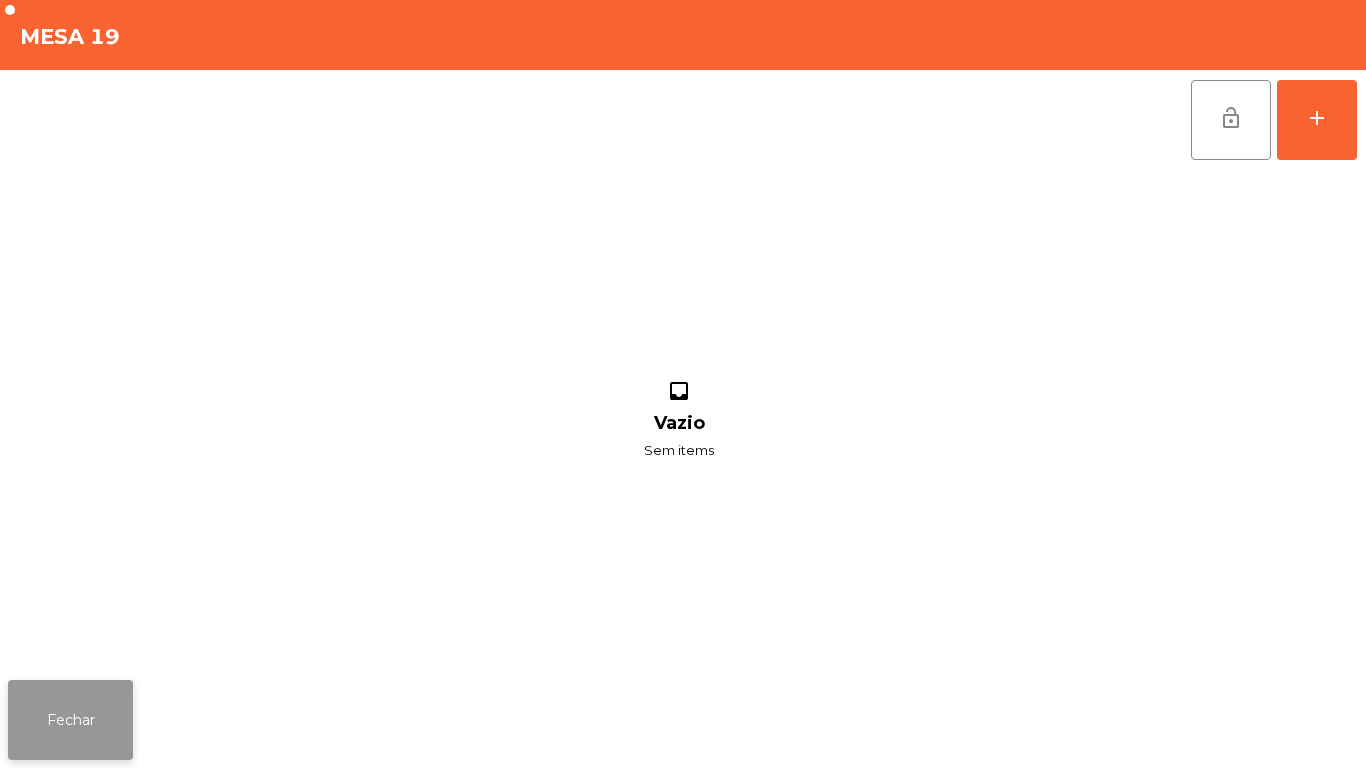 click on "Fechar" 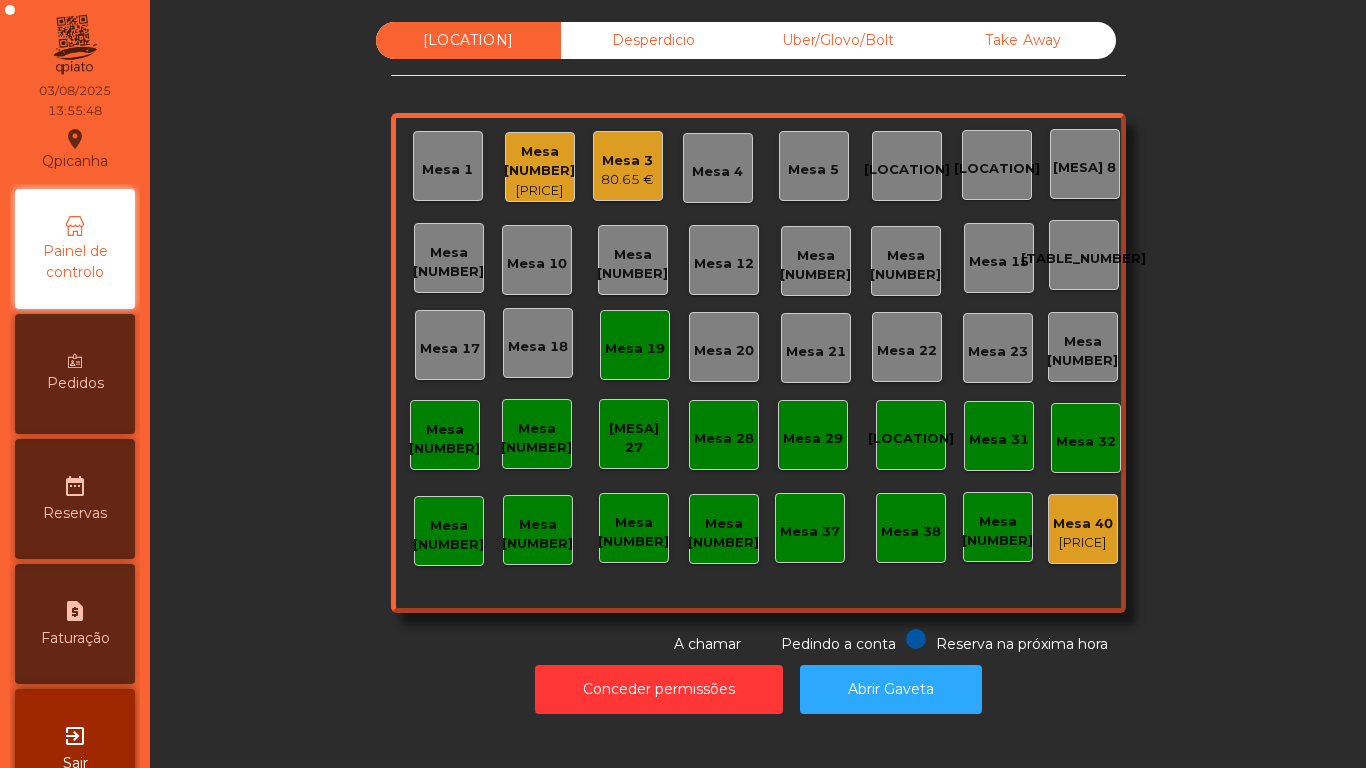 click on "Mesa 19" 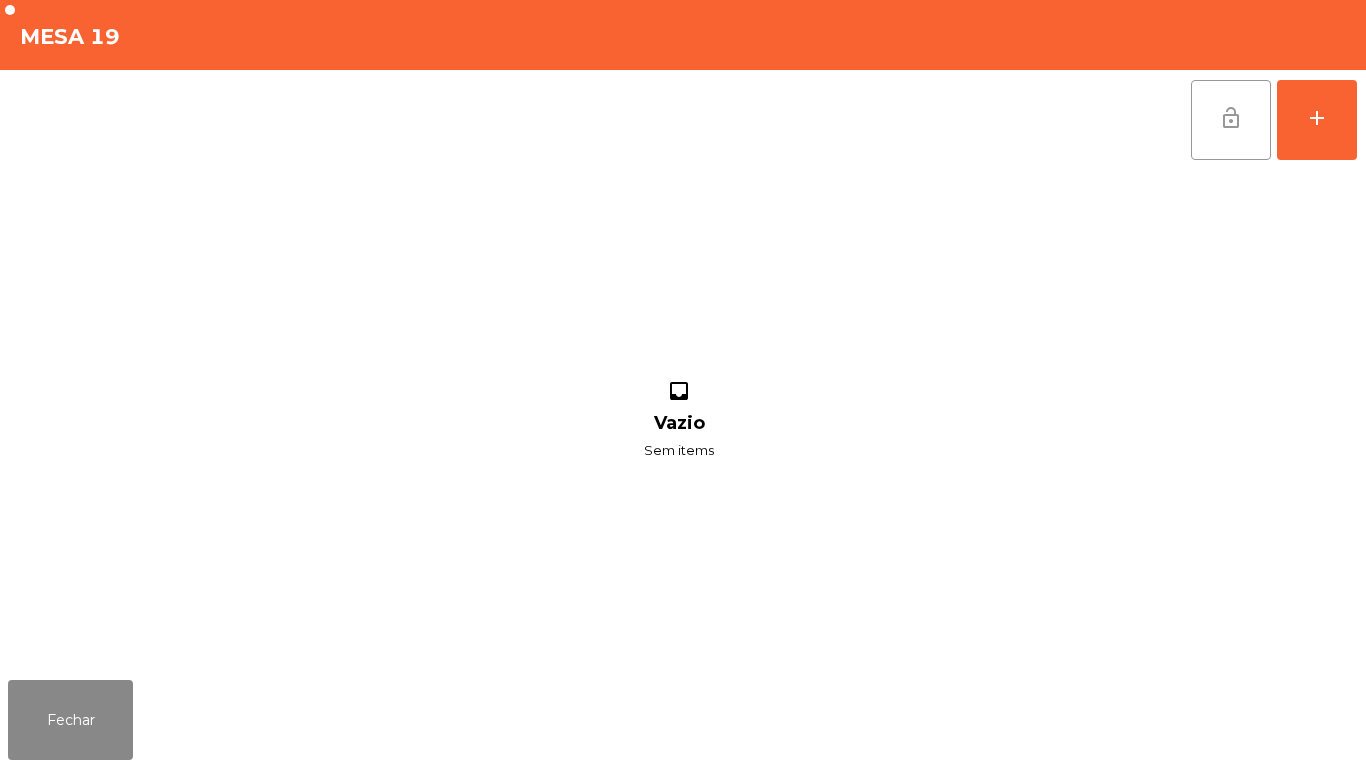 click on "lock_open" 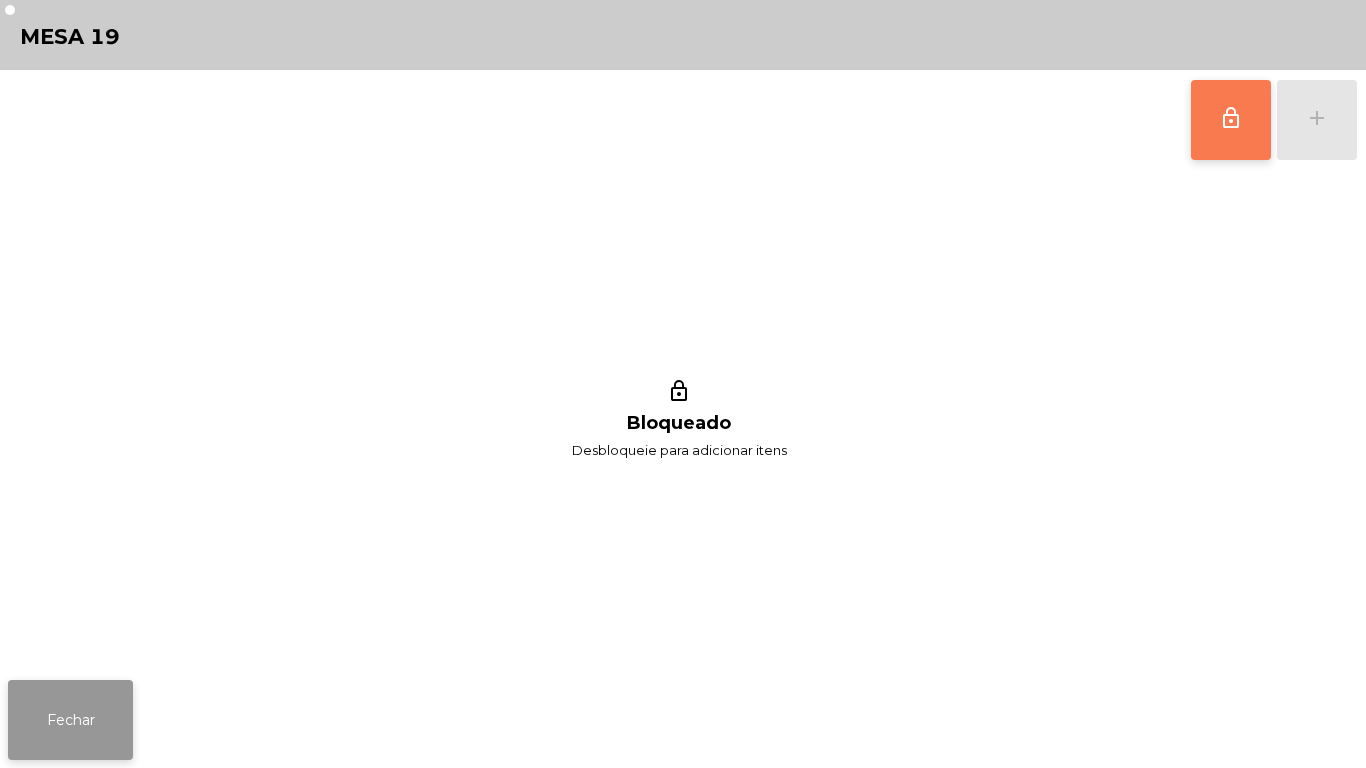 click on "Fechar" 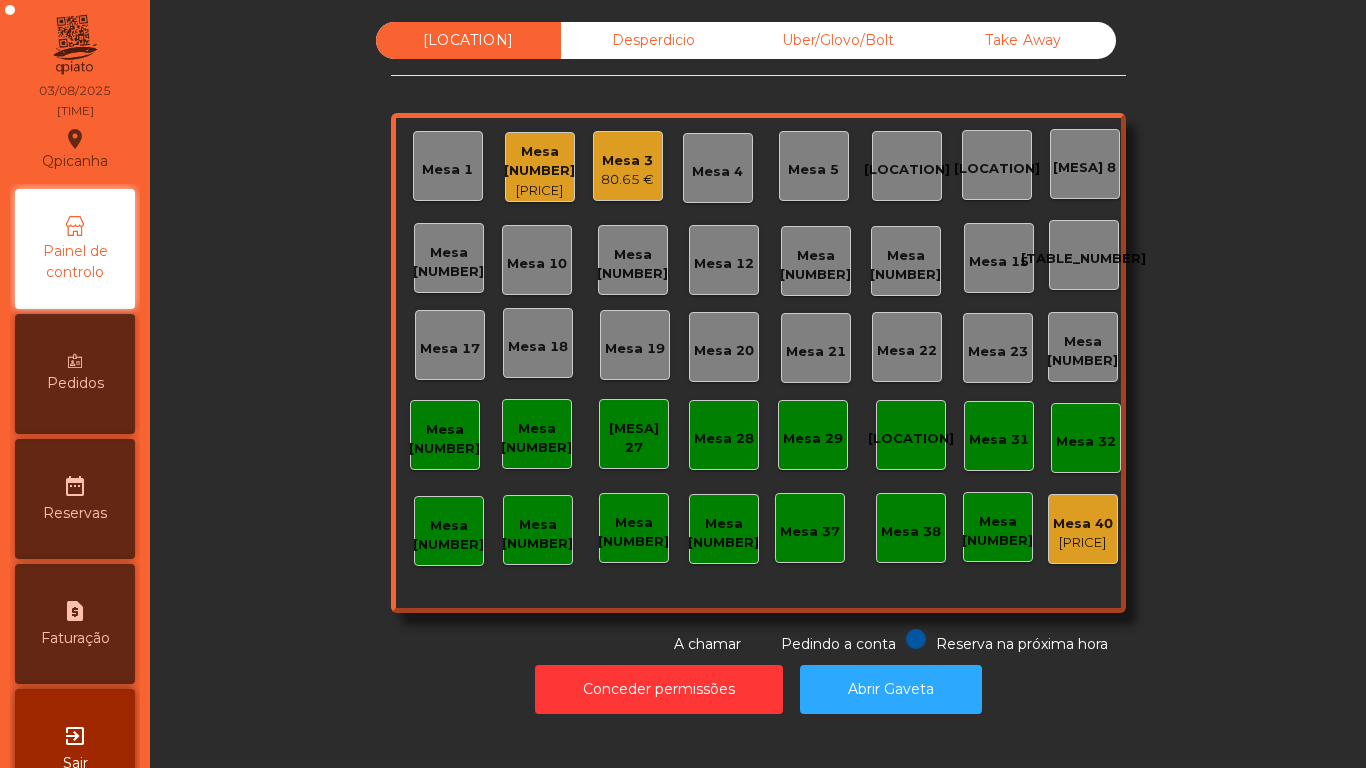 click on "[PRICE]" 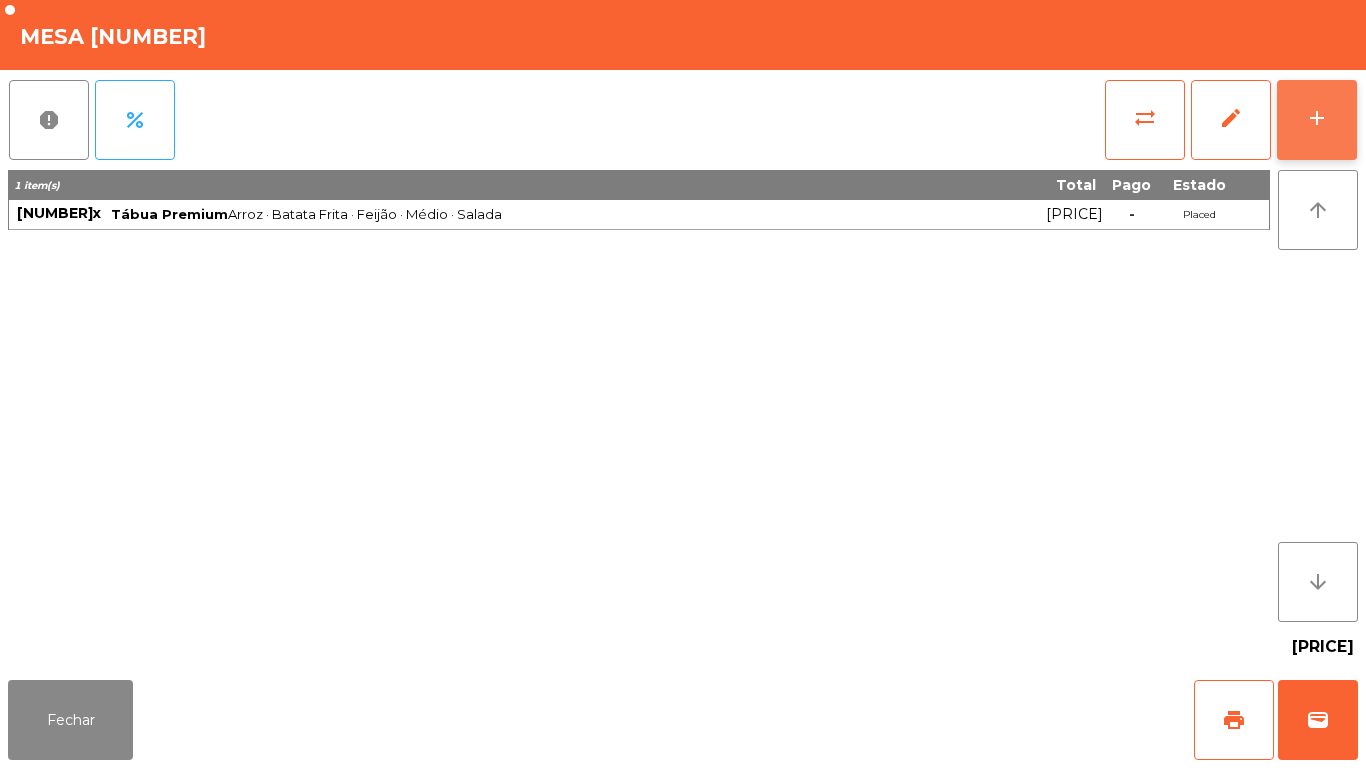click on "add" 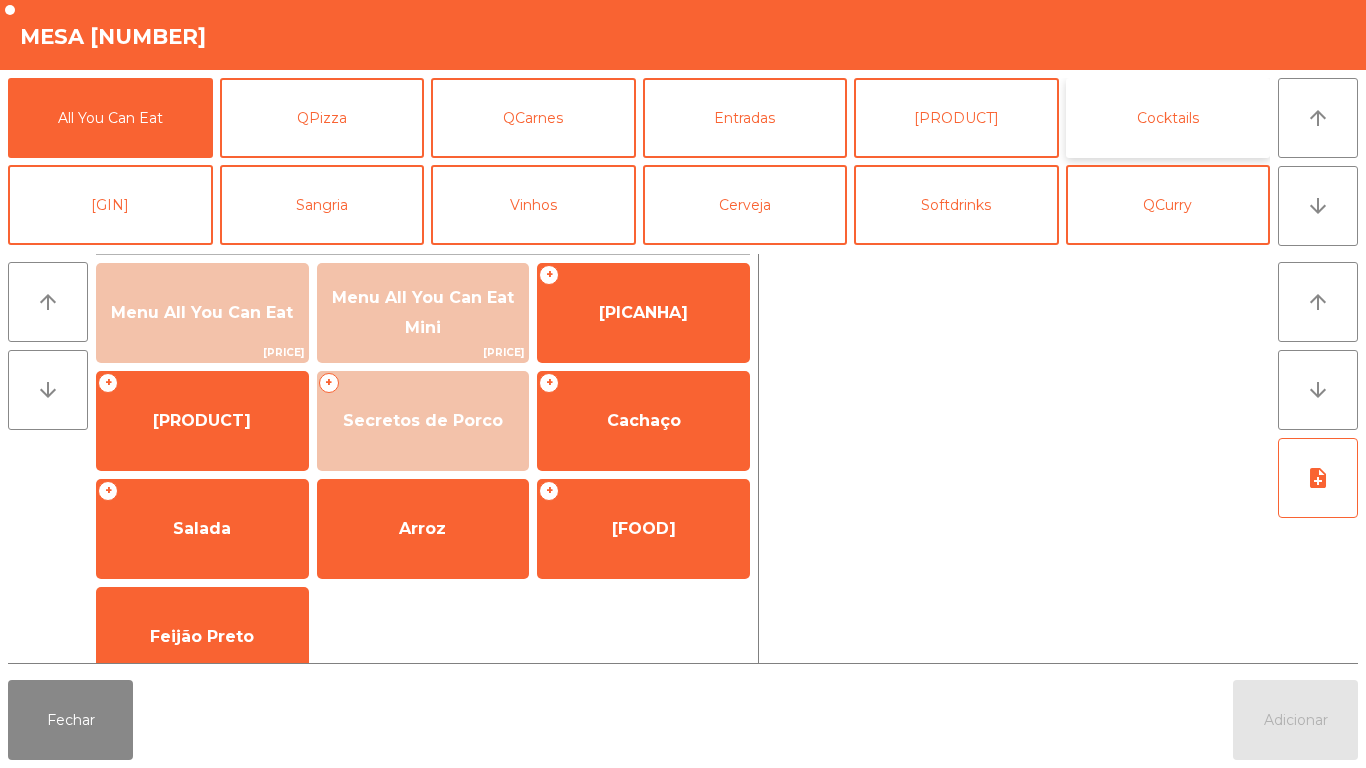 click on "Cocktails" 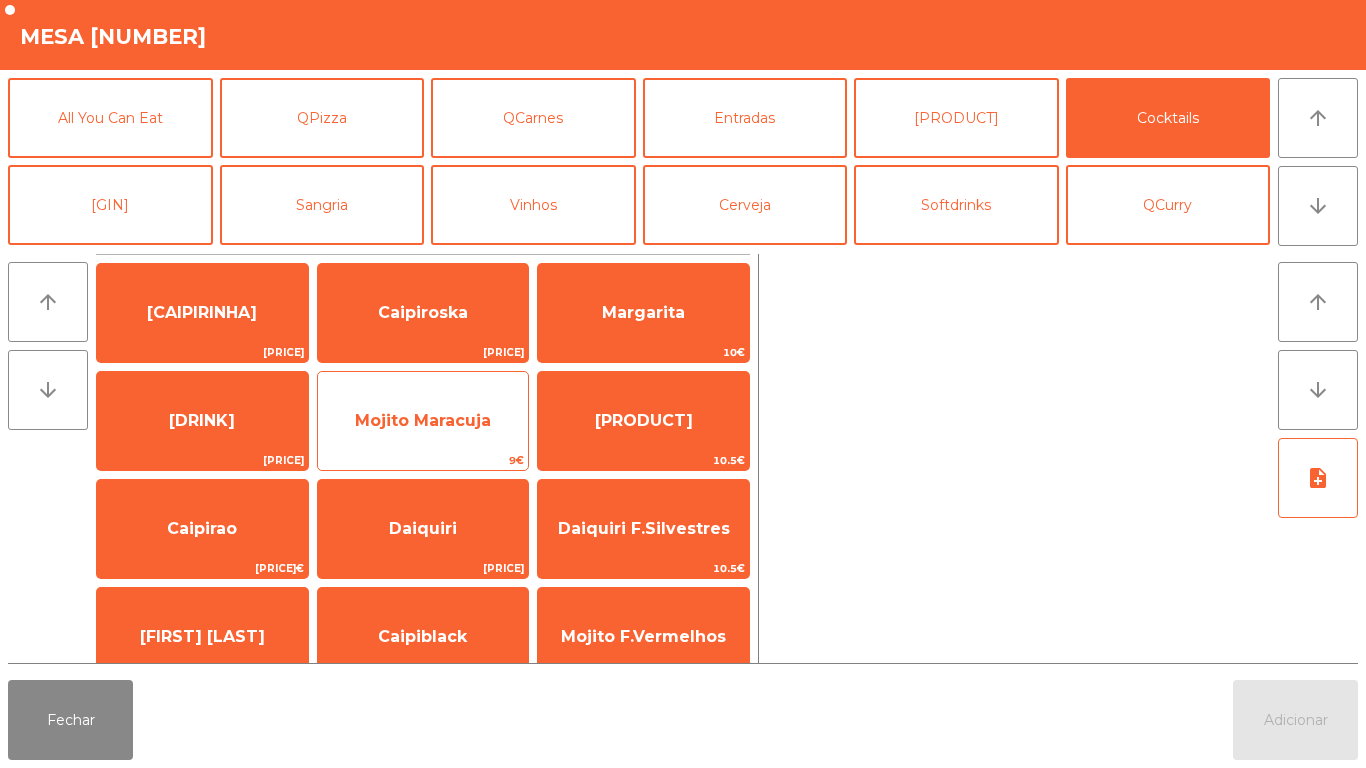 click on "Mojito Maracuja" 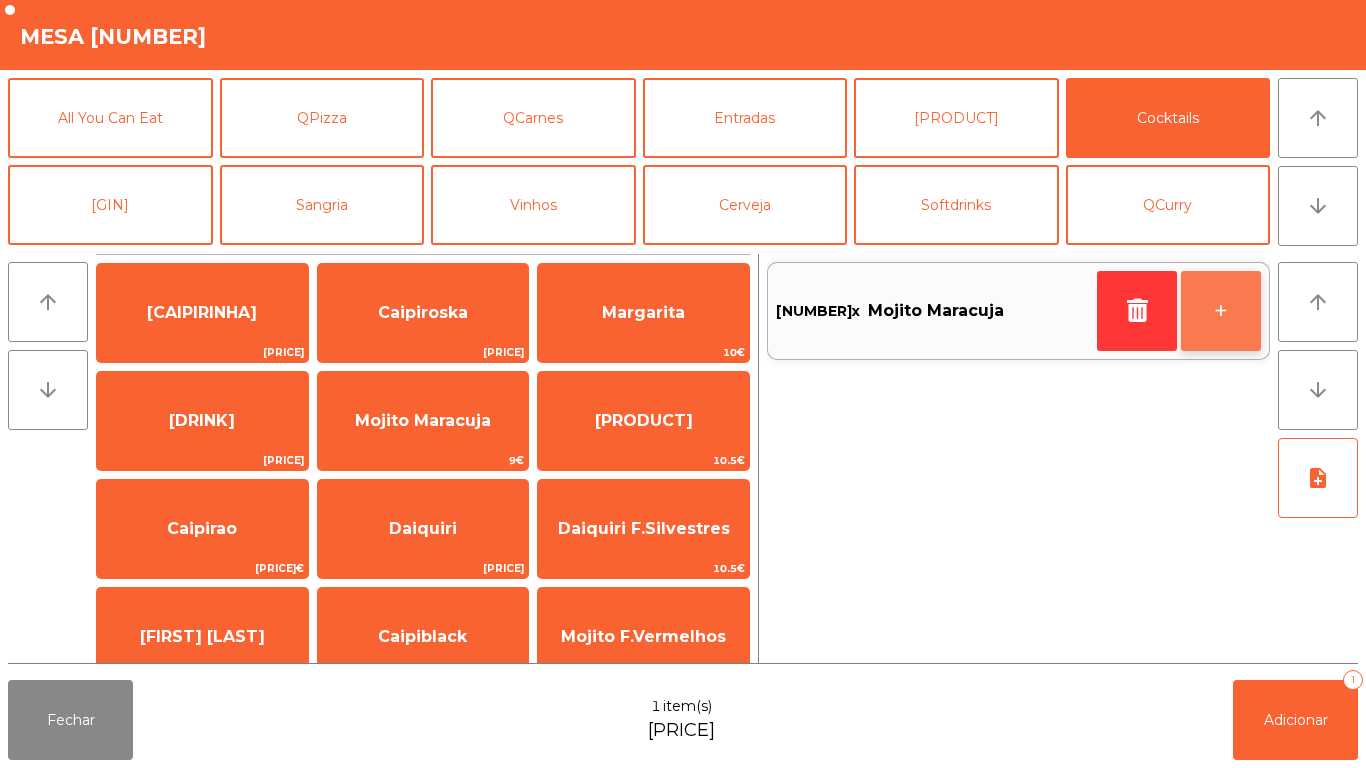 click on "+" 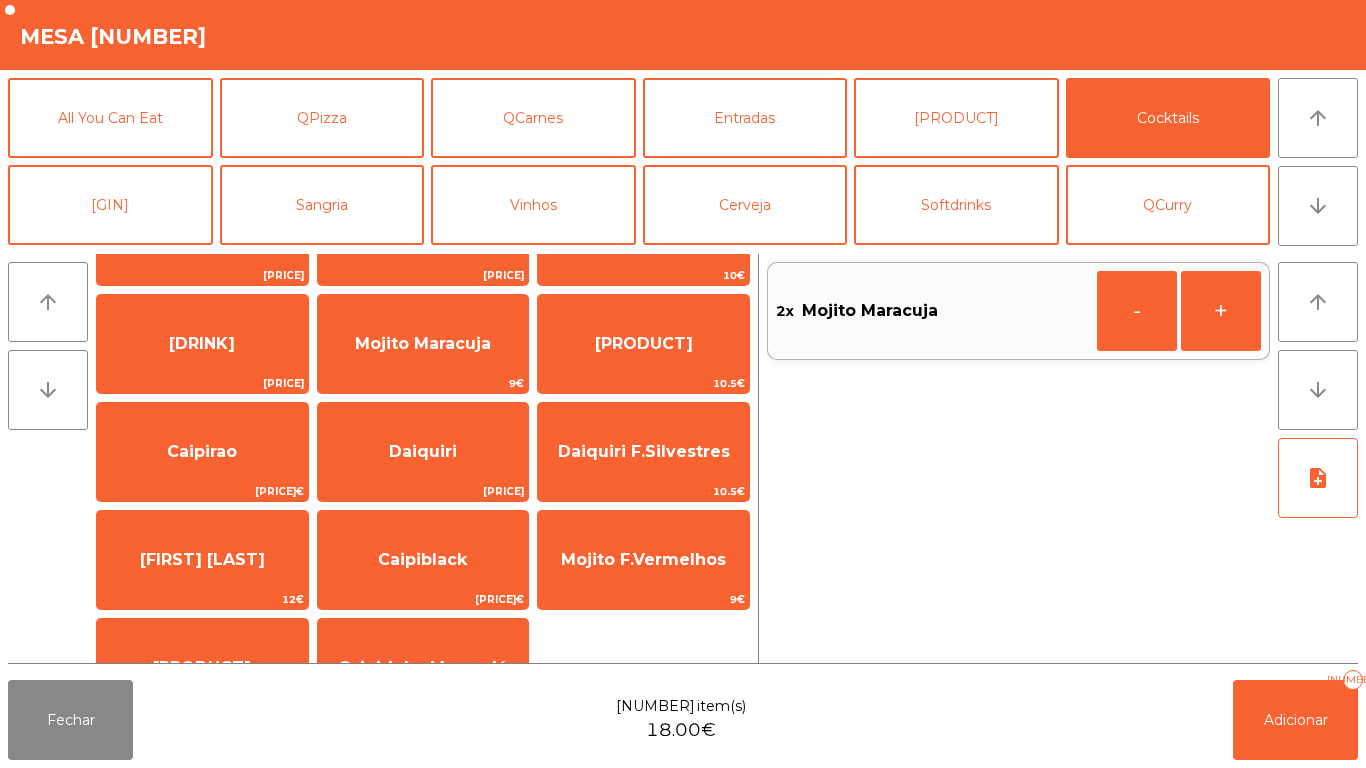 scroll, scrollTop: 130, scrollLeft: 0, axis: vertical 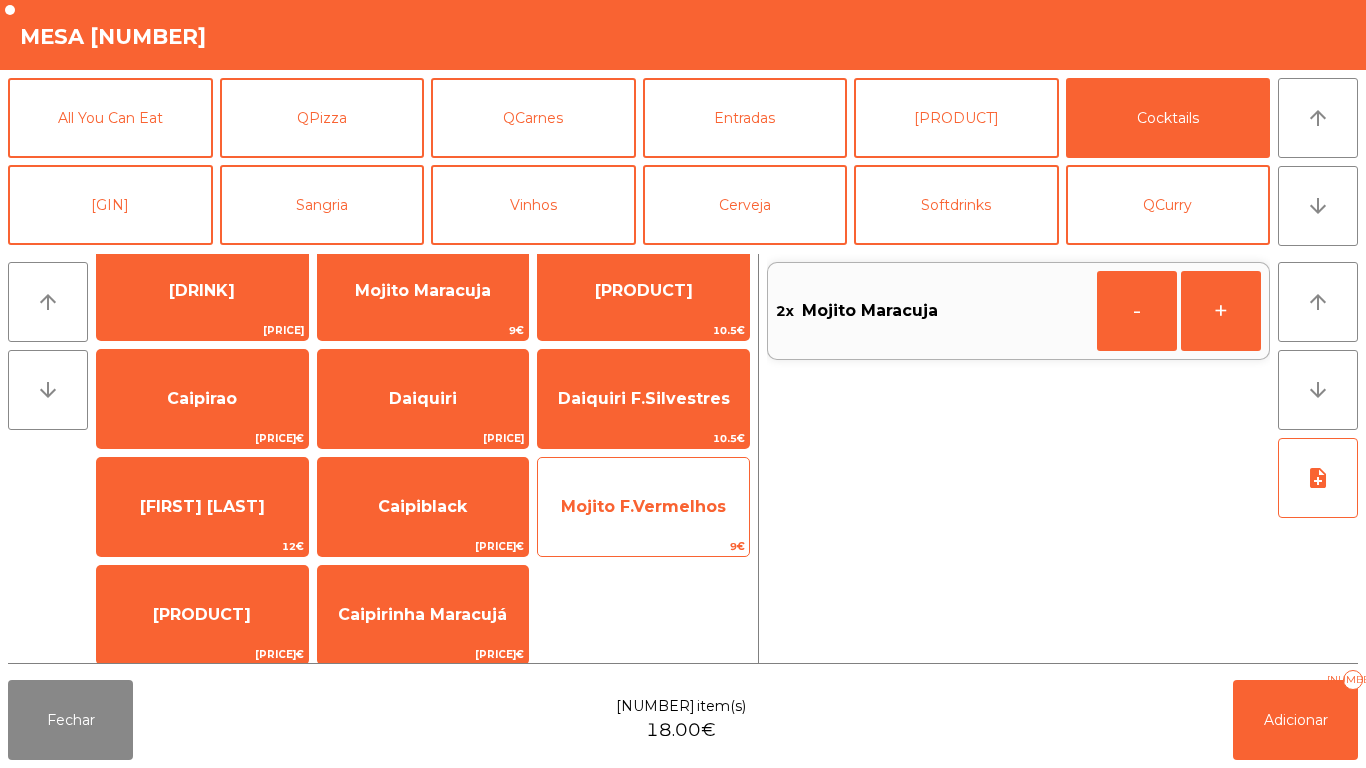 click on "Mojito F.Vermelhos" 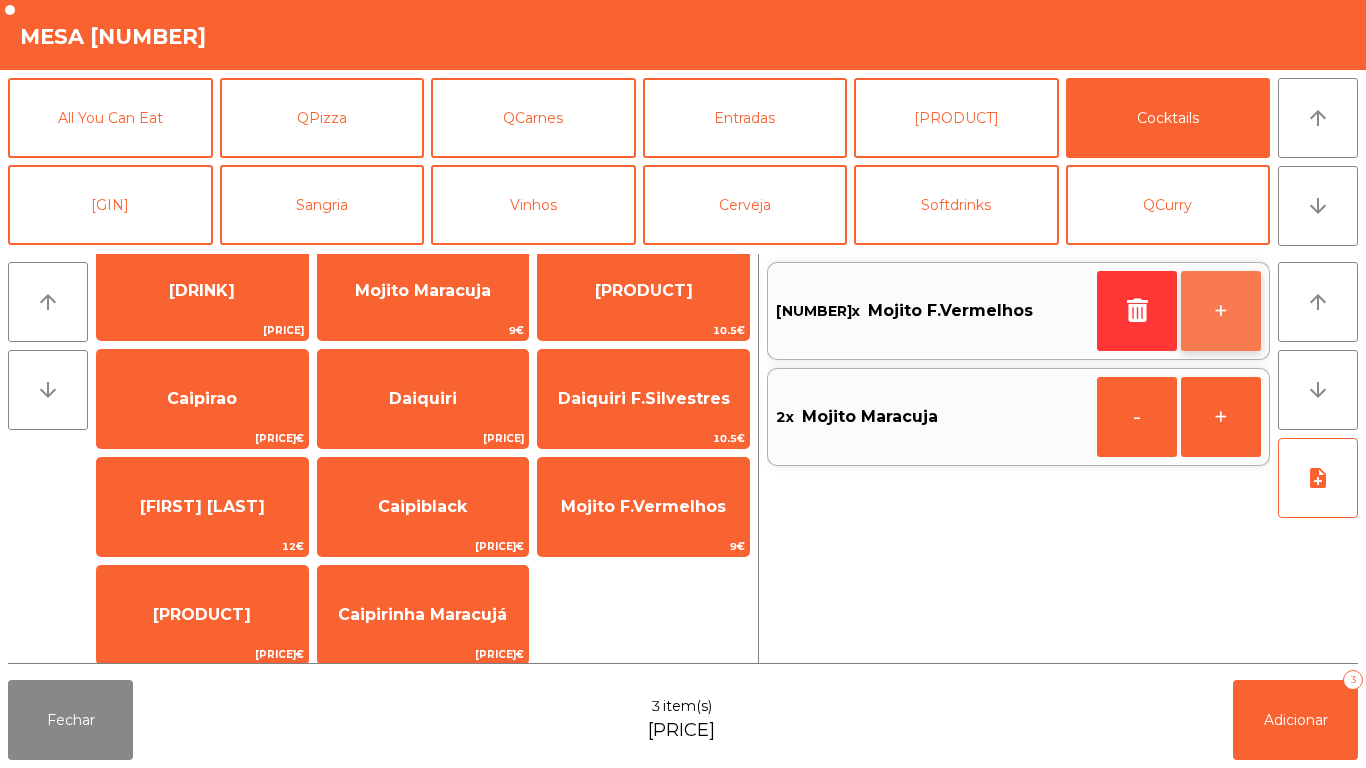 click on "+" 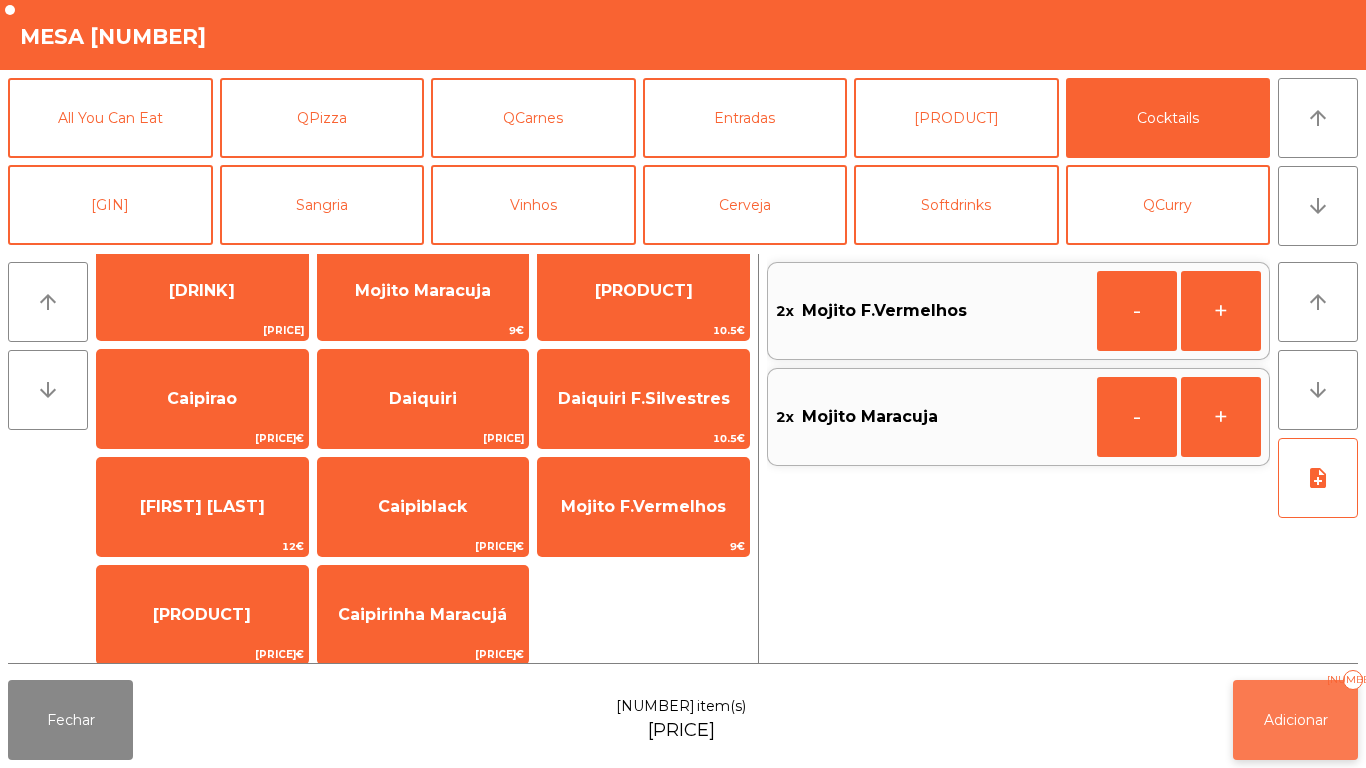 click on "Adicionar   4" 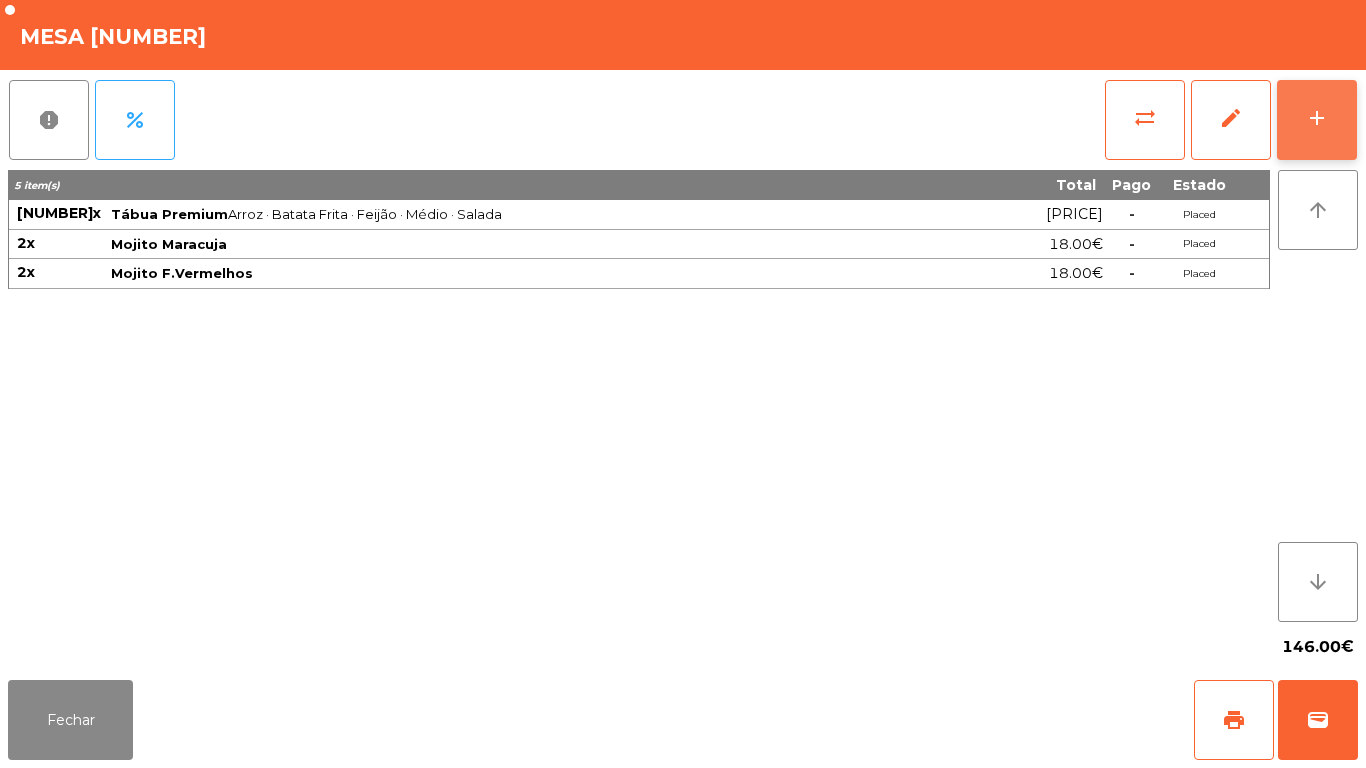click on "add" 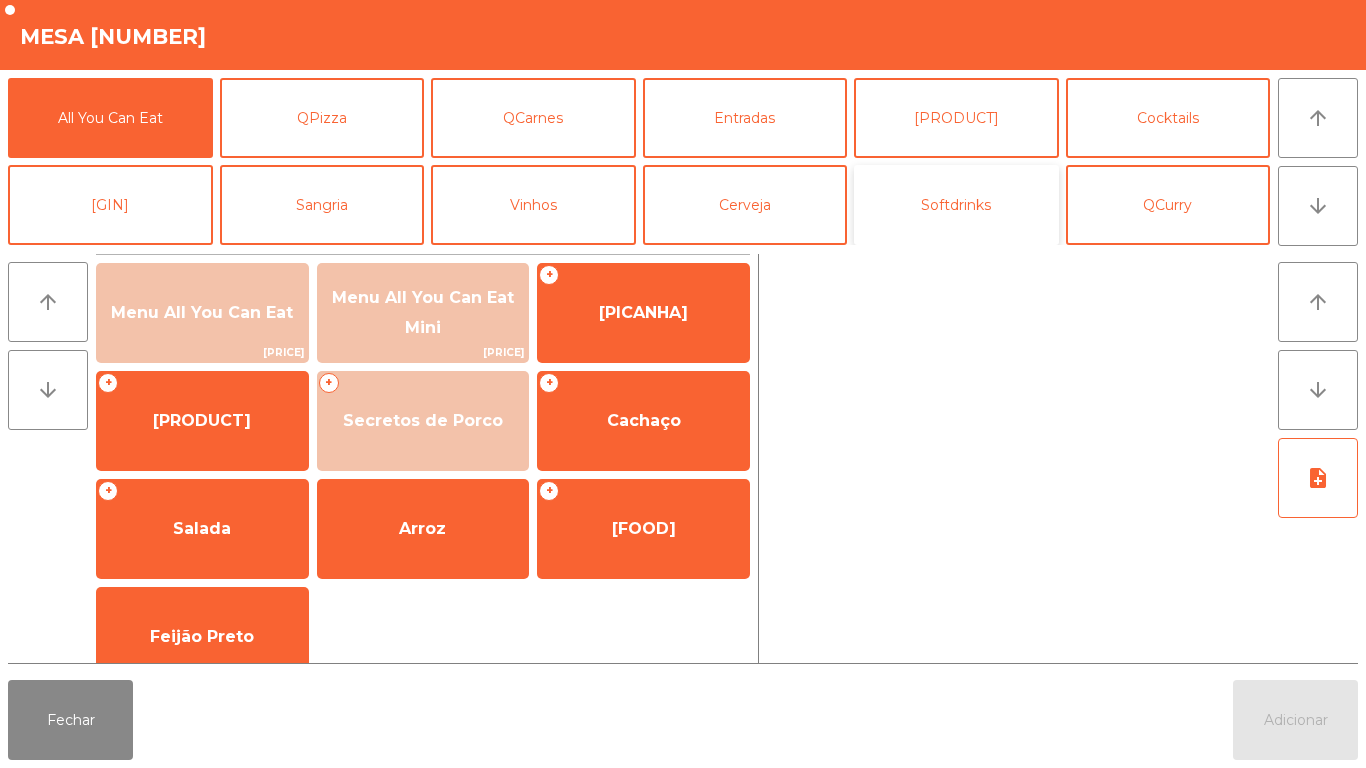 click on "Softdrinks" 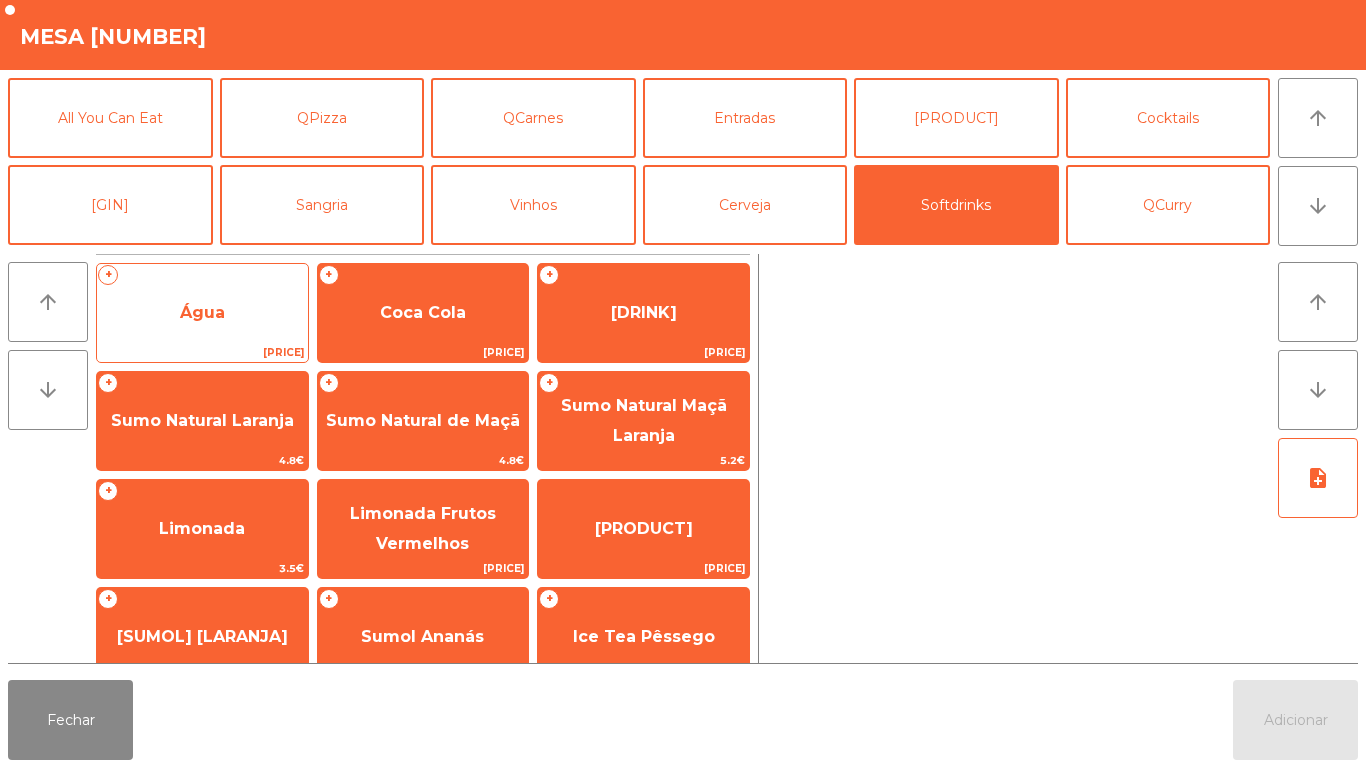 click on "Água" 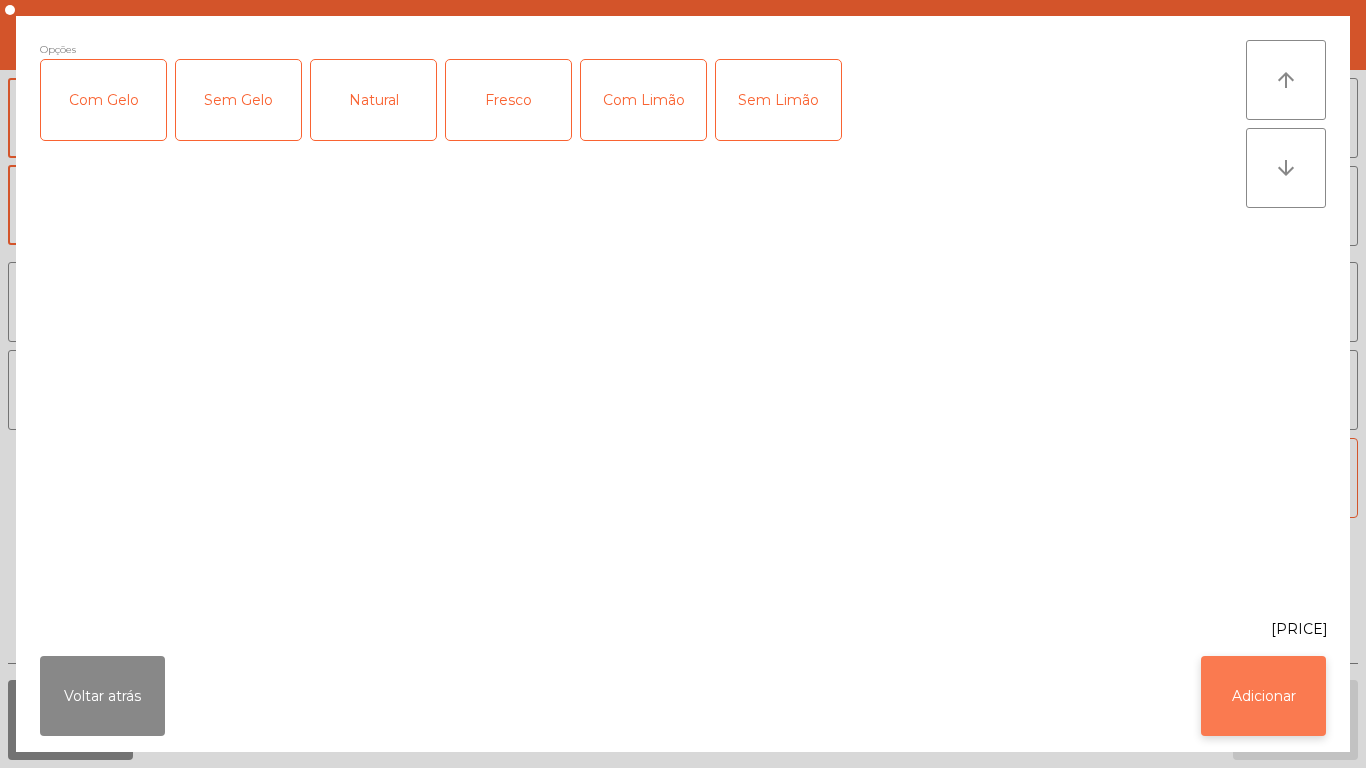 click on "Adicionar" 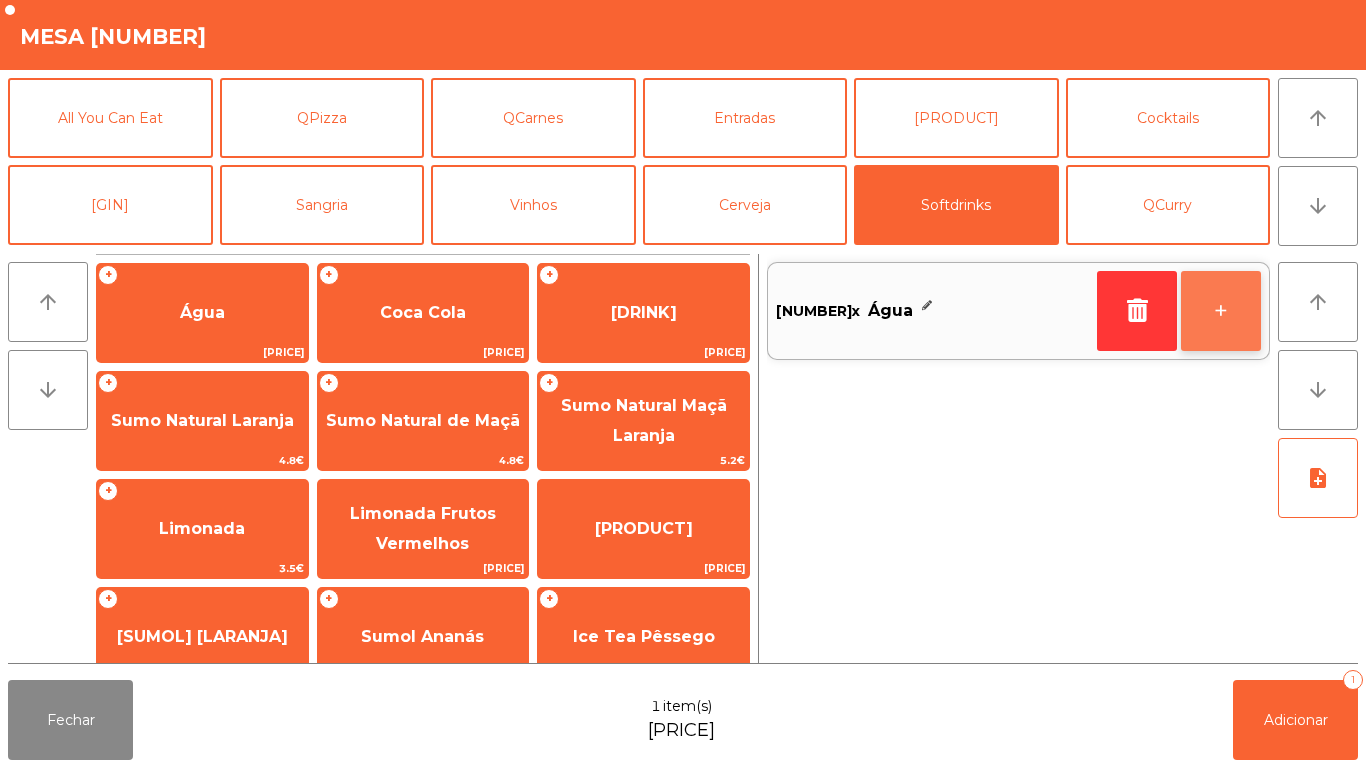 click on "+" 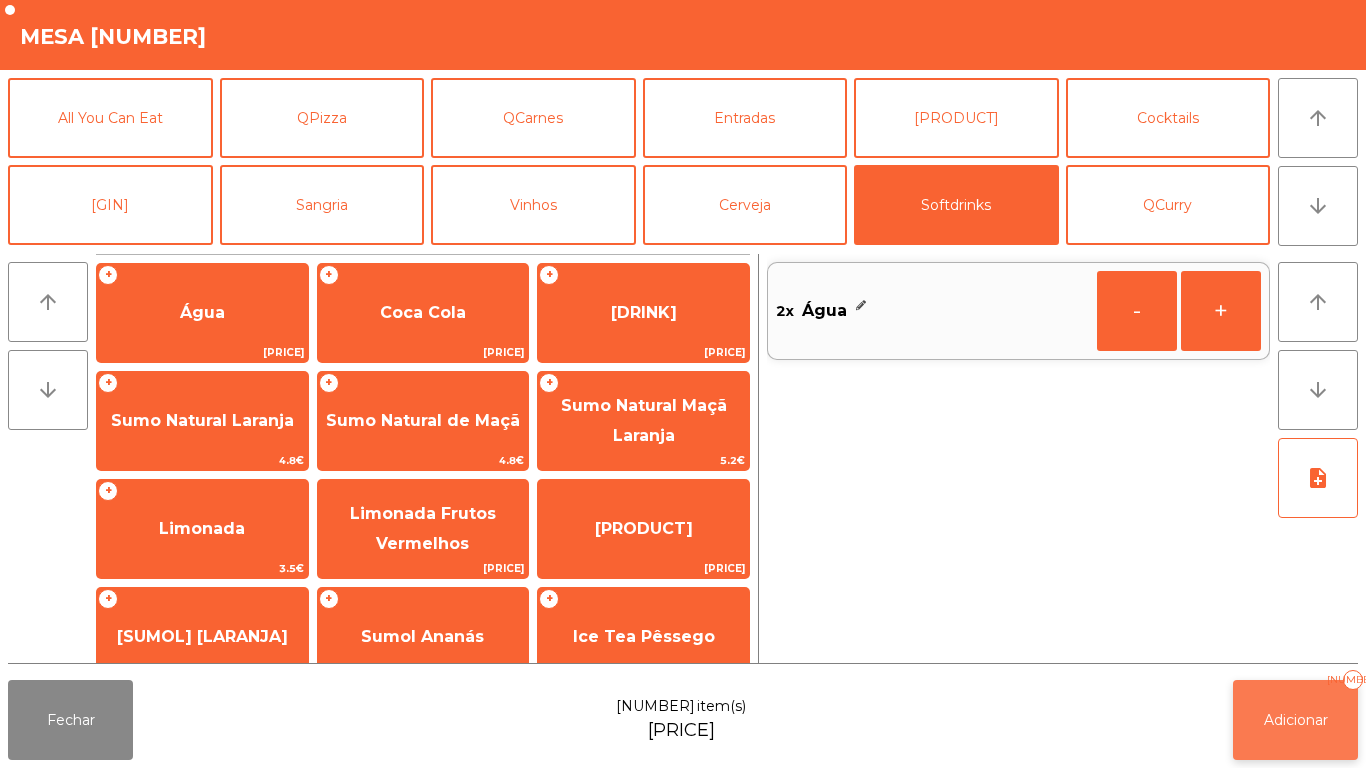 click on "Adicionar" 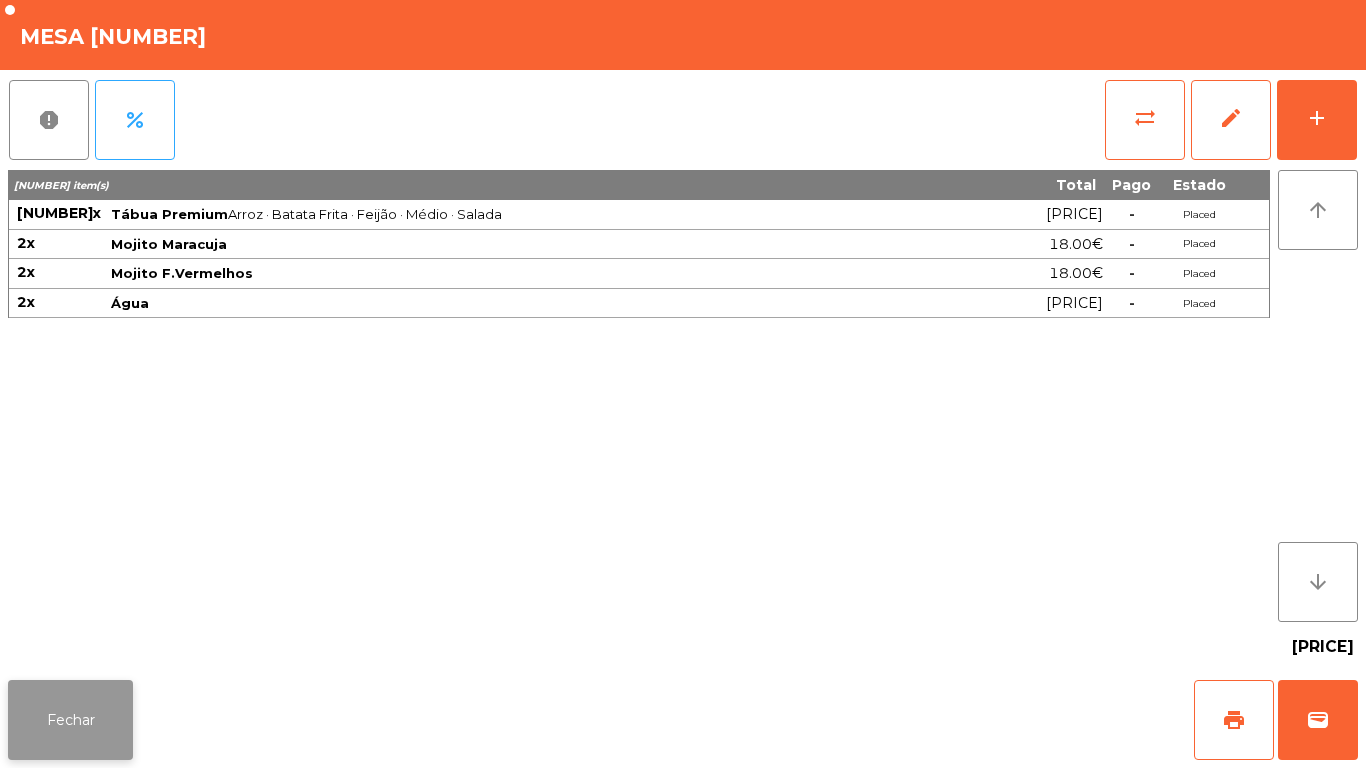 click on "Fechar" 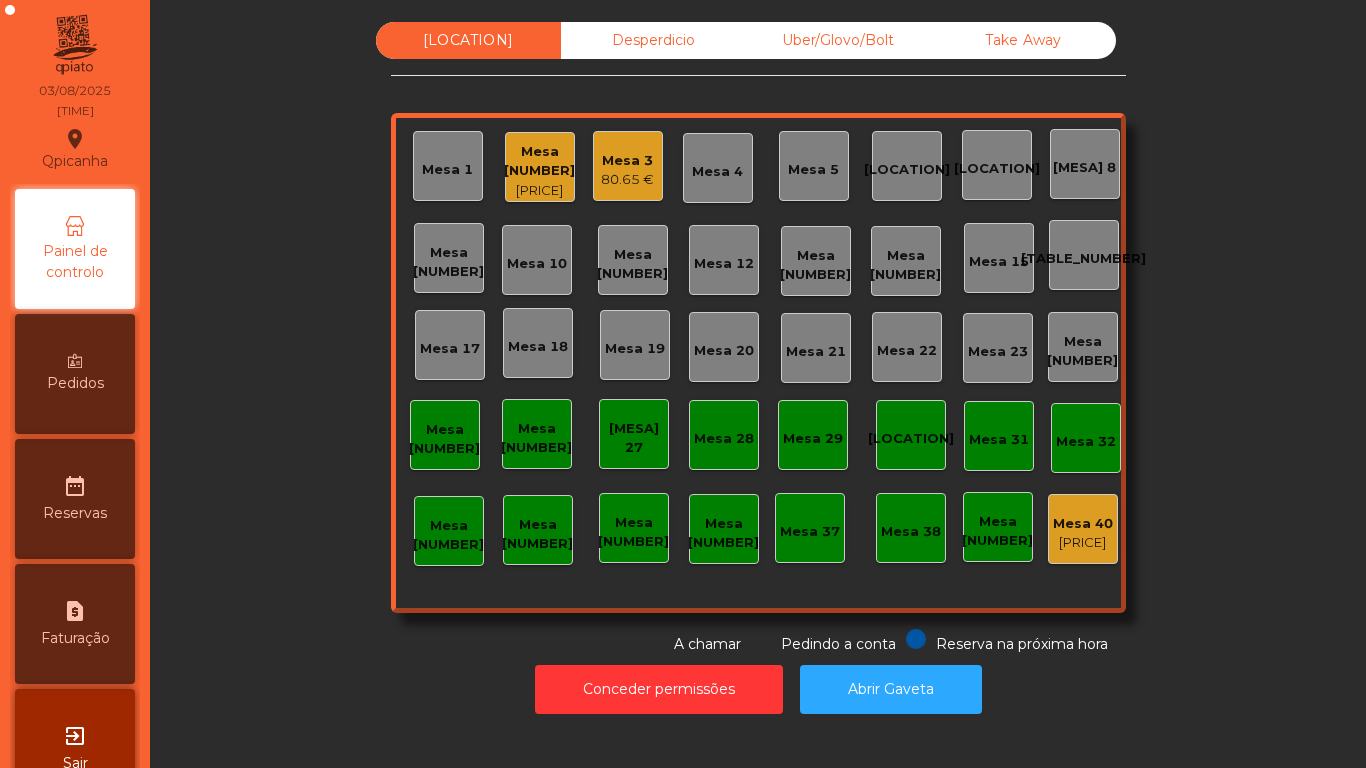 click on "Mesa 19" 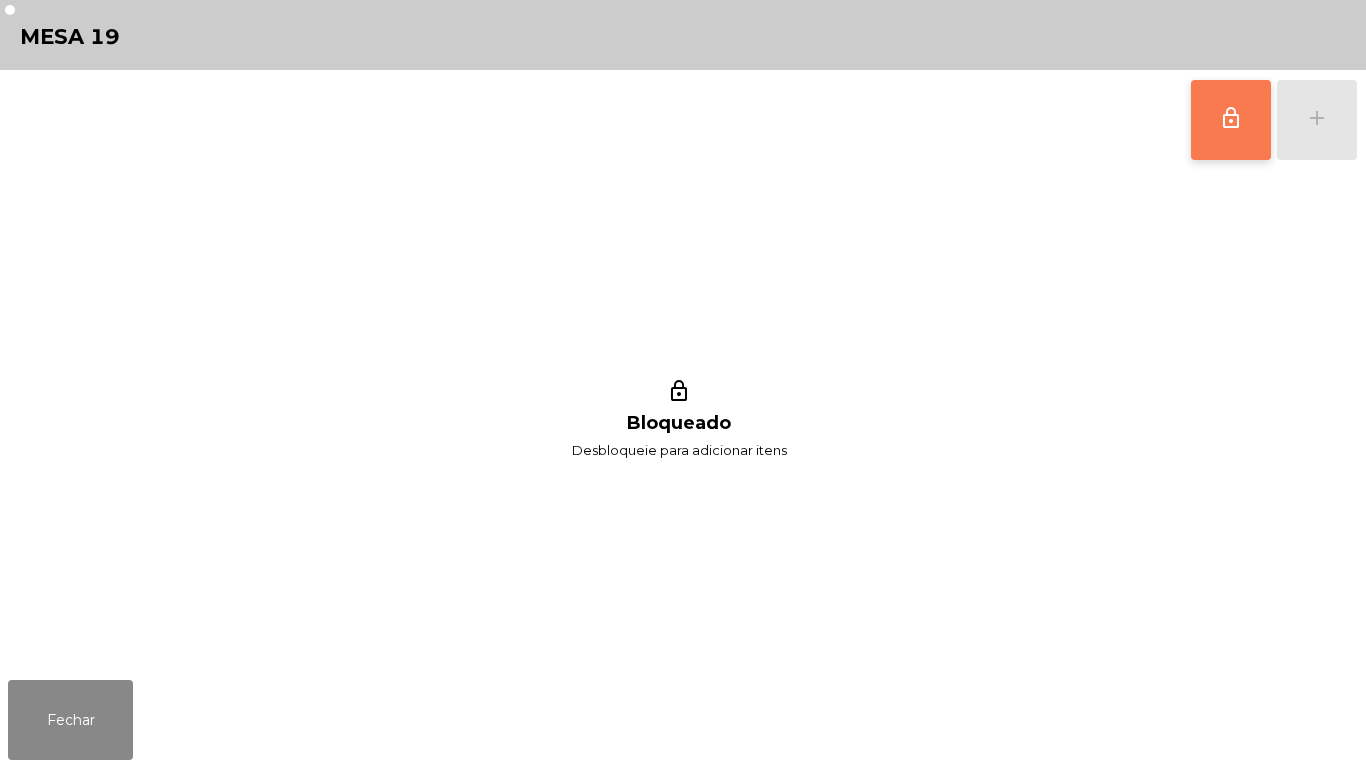 click on "lock_outline" 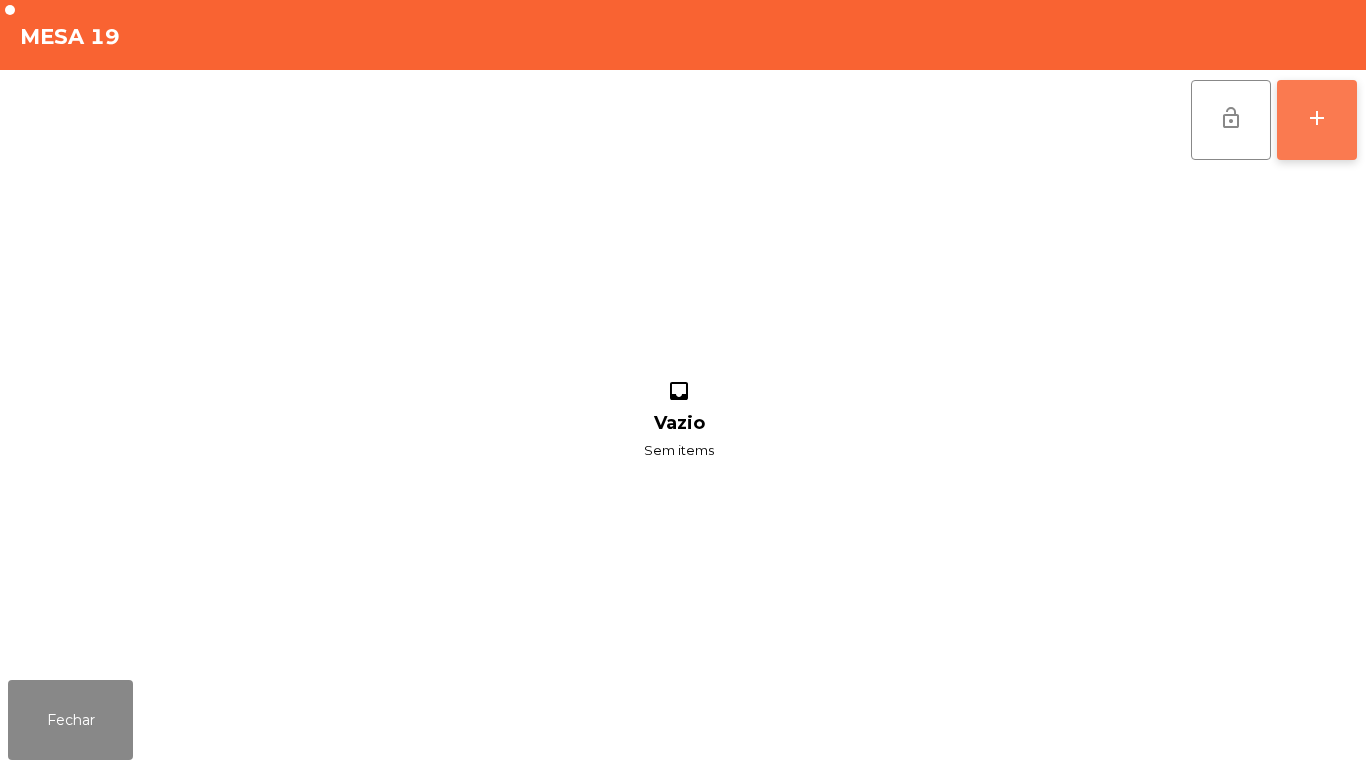 click on "add" 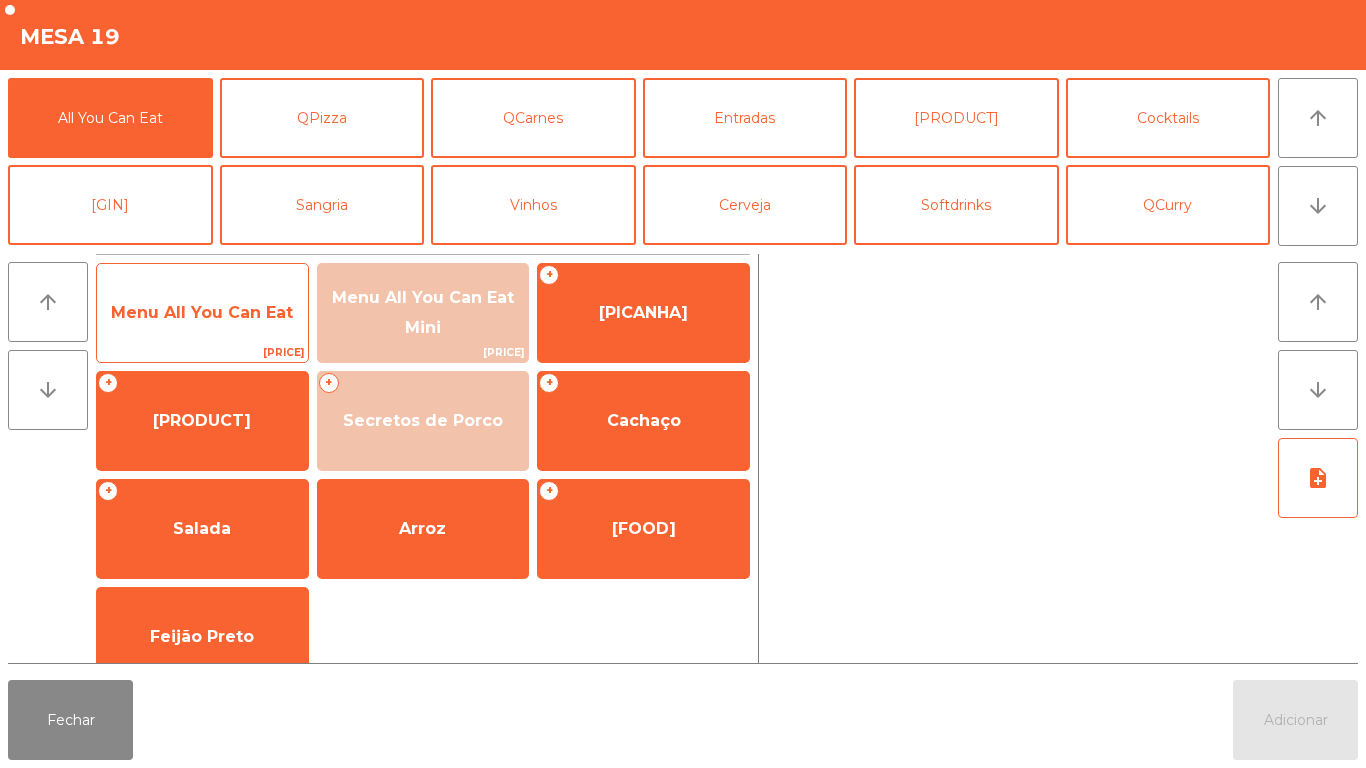 click on "Menu All You Can Eat" 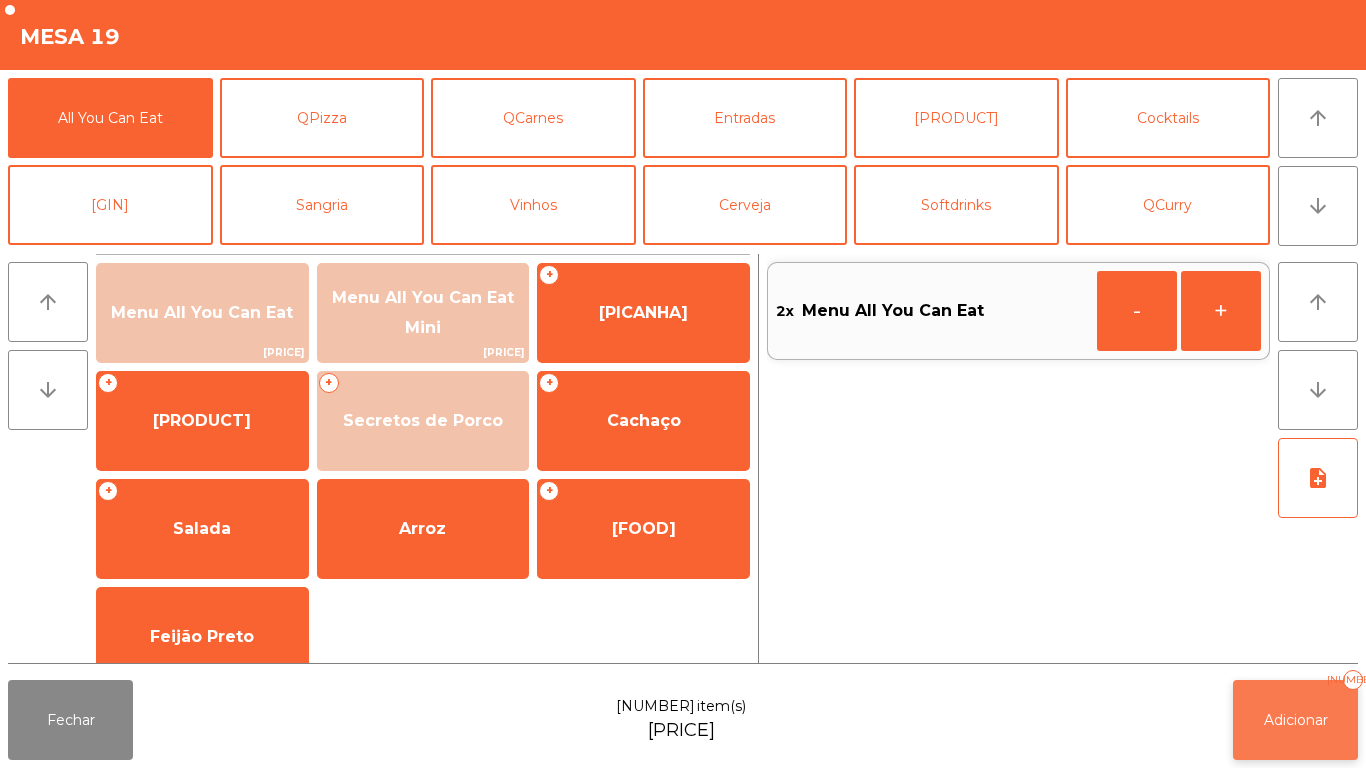 click on "Adicionar" 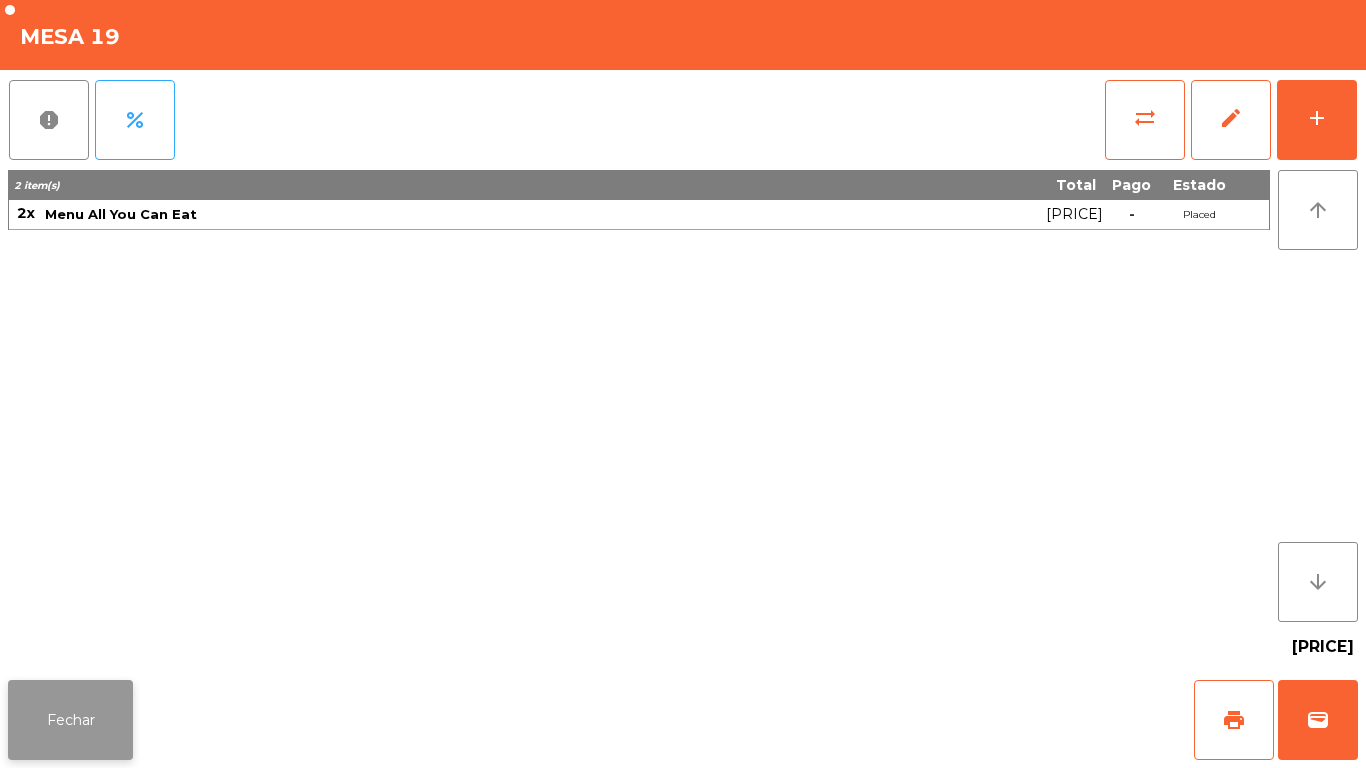 click on "Fechar" 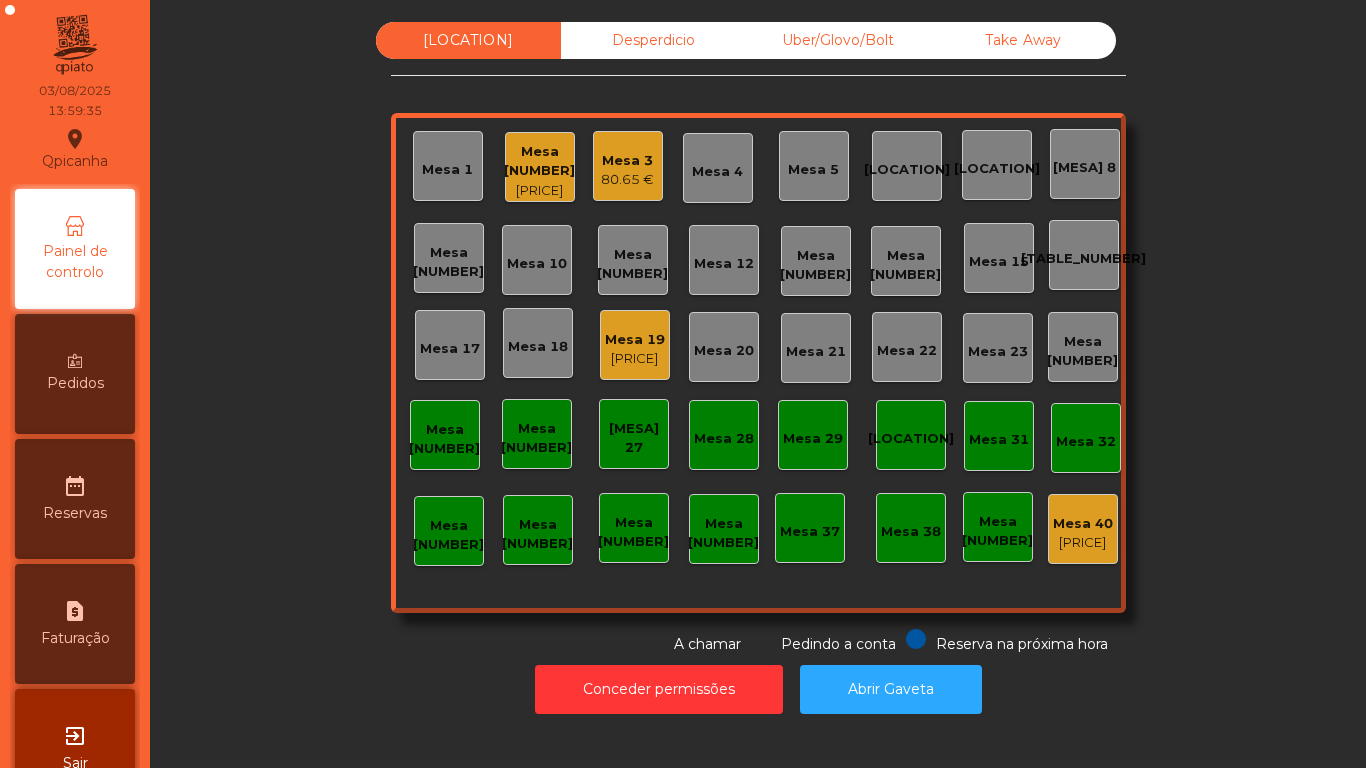 click on "[PRICE]" 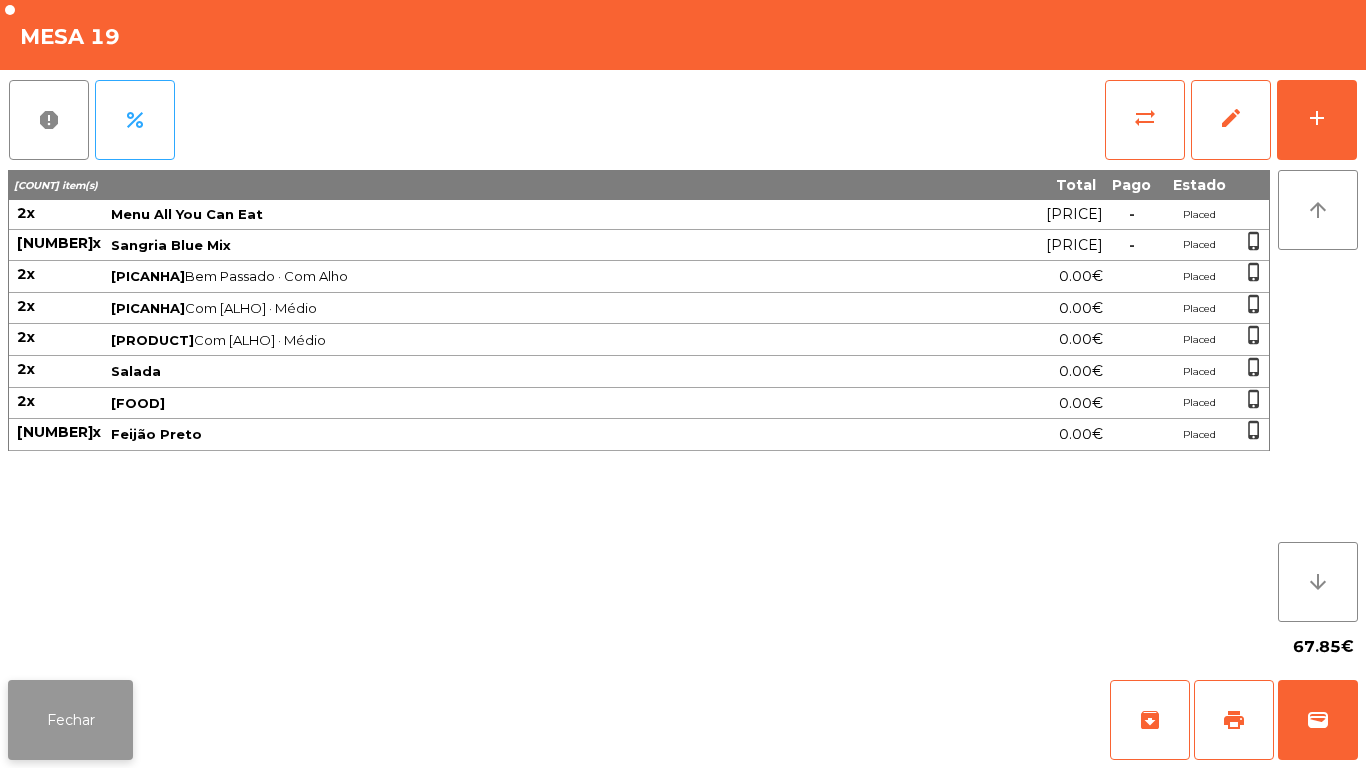 click on "Fechar" 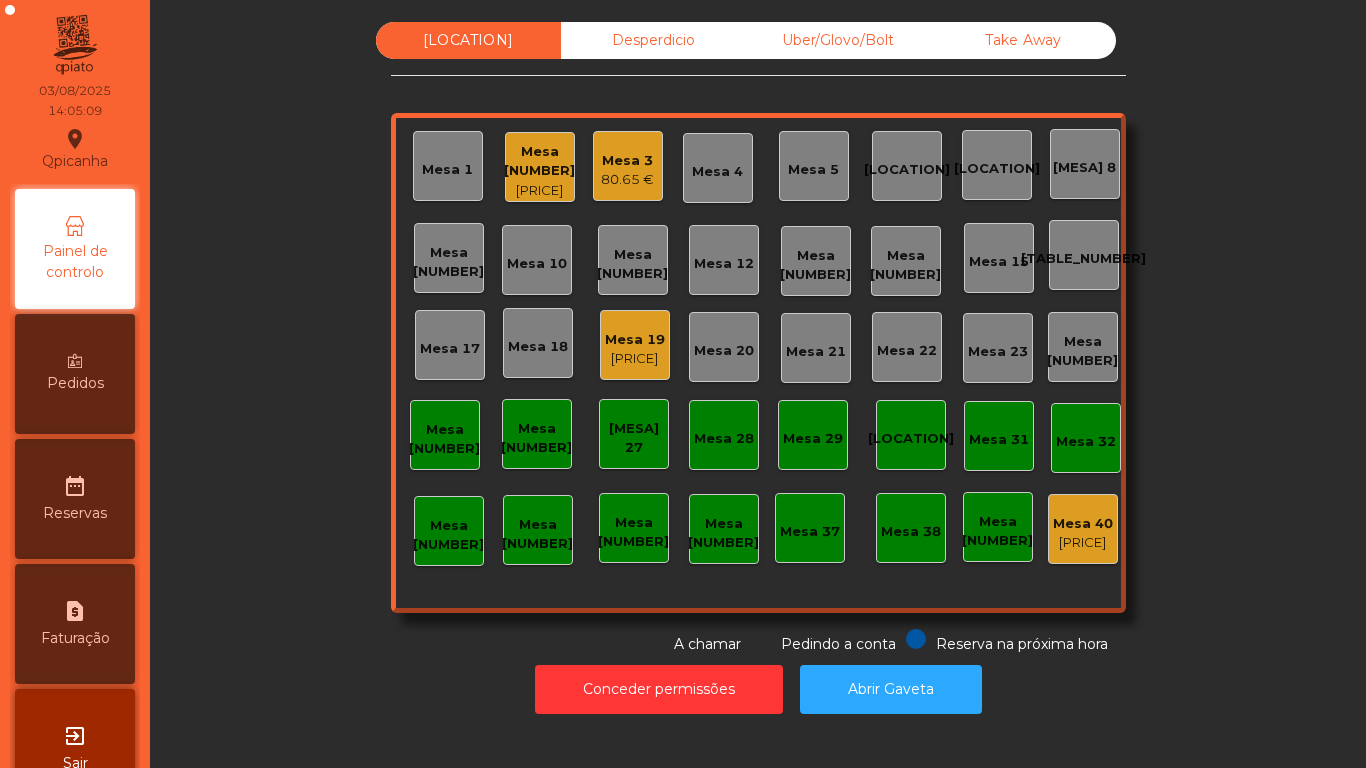 click on "Mesa 19" 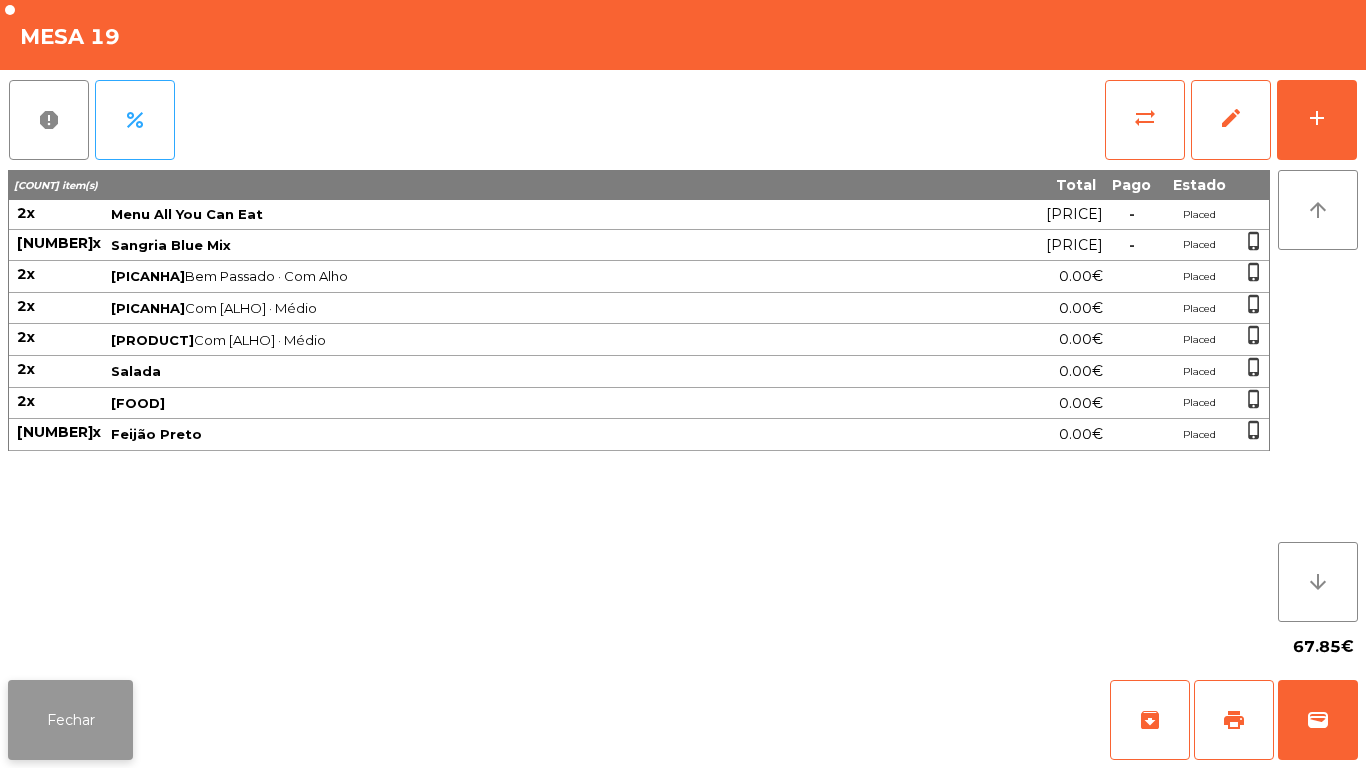 click on "Fechar" 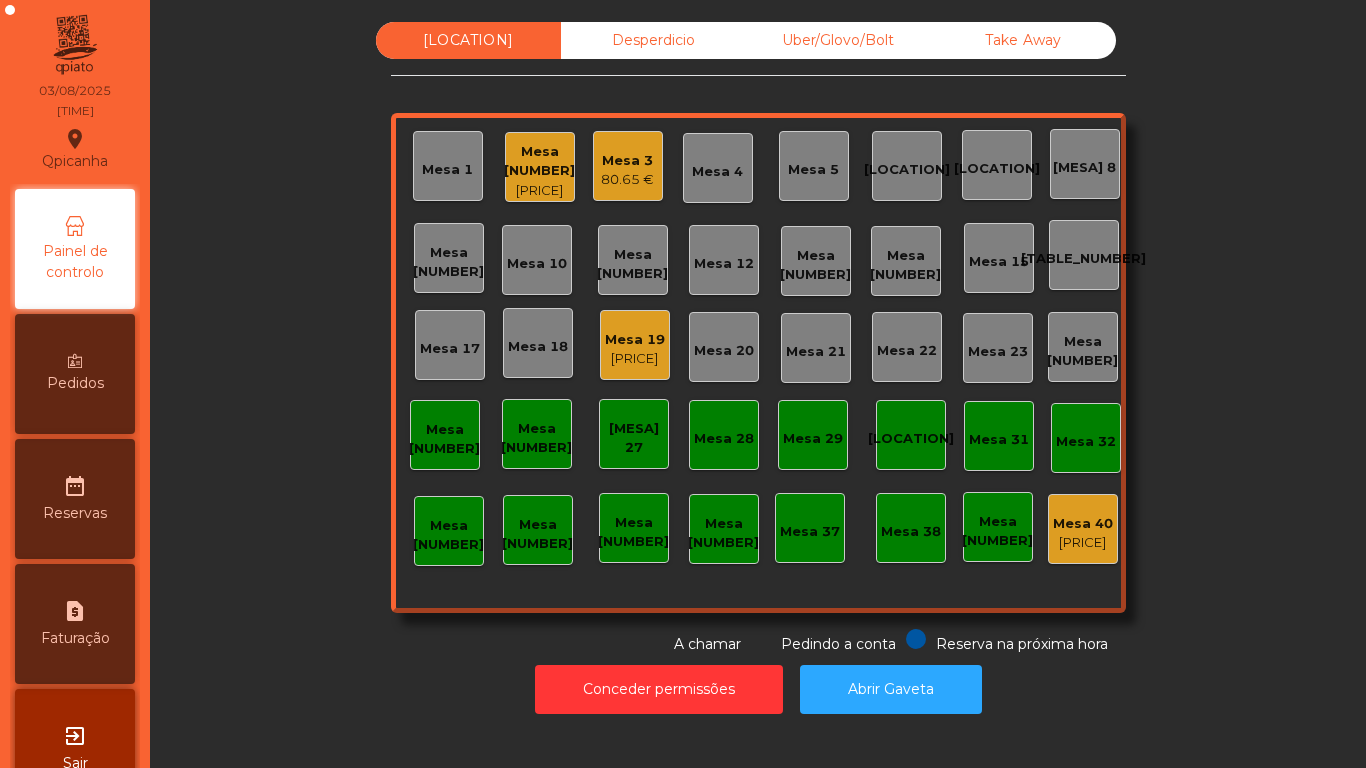 click on "Mesa 3" 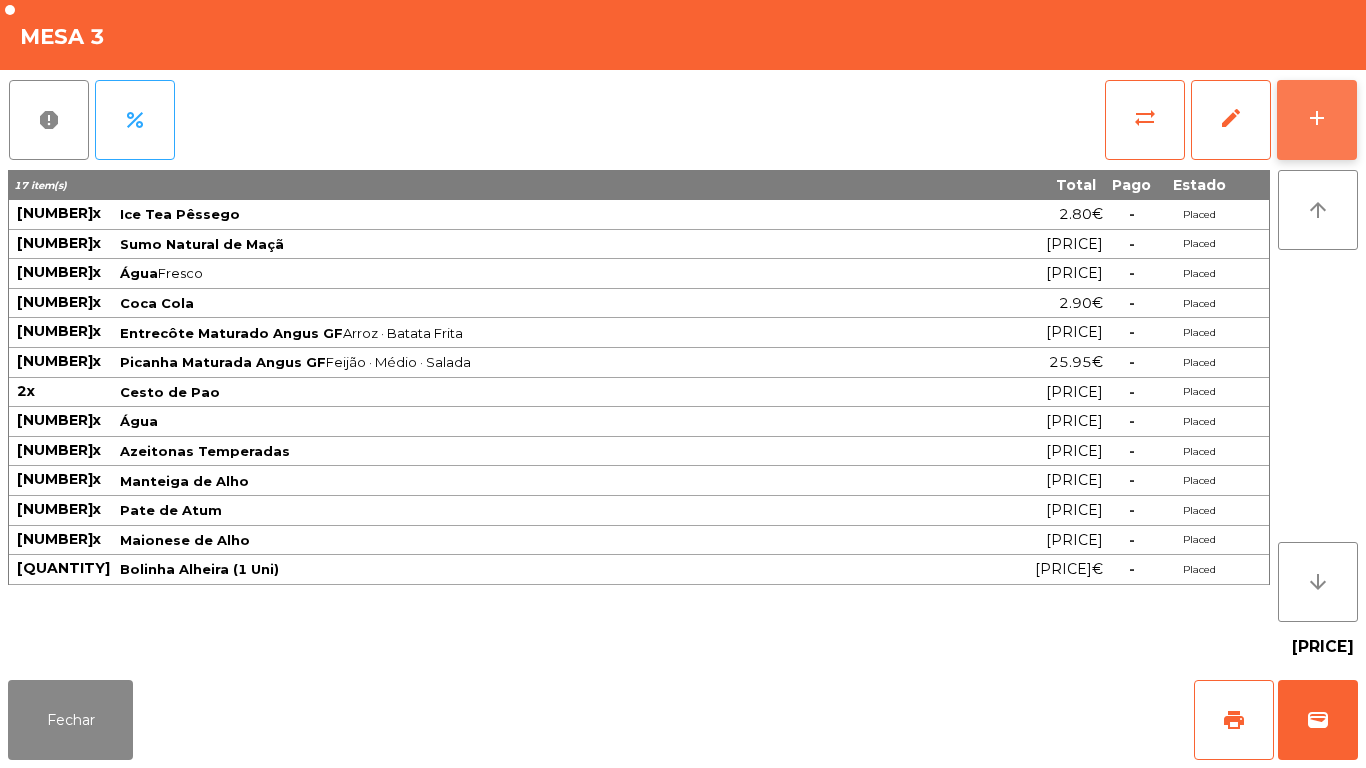 click on "add" 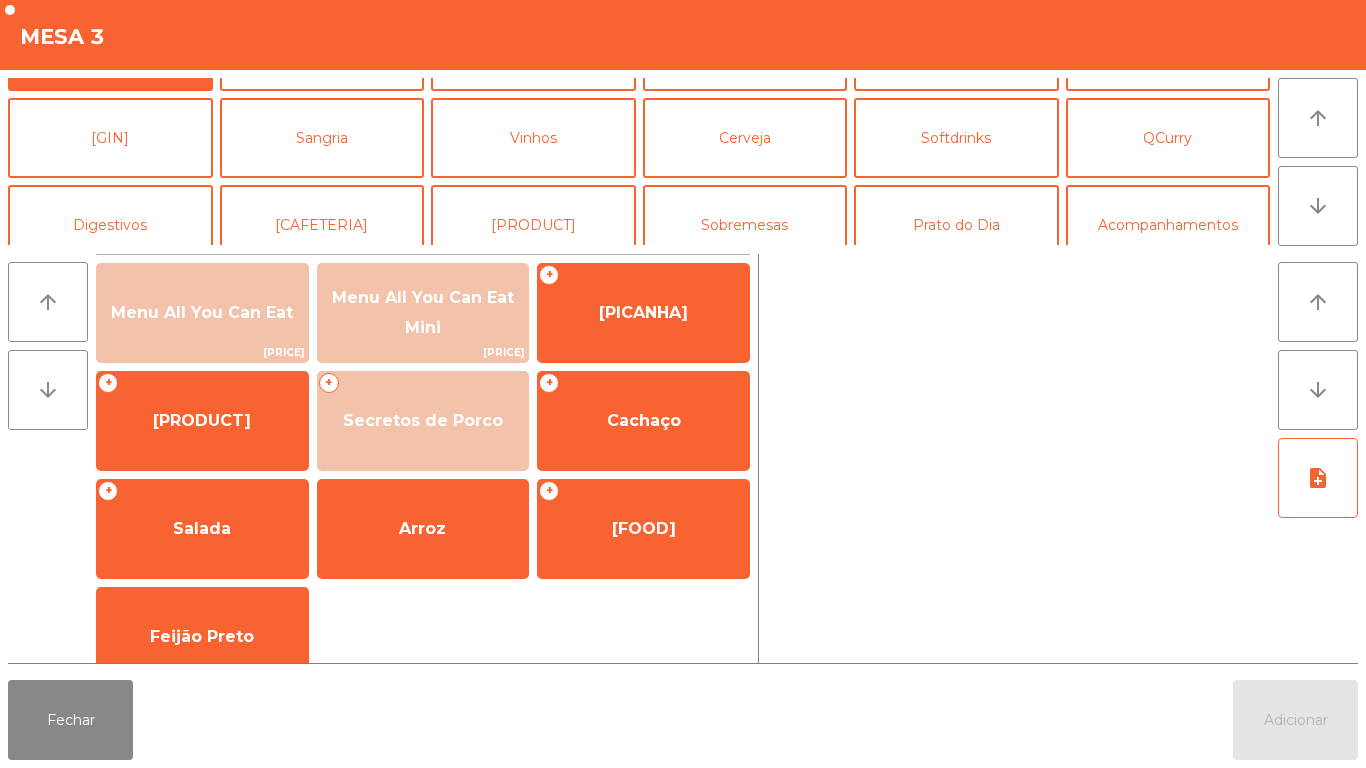 scroll, scrollTop: 102, scrollLeft: 0, axis: vertical 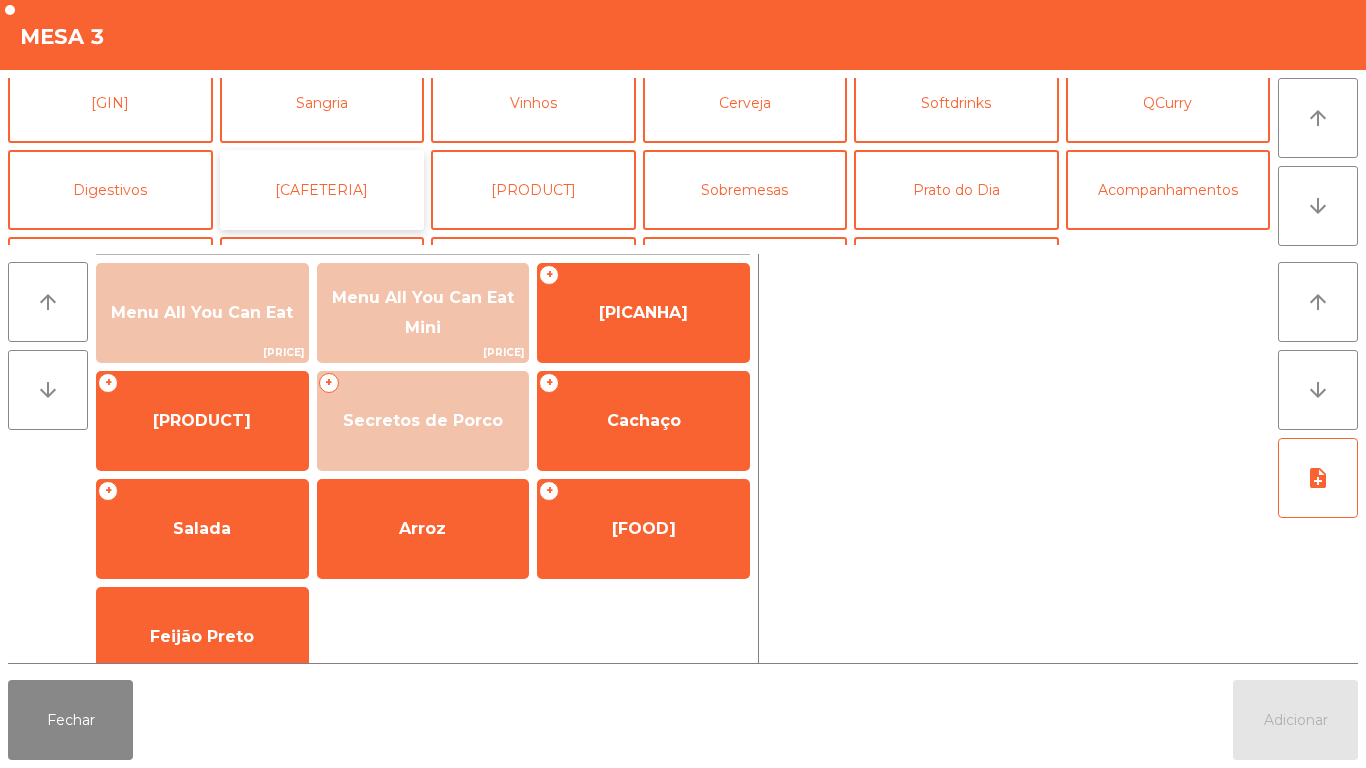 click on "[CAFETERIA]" 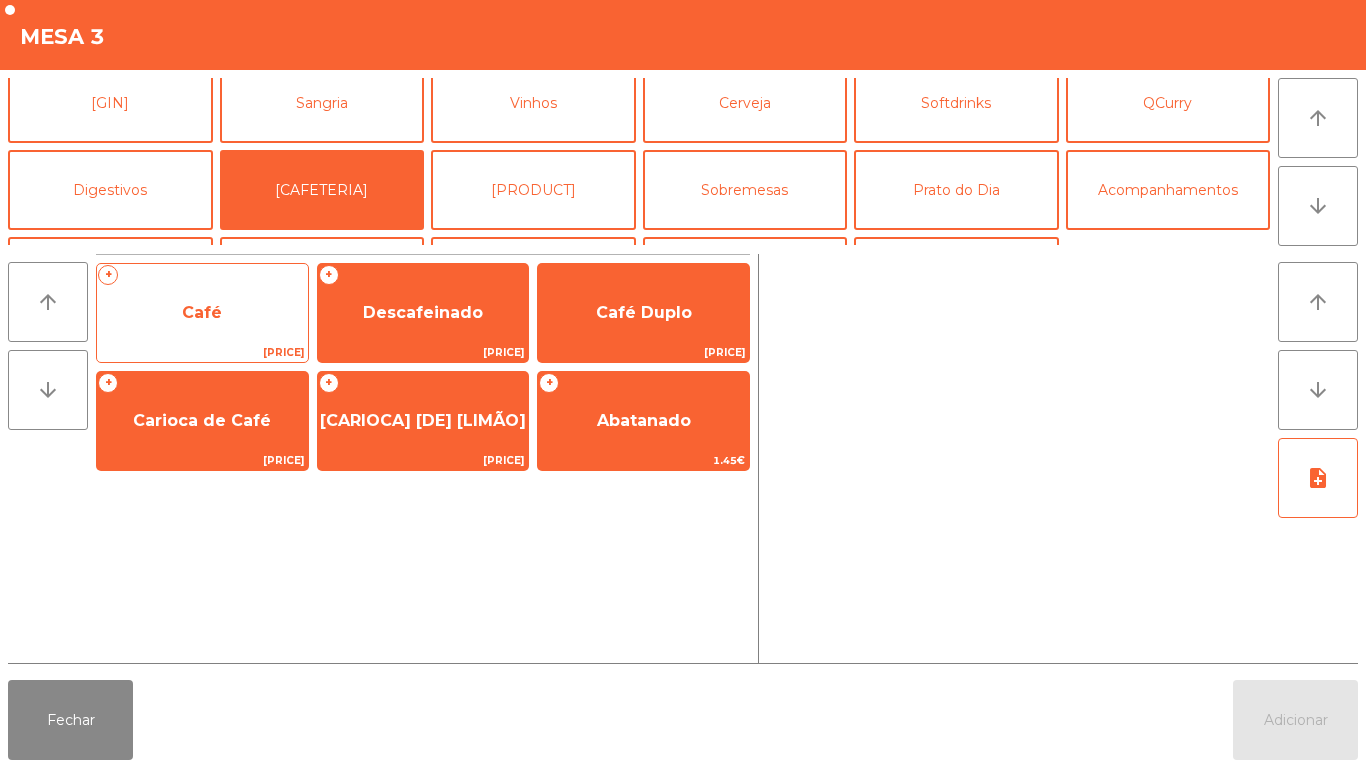 click on "Café" 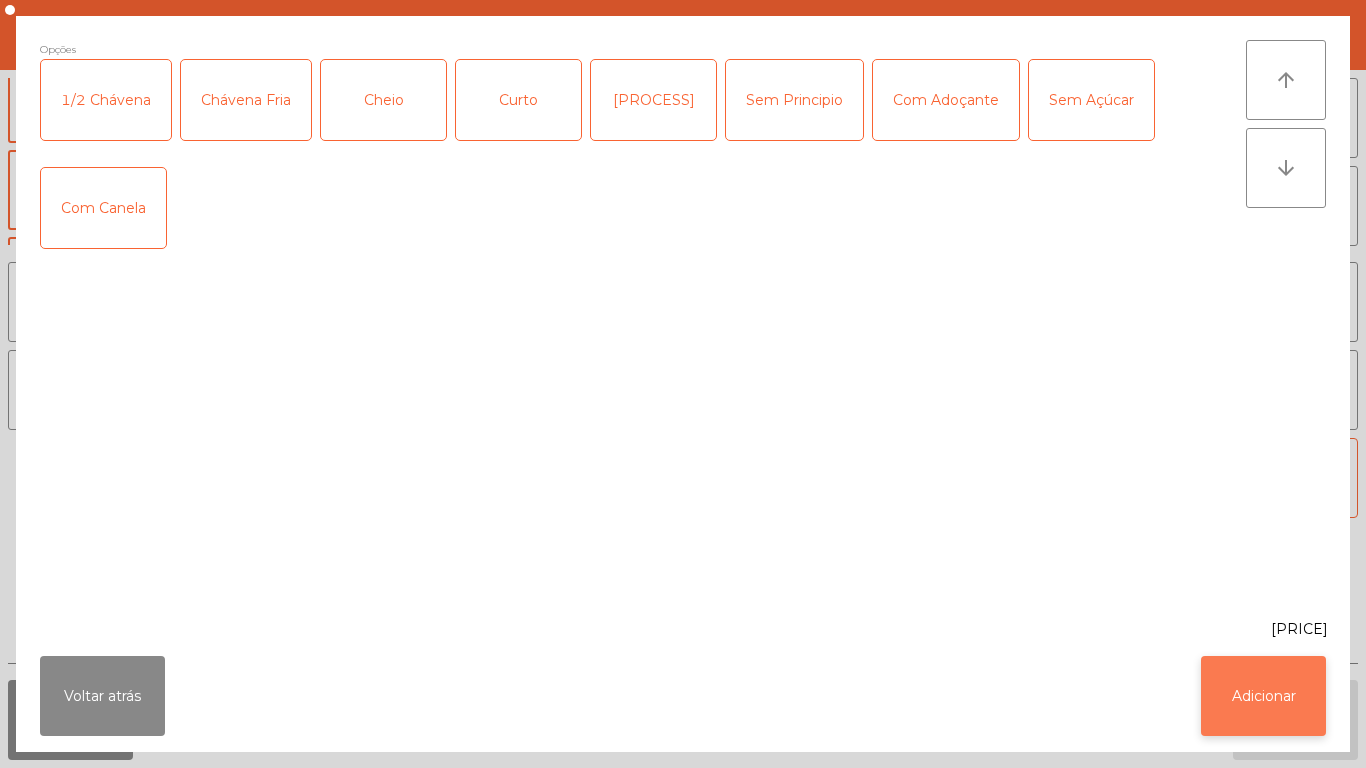 click on "Adicionar" 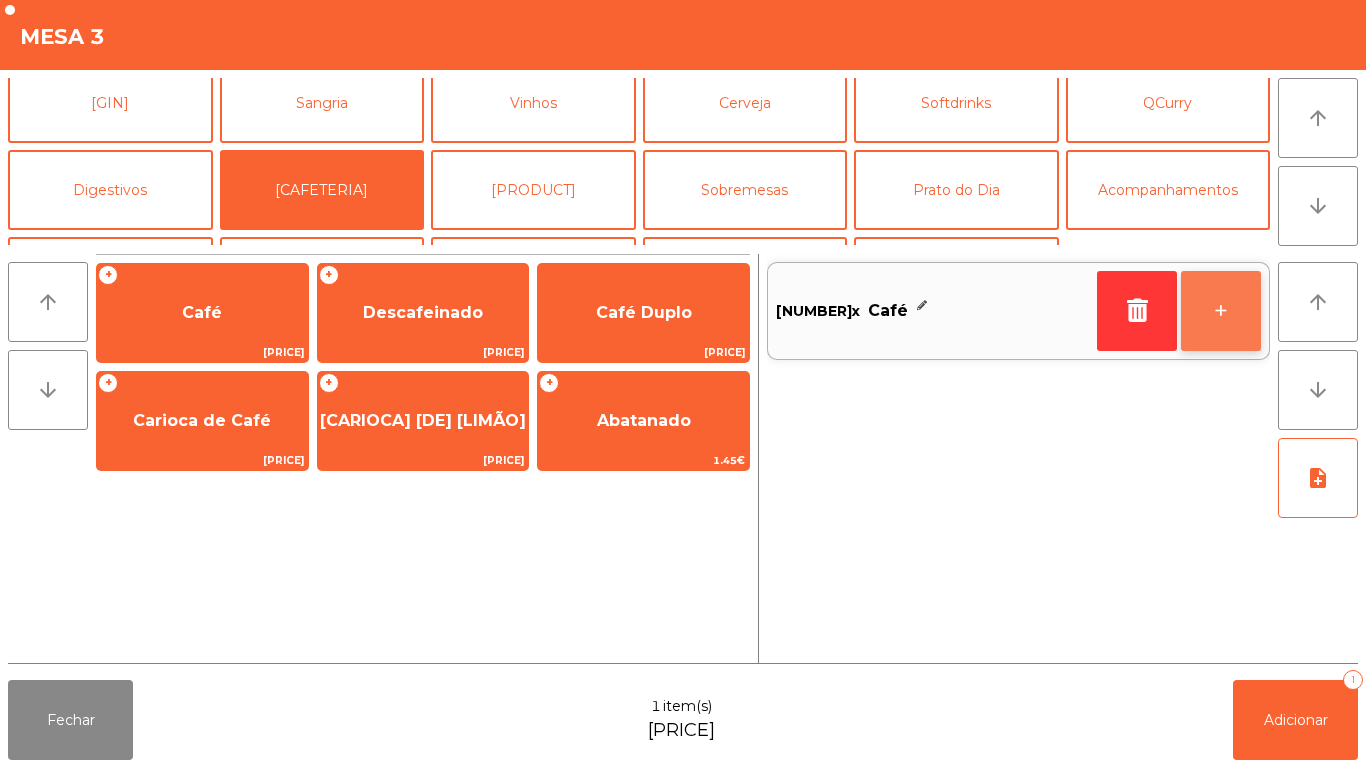 click on "+" 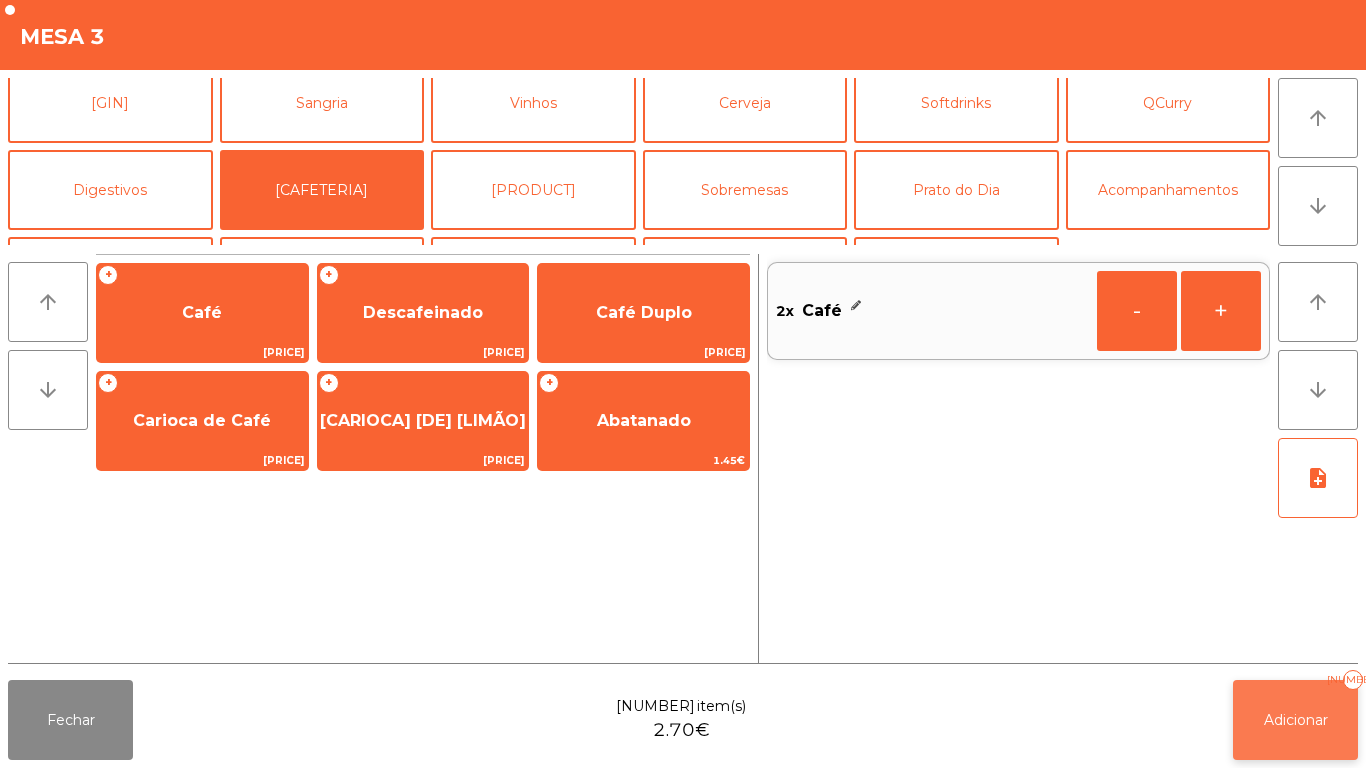 click on "Adicionar   [NUMBER]" 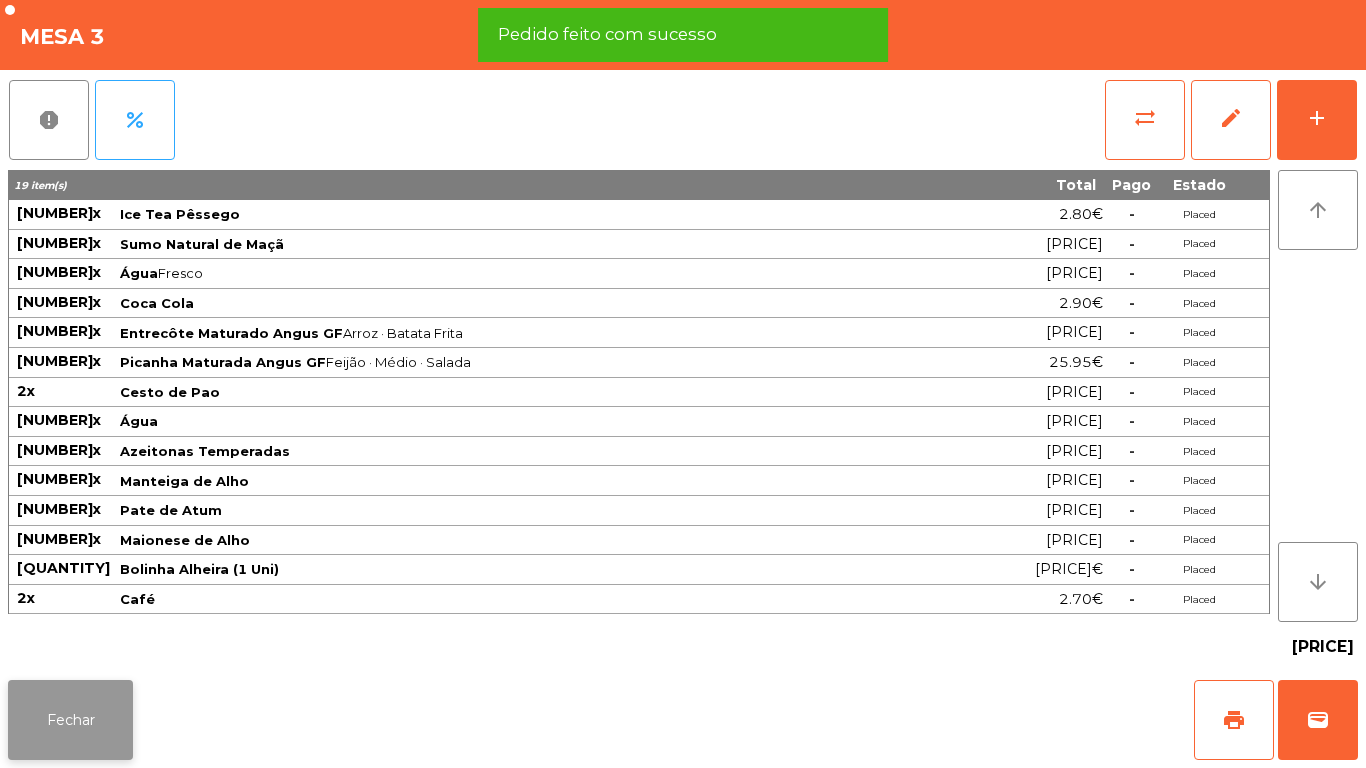 click on "Fechar" 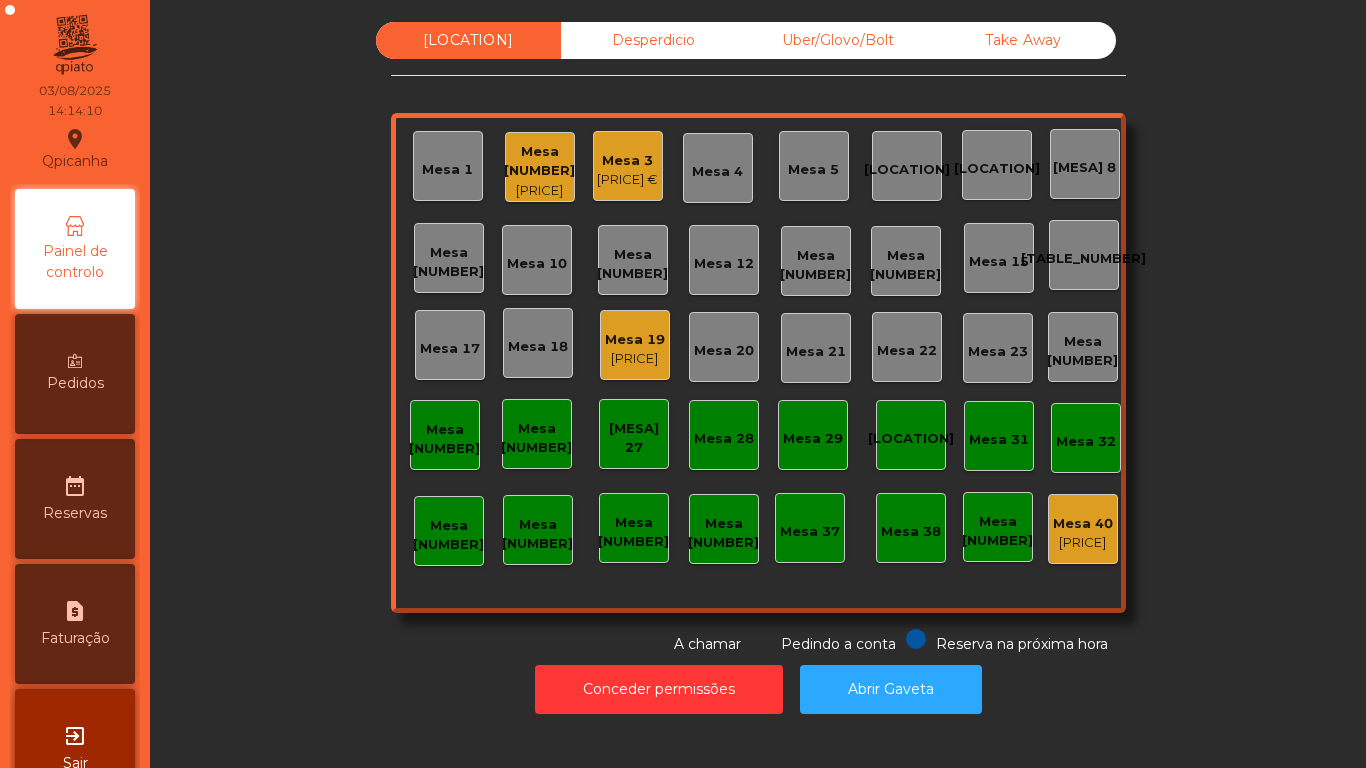 click on "Mesa 2   [PRICE]" 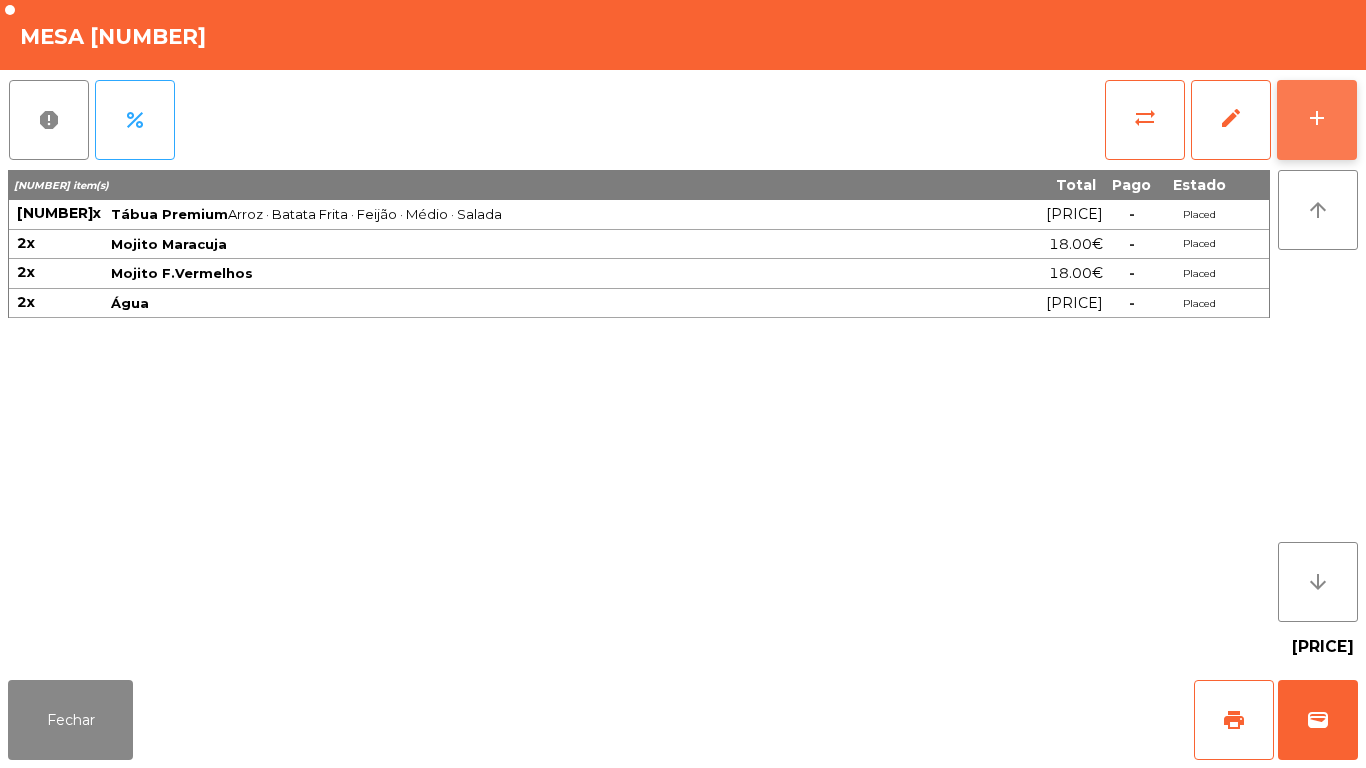click on "add" 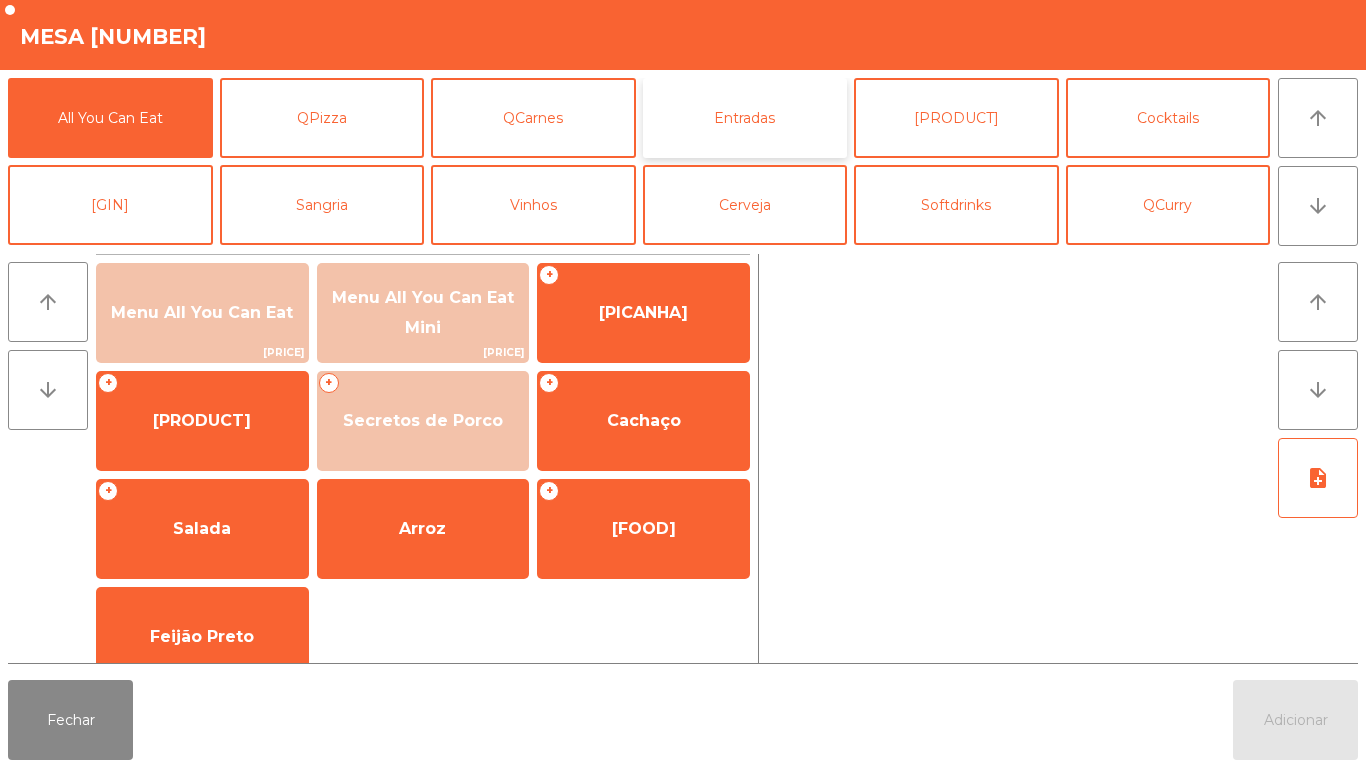 click on "Entradas" 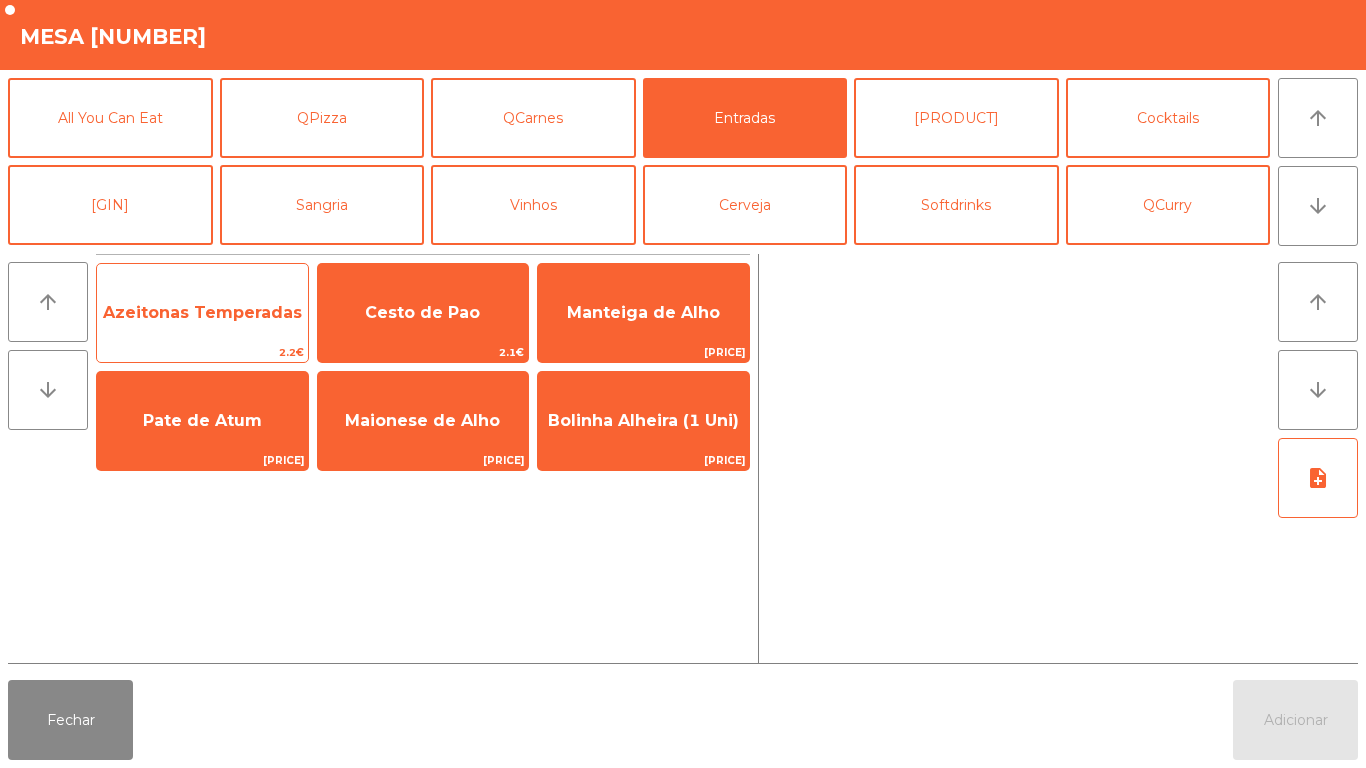 click on "2.2€" 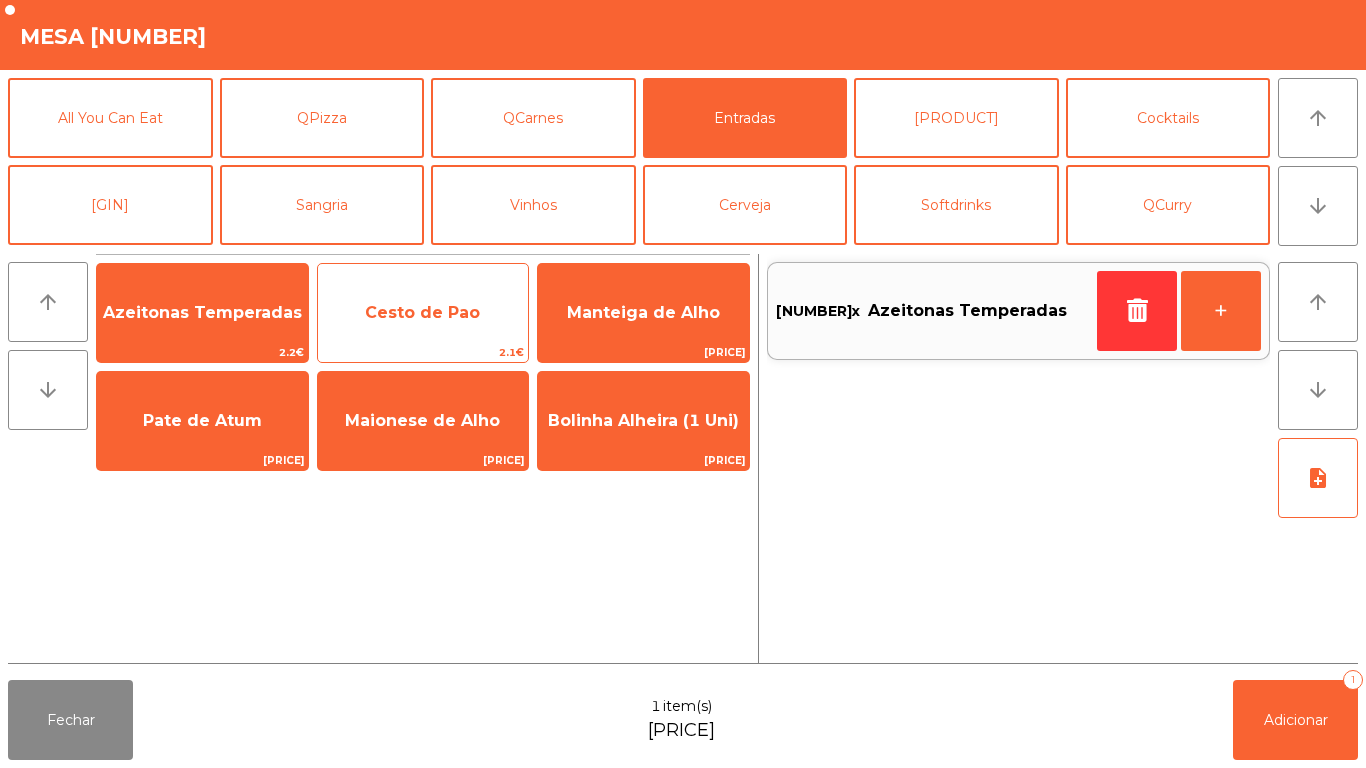 click on "Cesto de Pao" 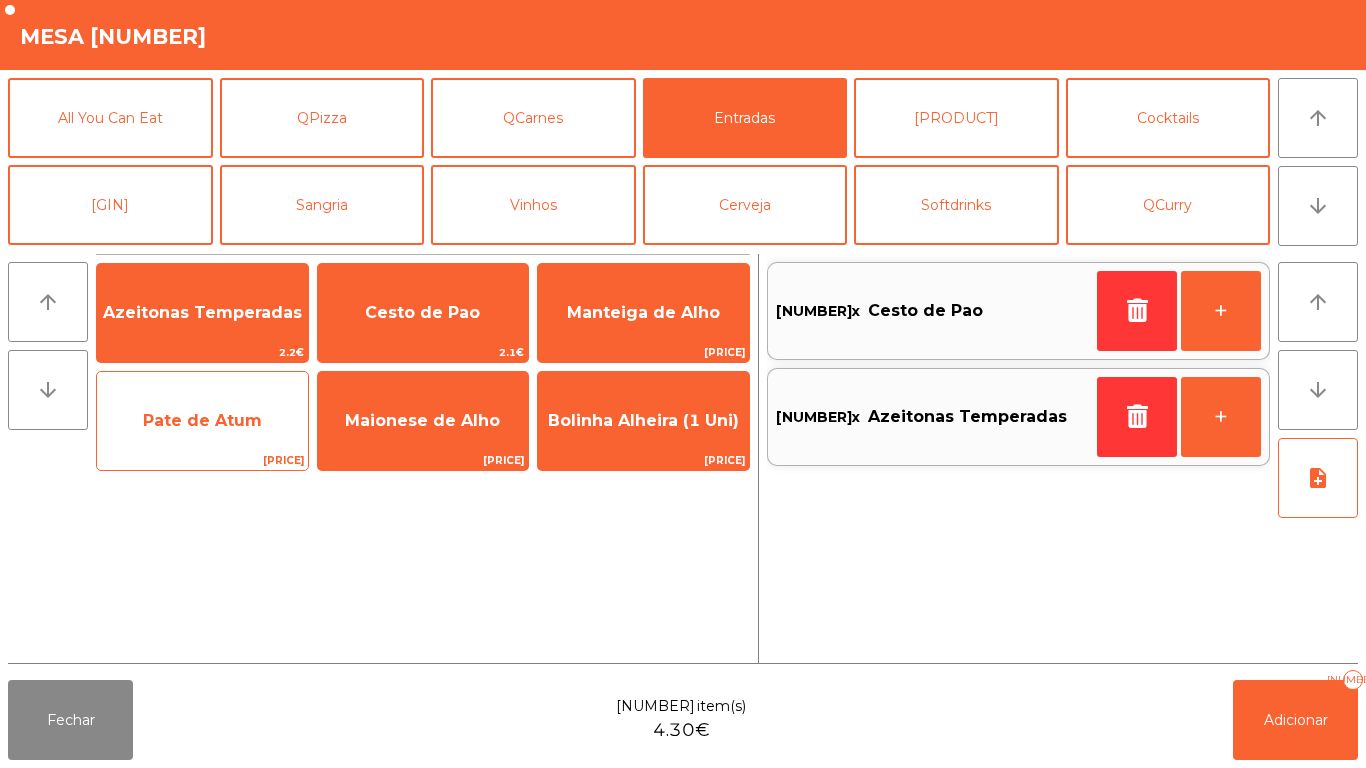 click on "Pate de Atum" 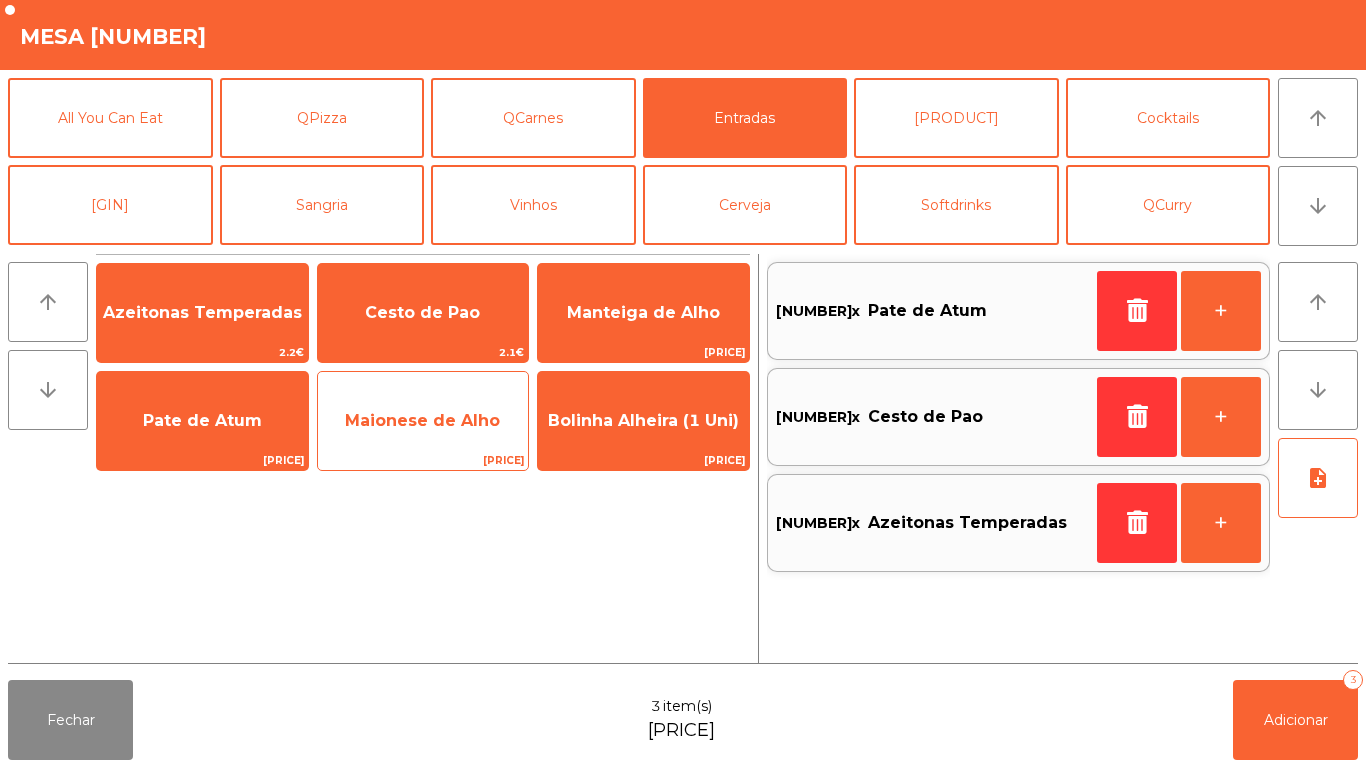 click on "Maionese de Alho" 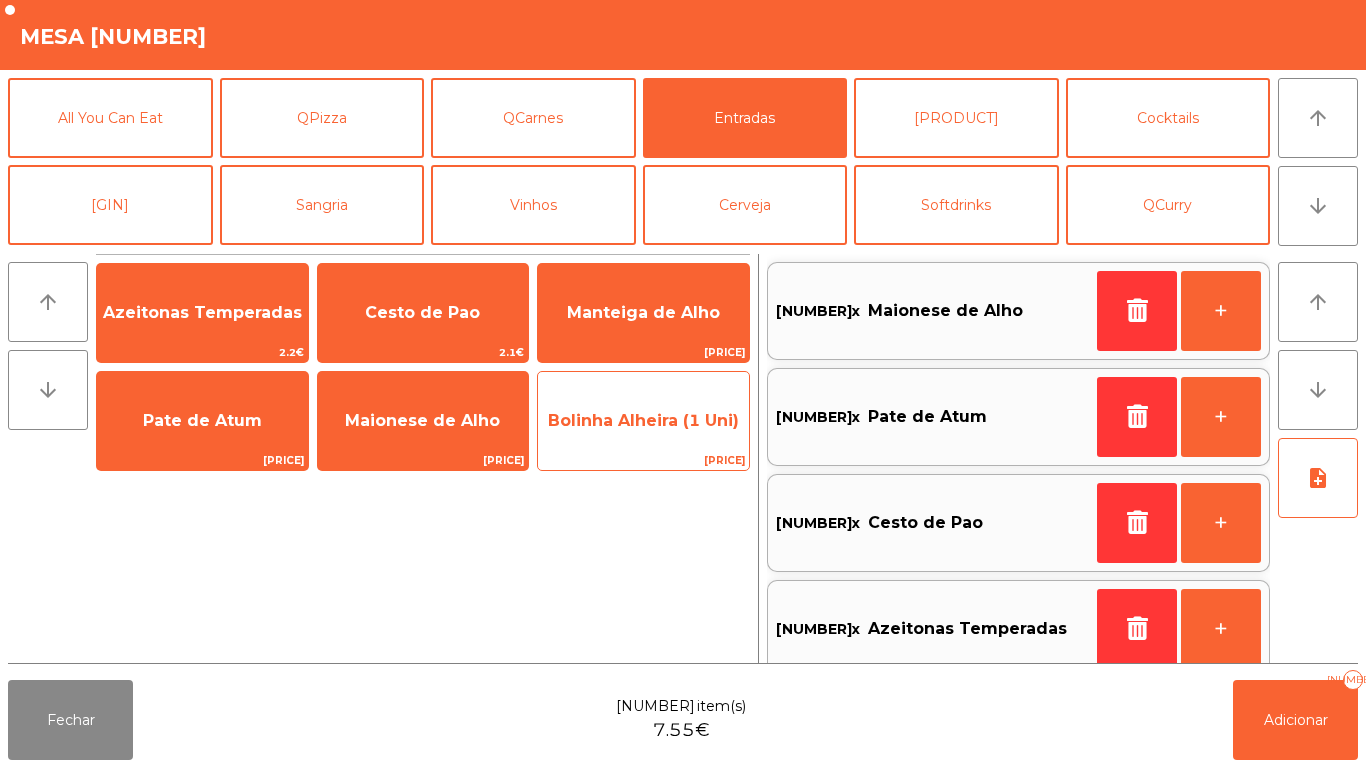 click on "Bolinha Alheira (1 Uni)" 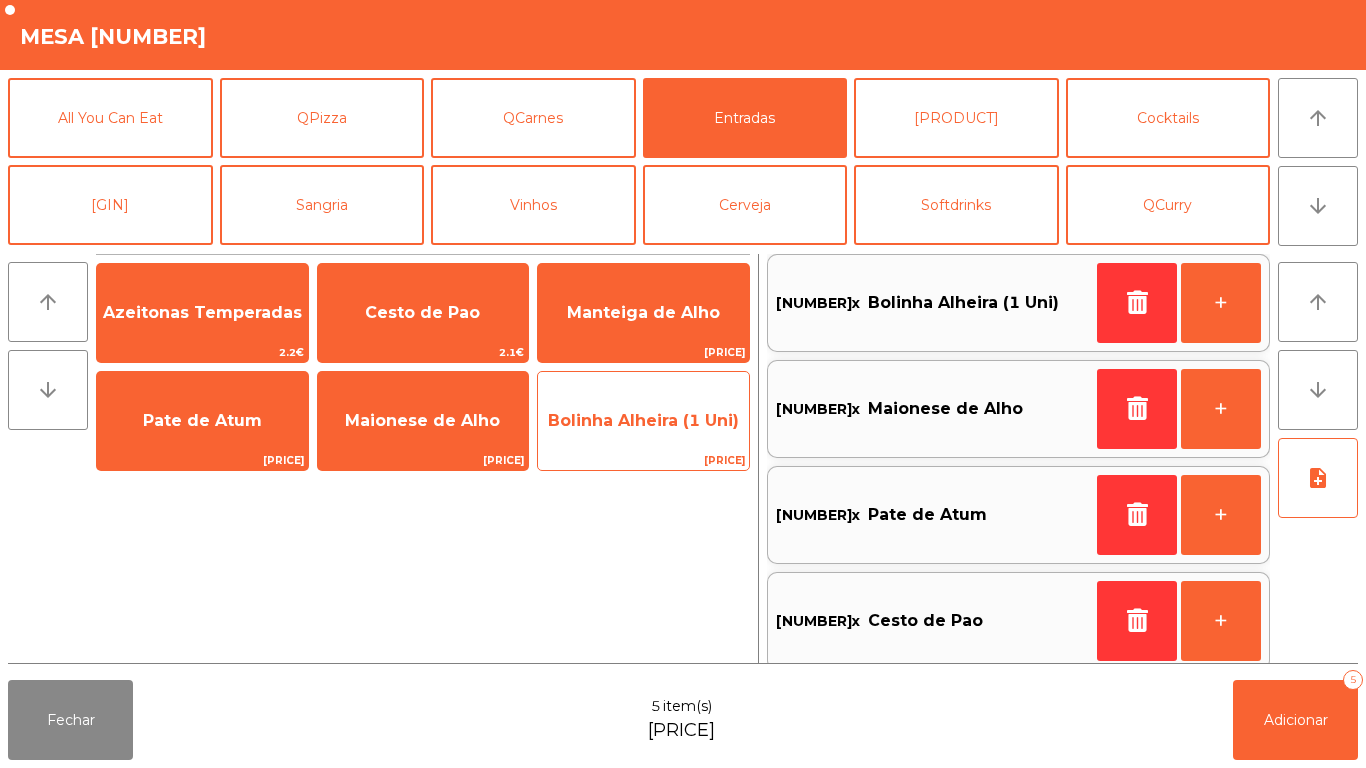 click on "Bolinha Alheira (1 Uni)" 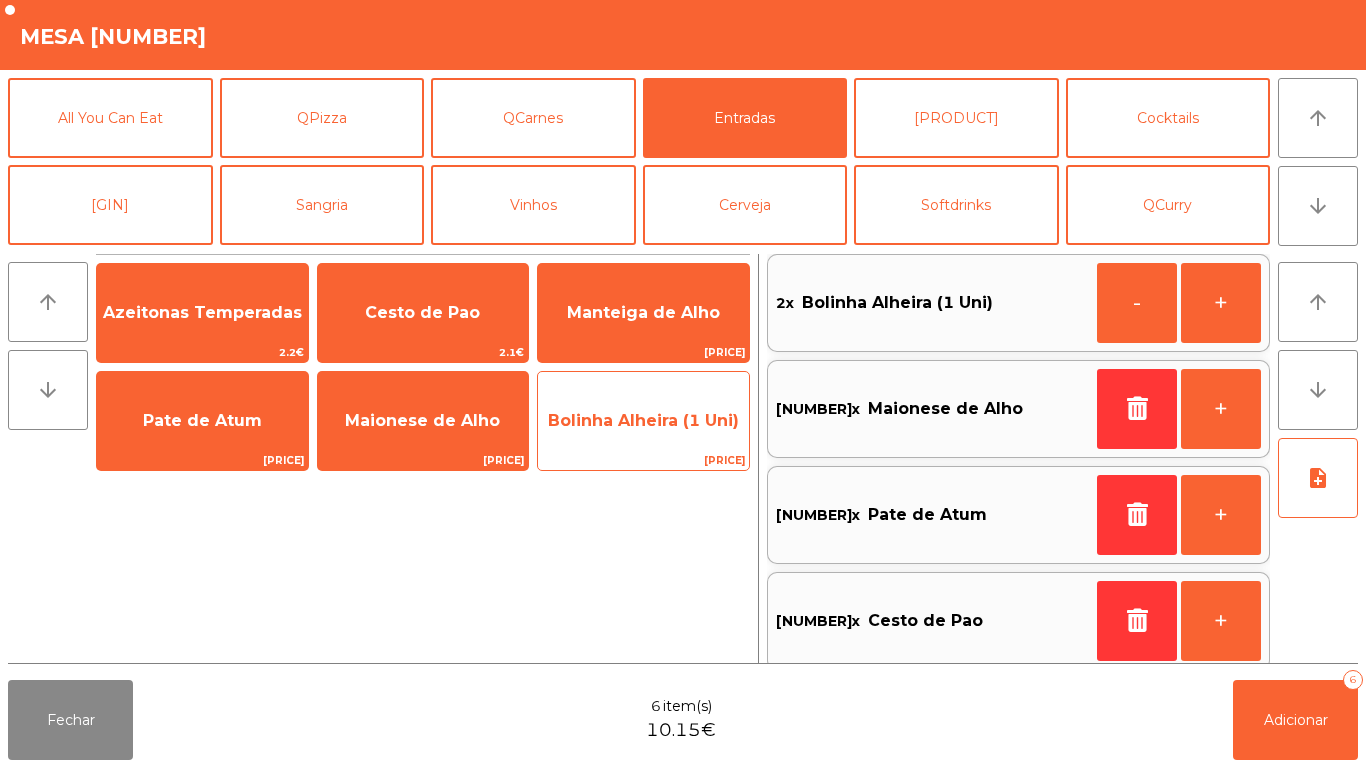 click on "Bolinha Alheira (1 Uni)" 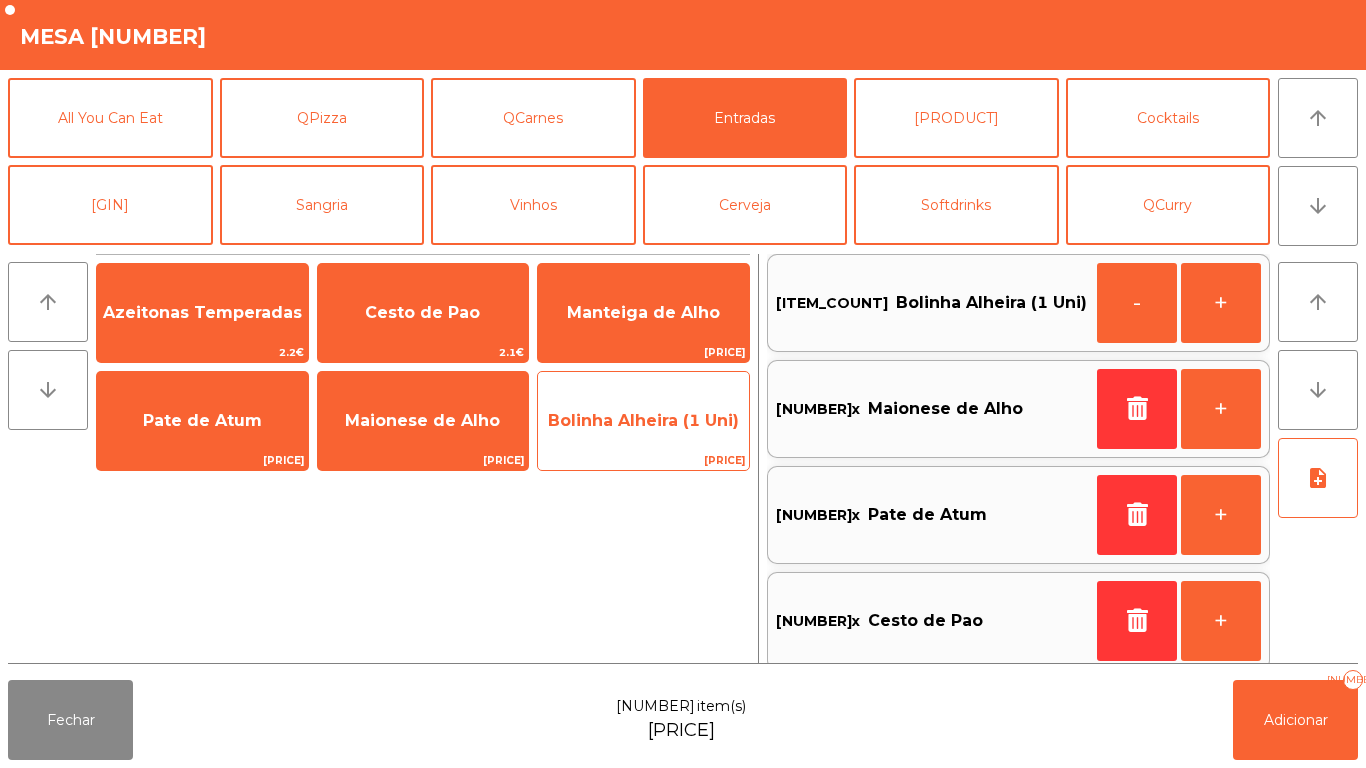click on "Bolinha Alheira (1 Uni)" 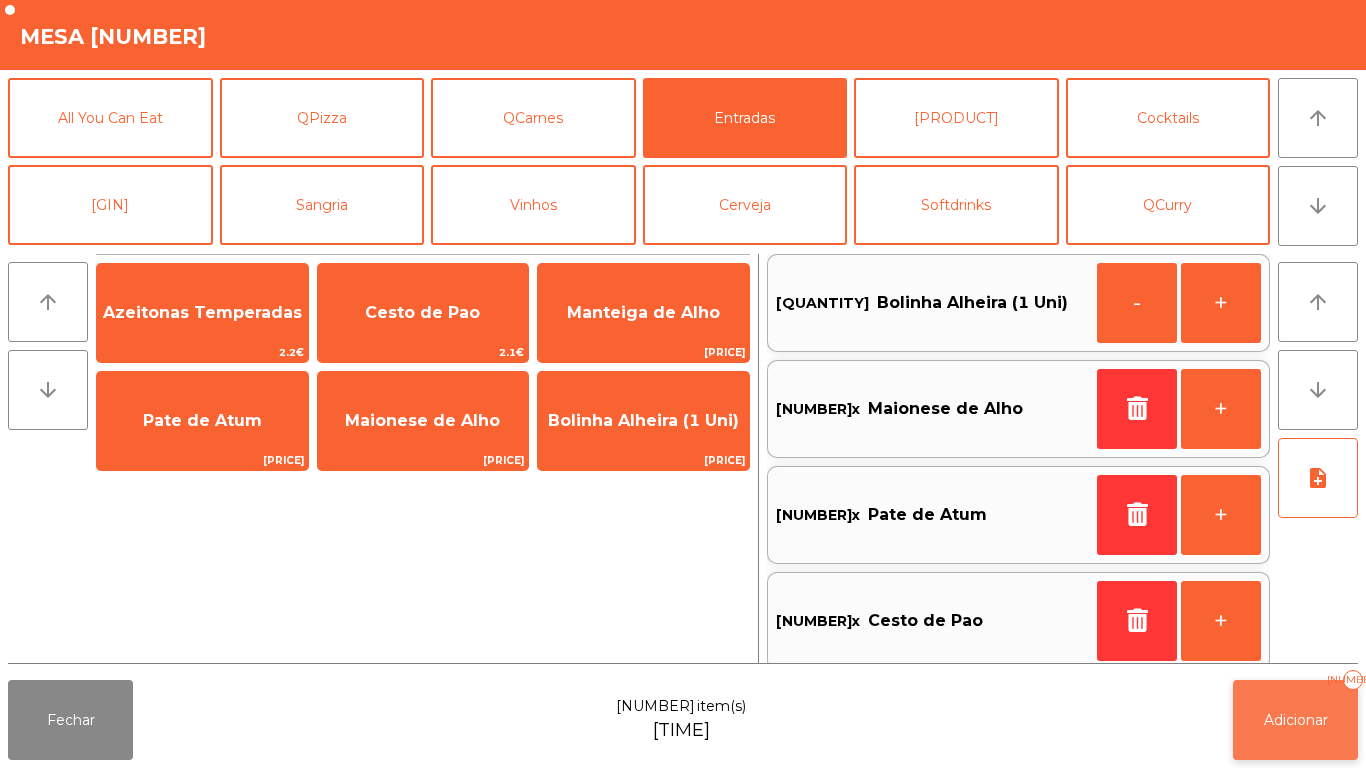 click on "Adicionar   8" 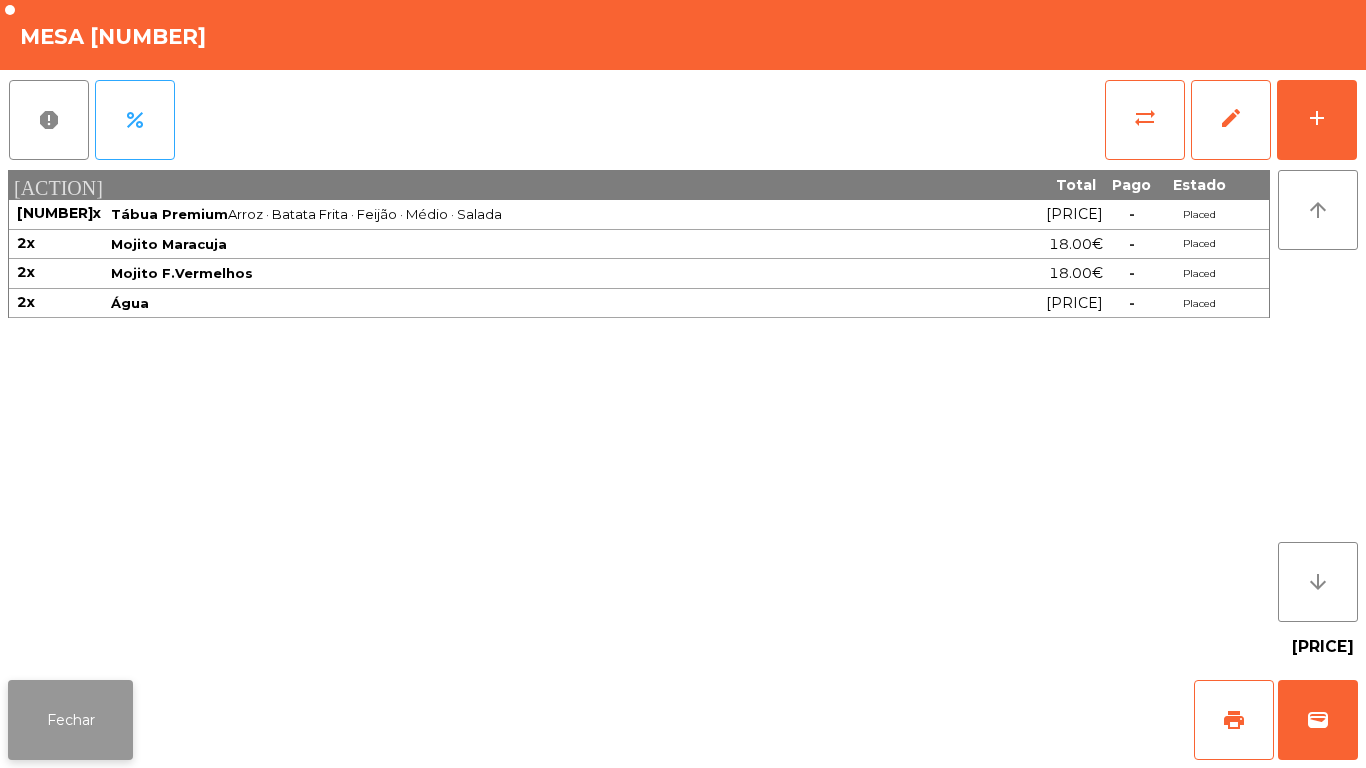click on "Fechar" 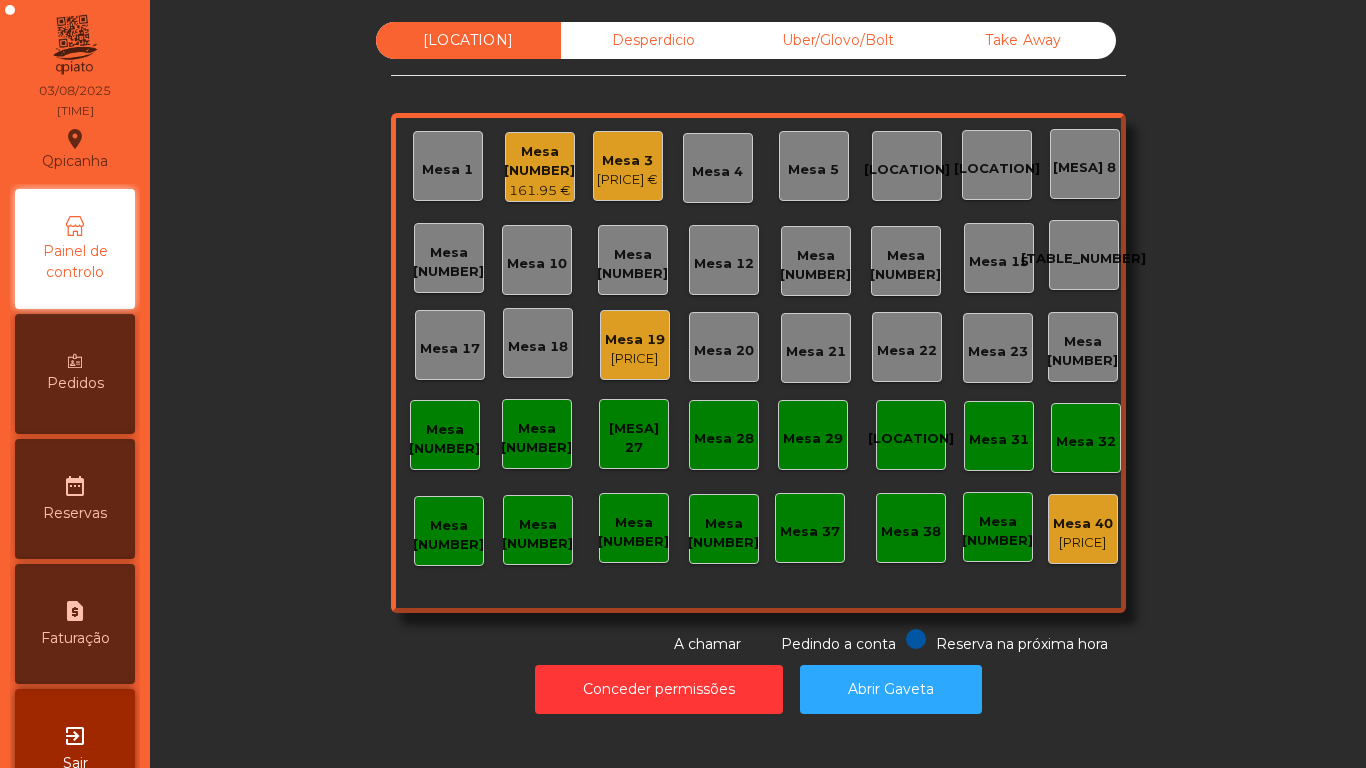 click on "Mesa 3   83.35 €" 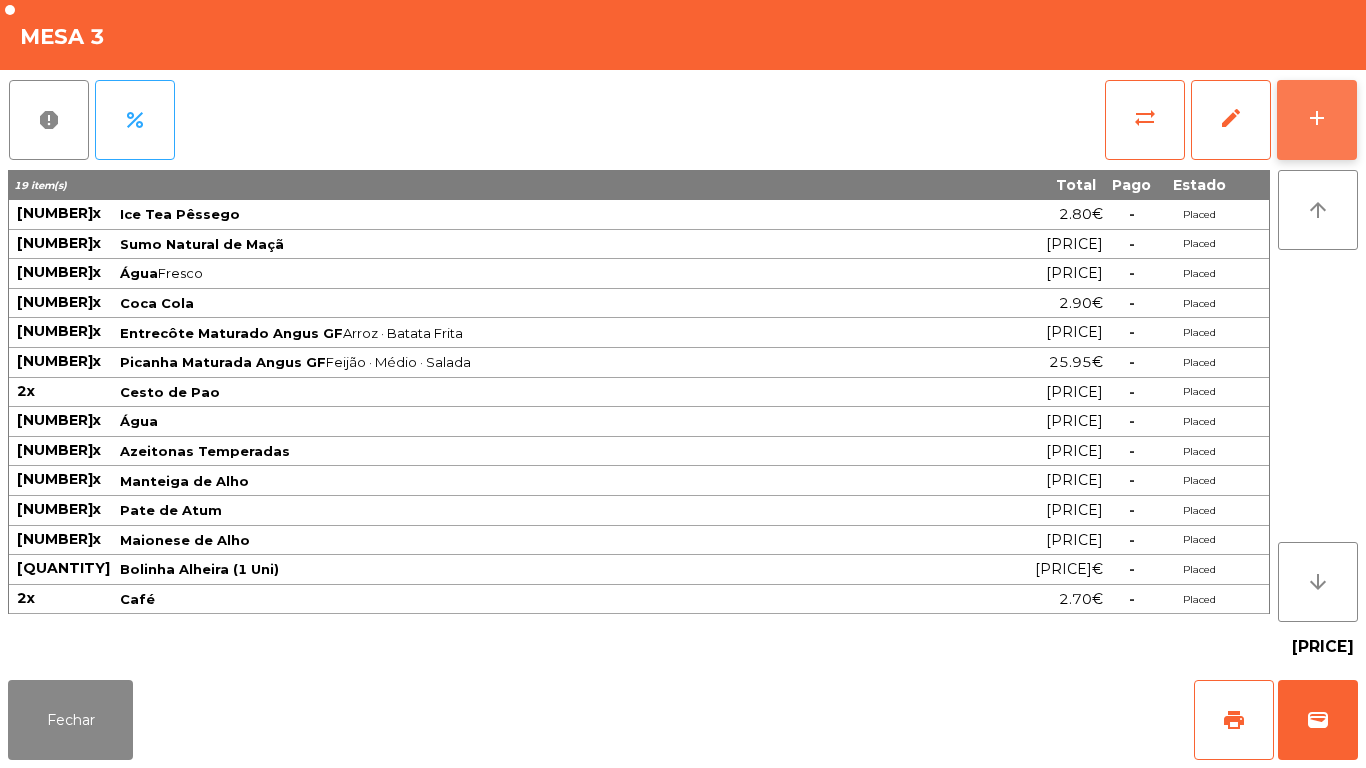 click on "add" 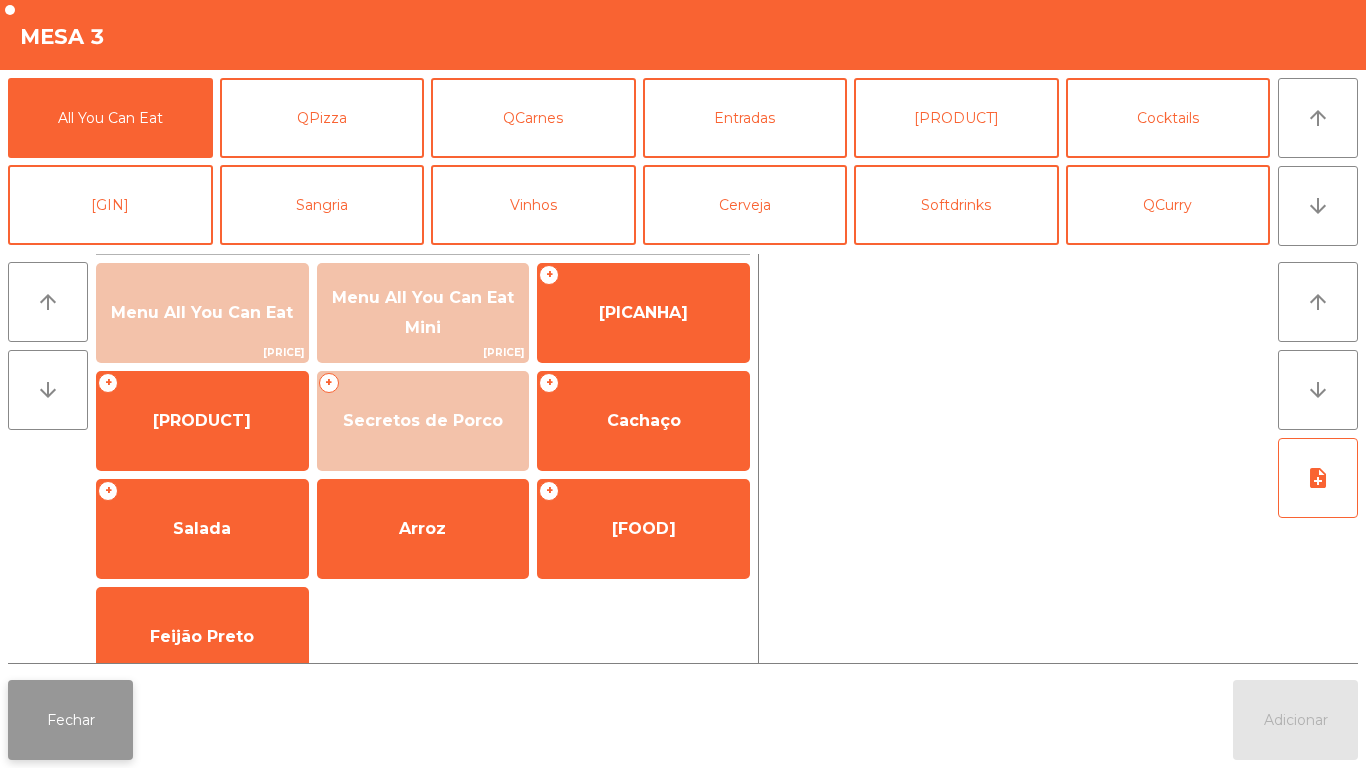 click on "Fechar" 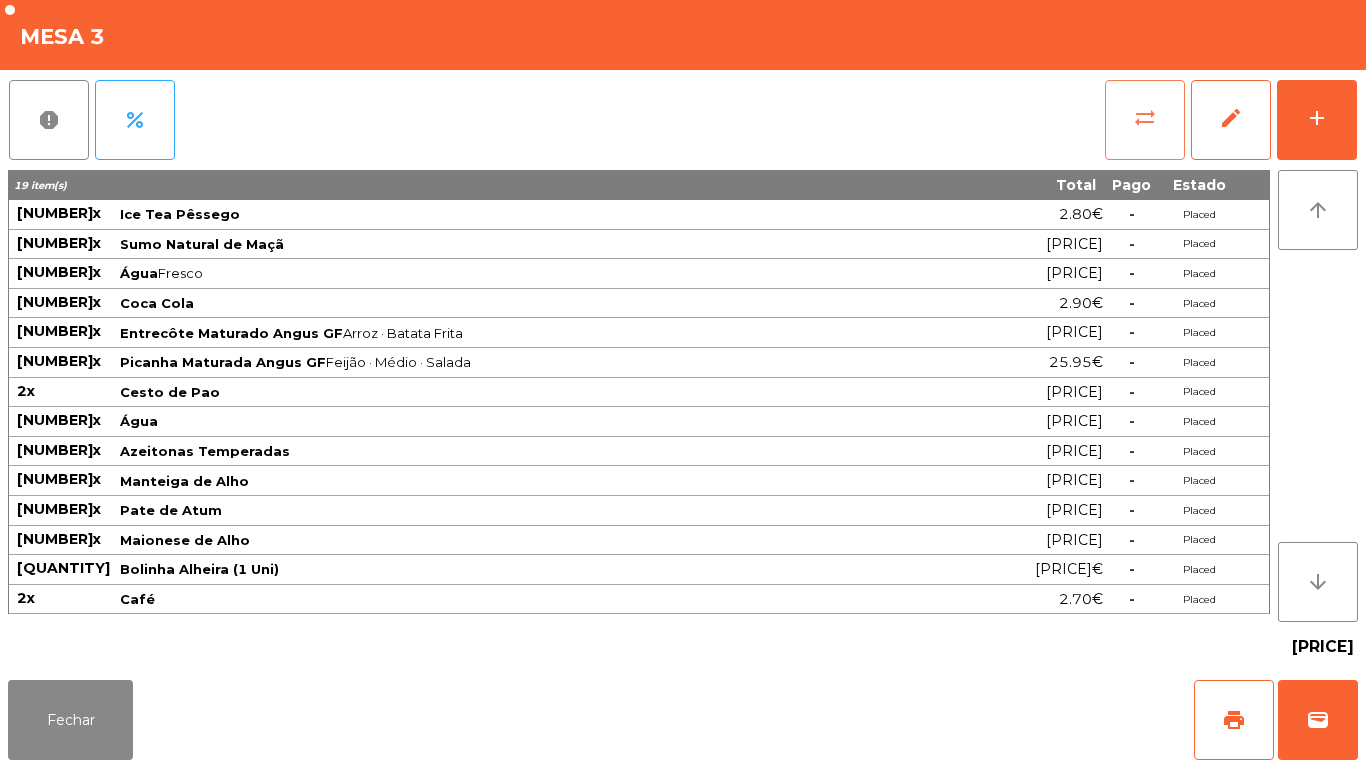click on "sync_alt" 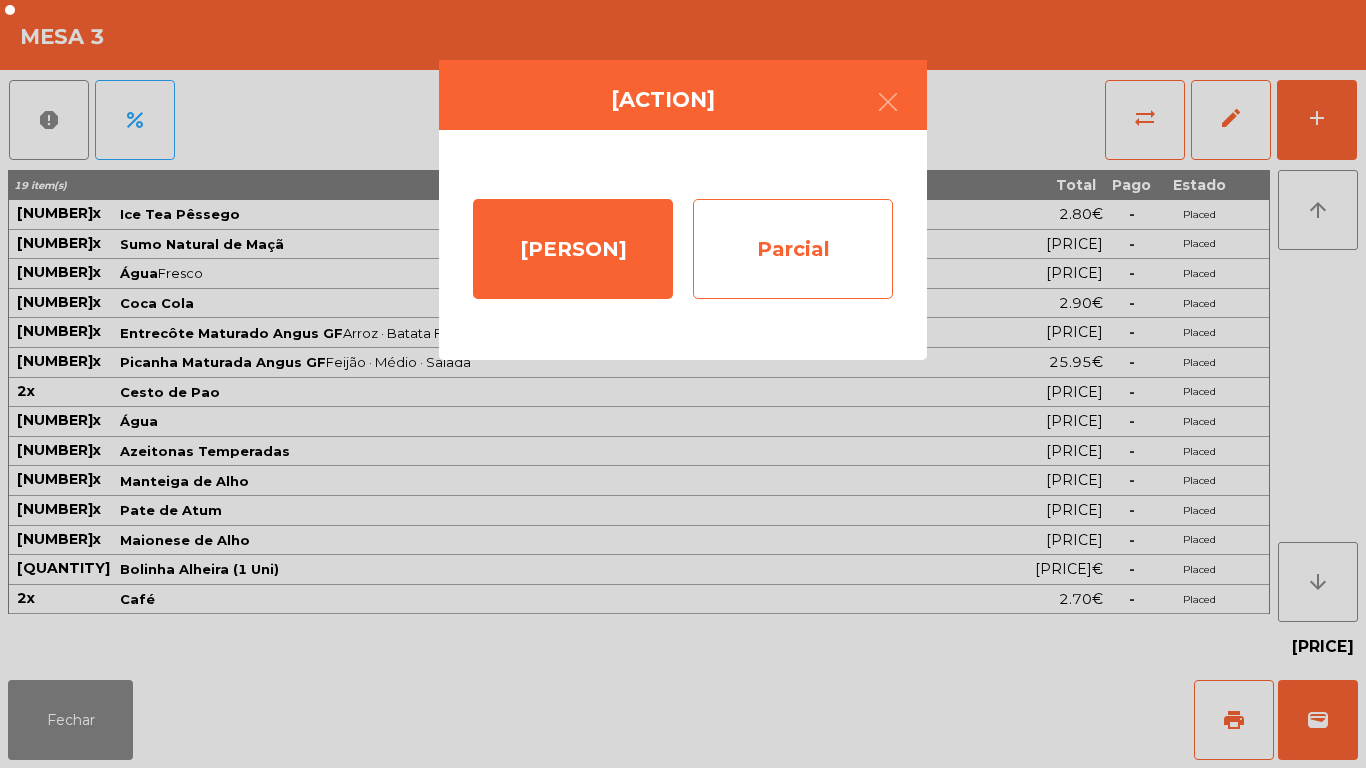 click on "Parcial" 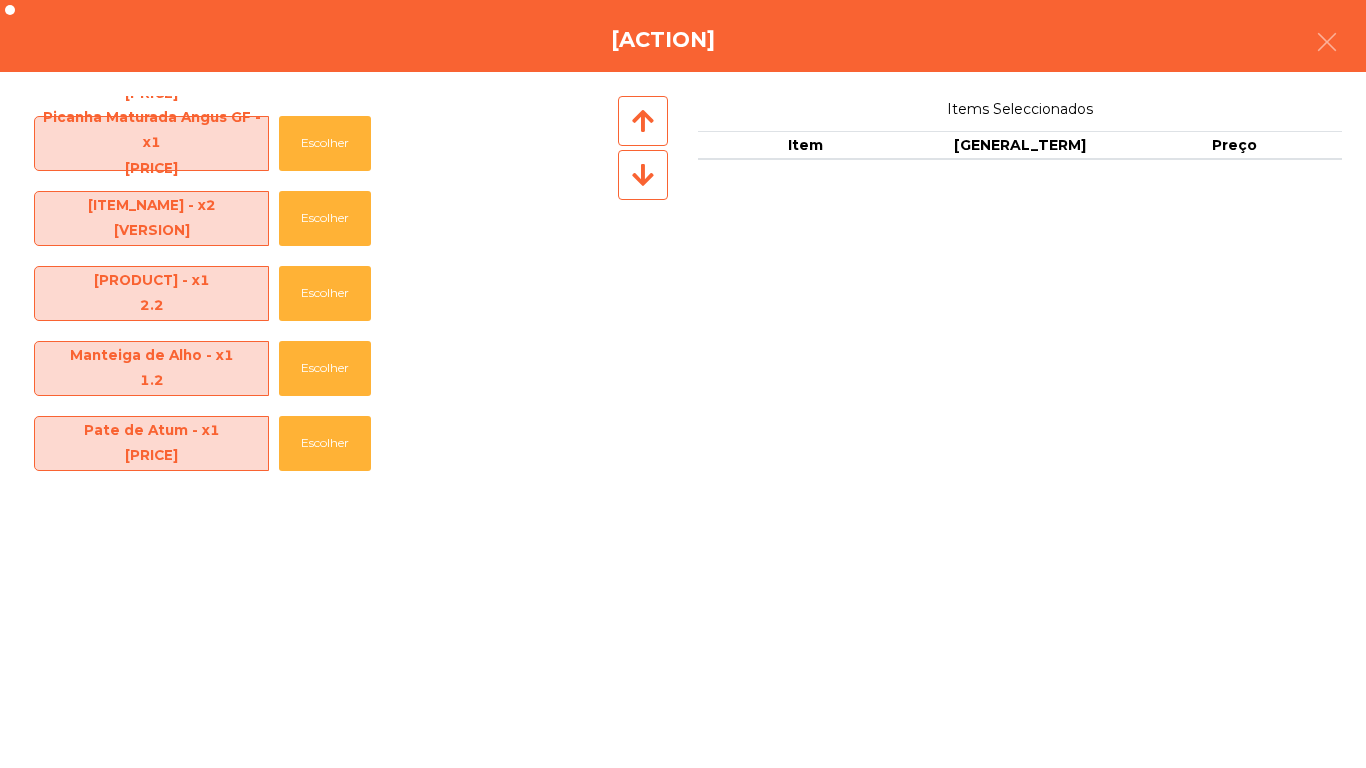 scroll, scrollTop: 595, scrollLeft: 0, axis: vertical 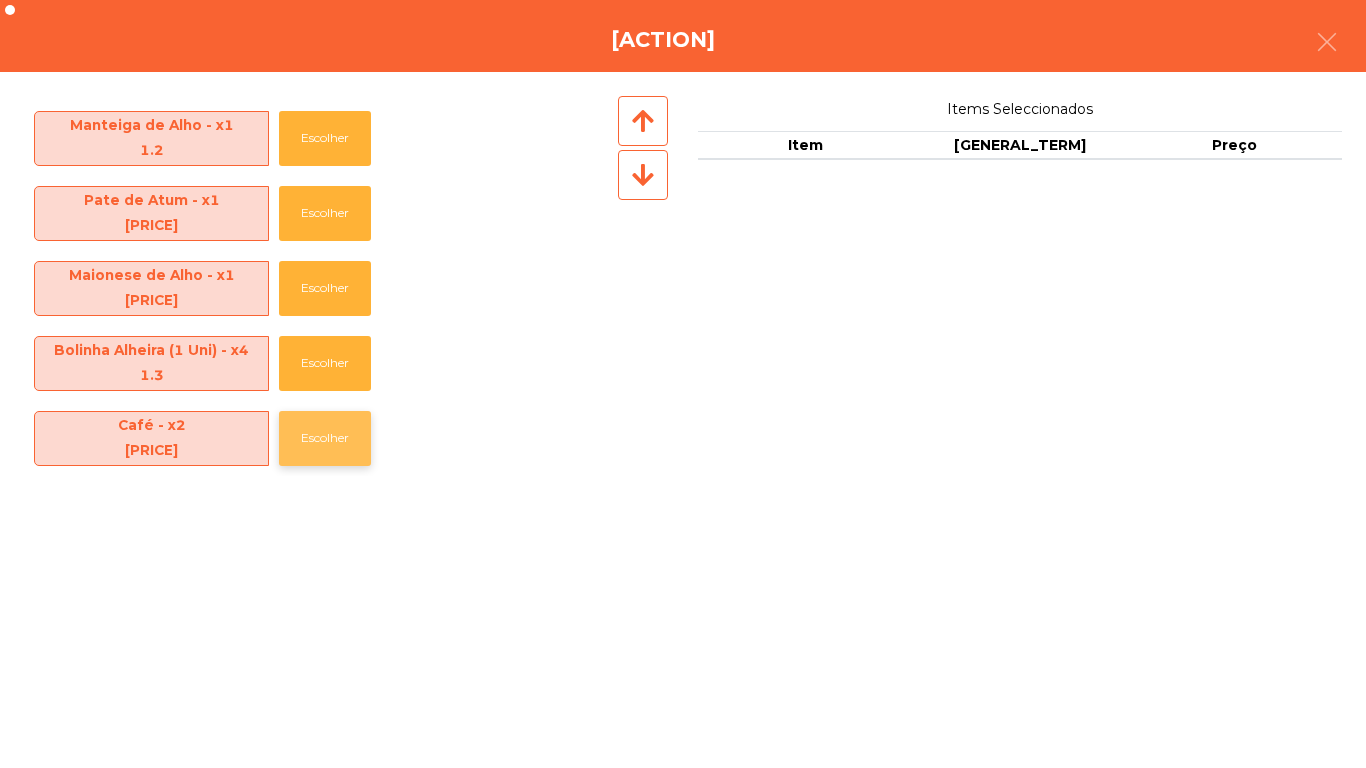 click on "Escolher" 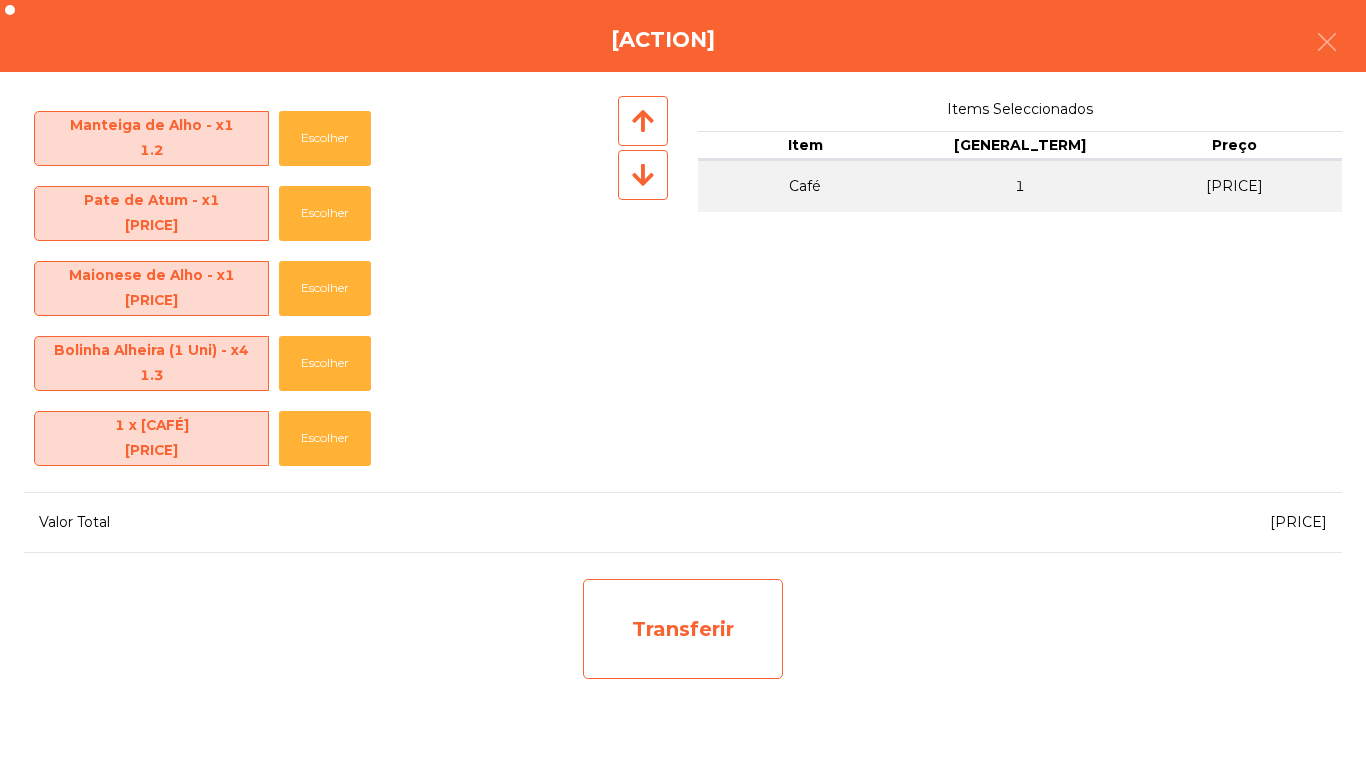 click on "Transferir" 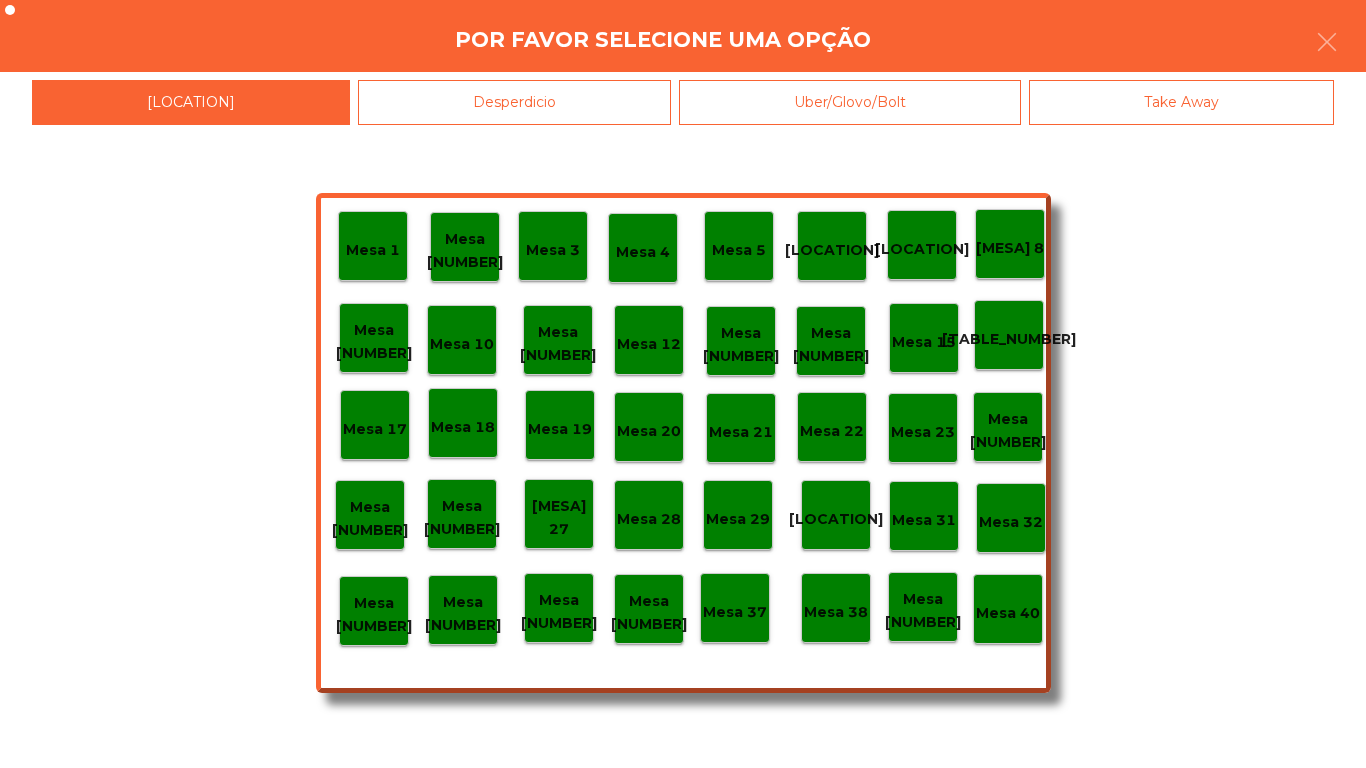 click on "Mesa [NUMBER]" 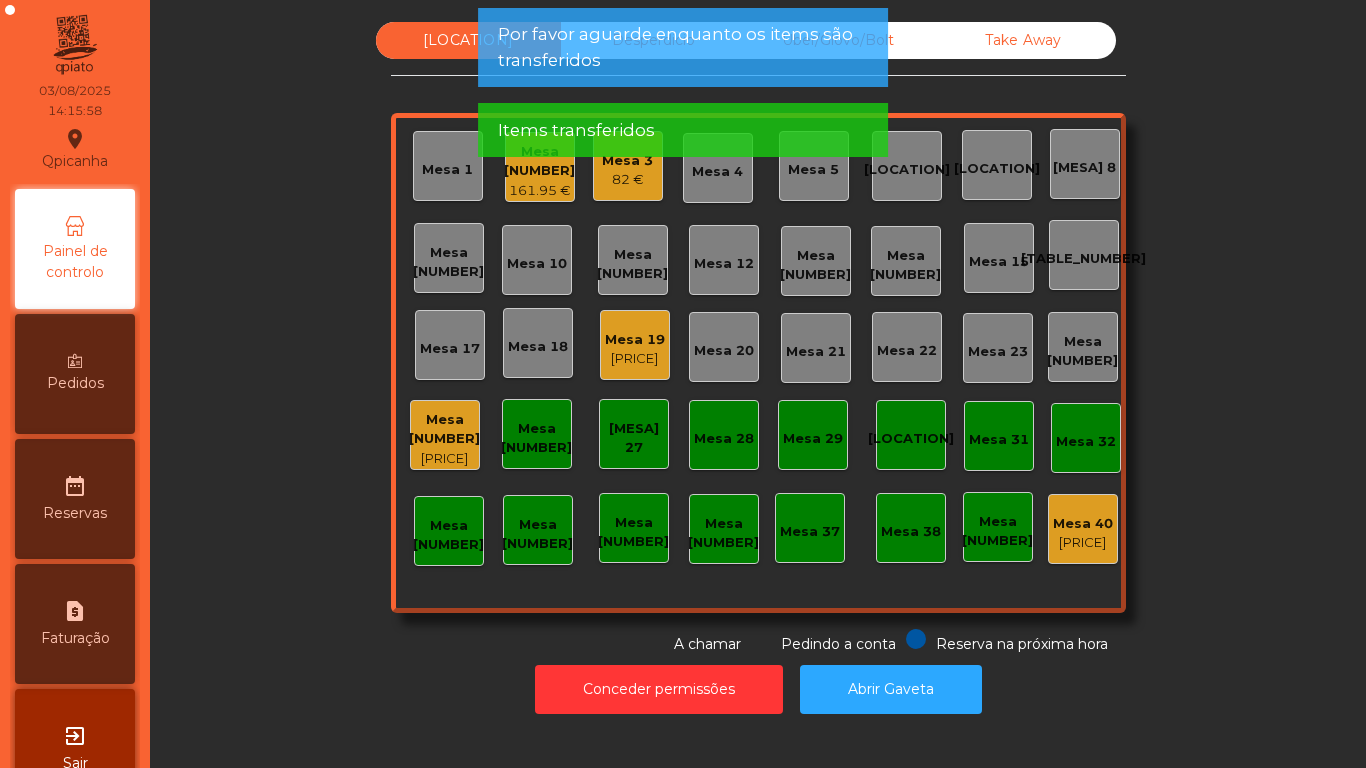 click on "[PRICE]" 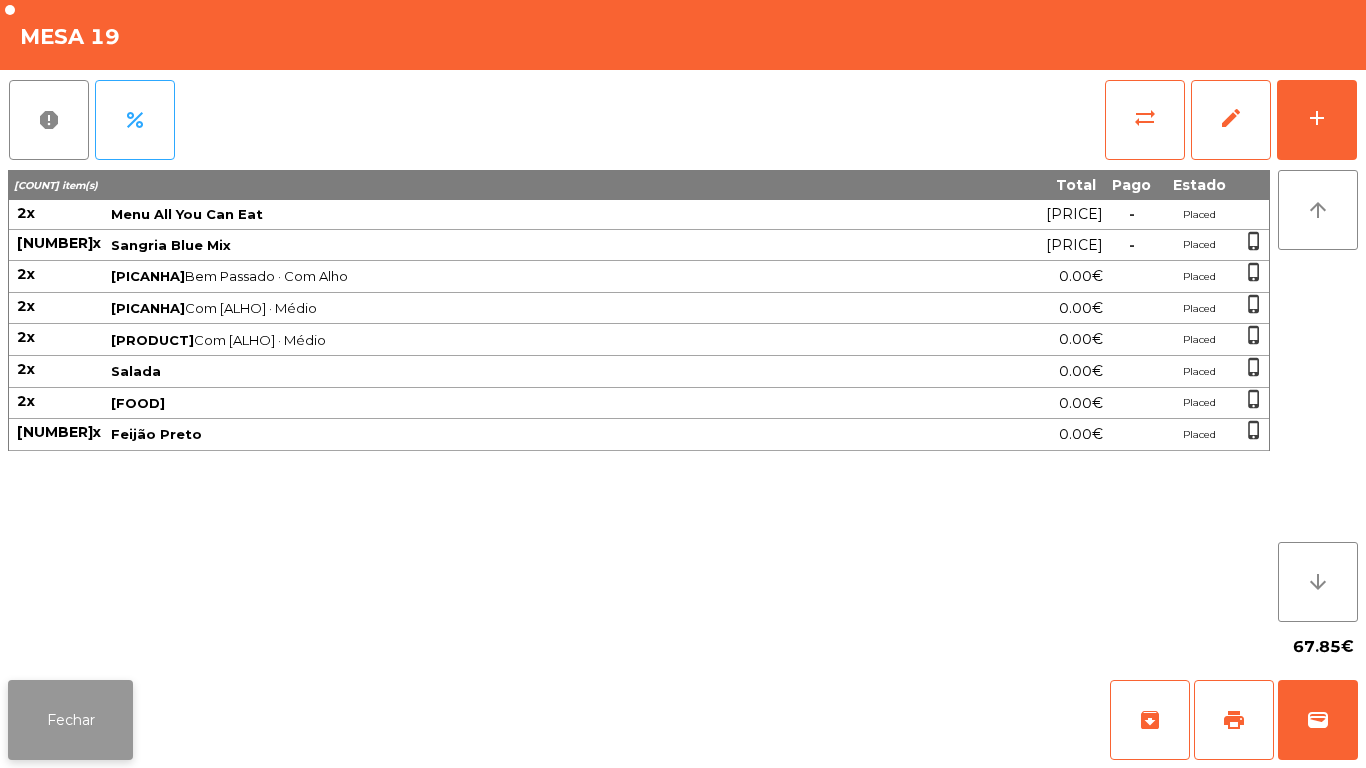 click on "Fechar" 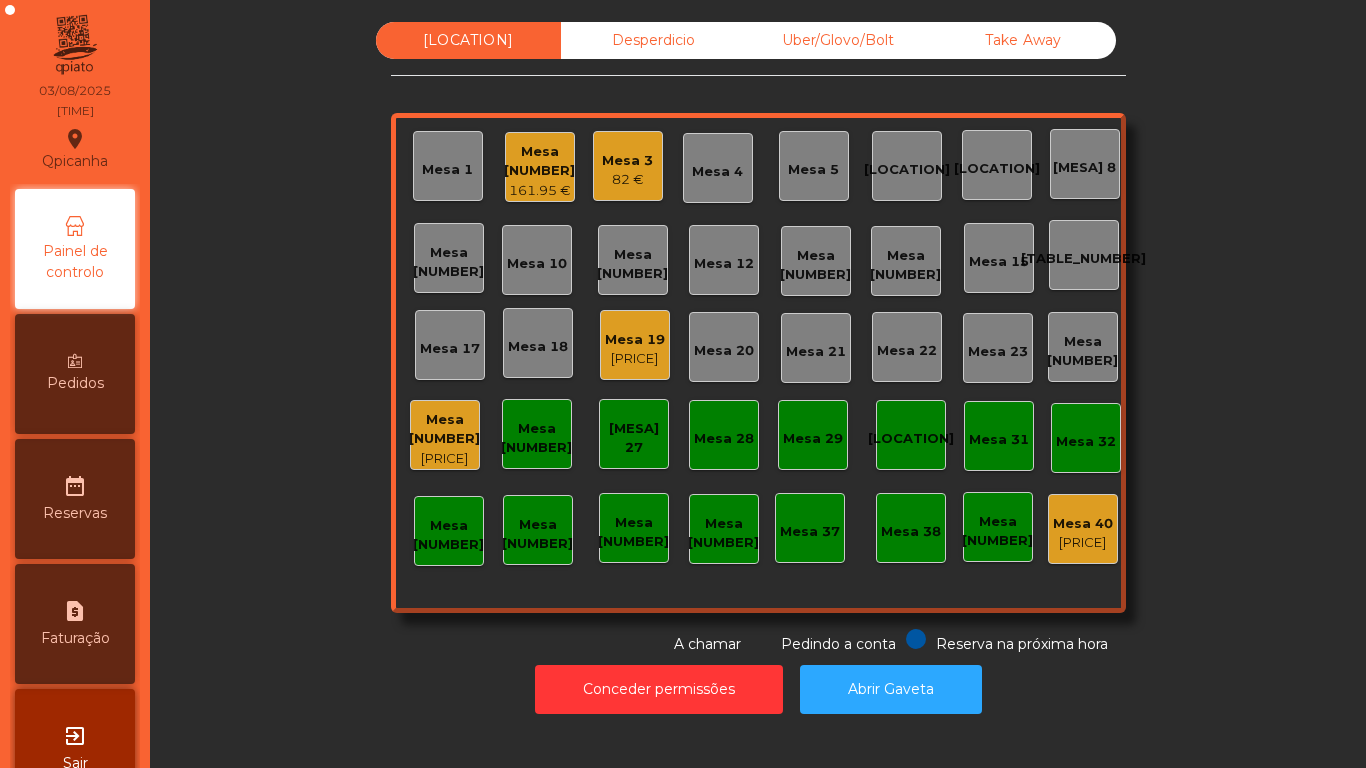 click on "Mesa [NUMBER]" 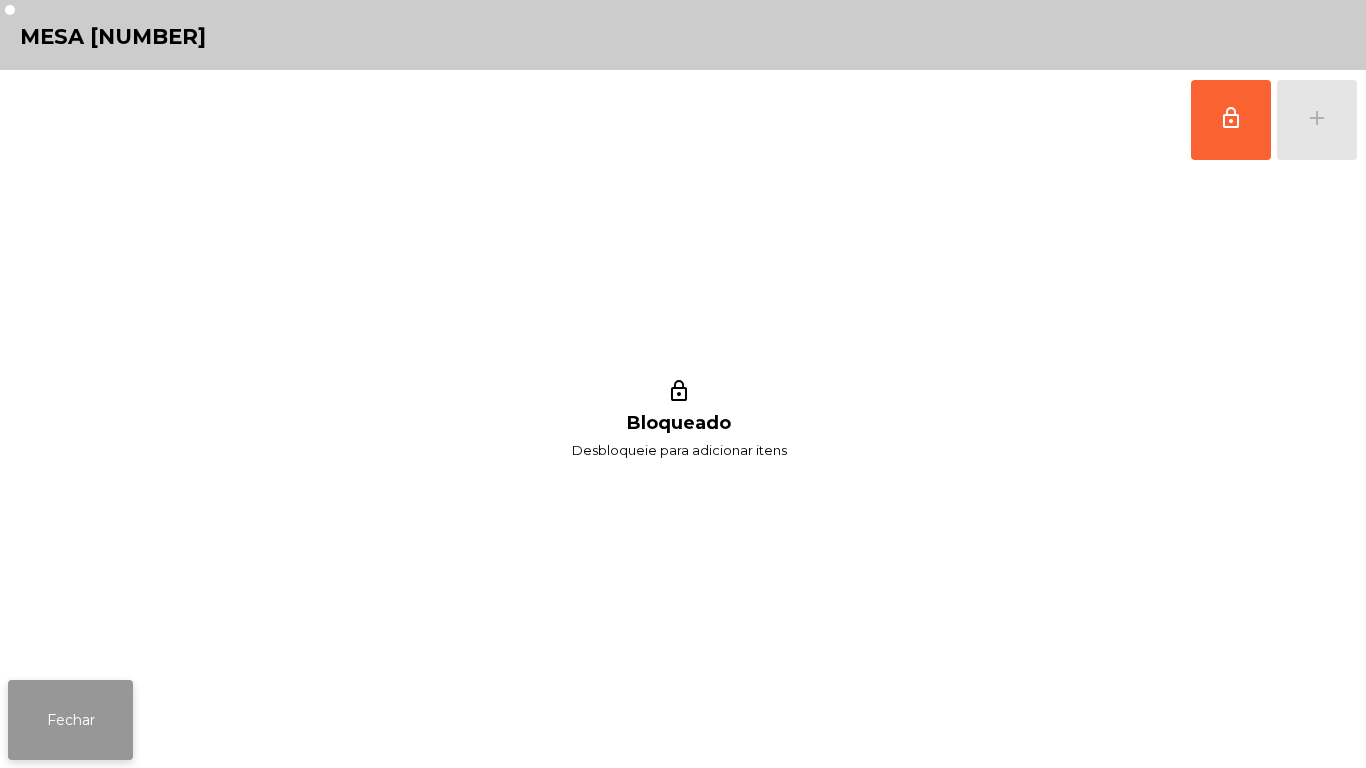 click on "Fechar" 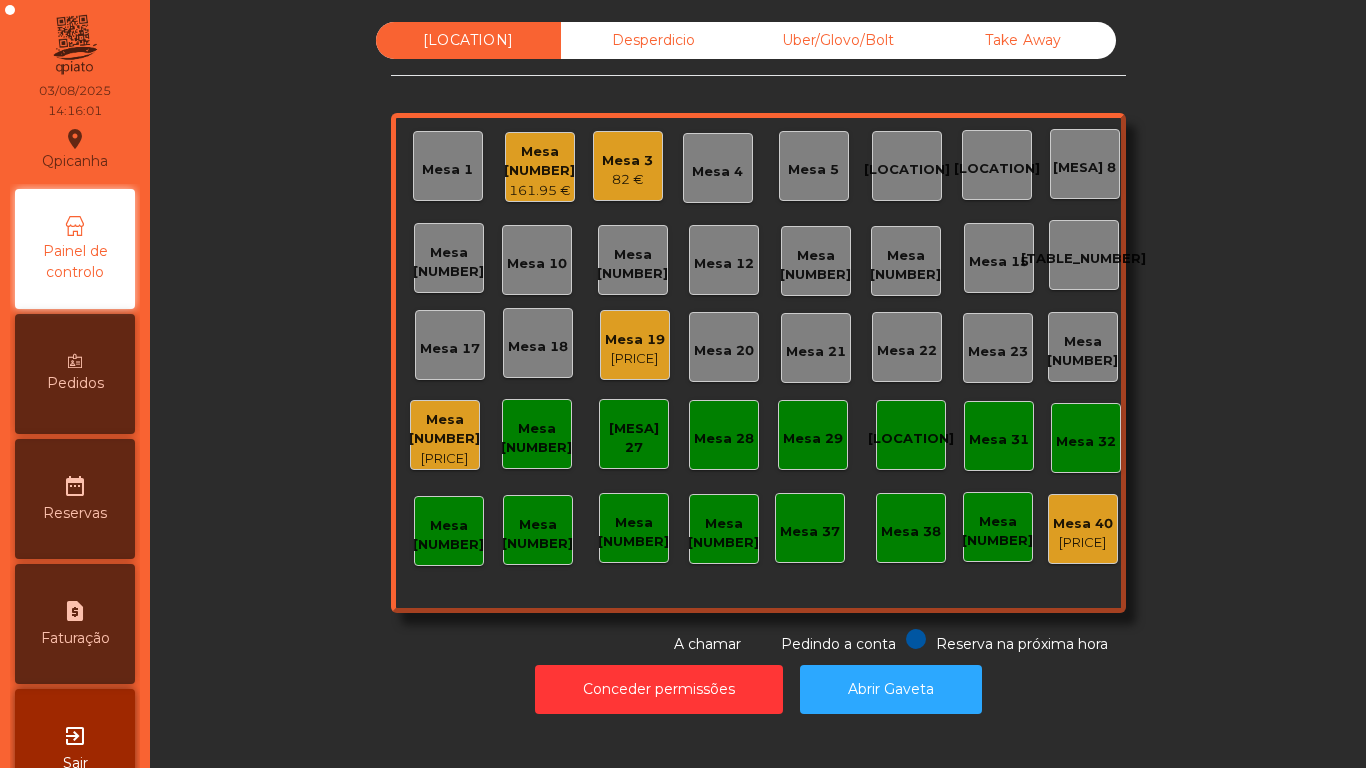 click on "82 €" 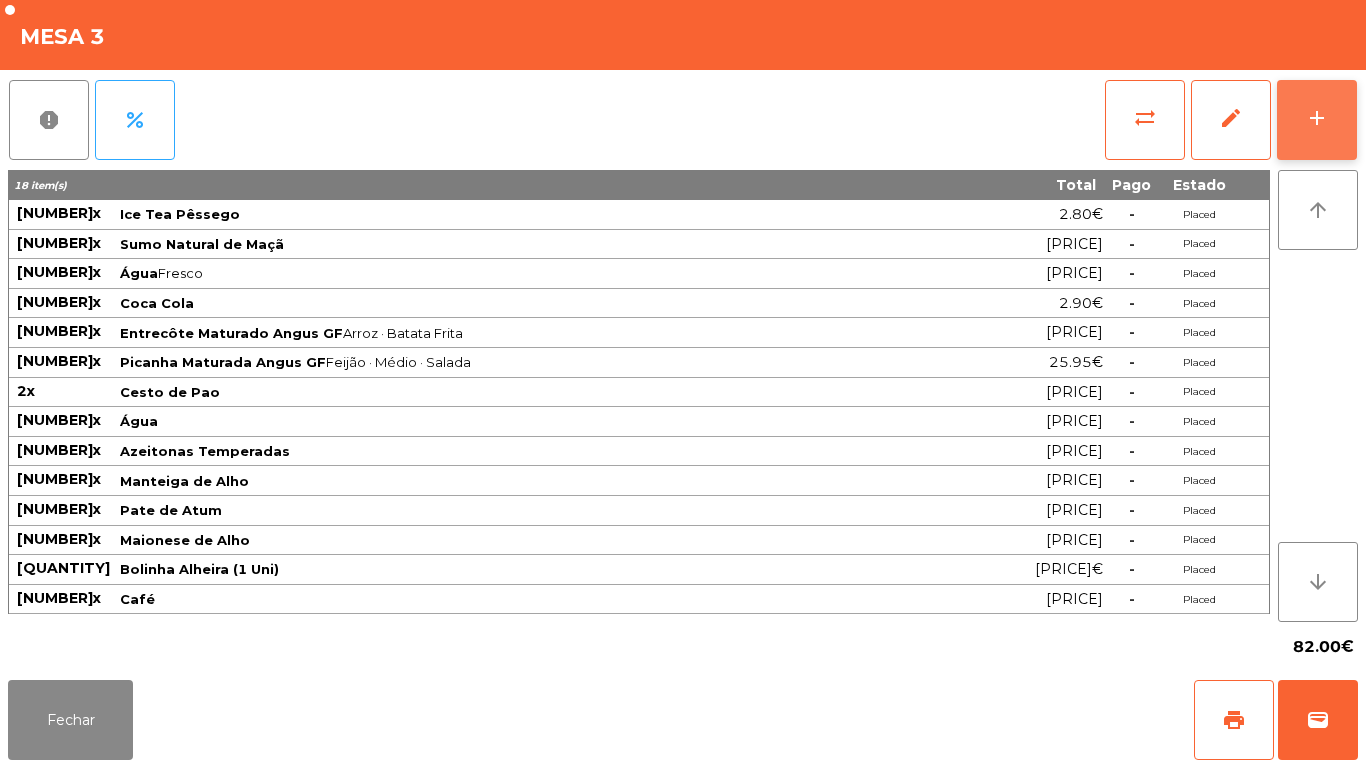 click on "add" 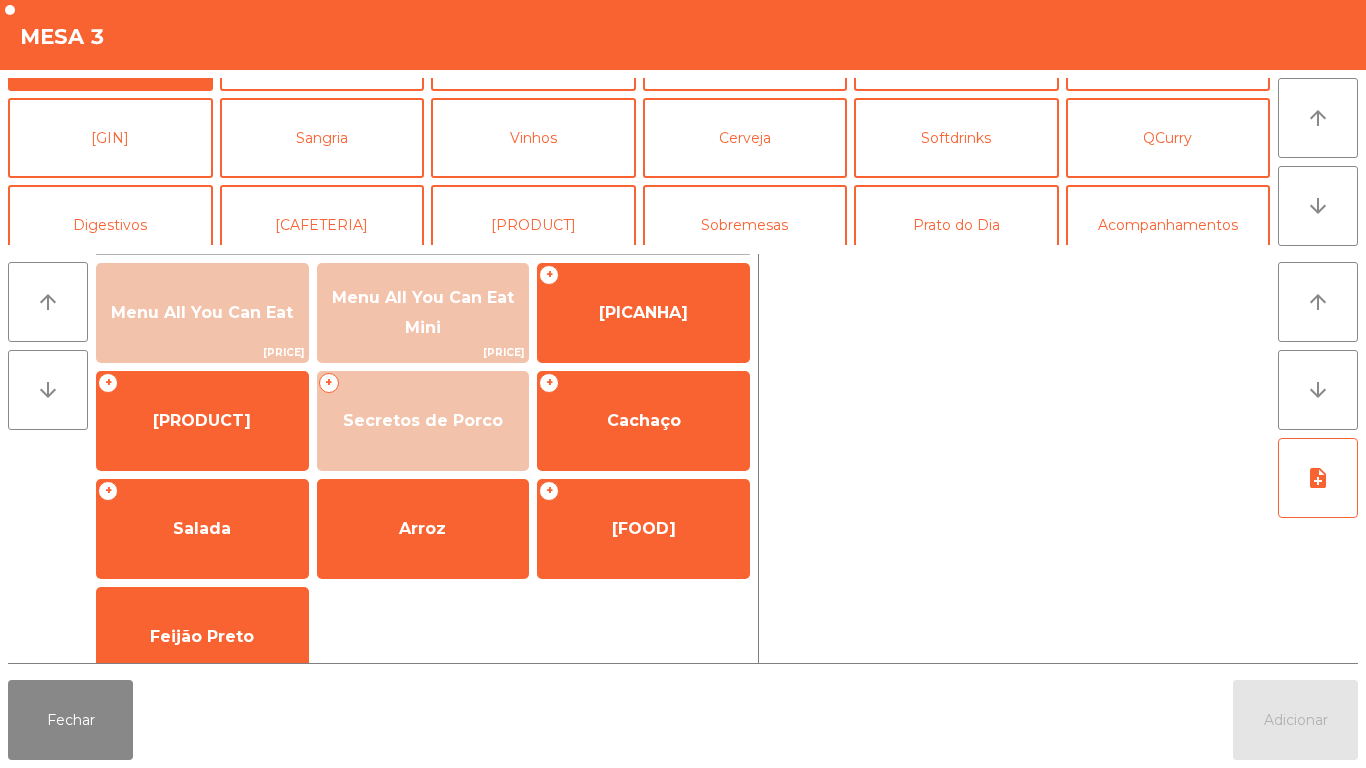scroll, scrollTop: 74, scrollLeft: 0, axis: vertical 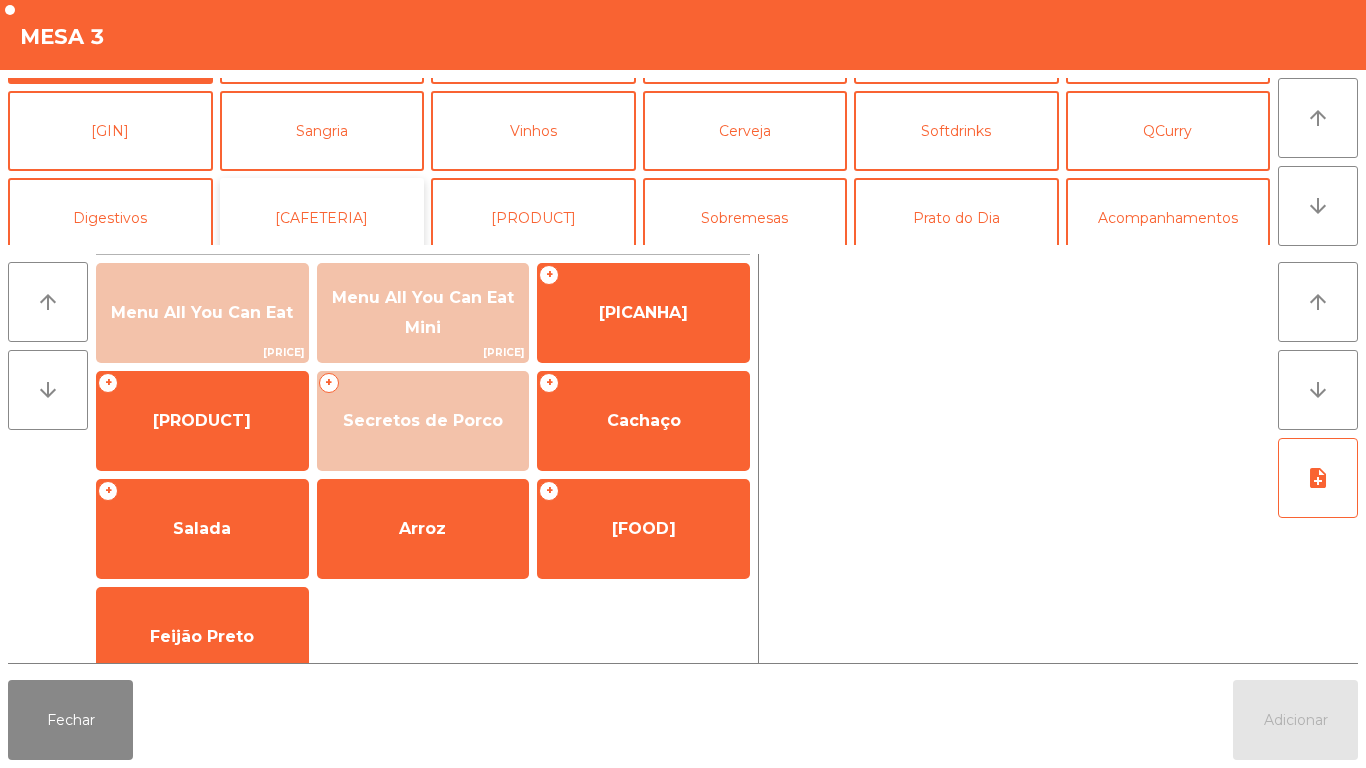 click on "[CAFETERIA]" 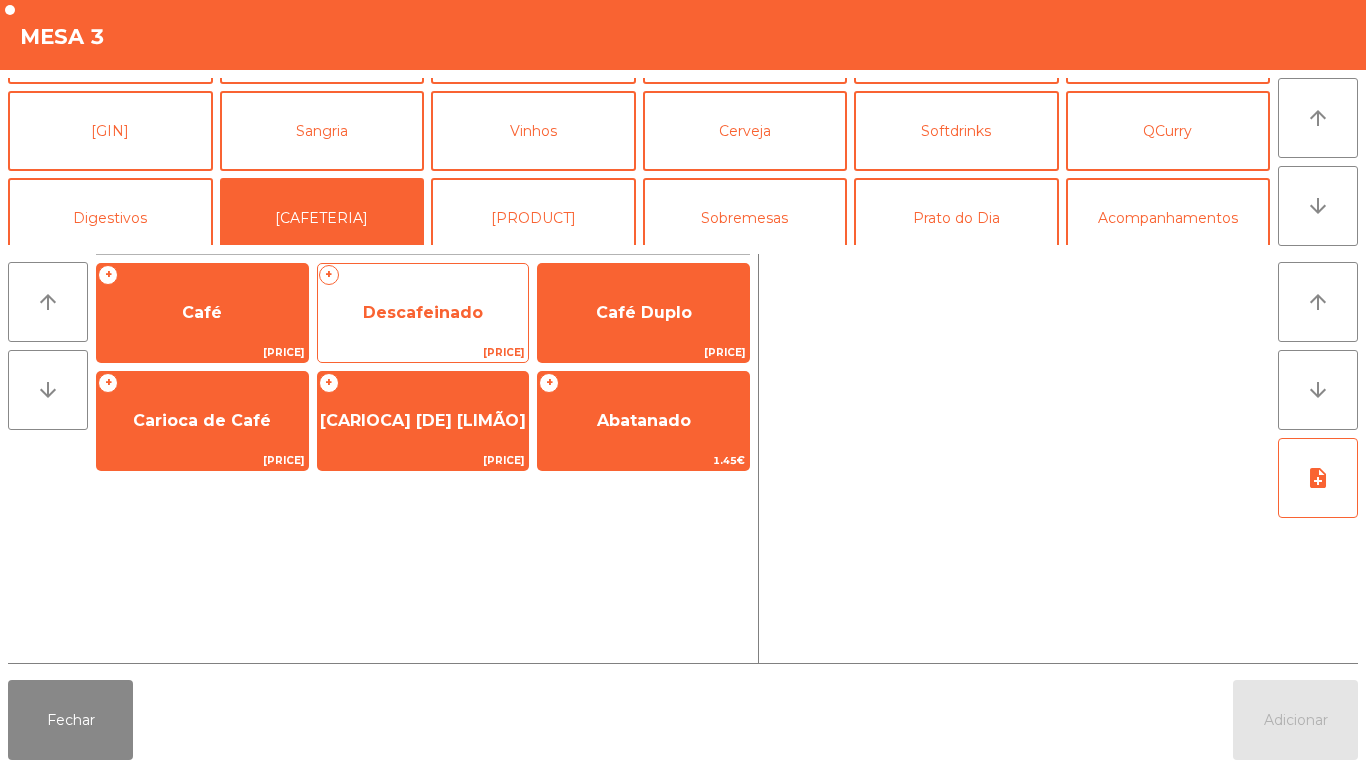 click on "Descafeinado" 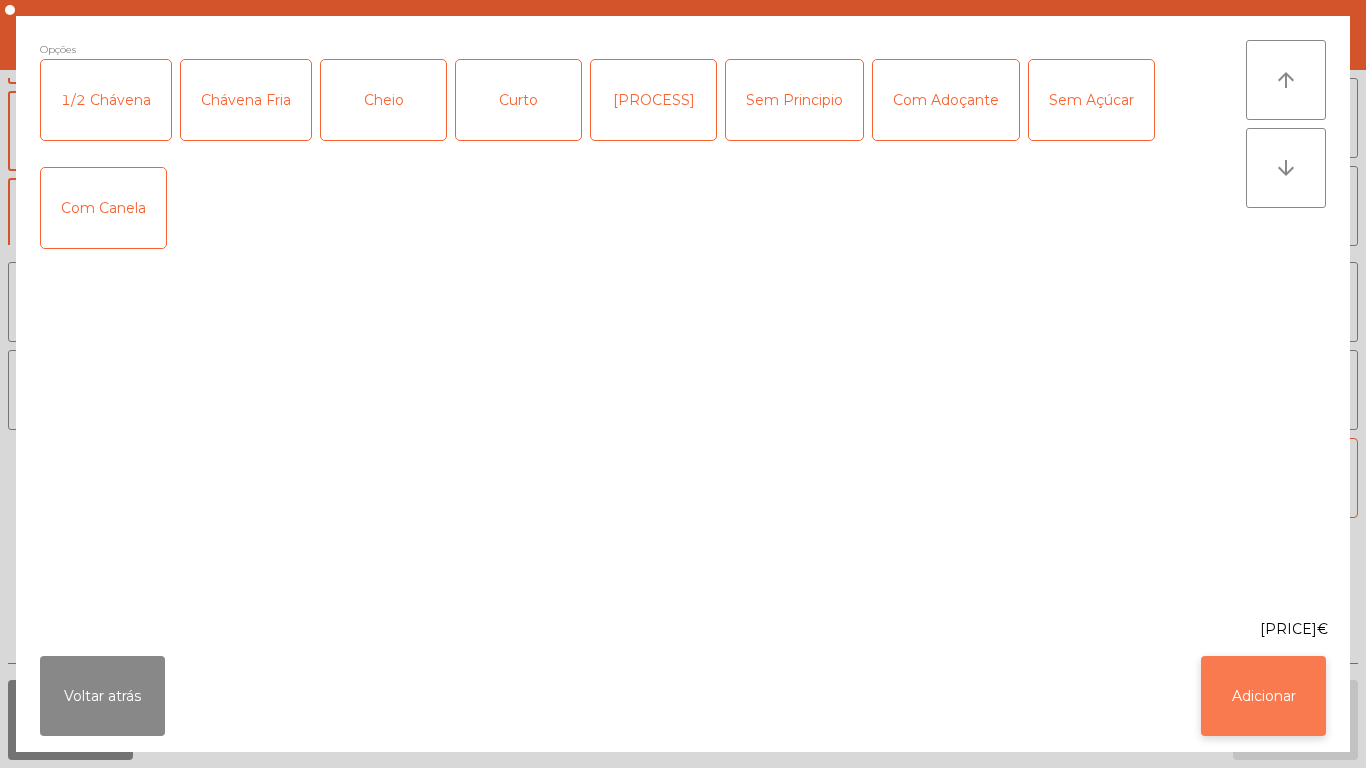 click on "Adicionar" 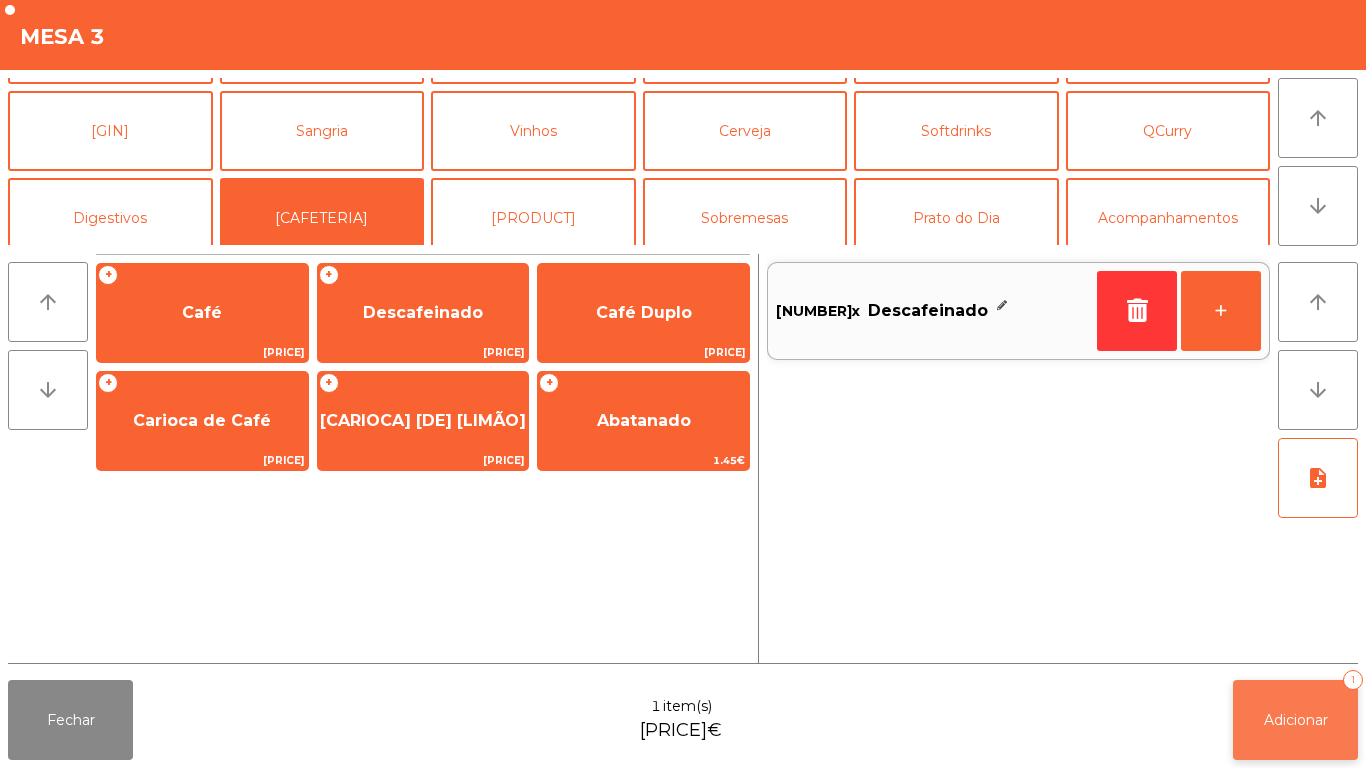 click on "Adicionar   [NUMBER]" 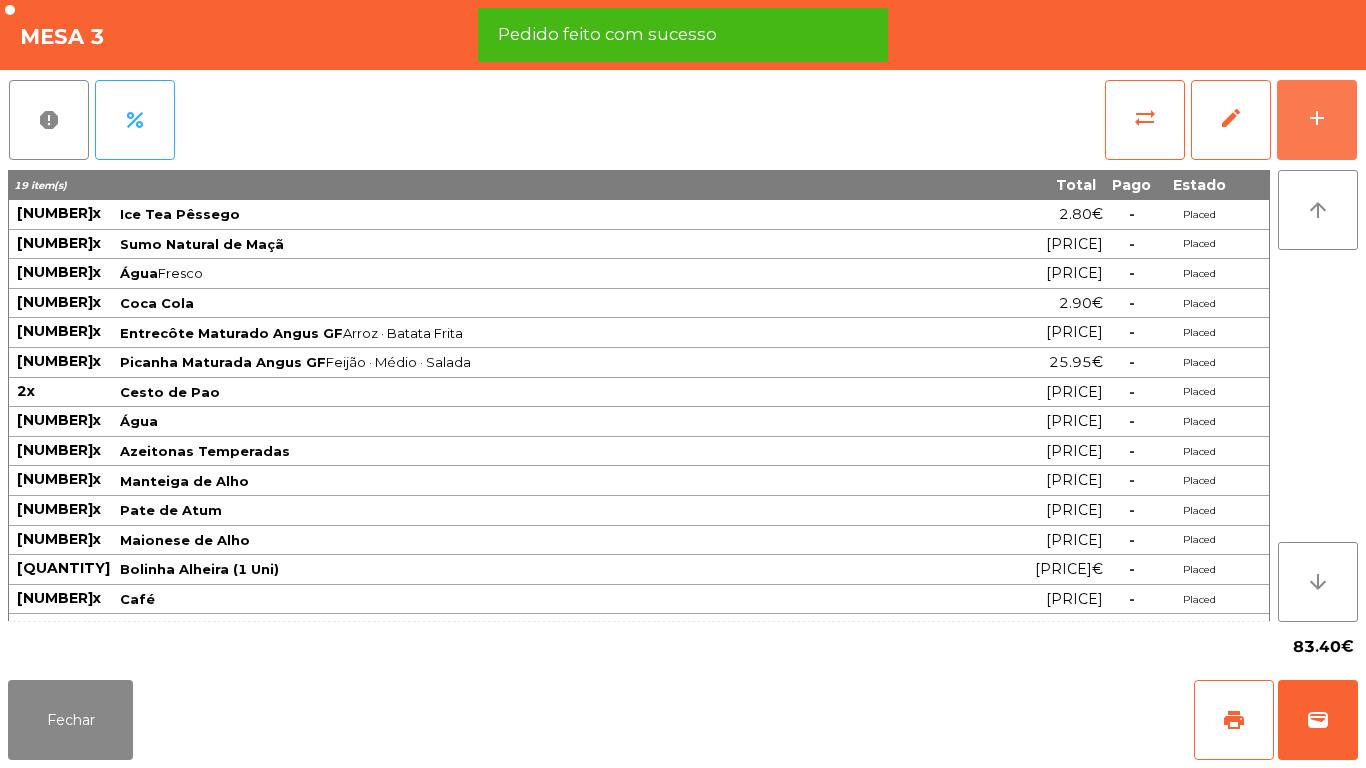 scroll, scrollTop: 23, scrollLeft: 0, axis: vertical 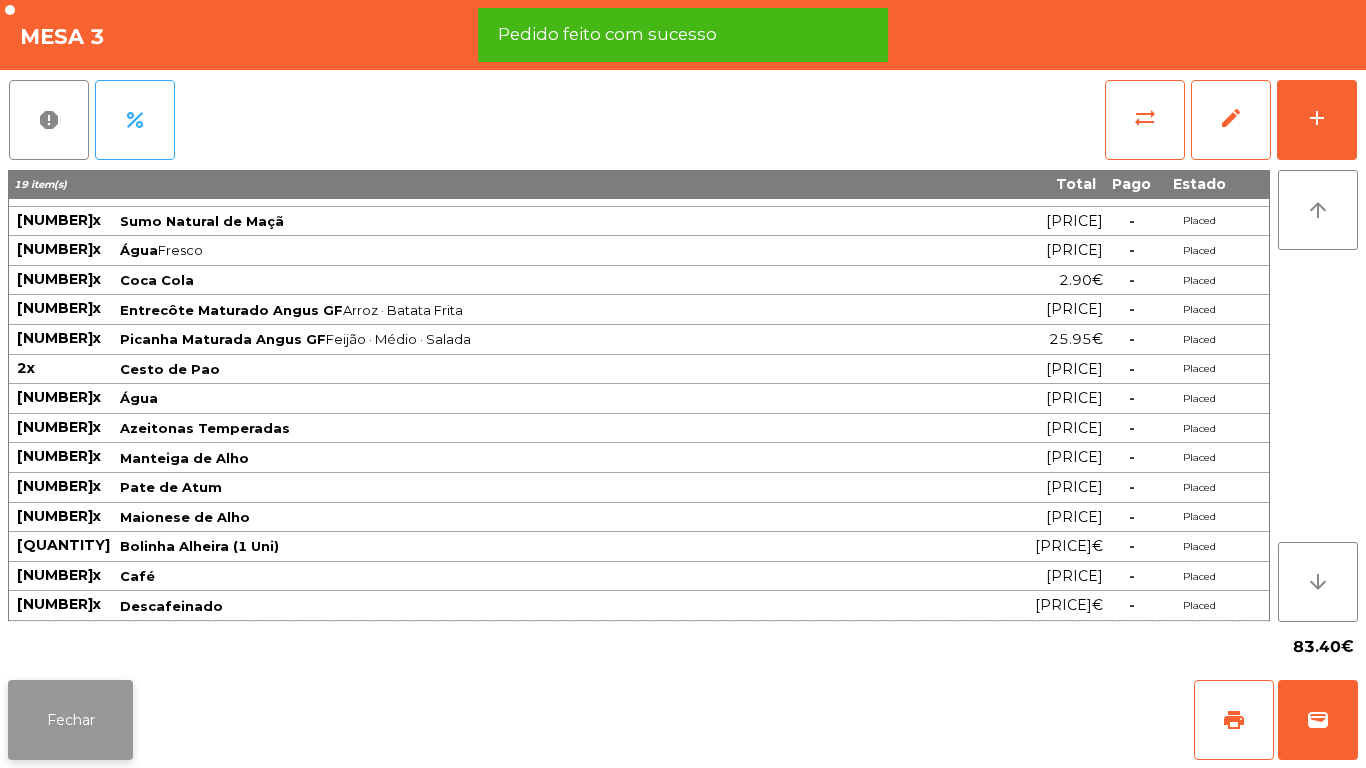 click on "Fechar" 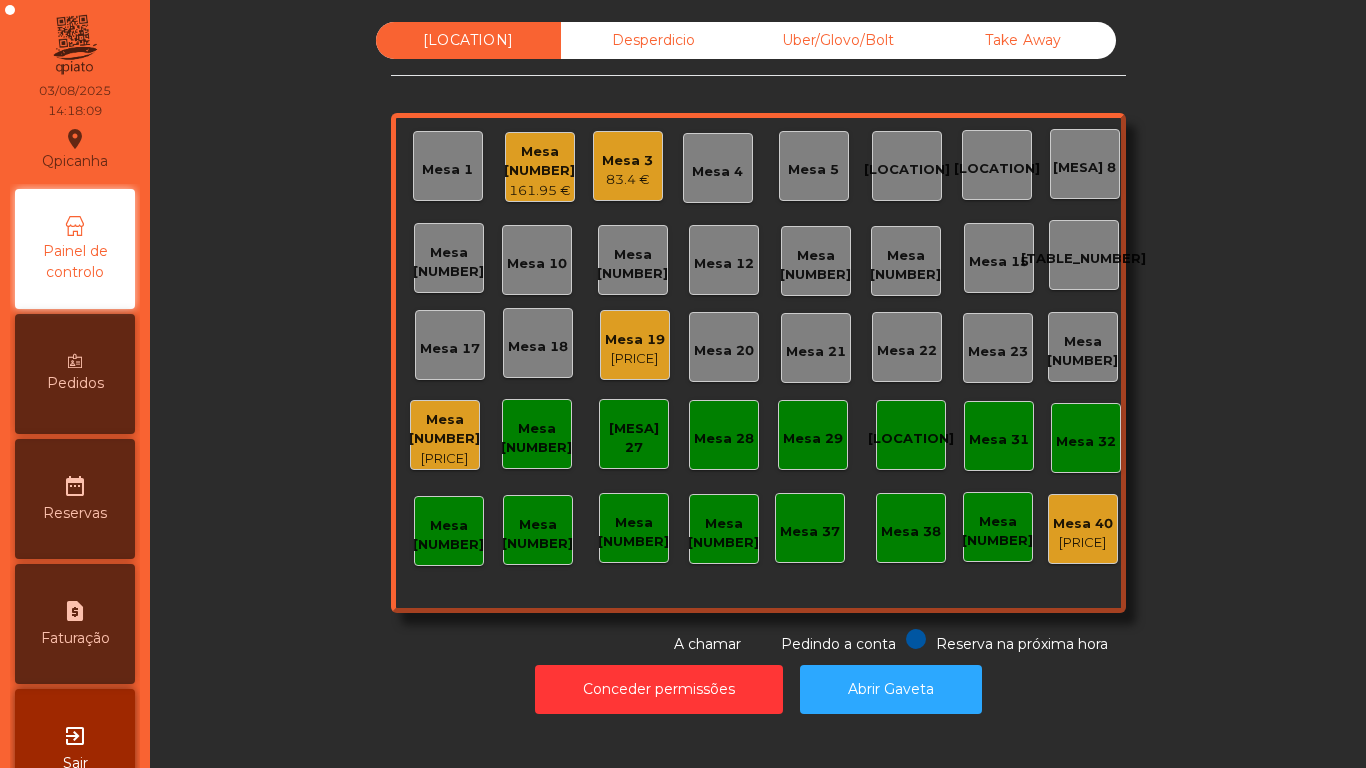 click on "Mesa [NUMBER]" 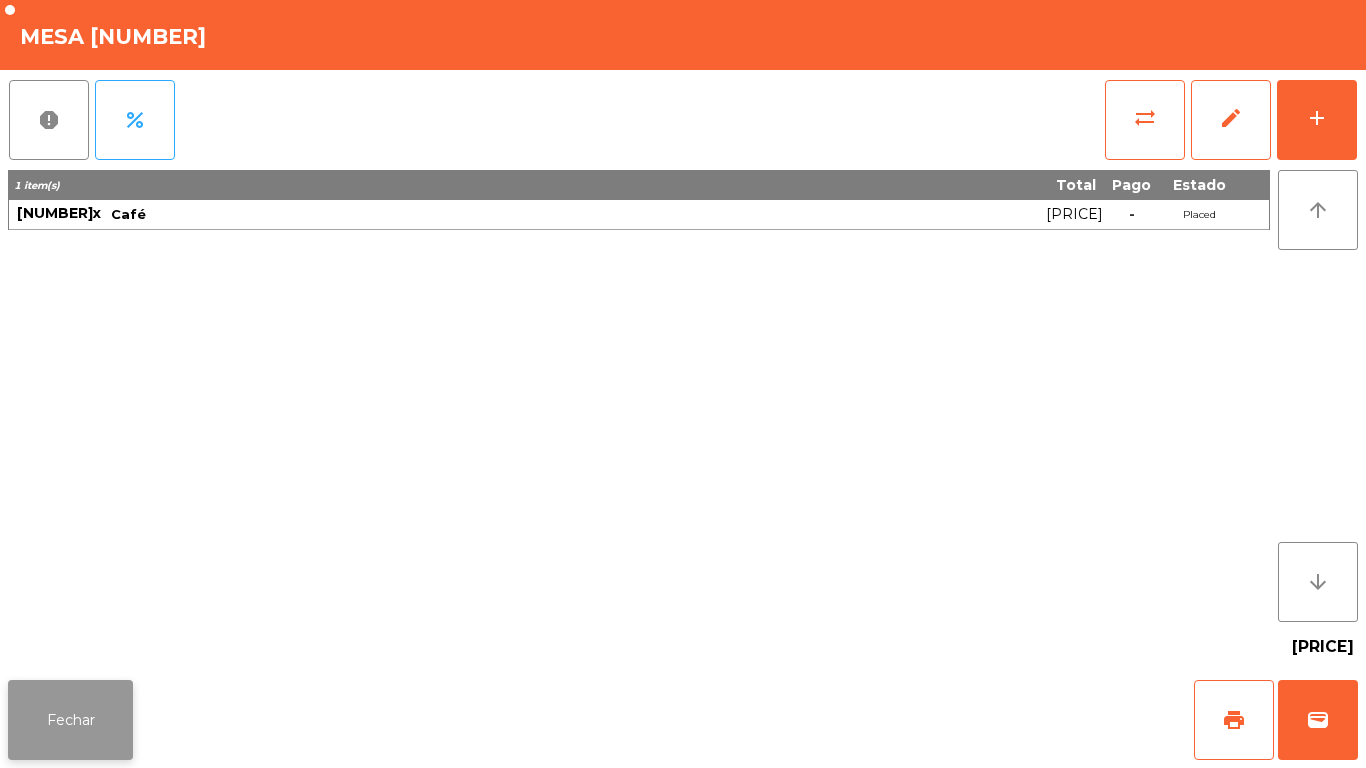 click on "Fechar" 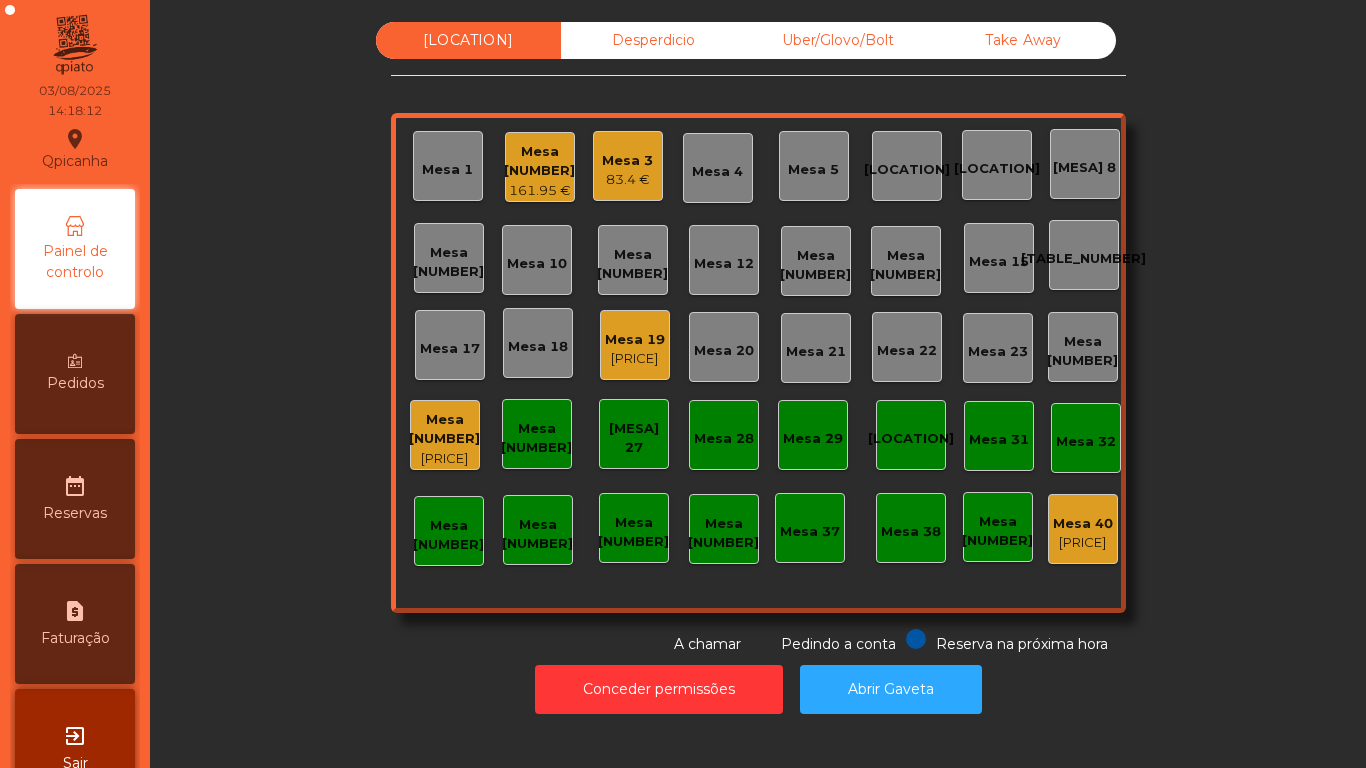 click on "161.95 €" 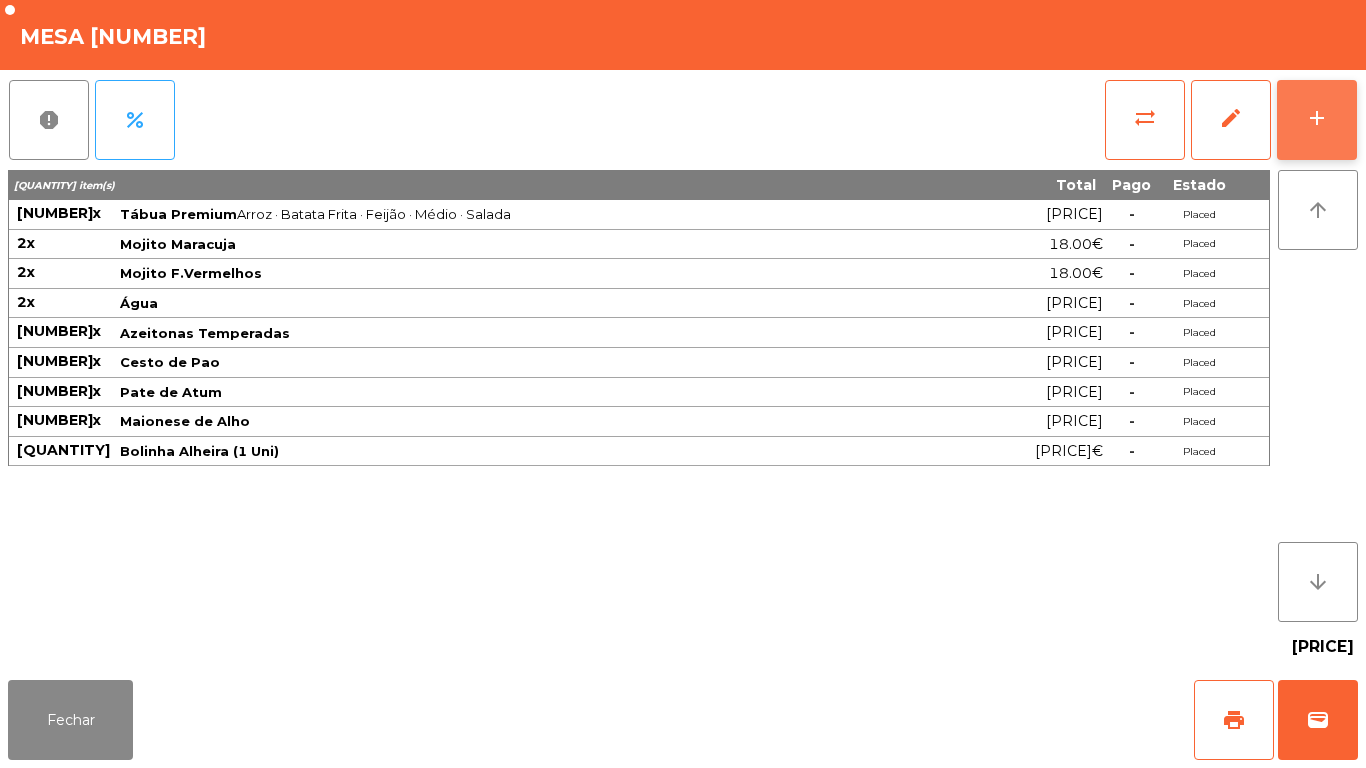 click on "add" 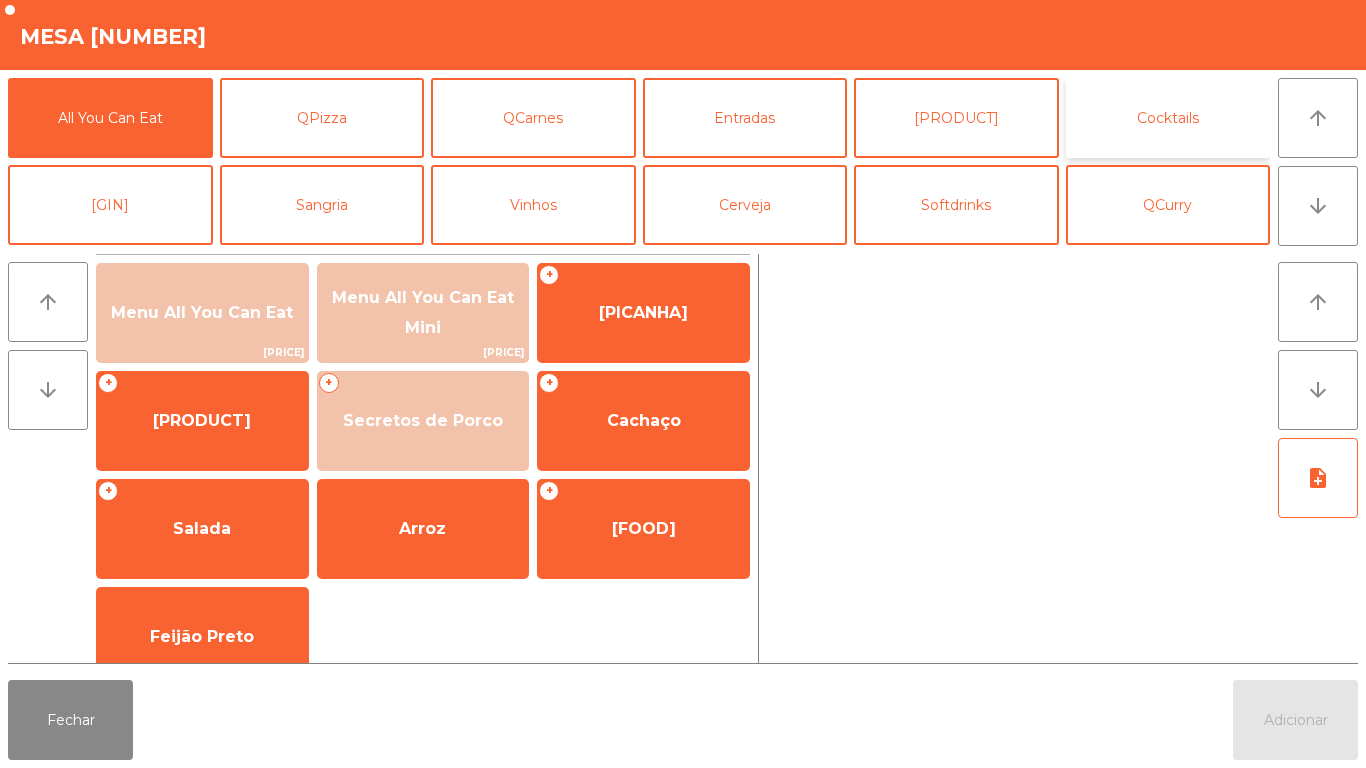 click on "Cocktails" 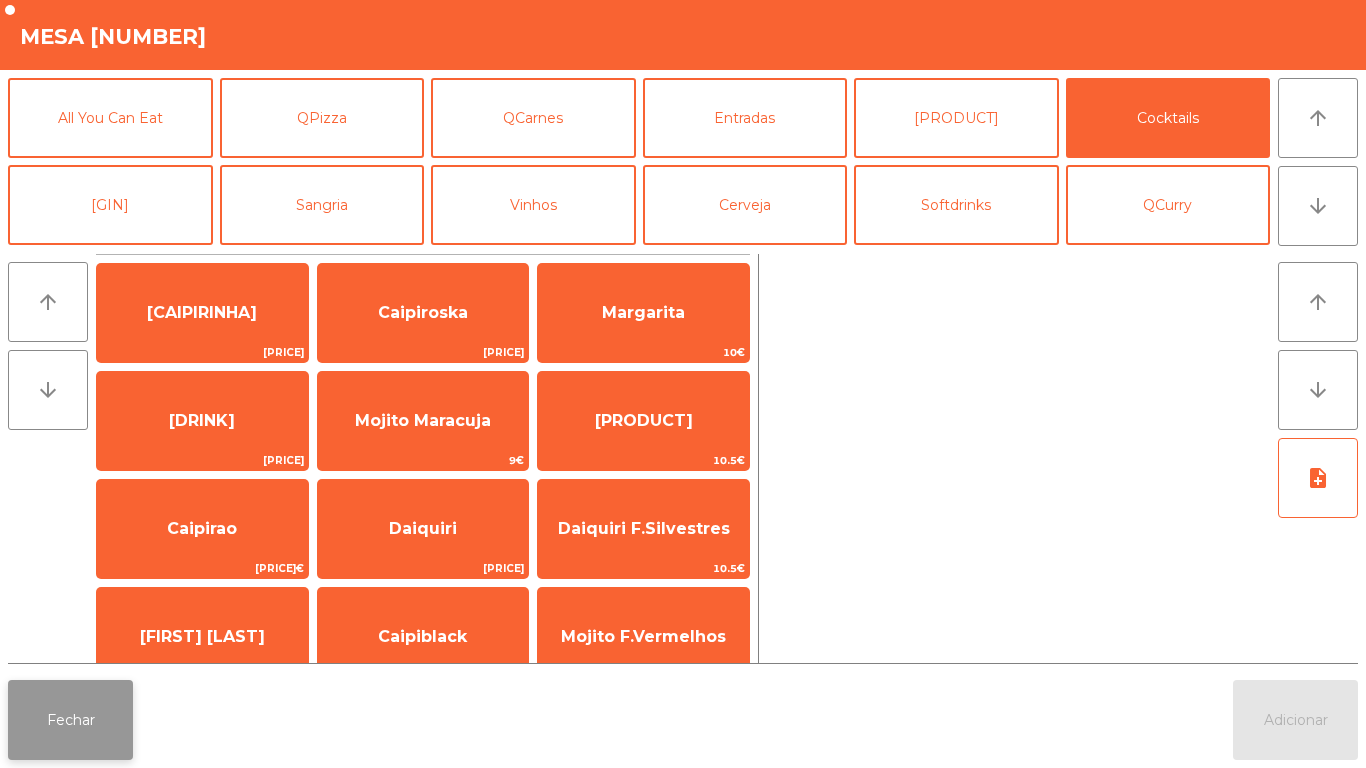 click on "Fechar" 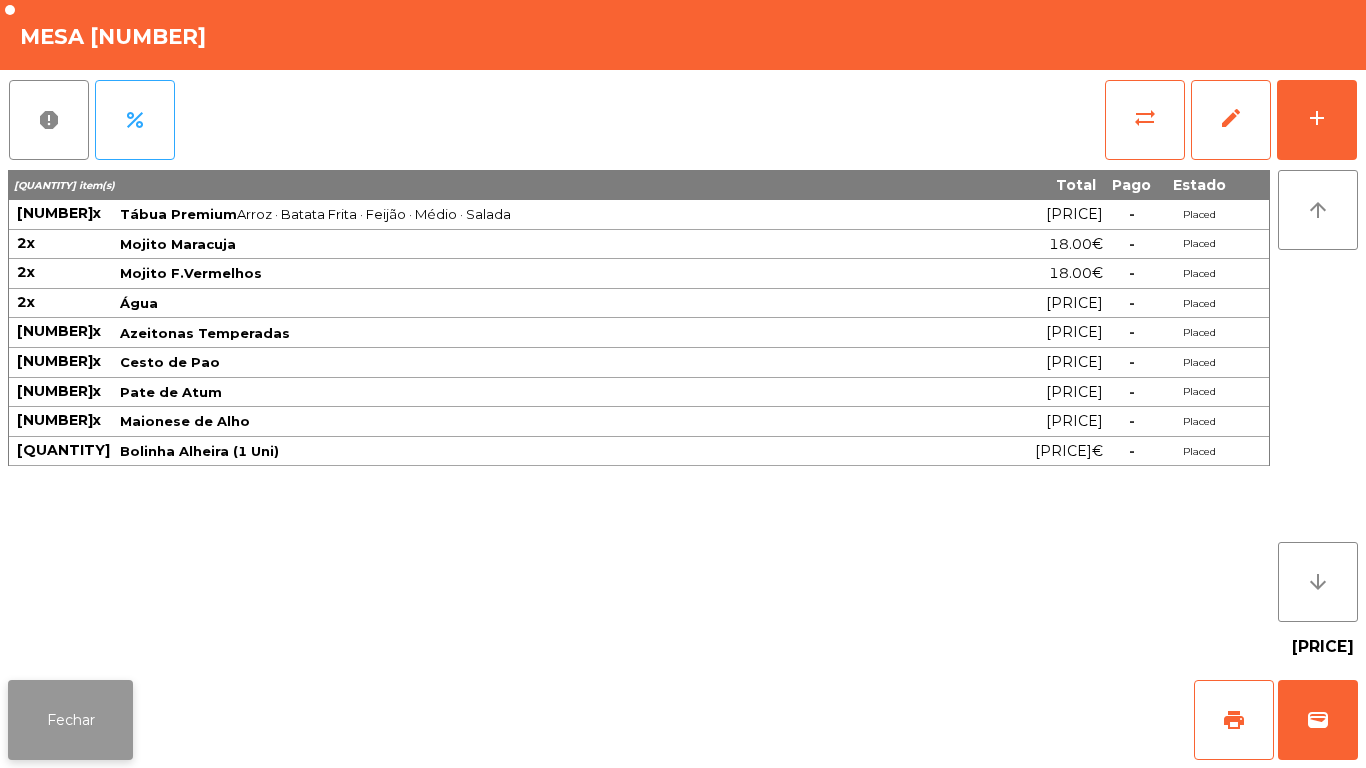 click on "Fechar" 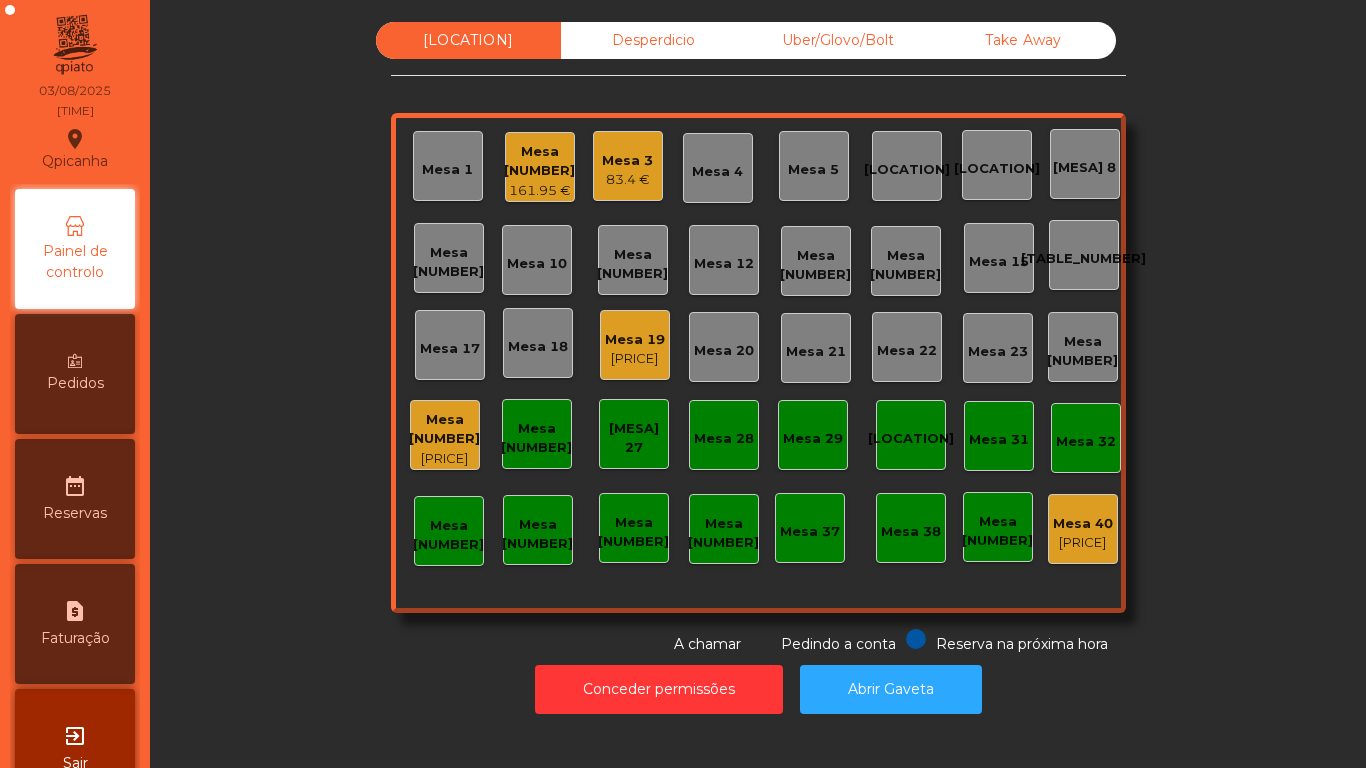 click on "[PRICE]" 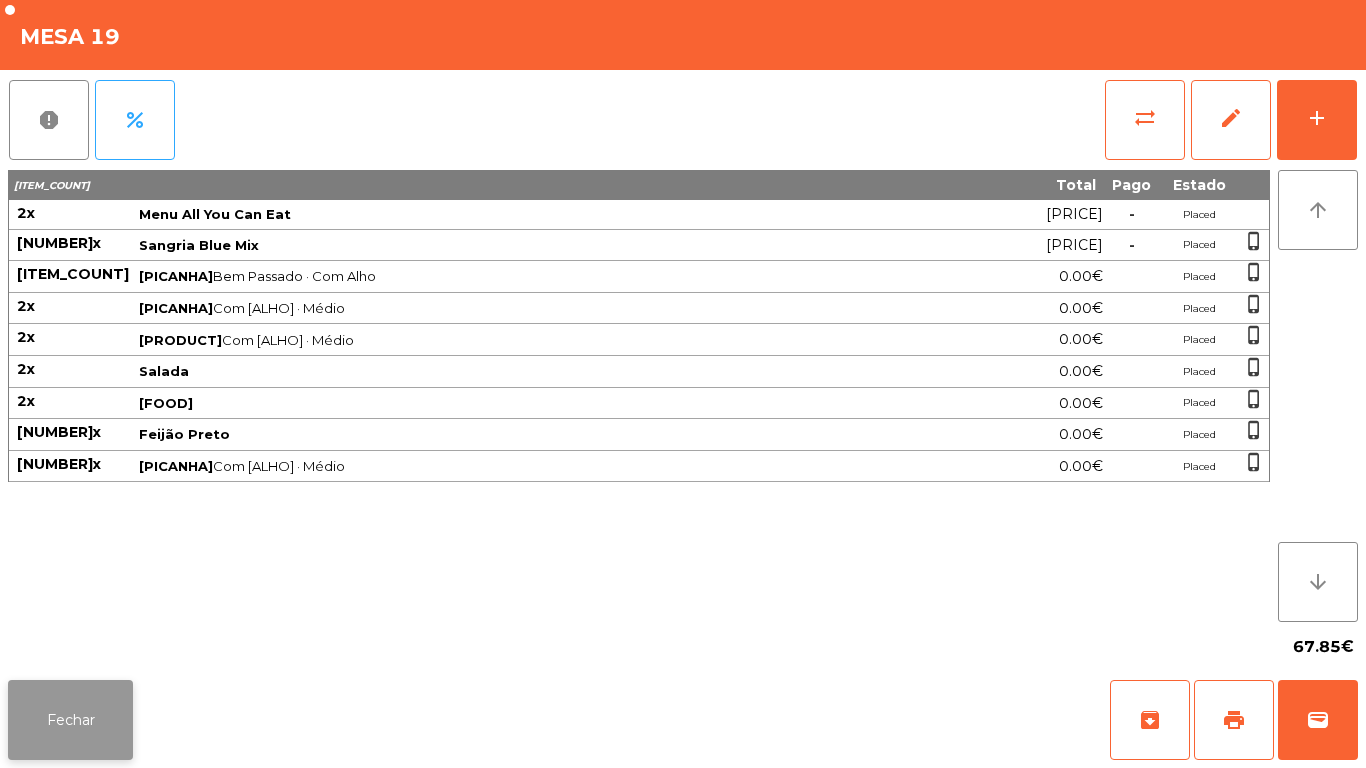 click on "Fechar" 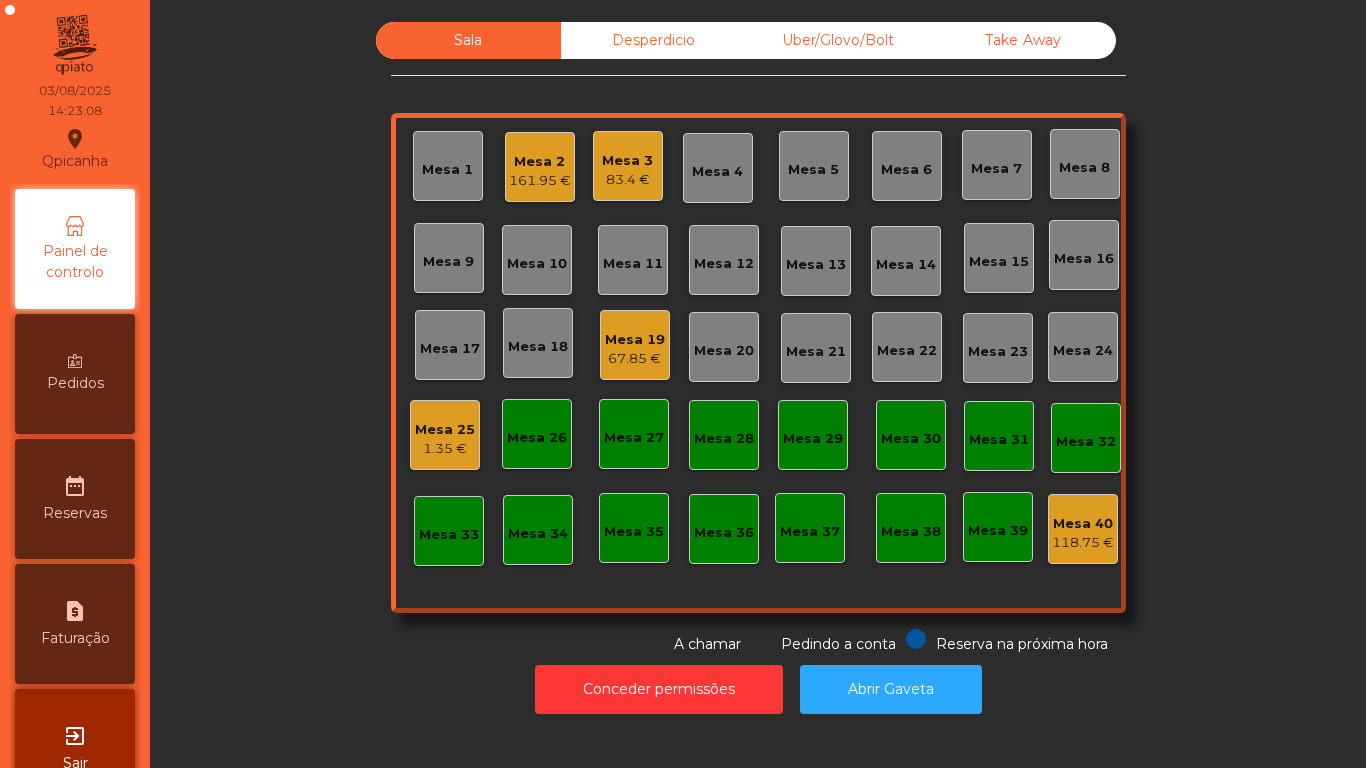 scroll, scrollTop: 0, scrollLeft: 0, axis: both 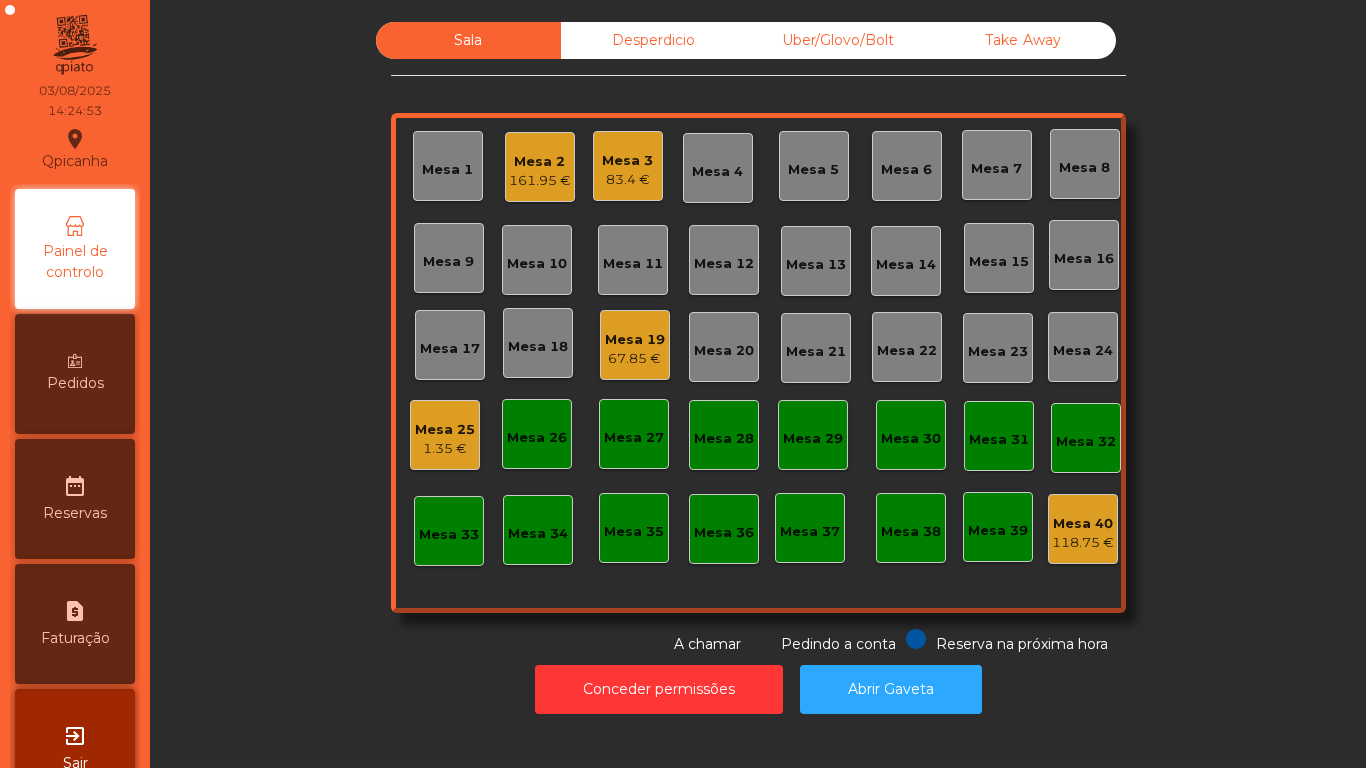 click on "83.4 €" 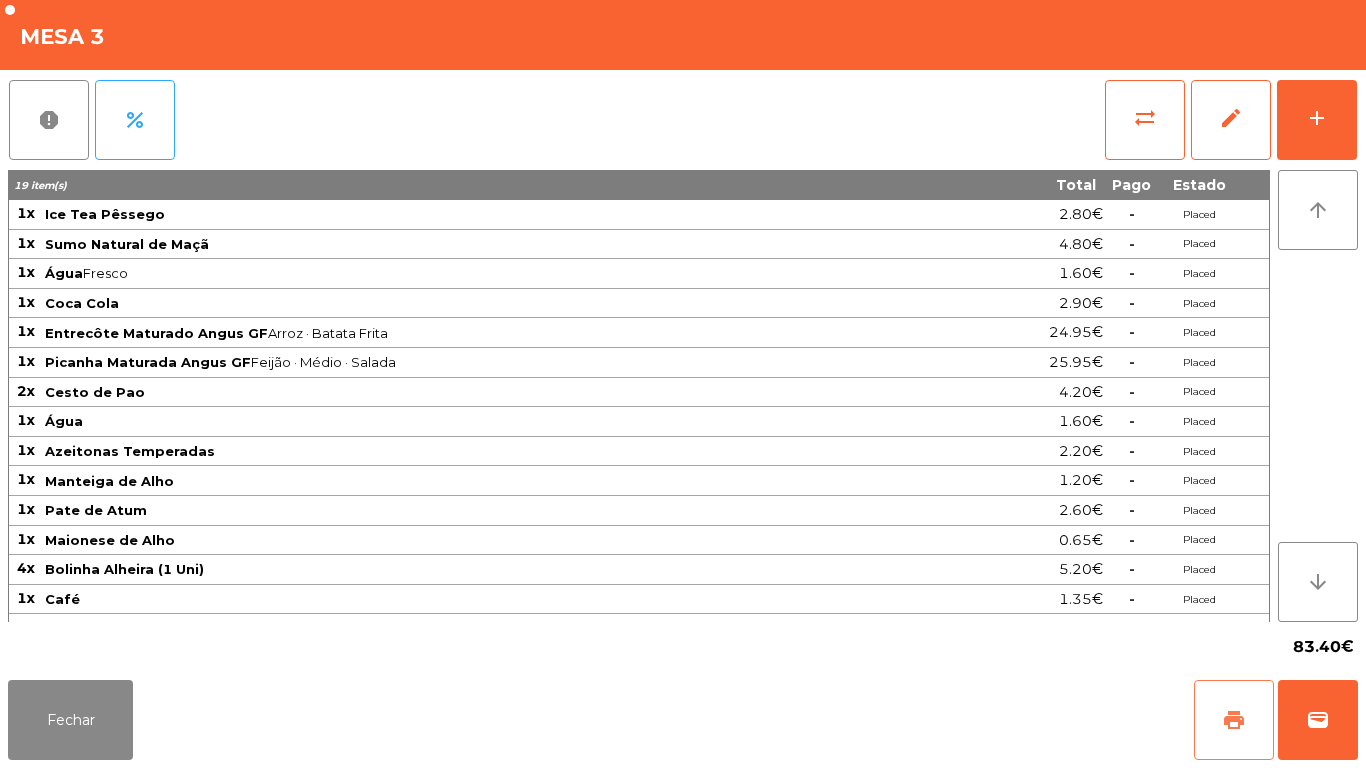 click on "print" 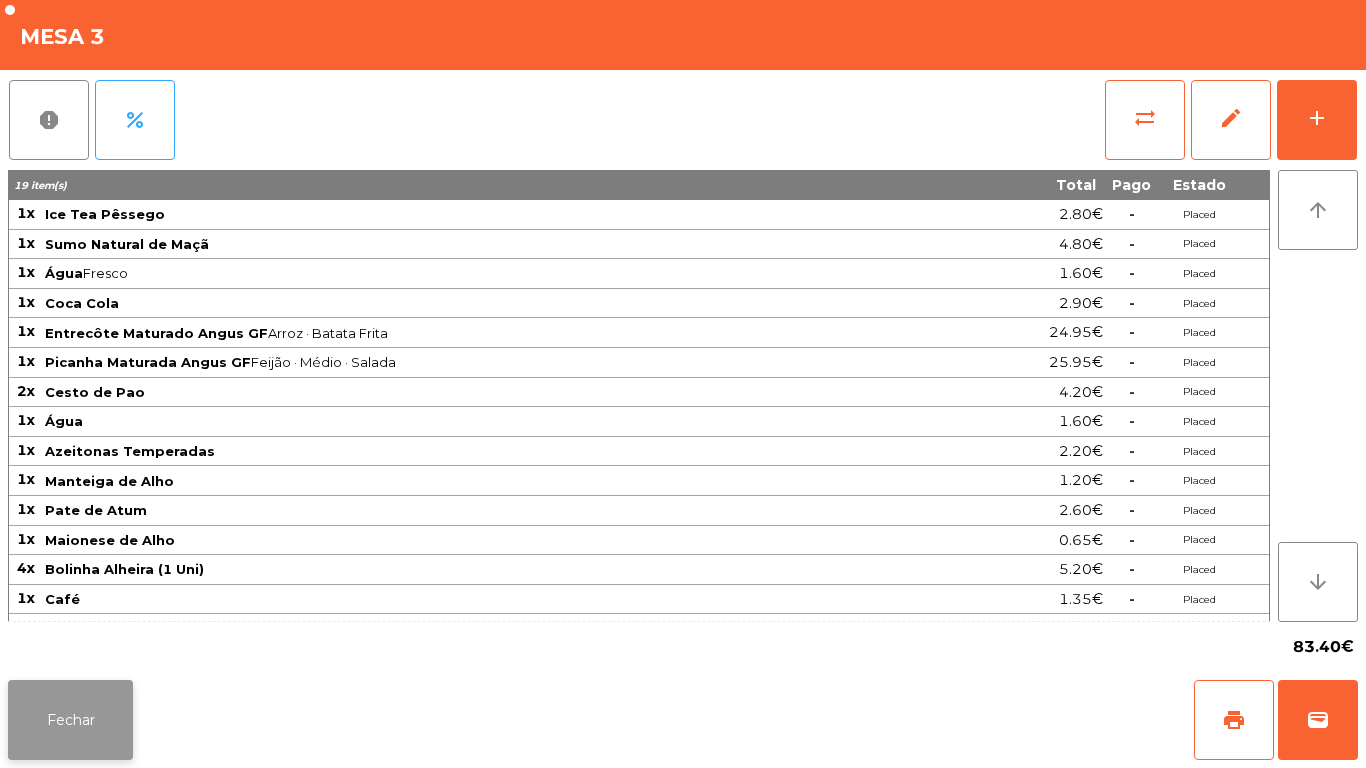 click on "Fechar" 